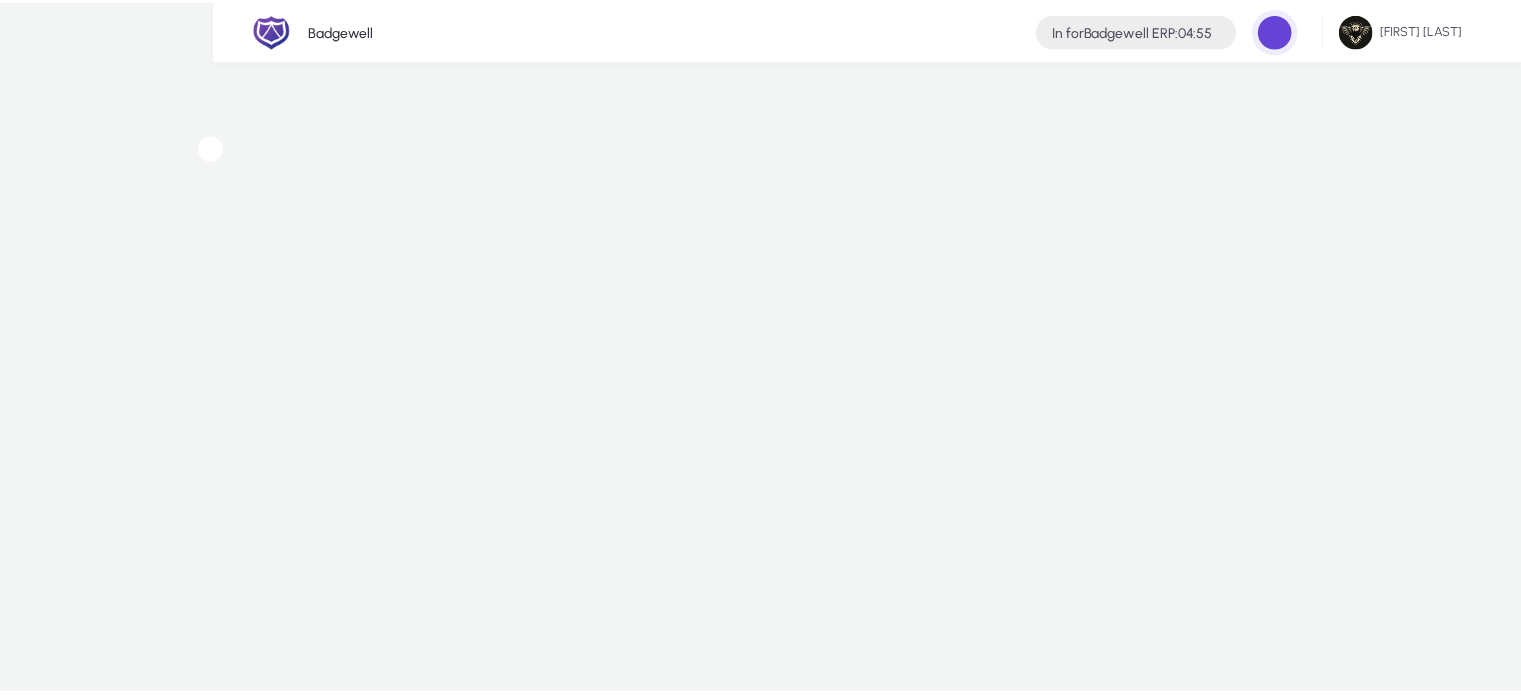 scroll, scrollTop: 0, scrollLeft: 0, axis: both 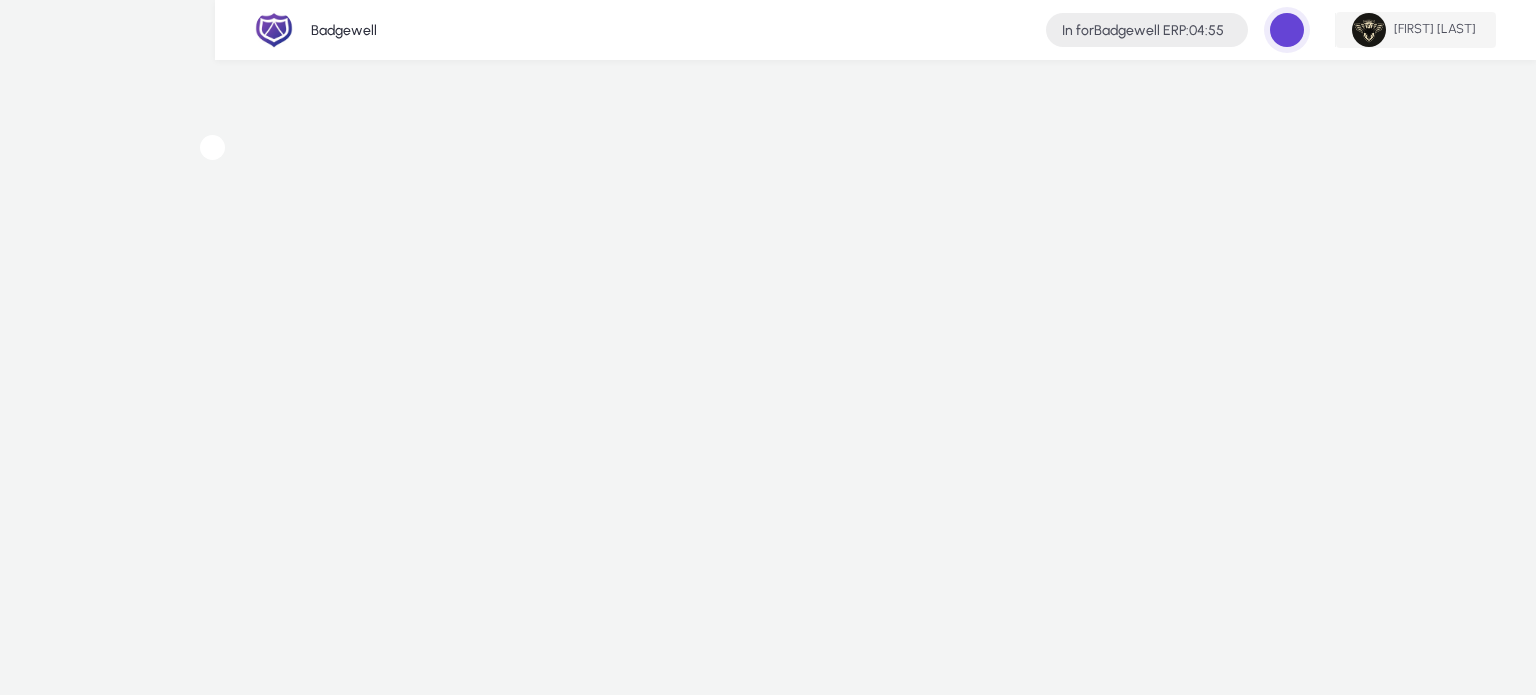 click at bounding box center [1369, 30] 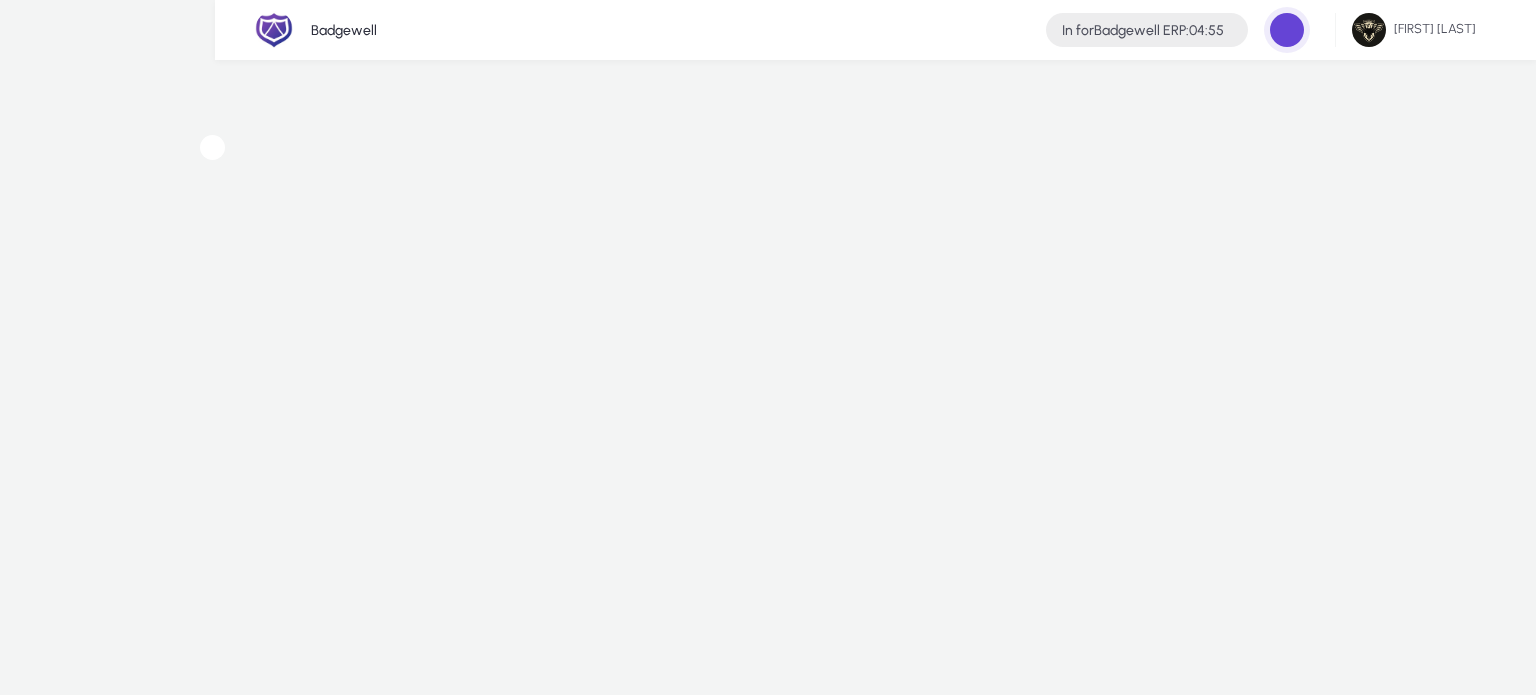 click on "View all organizations" at bounding box center (256, 1236) 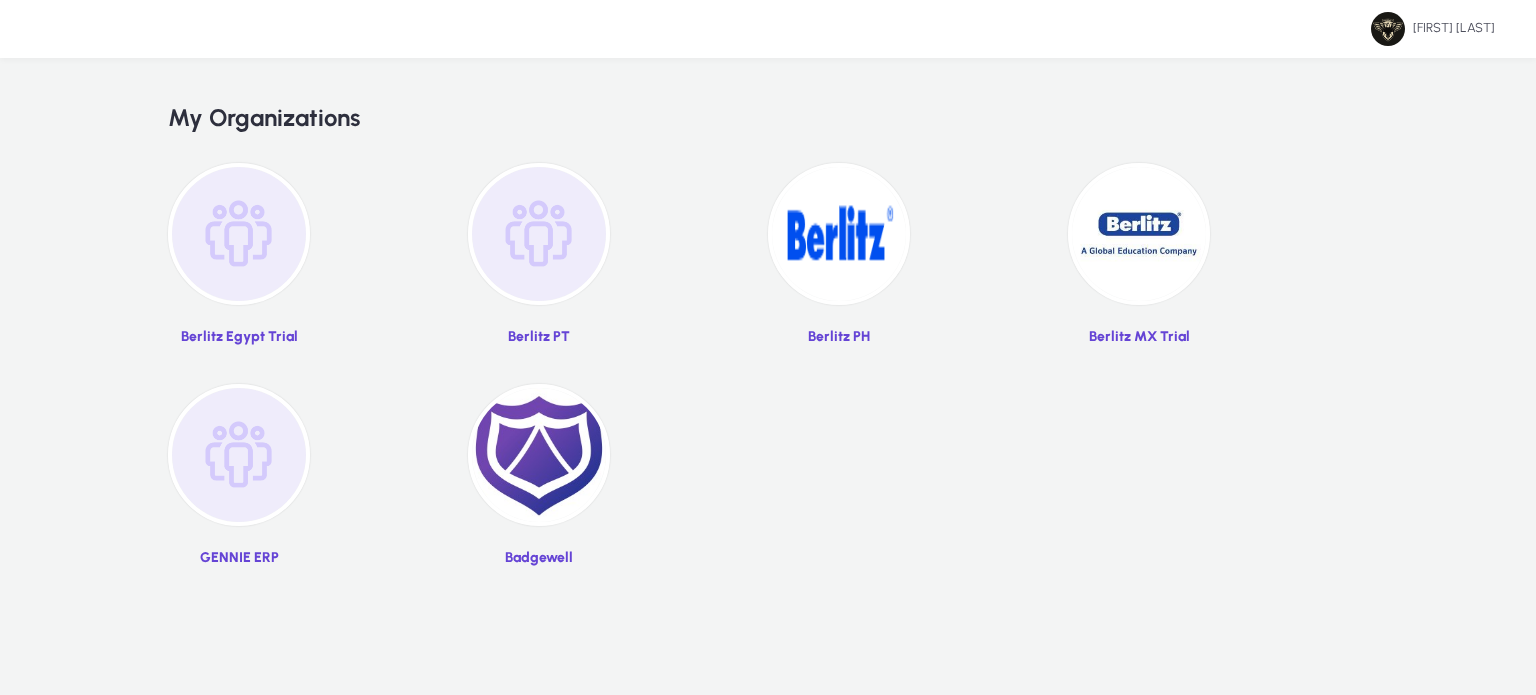 click at bounding box center (539, 234) 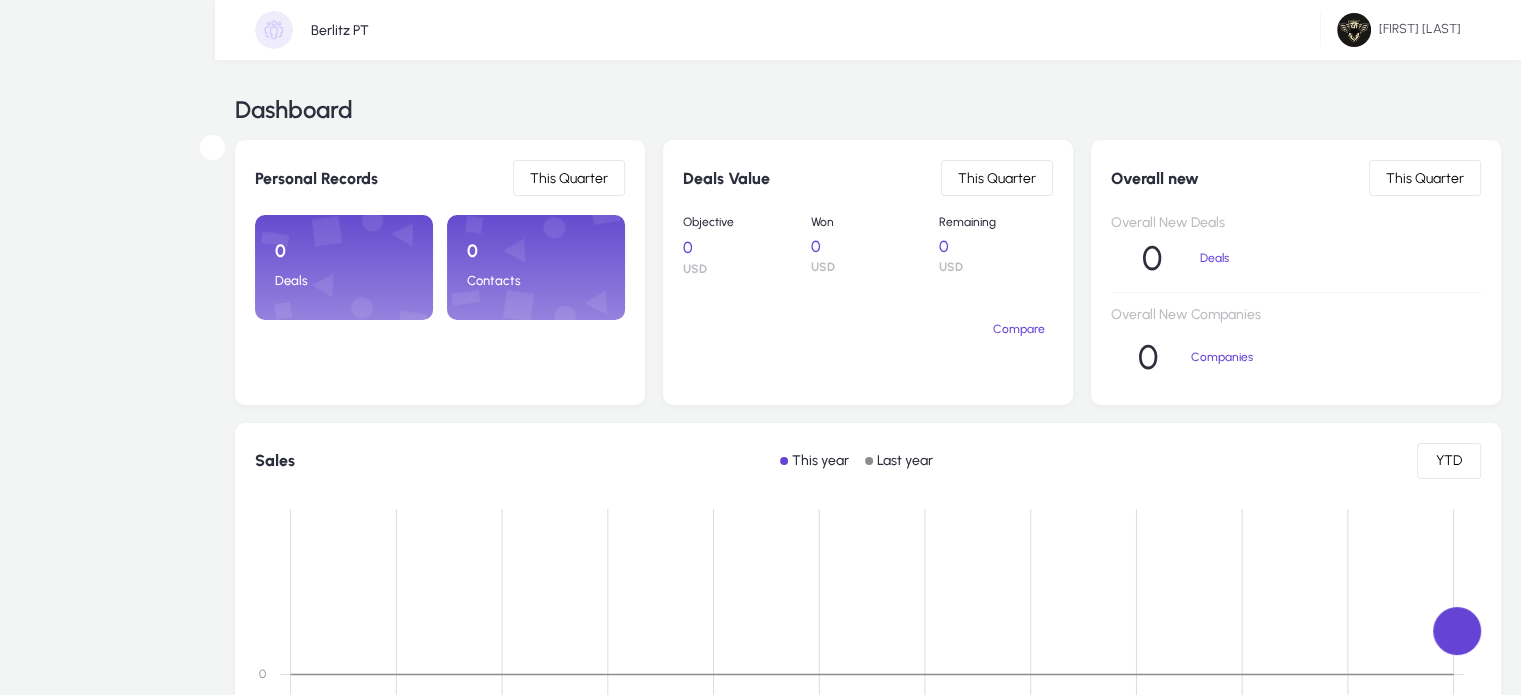 click on "Sales" at bounding box center (0, 0) 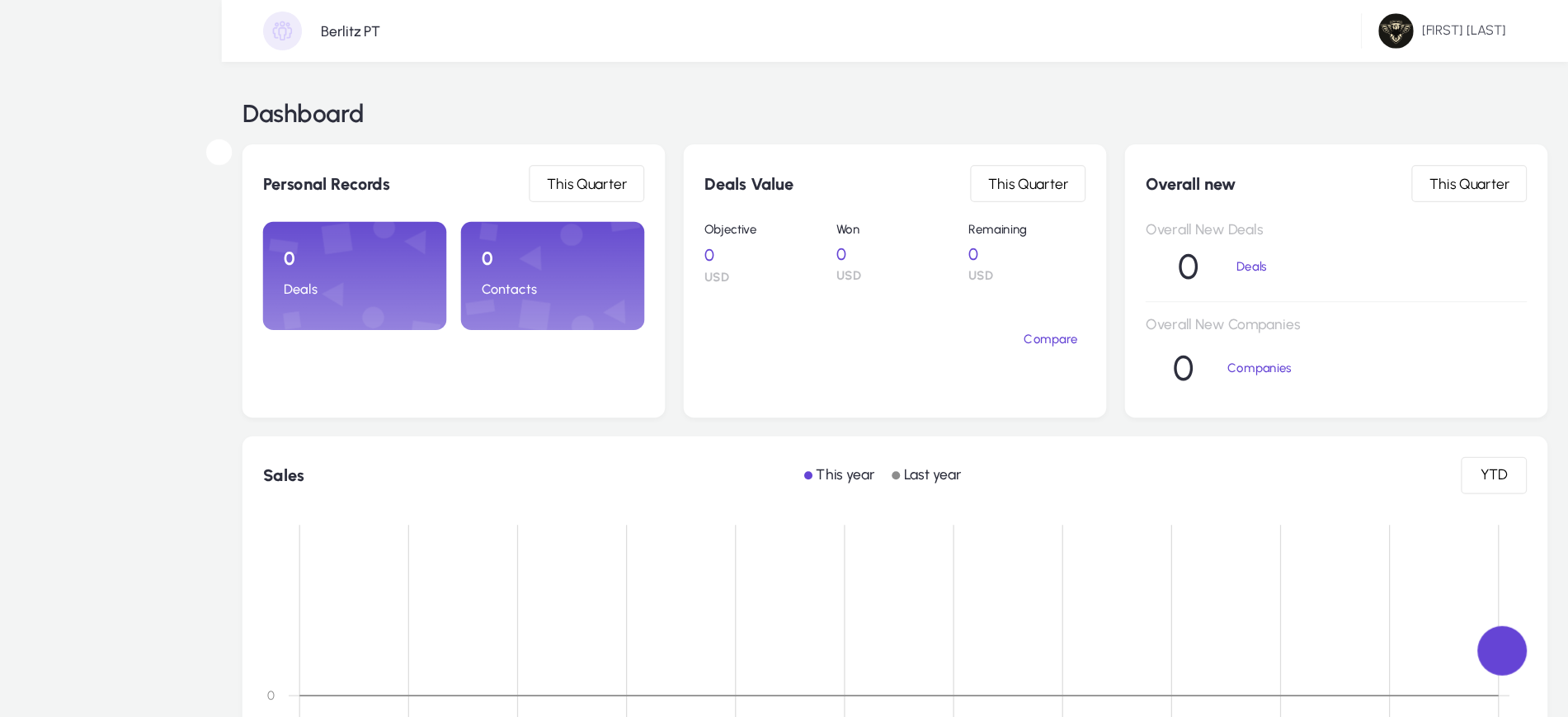 scroll, scrollTop: 54, scrollLeft: 0, axis: vertical 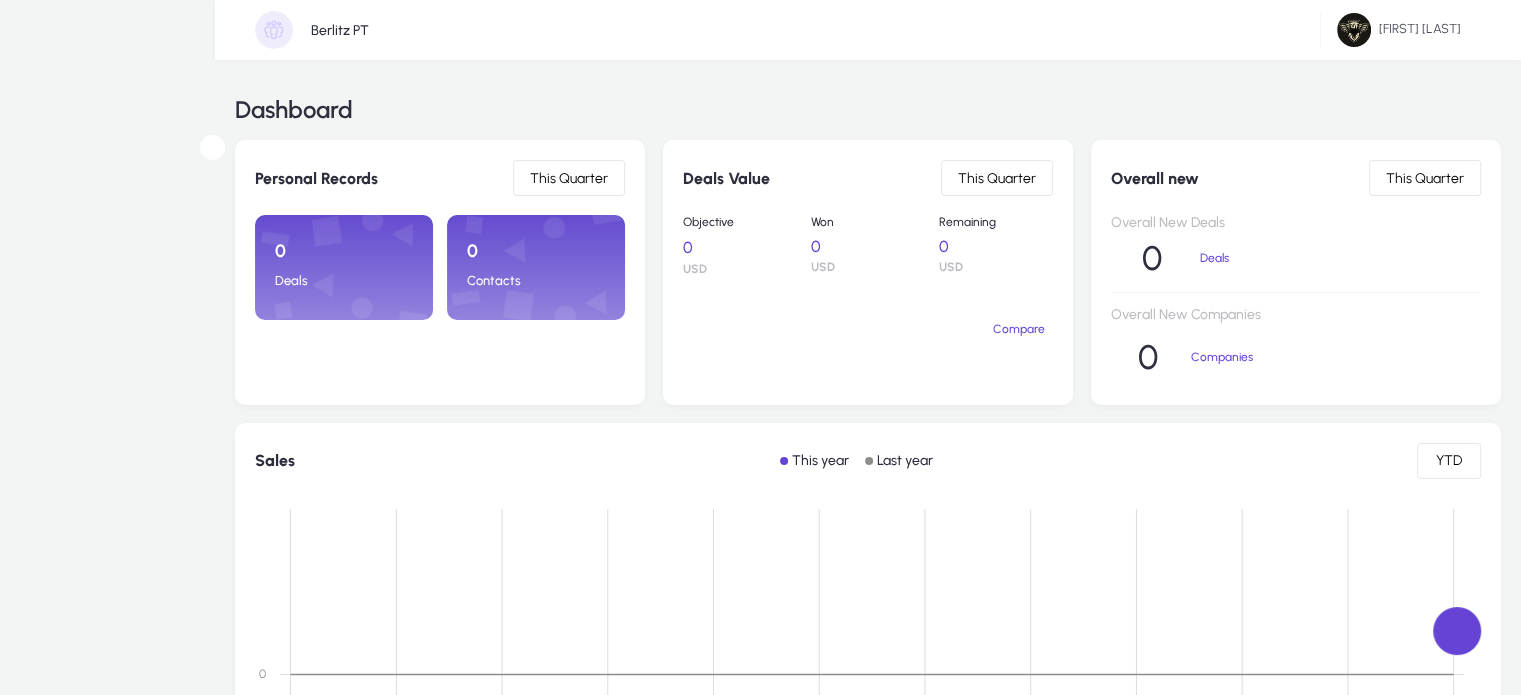click at bounding box center (760, 853) 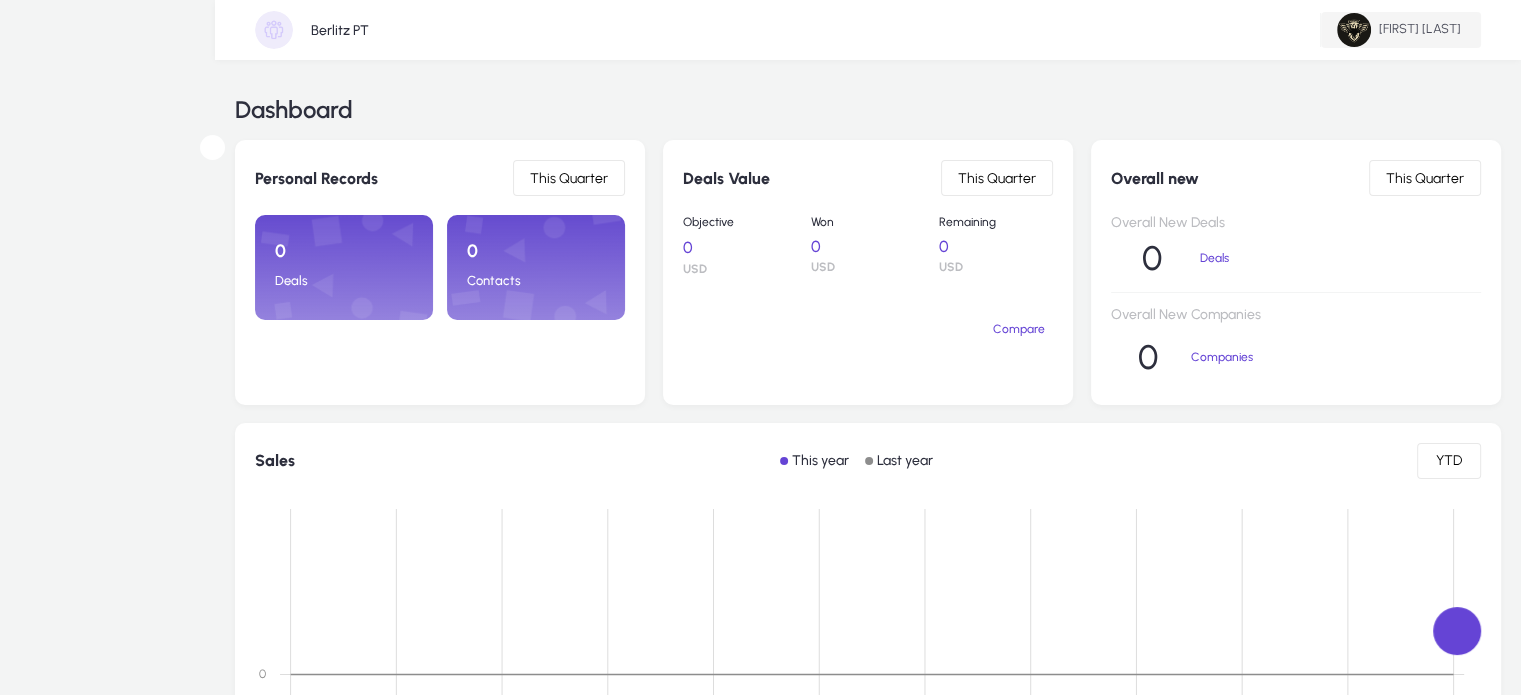 click at bounding box center [1401, 30] 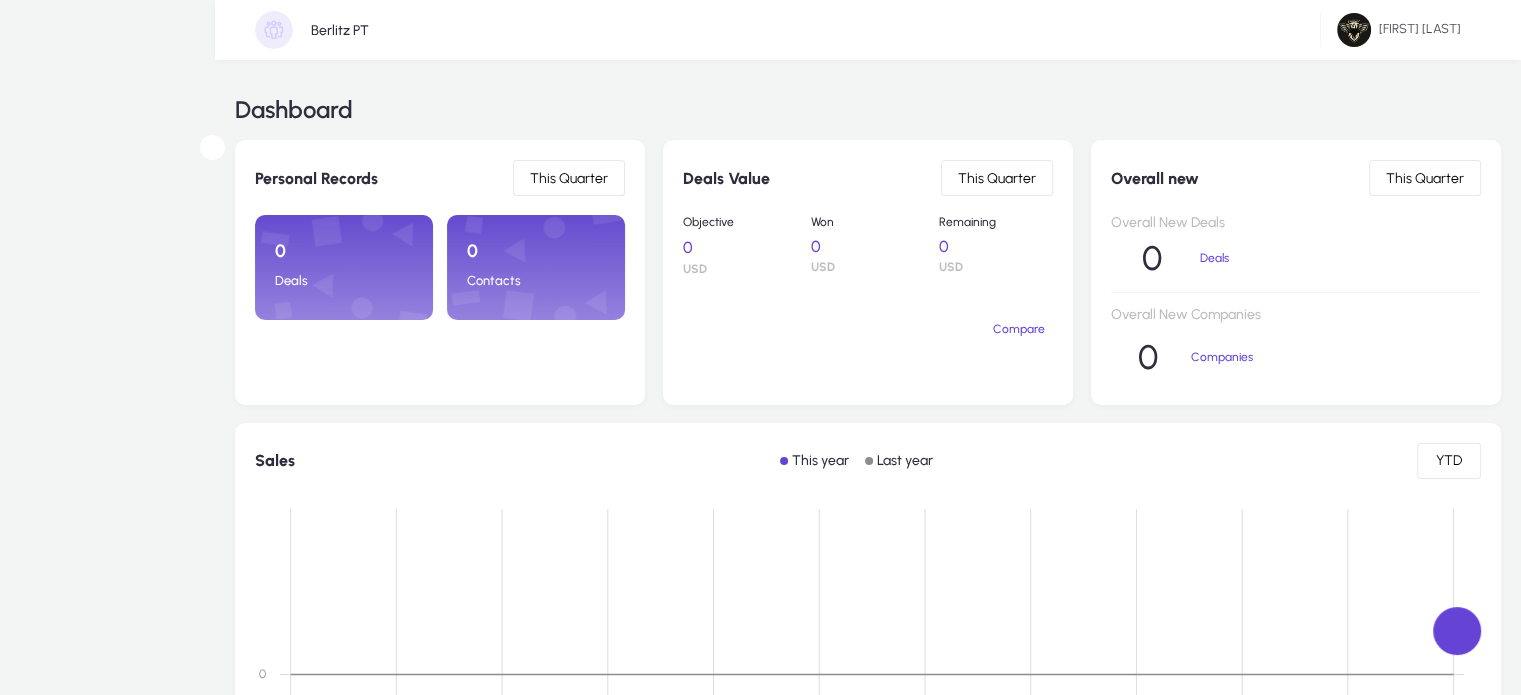 click at bounding box center (291, 1237) 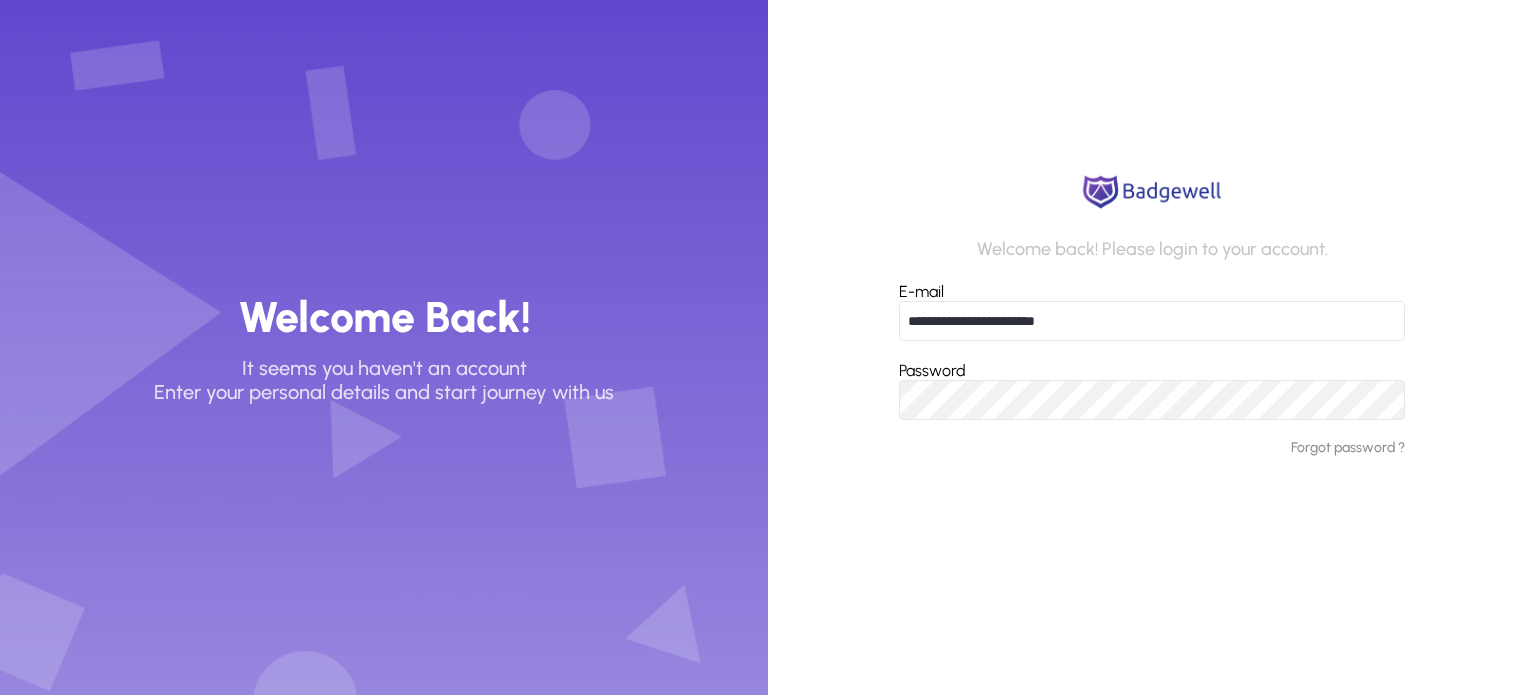 click on "**********" at bounding box center (1152, 321) 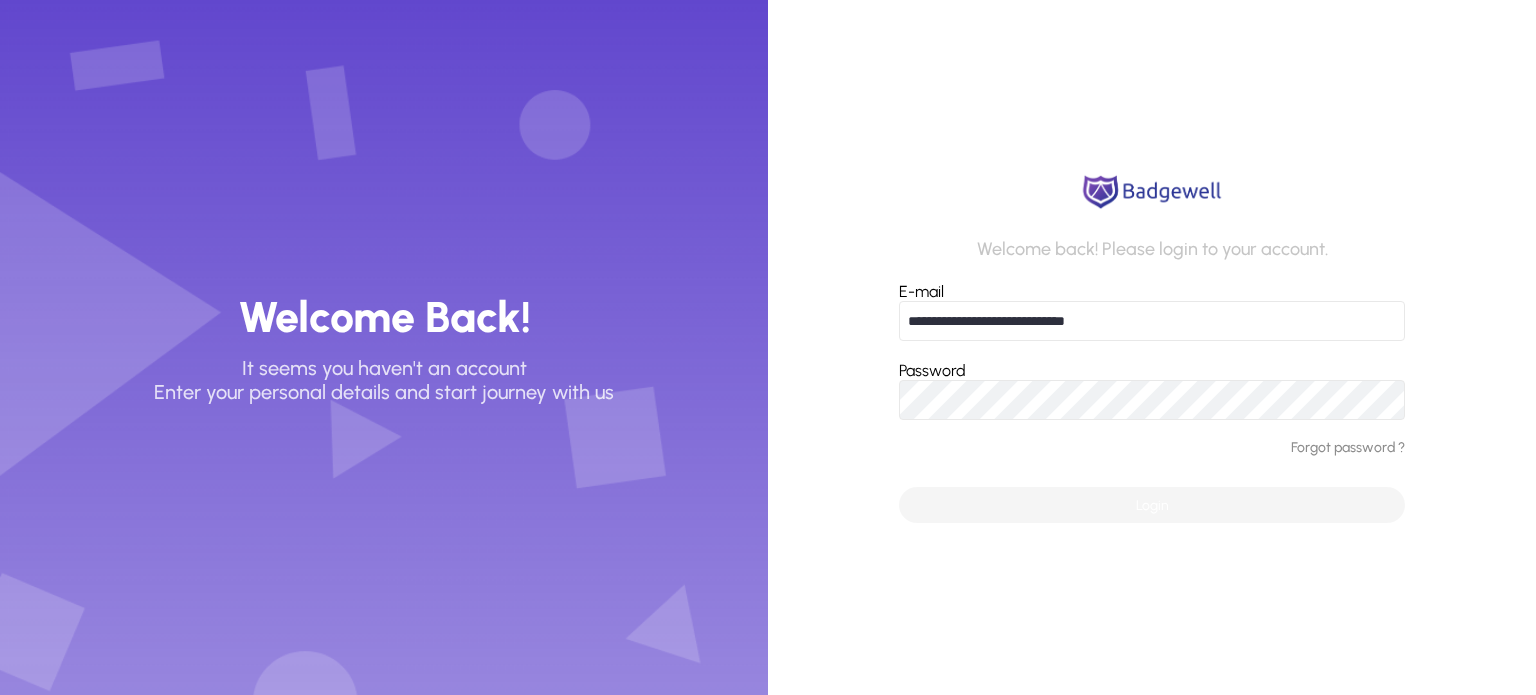type on "**********" 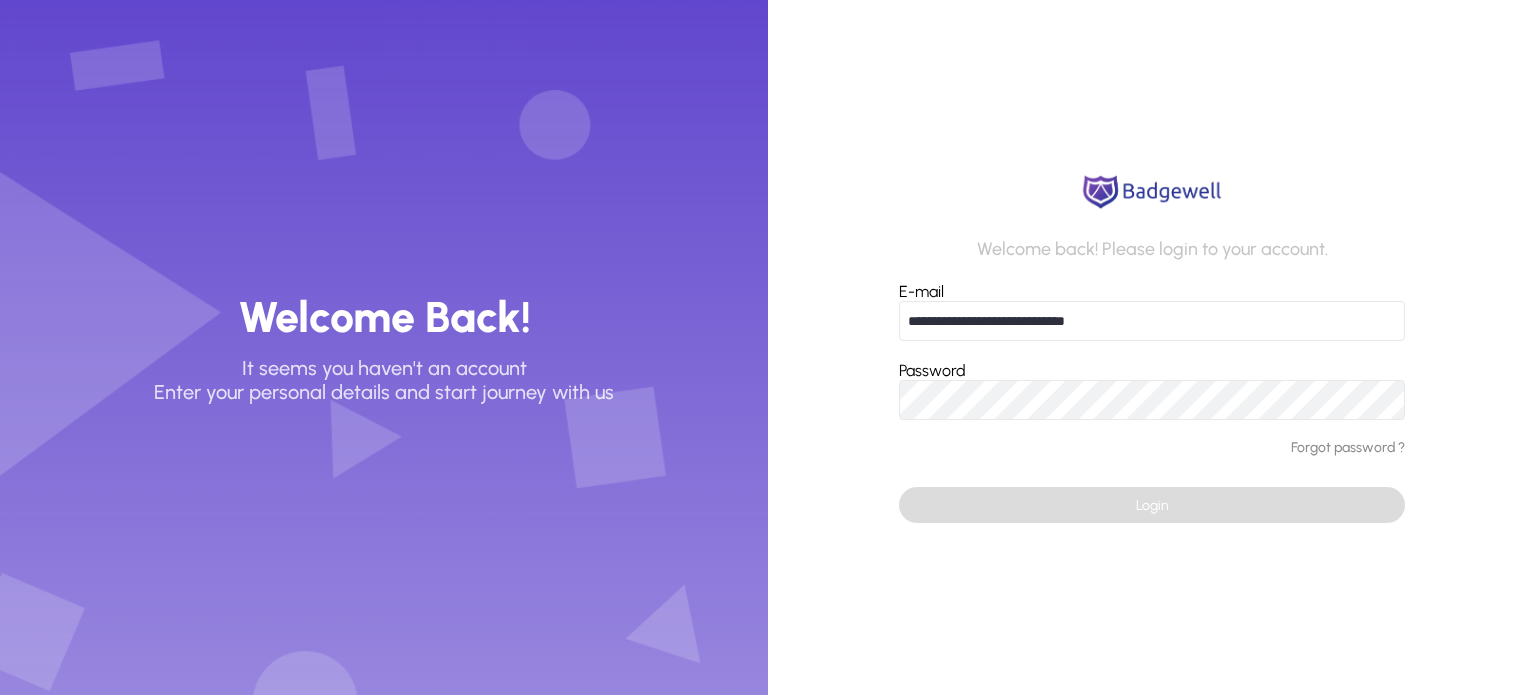 click at bounding box center (1152, 505) 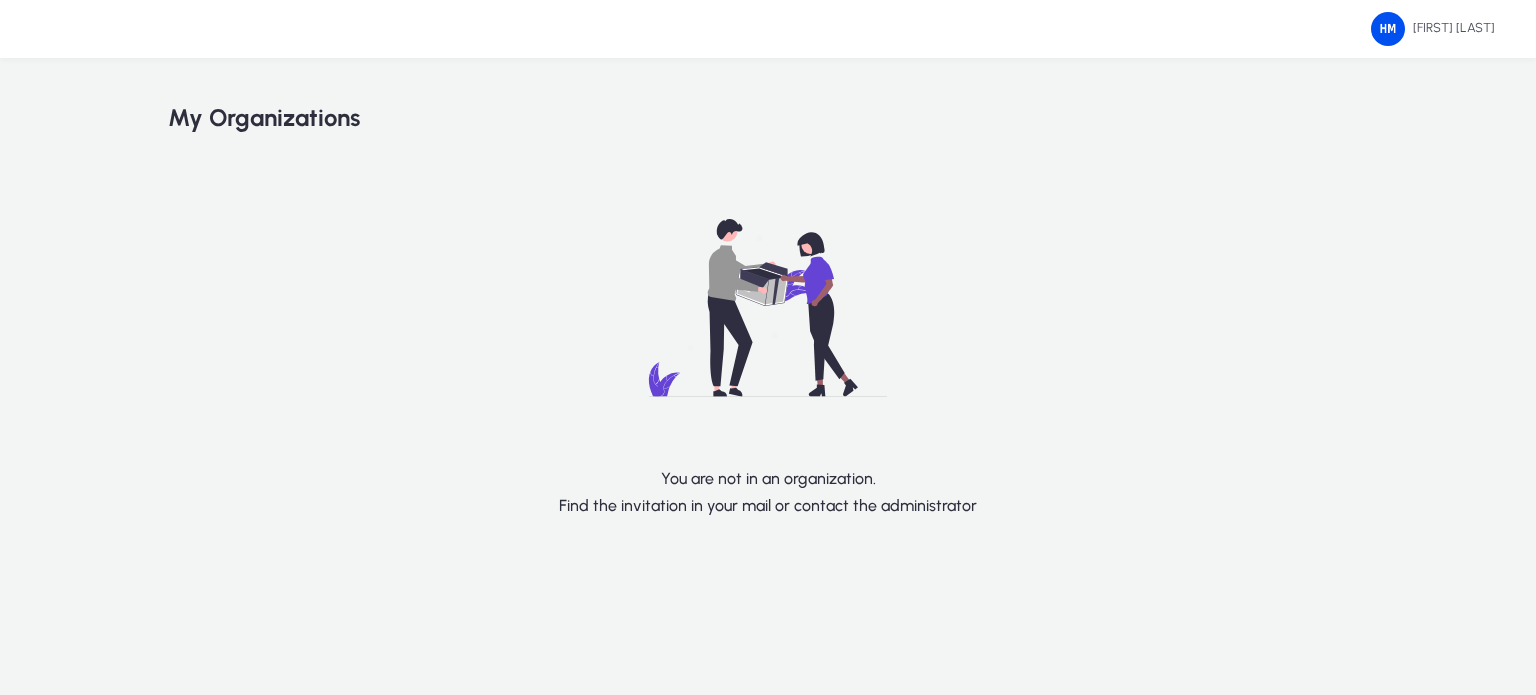 click on "Hazem Mourad" at bounding box center [768, 29] 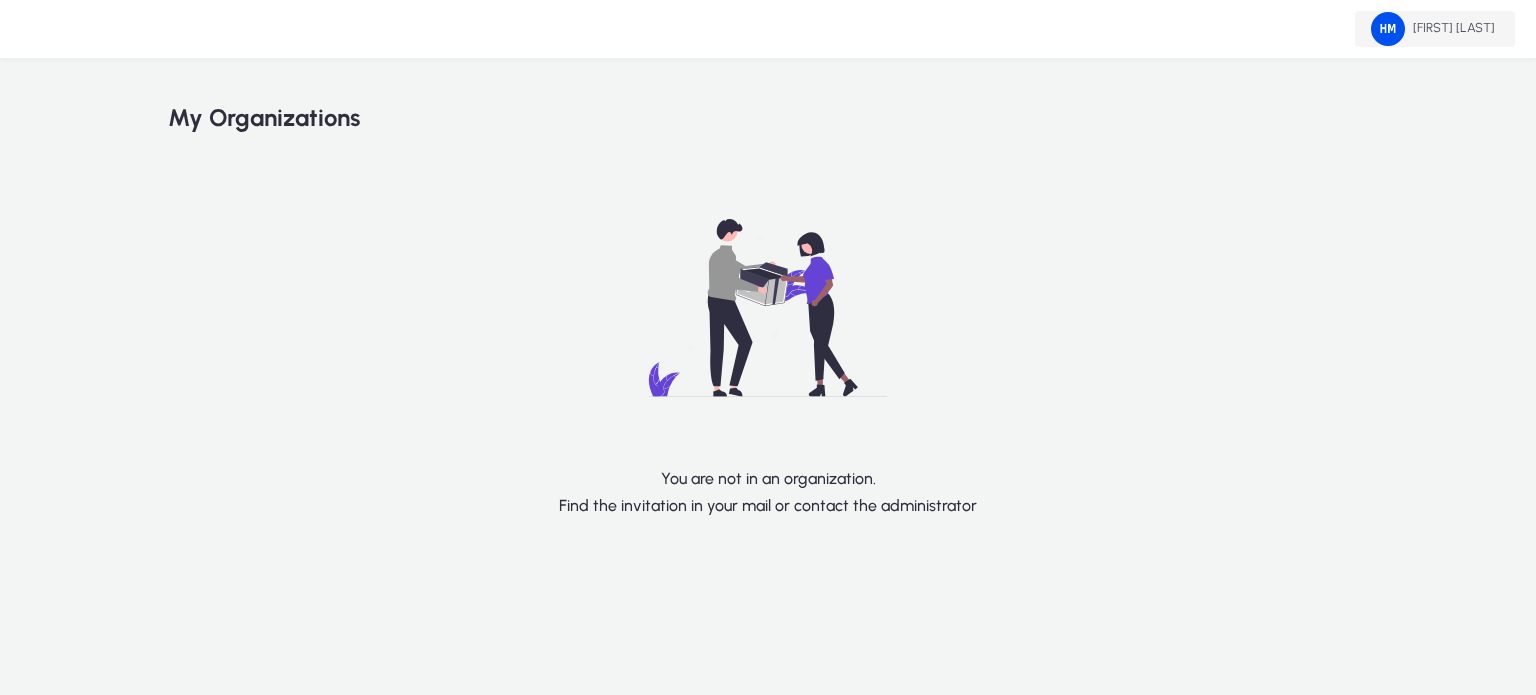 click on "Hazem Mourad" at bounding box center (1435, 29) 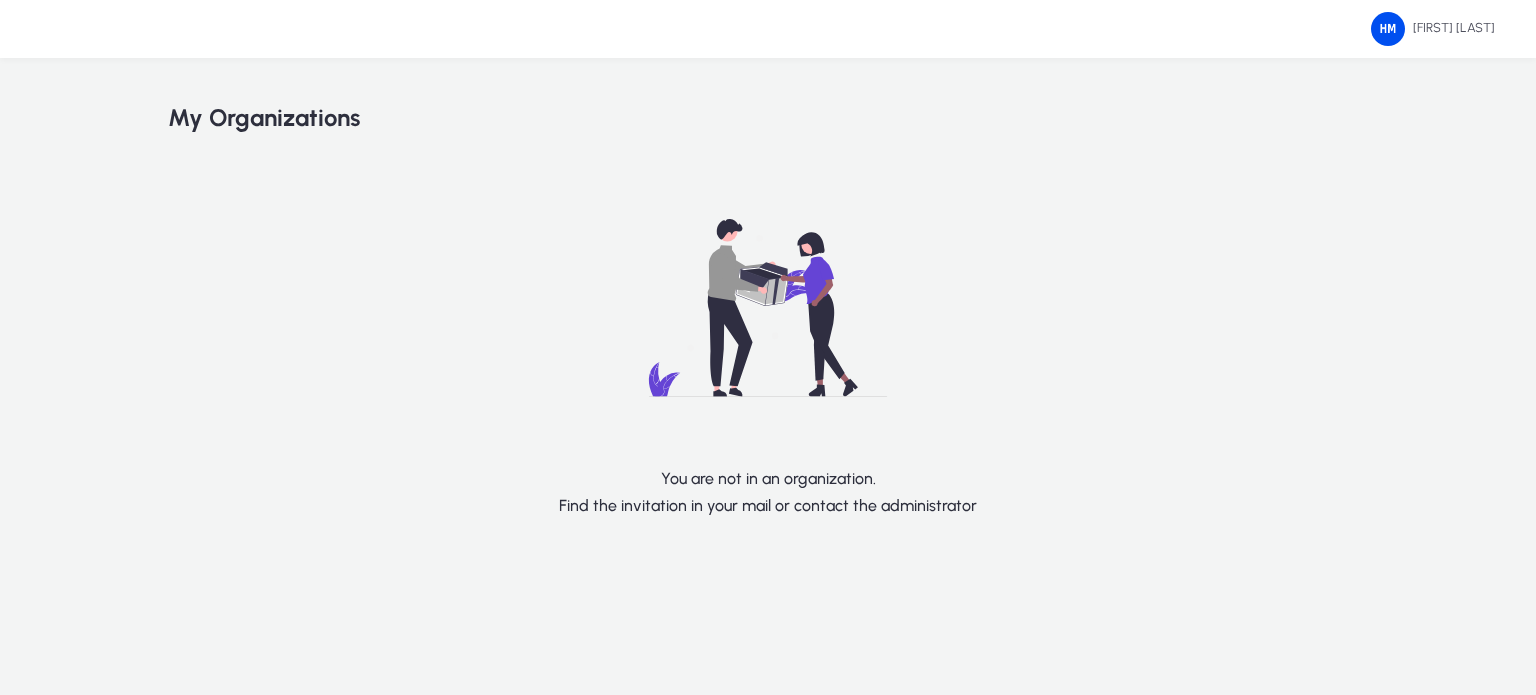 click on "Admin panel" at bounding box center (140, 885) 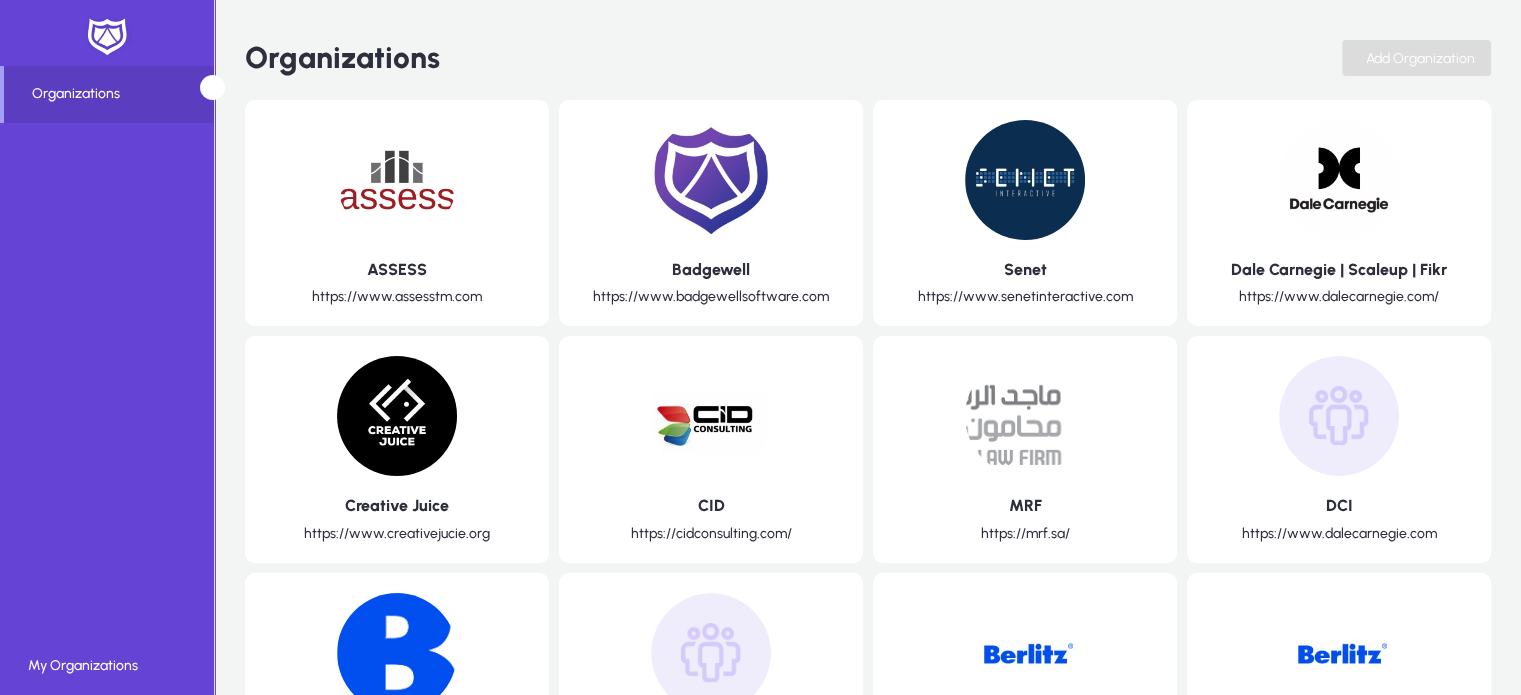 click on "Add Organization" at bounding box center [1420, 58] 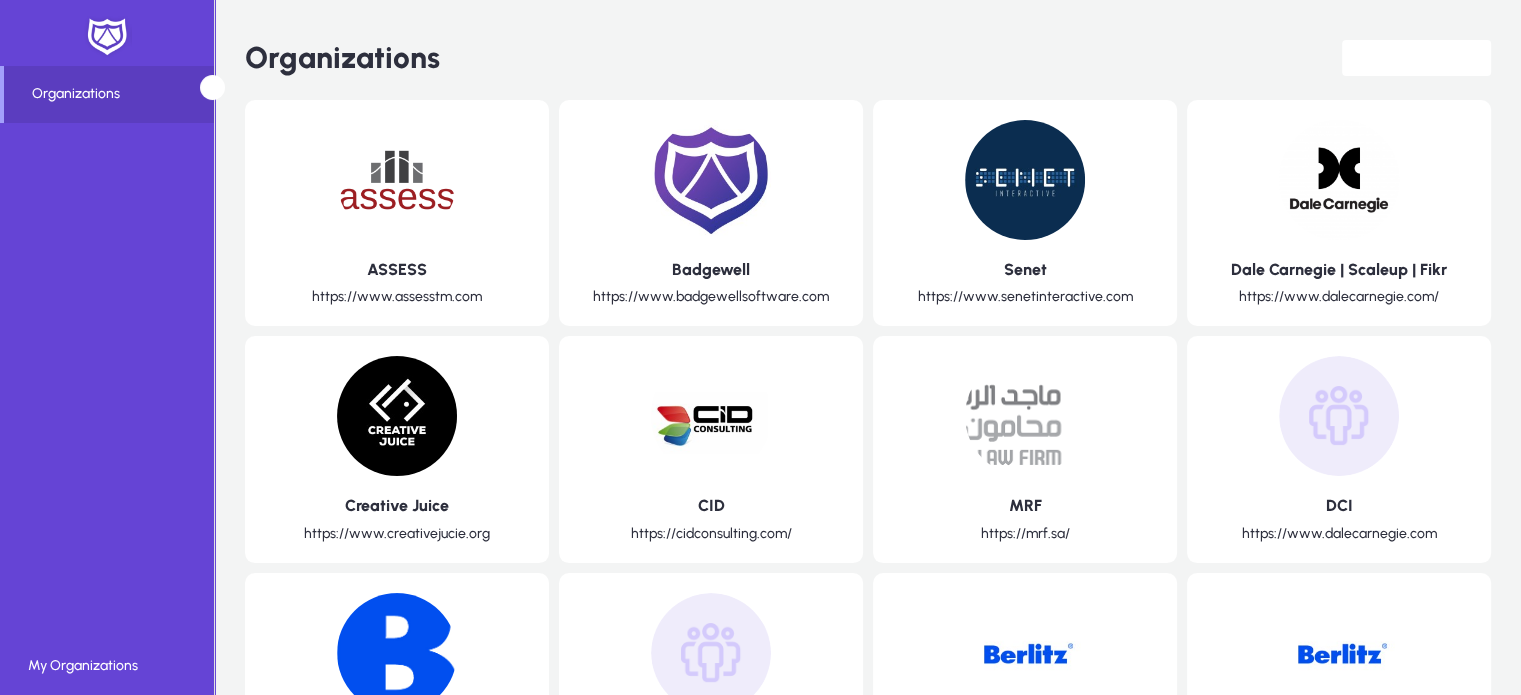 click at bounding box center [608, 947] 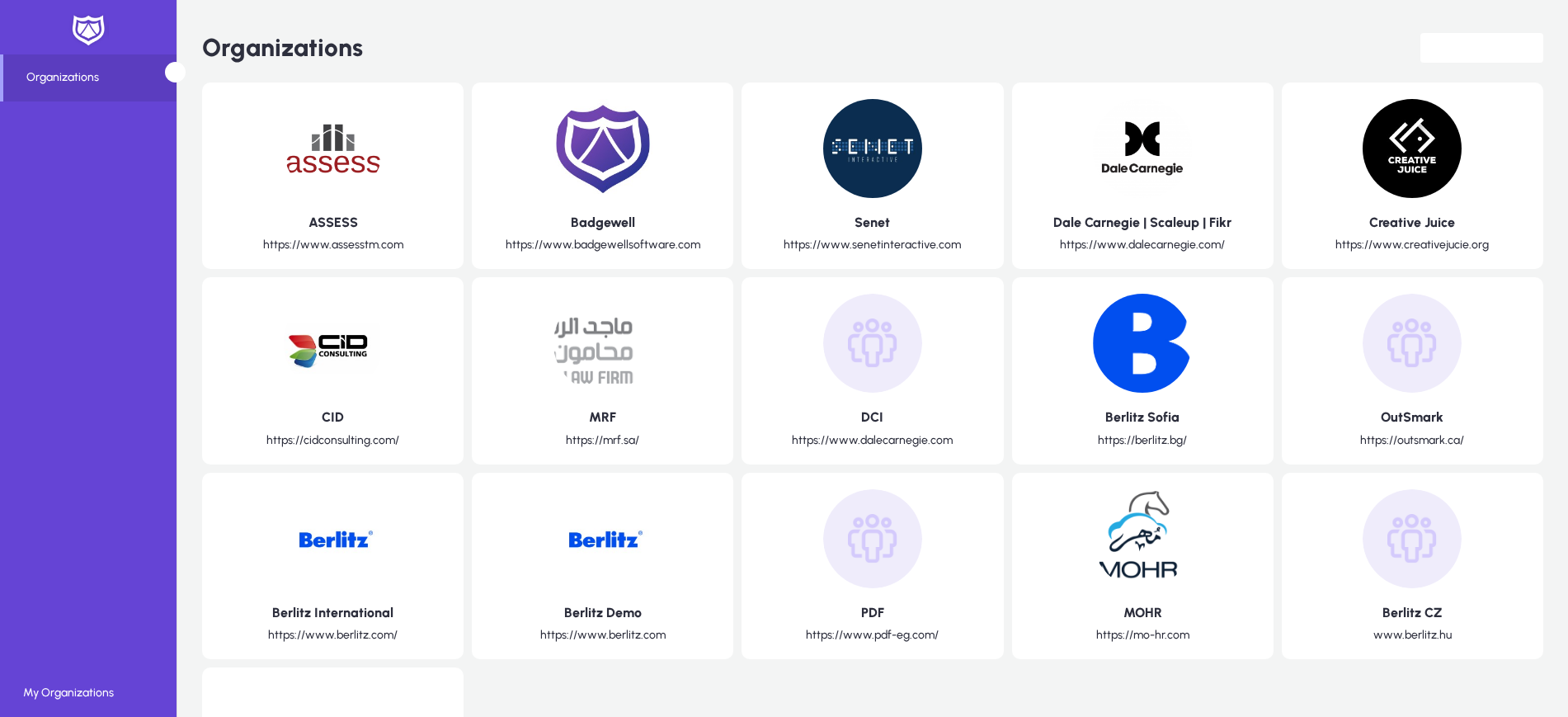 click at bounding box center (1222, 1540) 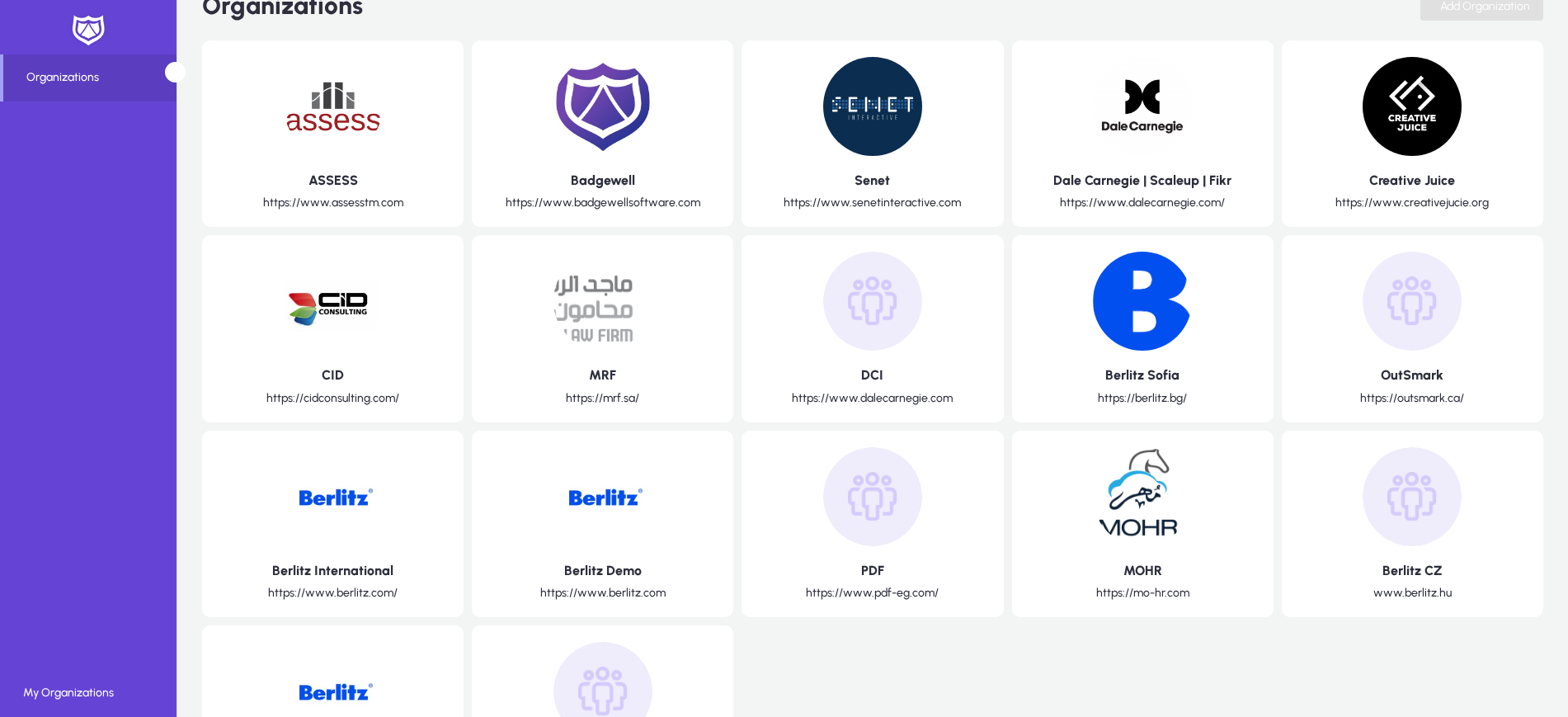 scroll, scrollTop: 137, scrollLeft: 0, axis: vertical 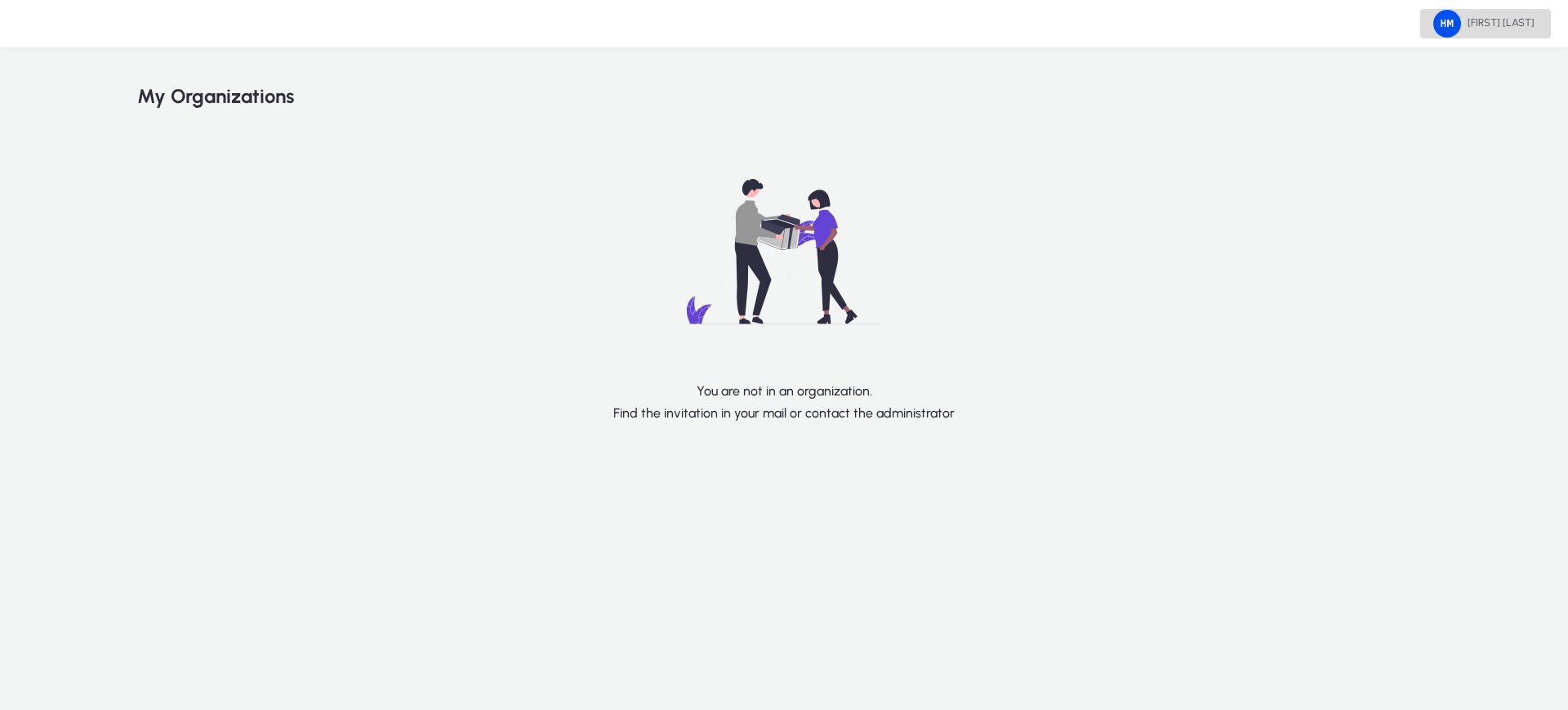 click at bounding box center [1486, 24] 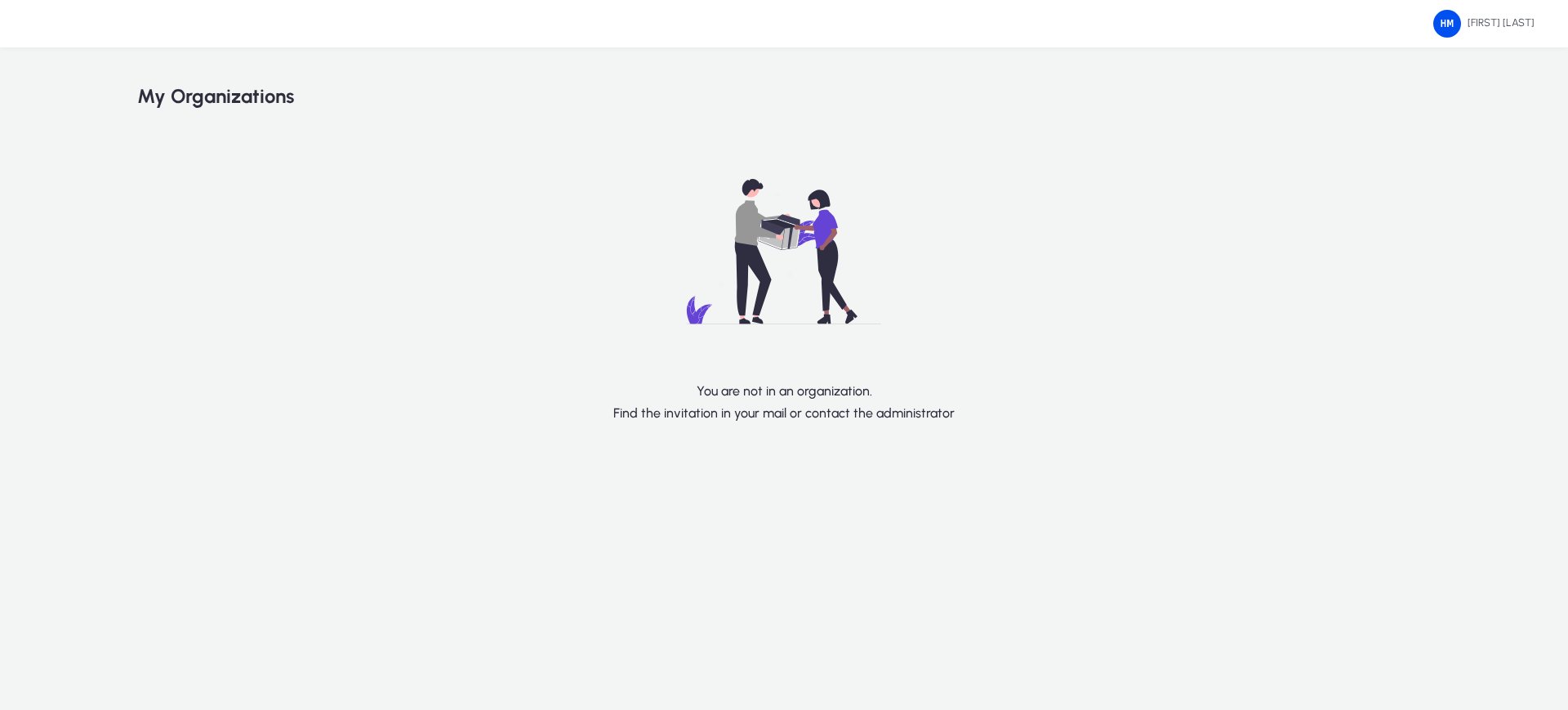 click on "Logout" at bounding box center (114, 776) 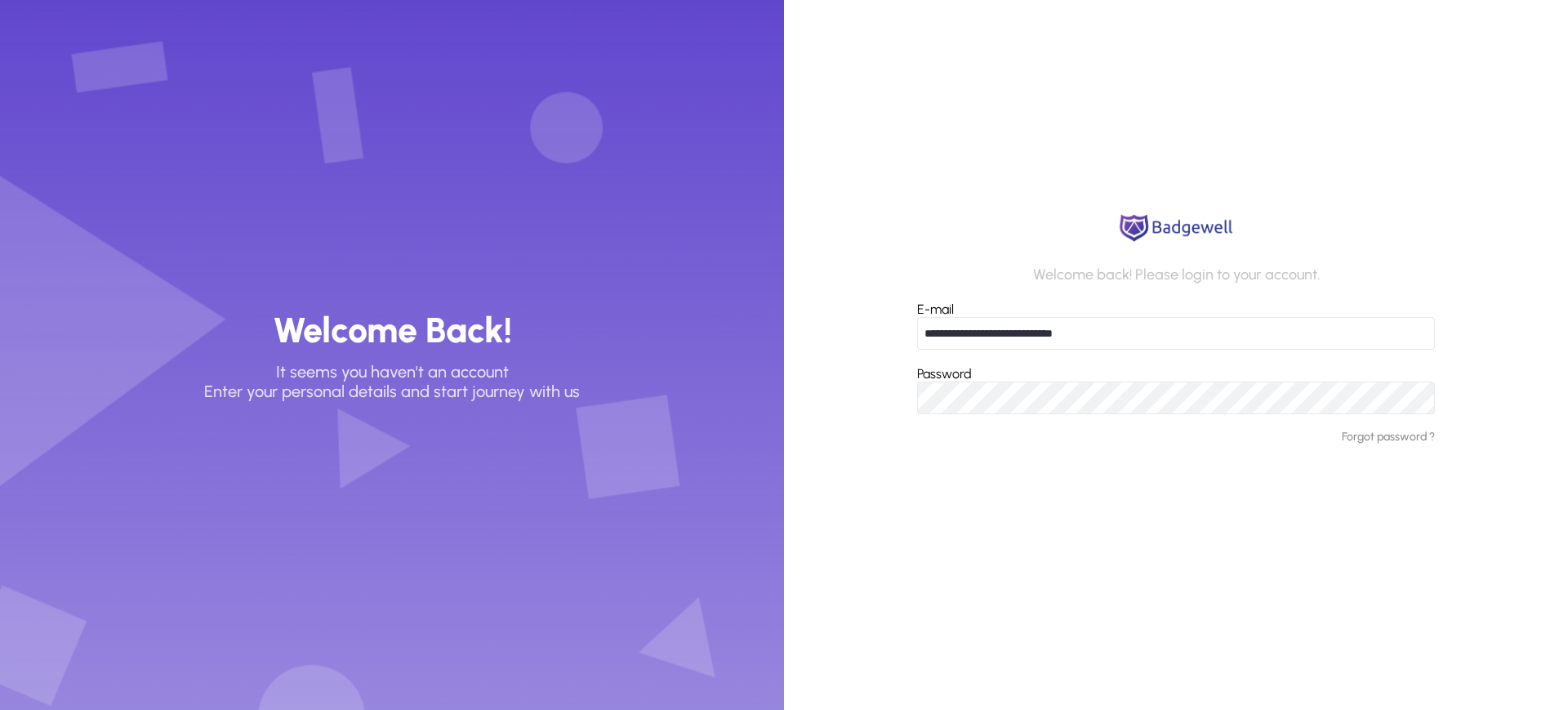 click on "**********" at bounding box center (1176, 333) 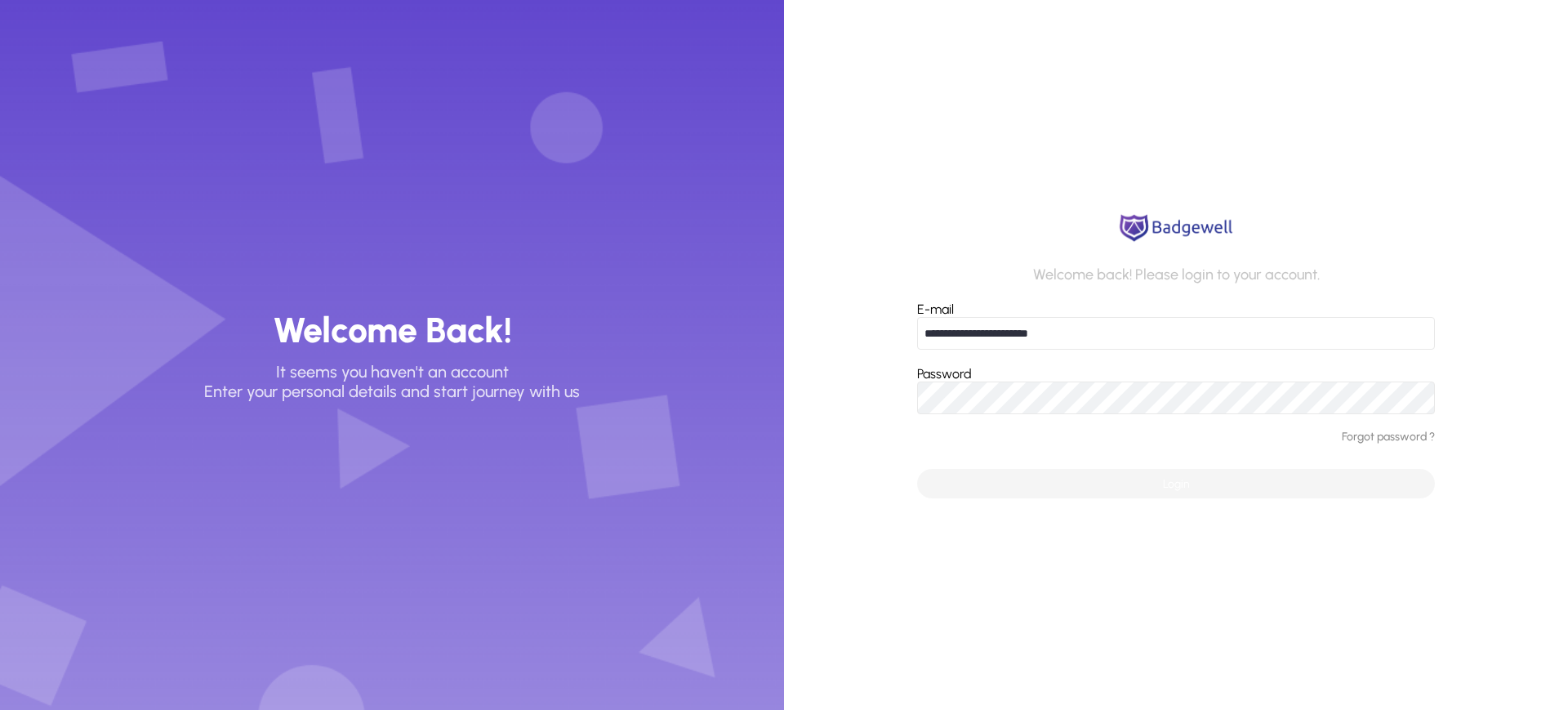 type on "**********" 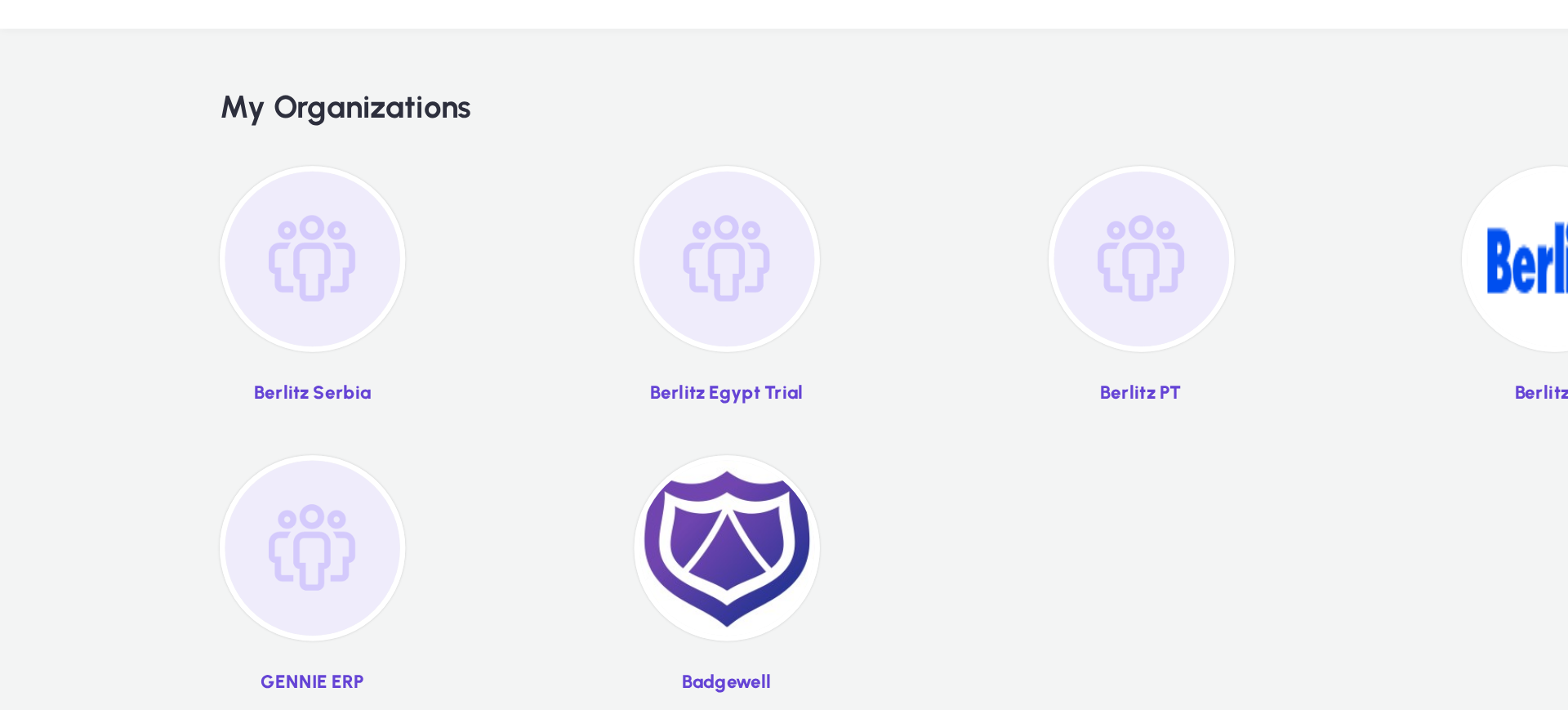 click at bounding box center [195, 191] 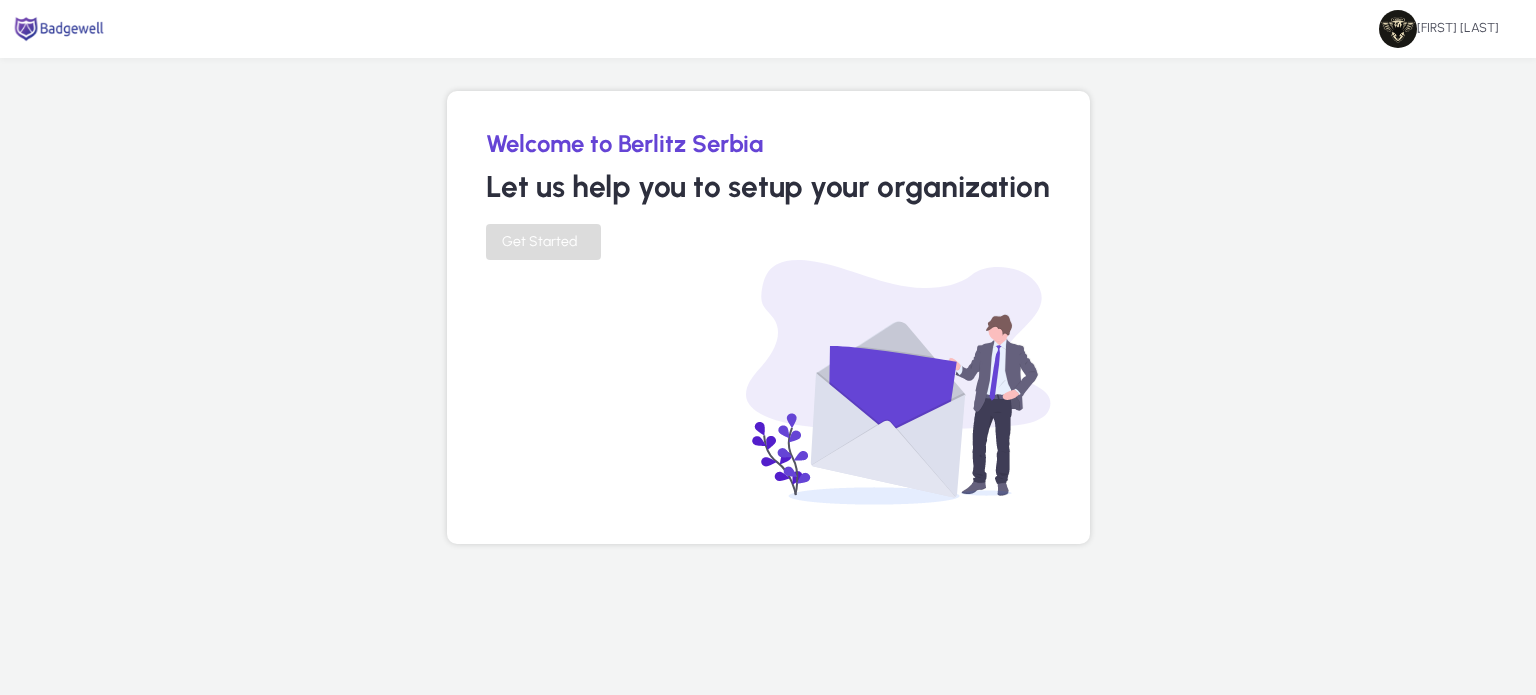 click on "Get Started" at bounding box center (539, 241) 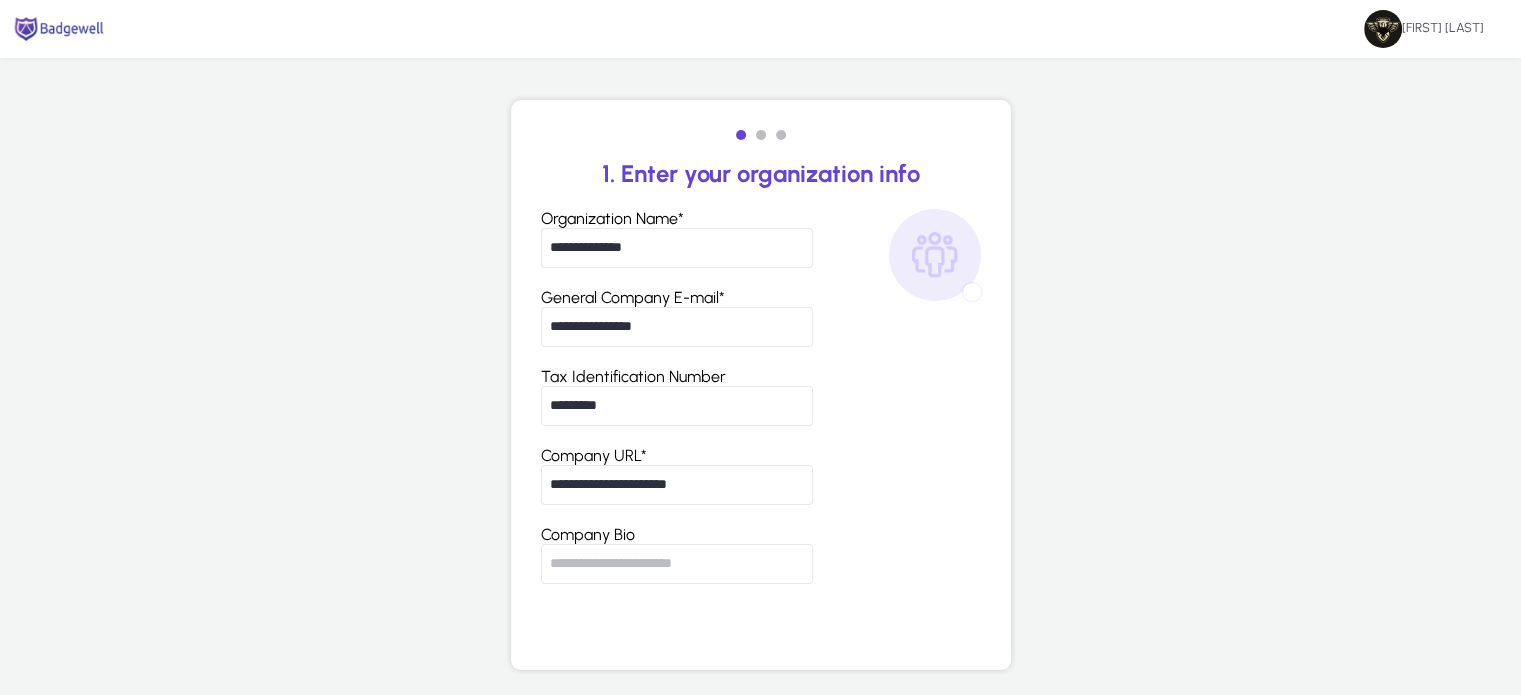 scroll, scrollTop: 17, scrollLeft: 0, axis: vertical 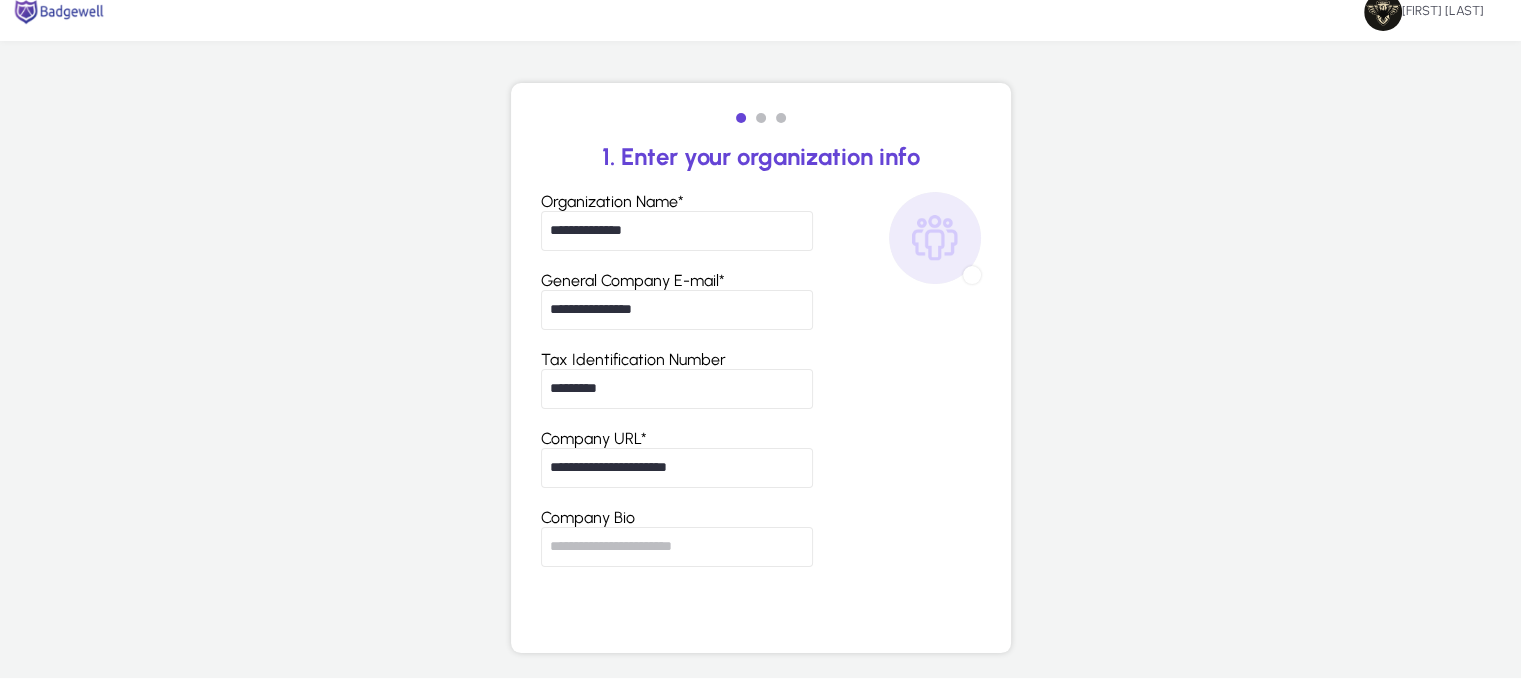 click at bounding box center (677, 231) 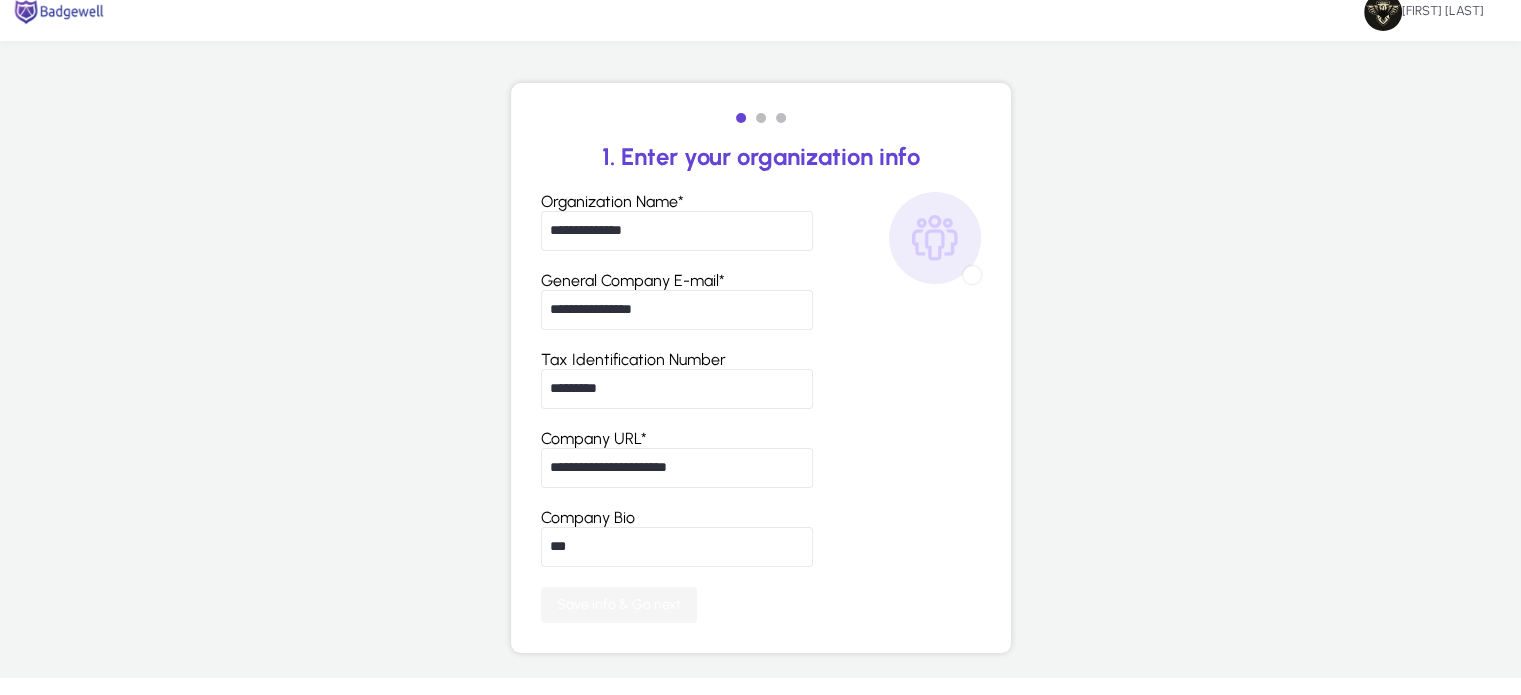 type on "***" 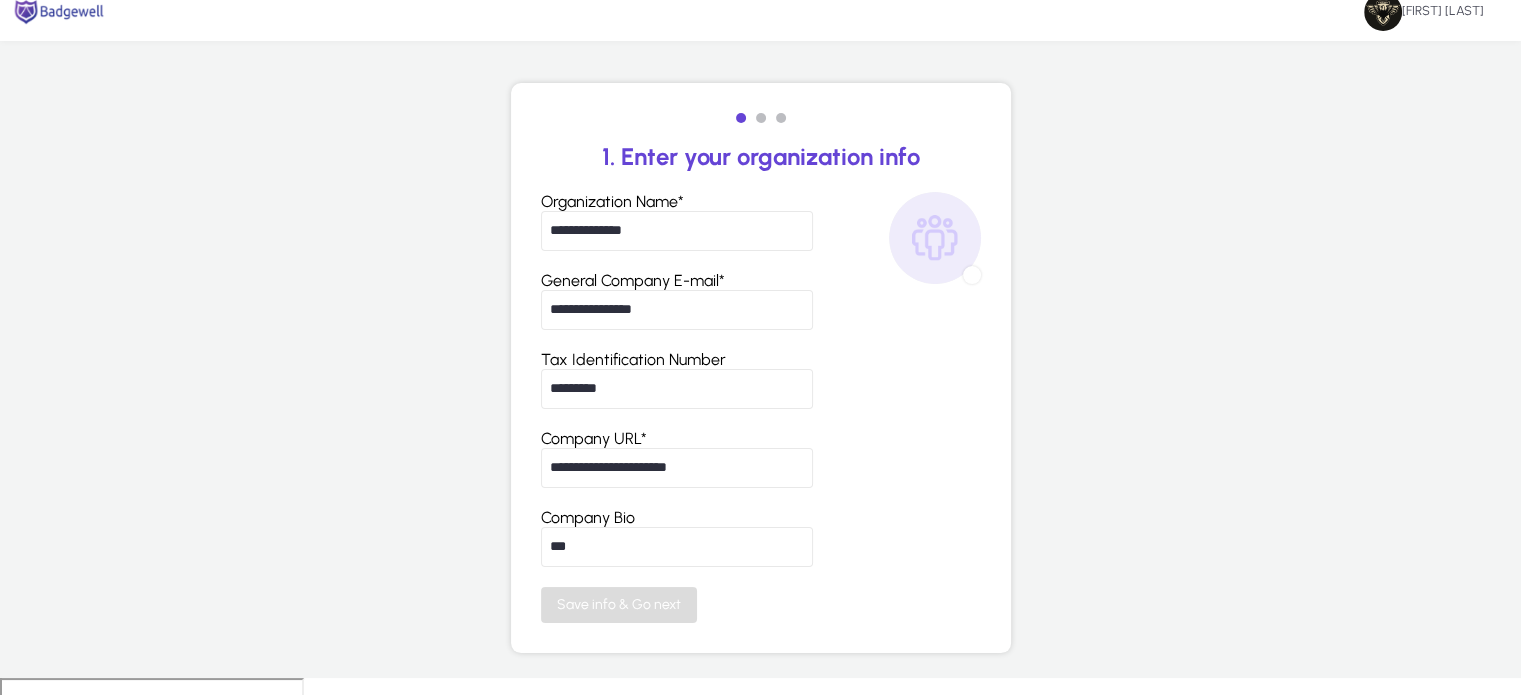 click on "Save info & Go next" at bounding box center [619, 604] 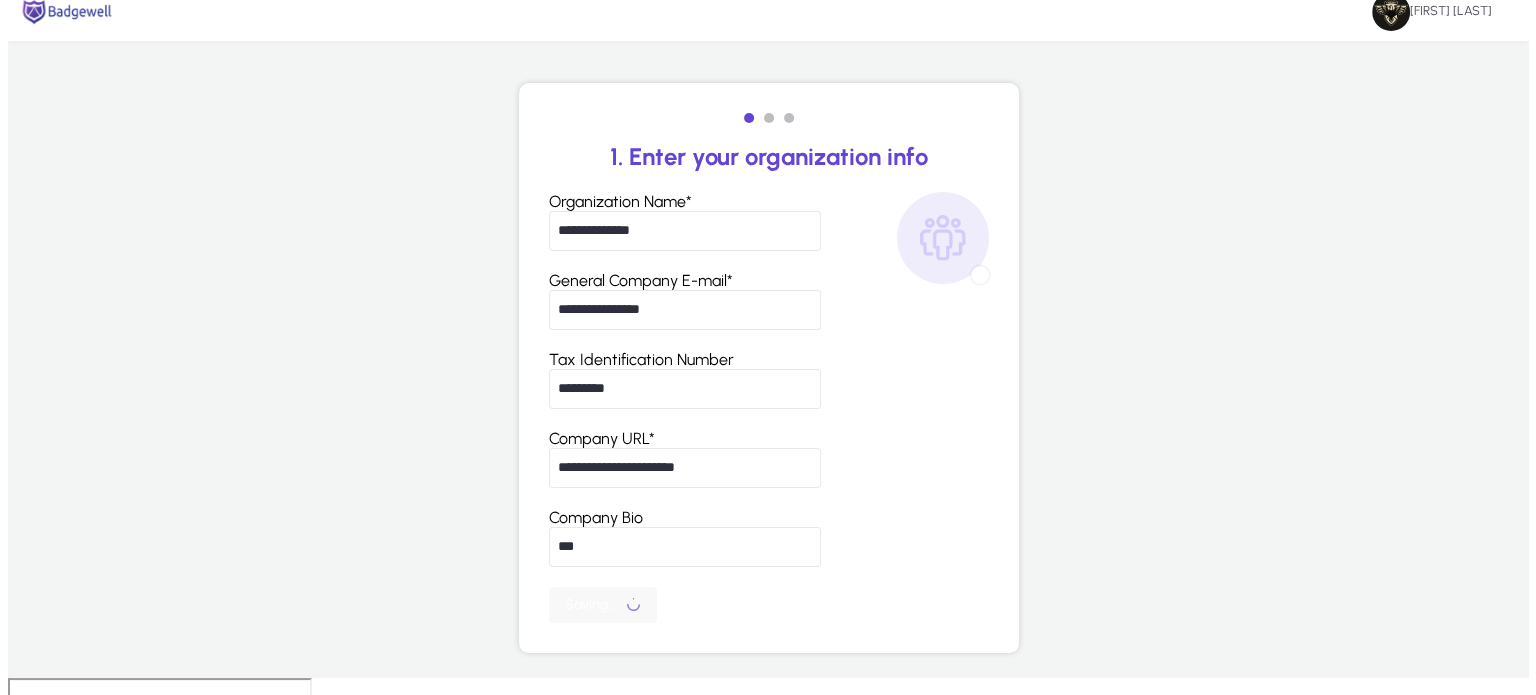 scroll, scrollTop: 0, scrollLeft: 0, axis: both 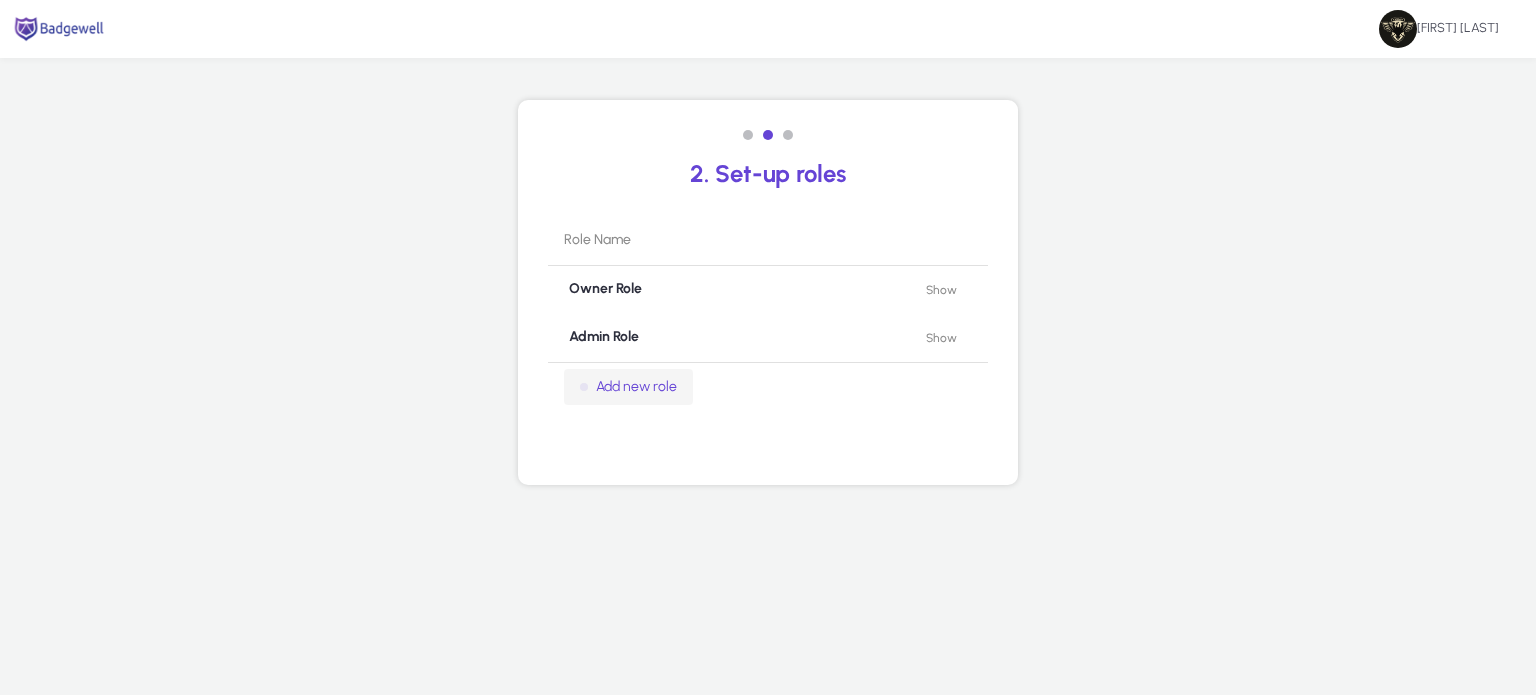 click on "Add new role" at bounding box center (636, 387) 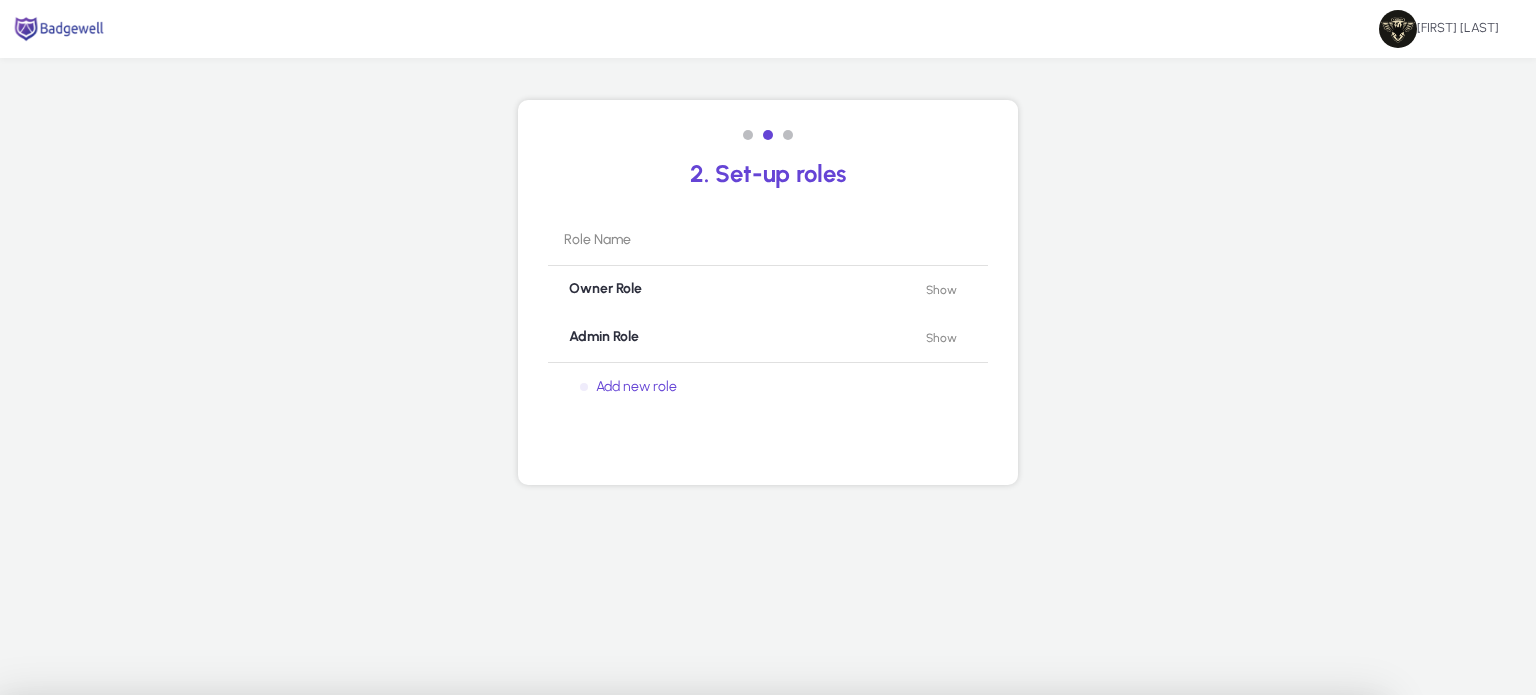 click at bounding box center (228, 709) 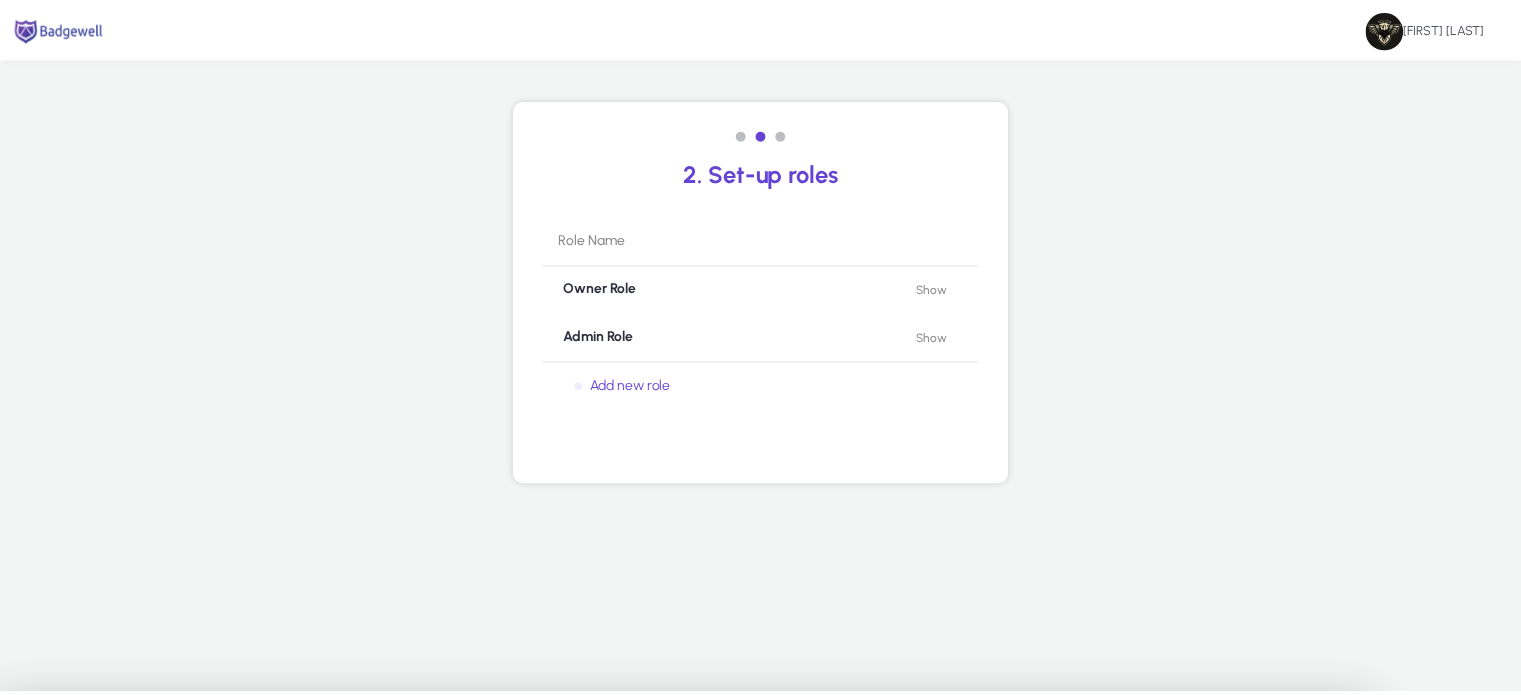 scroll, scrollTop: 2428, scrollLeft: 0, axis: vertical 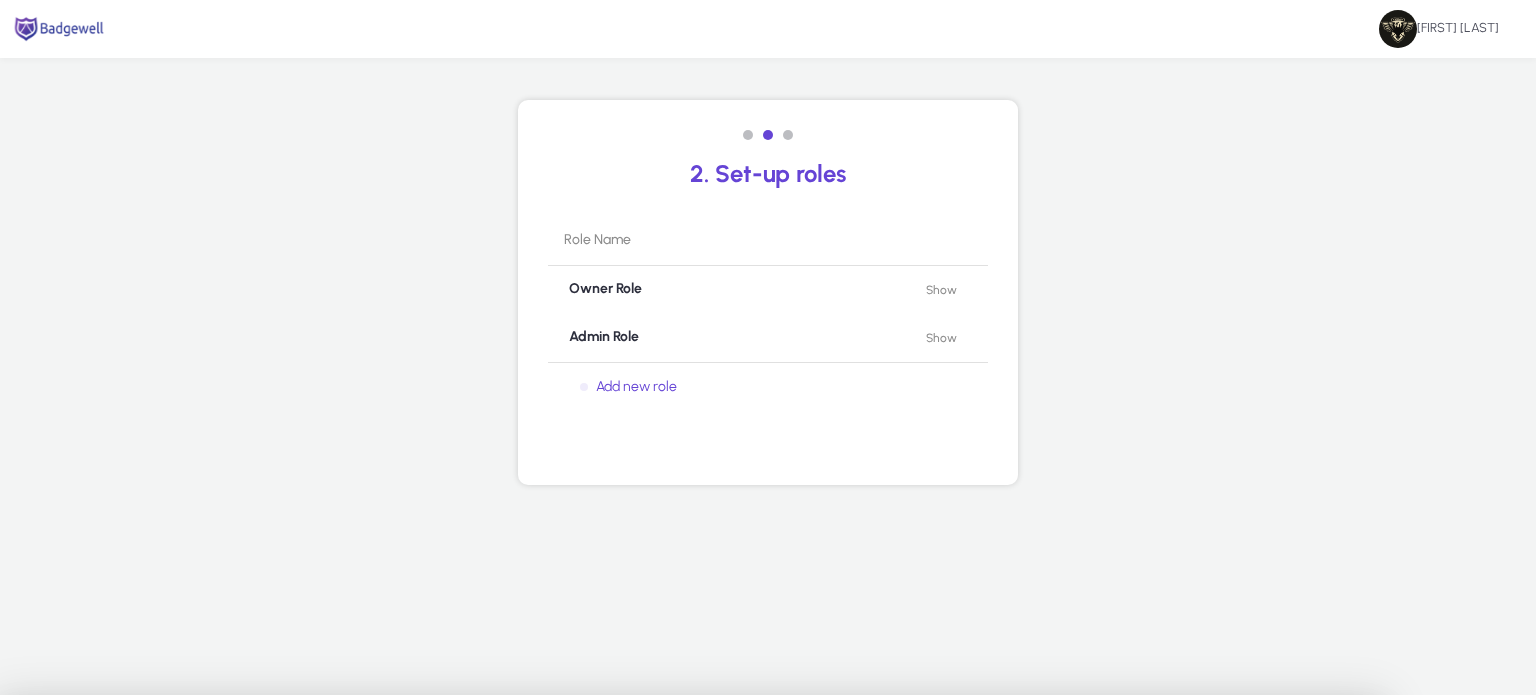 click at bounding box center (1335, 1324) 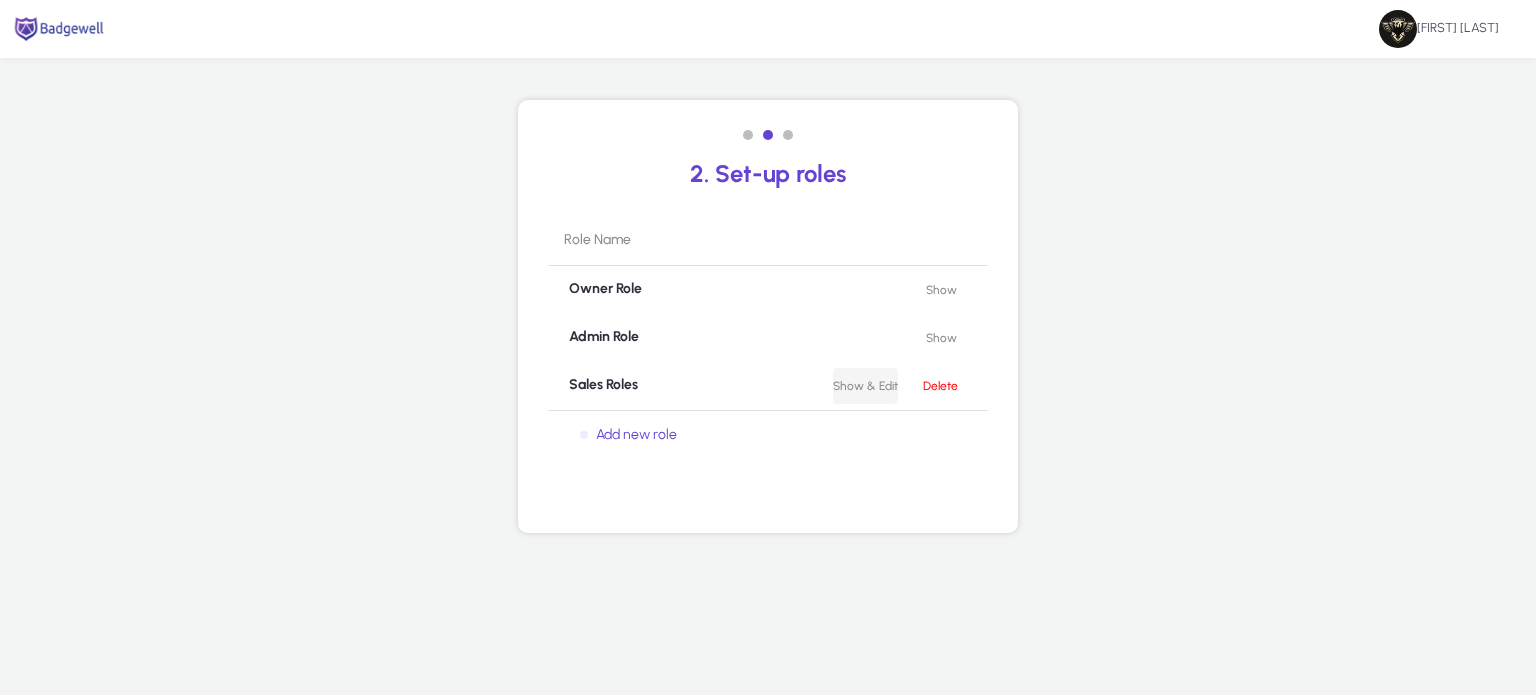 click on "Show & Edit" at bounding box center [865, 386] 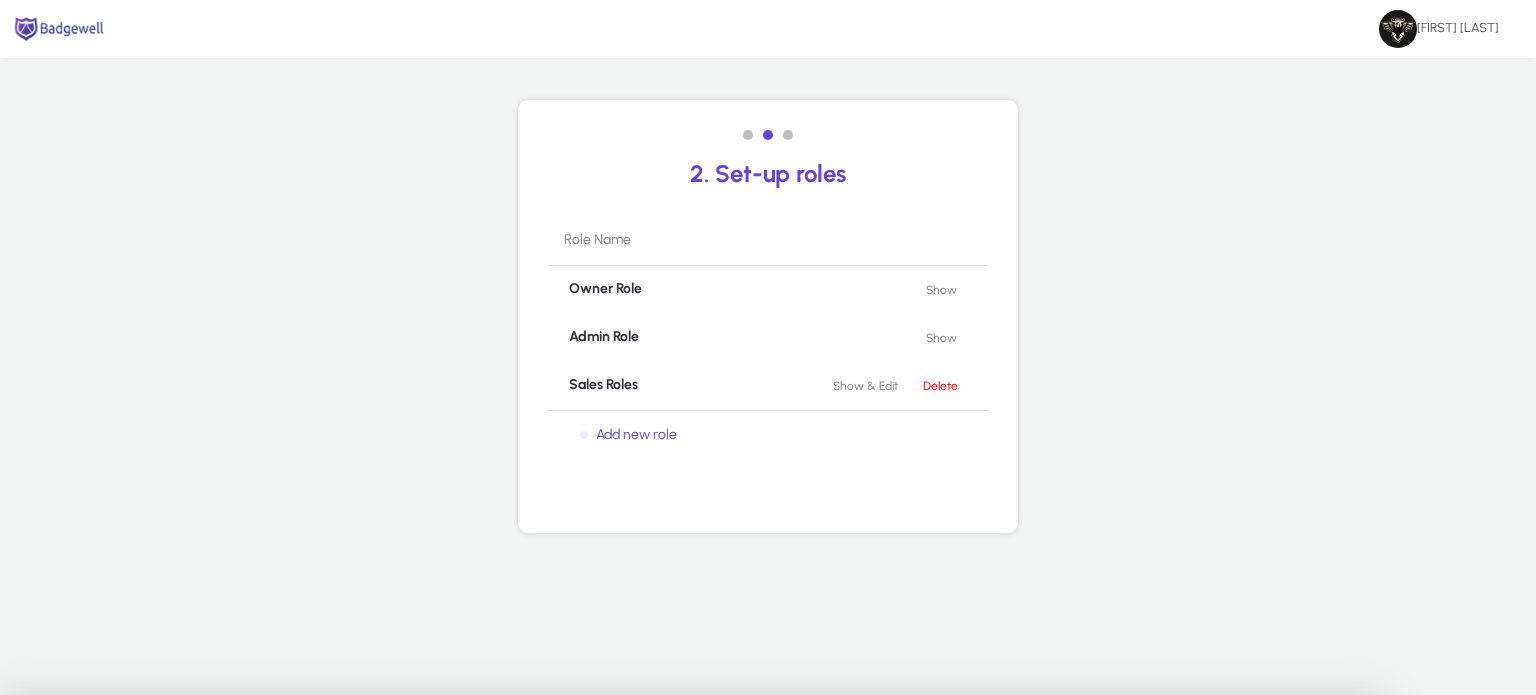 click at bounding box center [1382, 696] 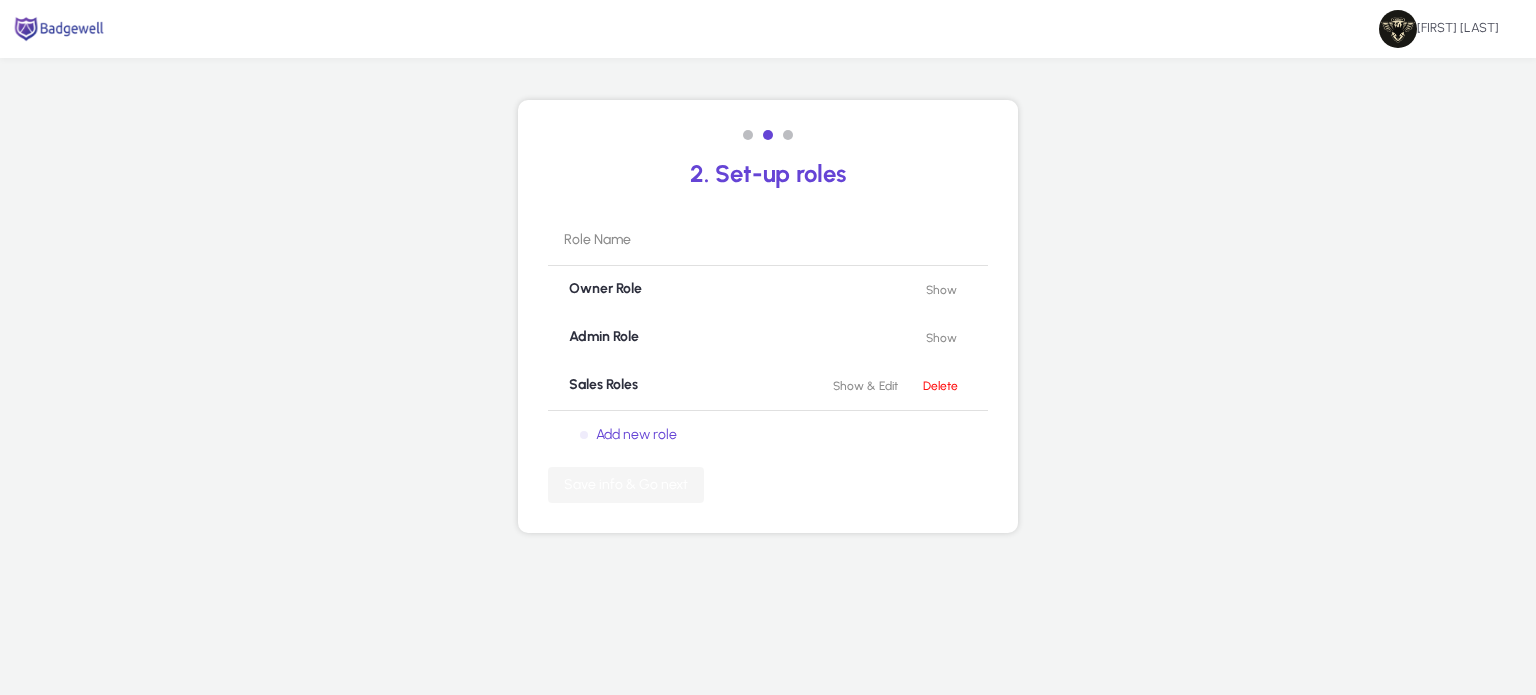 click on "Save info & Go next" at bounding box center (626, 484) 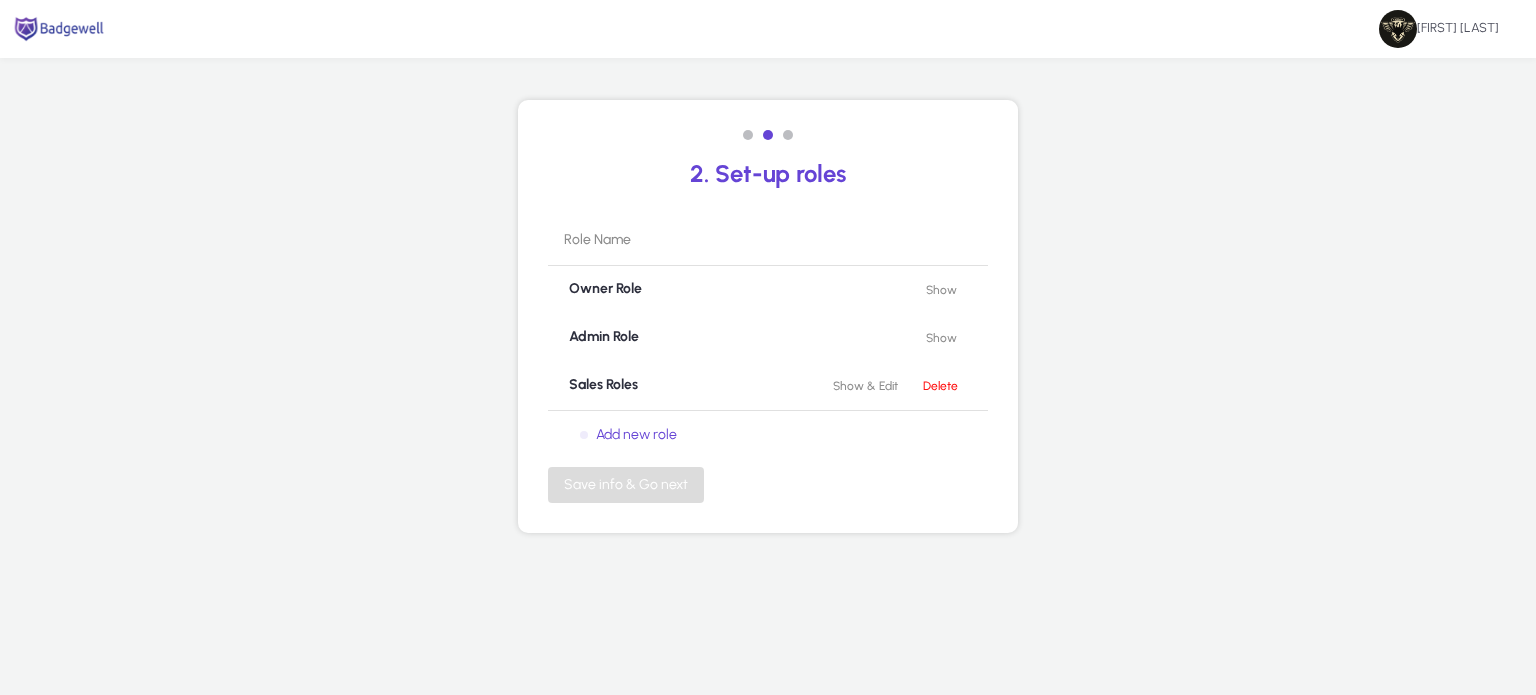 click on "Save info & Go next" at bounding box center [626, 484] 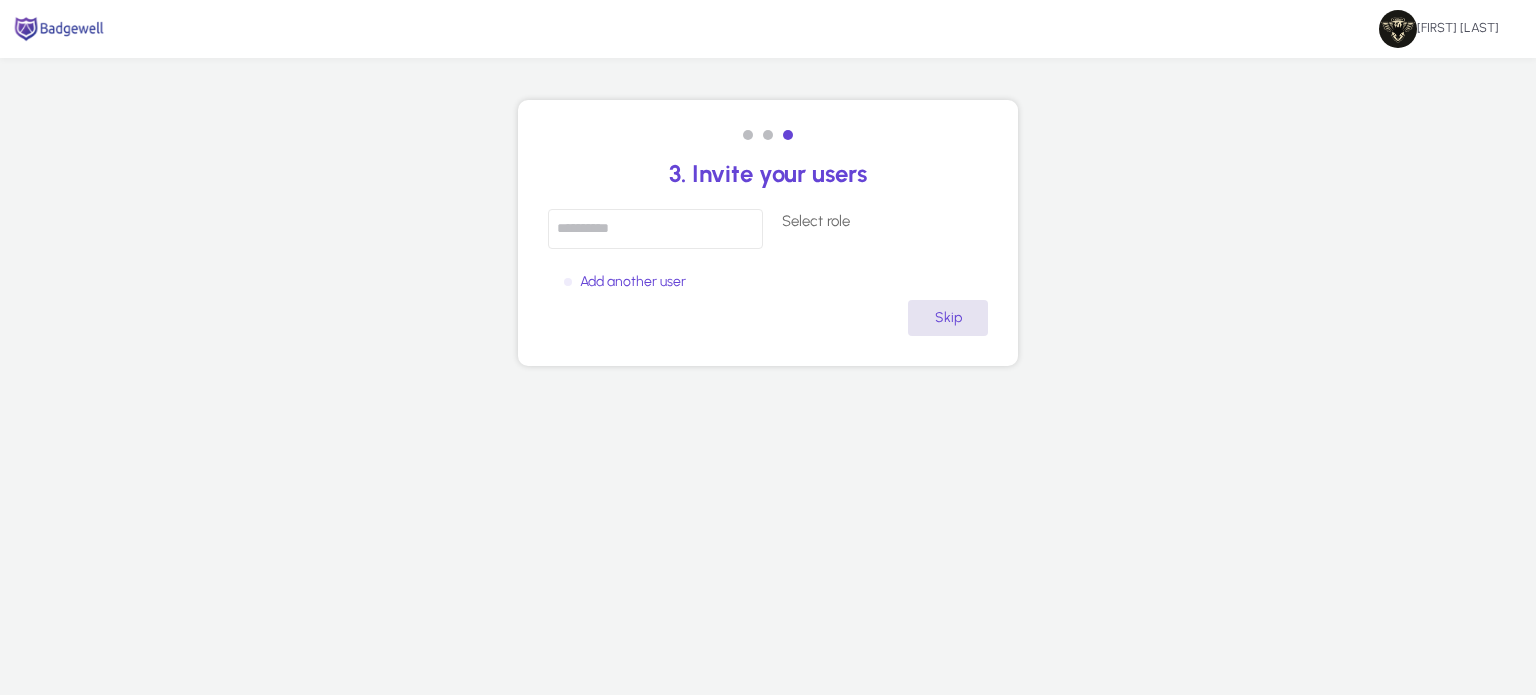 click at bounding box center (948, 318) 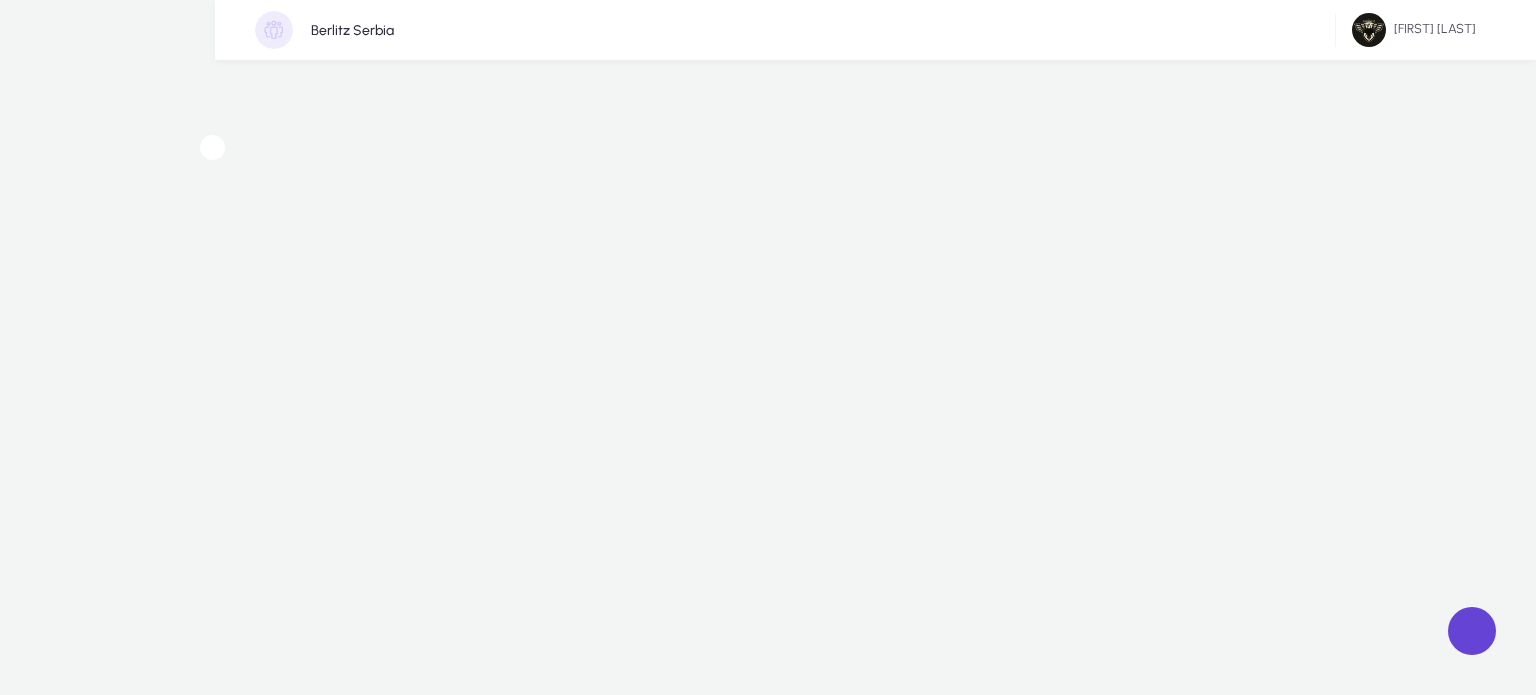 click at bounding box center [804, 1114] 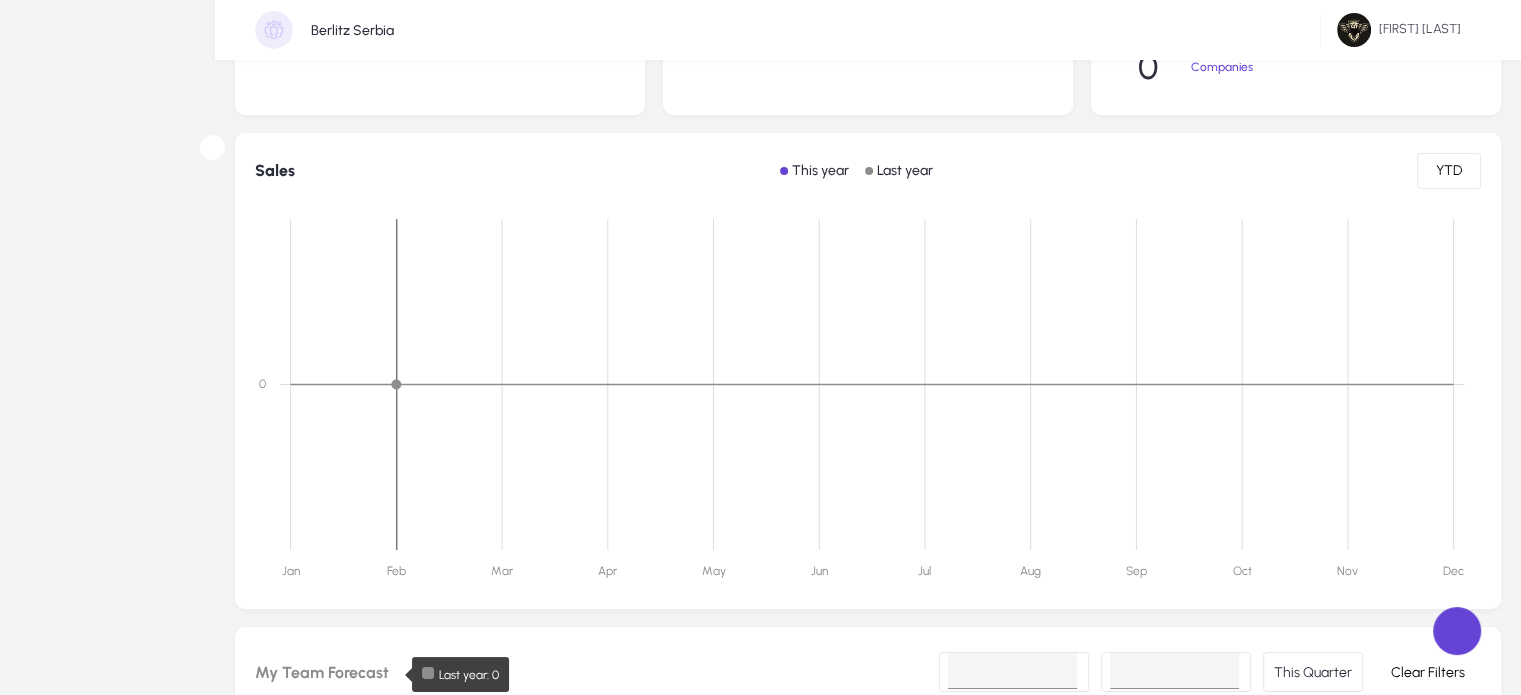 scroll, scrollTop: 291, scrollLeft: 0, axis: vertical 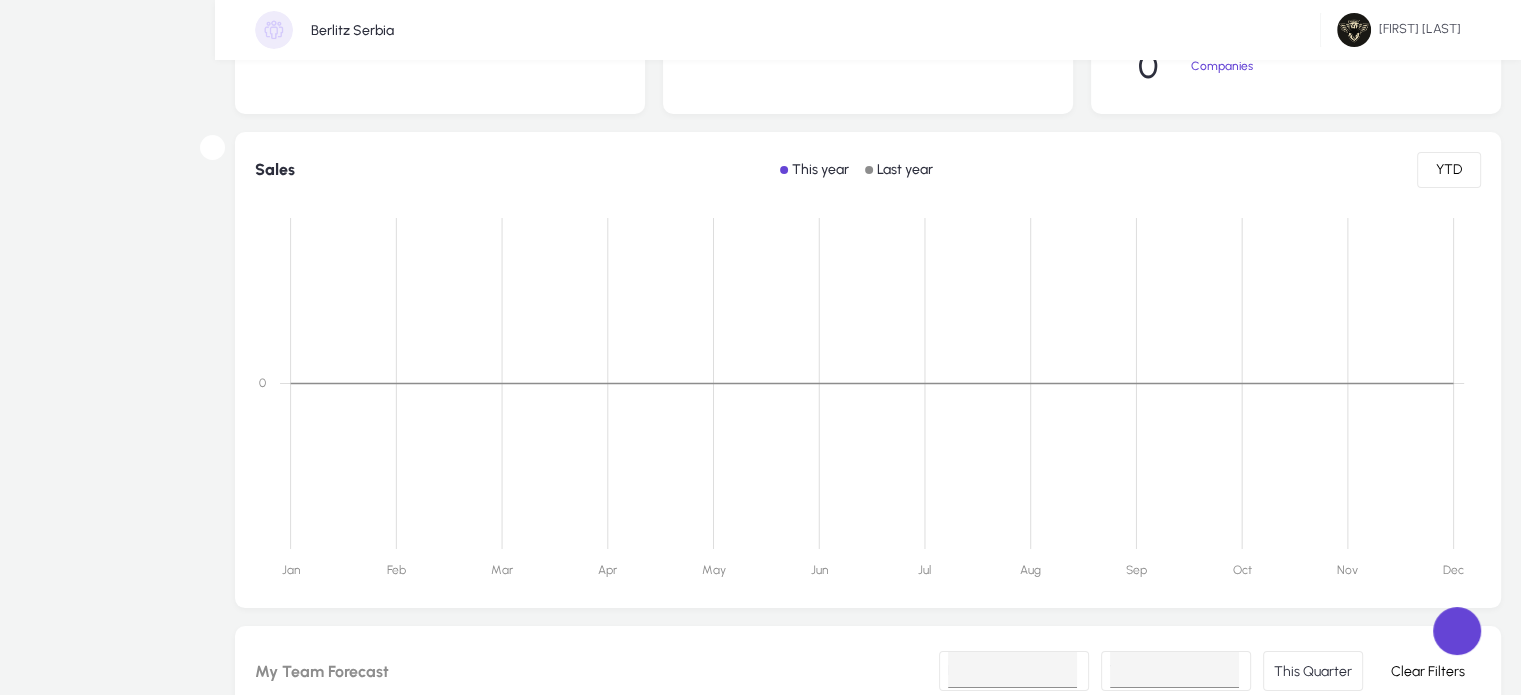 click at bounding box center [0, 0] 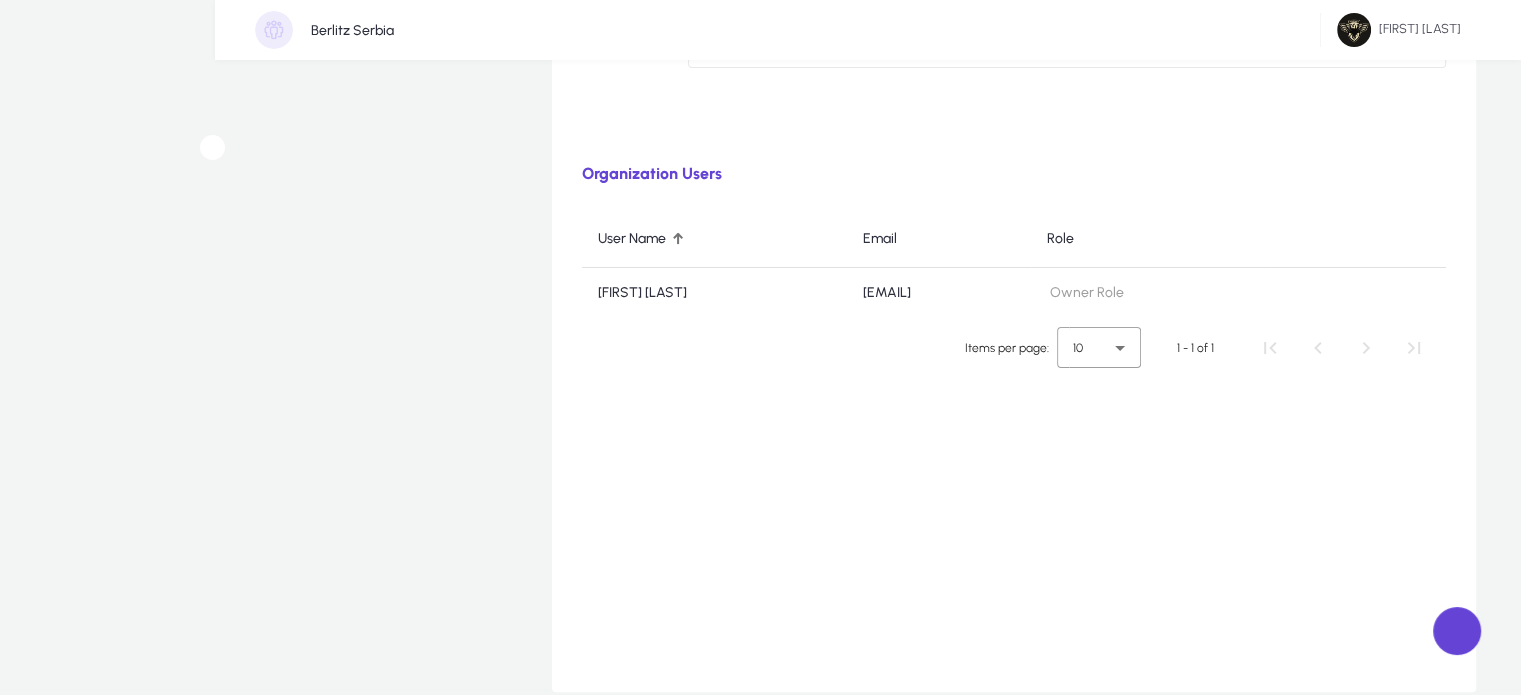 scroll, scrollTop: 0, scrollLeft: 0, axis: both 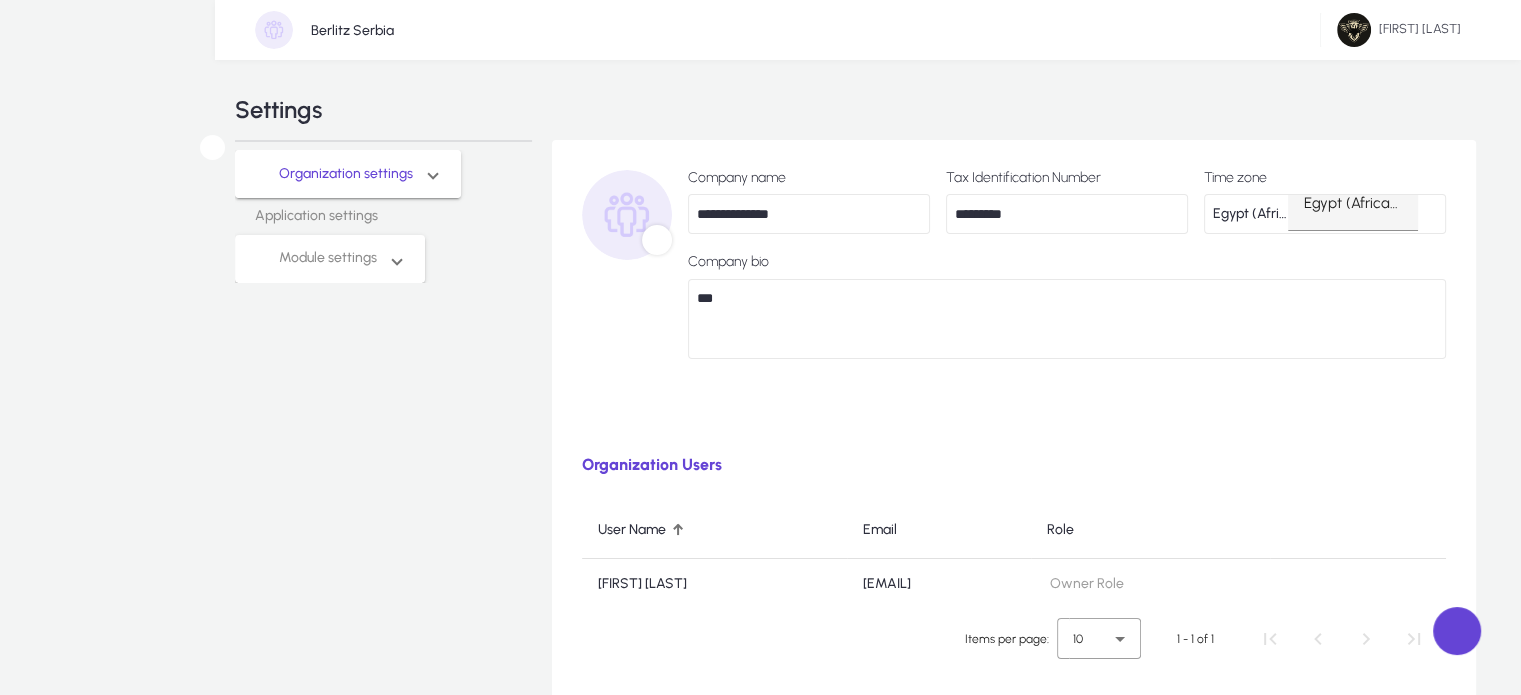click on "Egypt (Africa/Cairo)" at bounding box center [1251, 214] 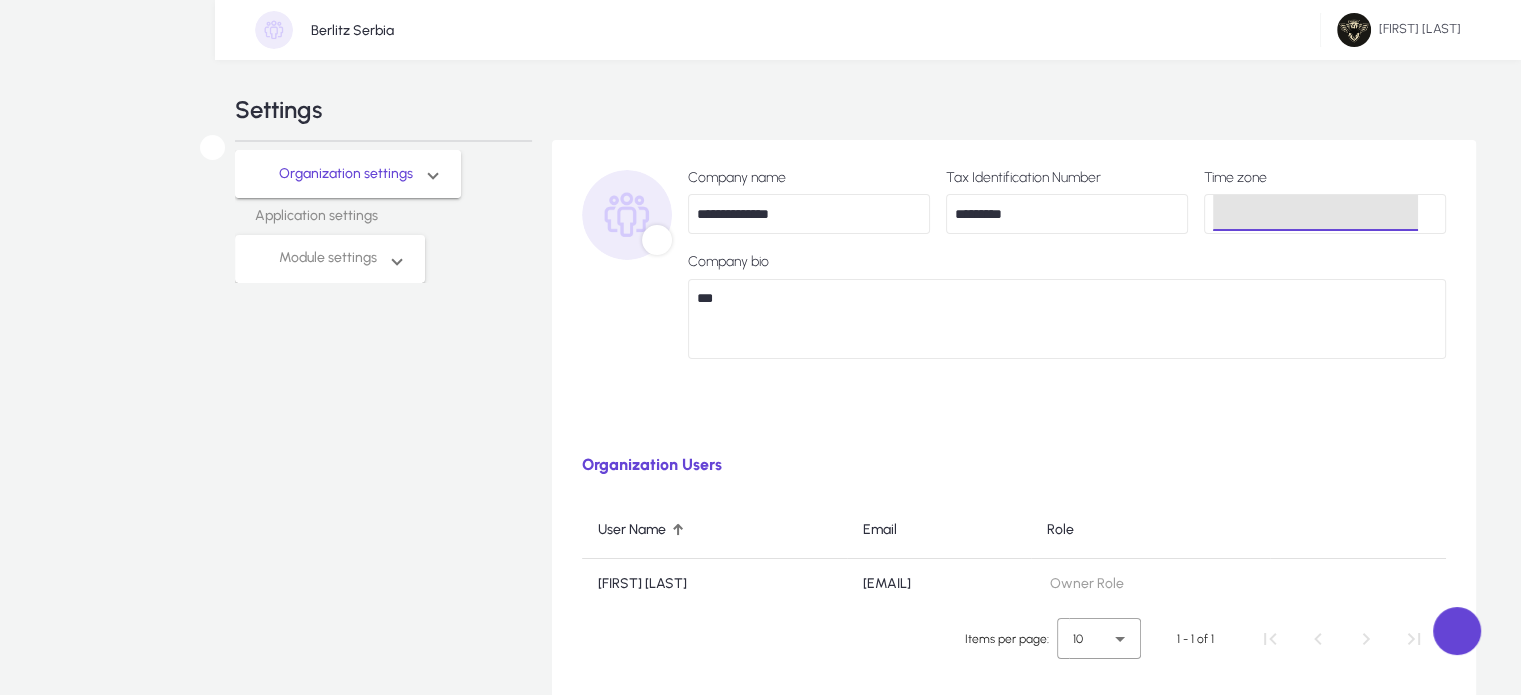 scroll, scrollTop: 0, scrollLeft: 0, axis: both 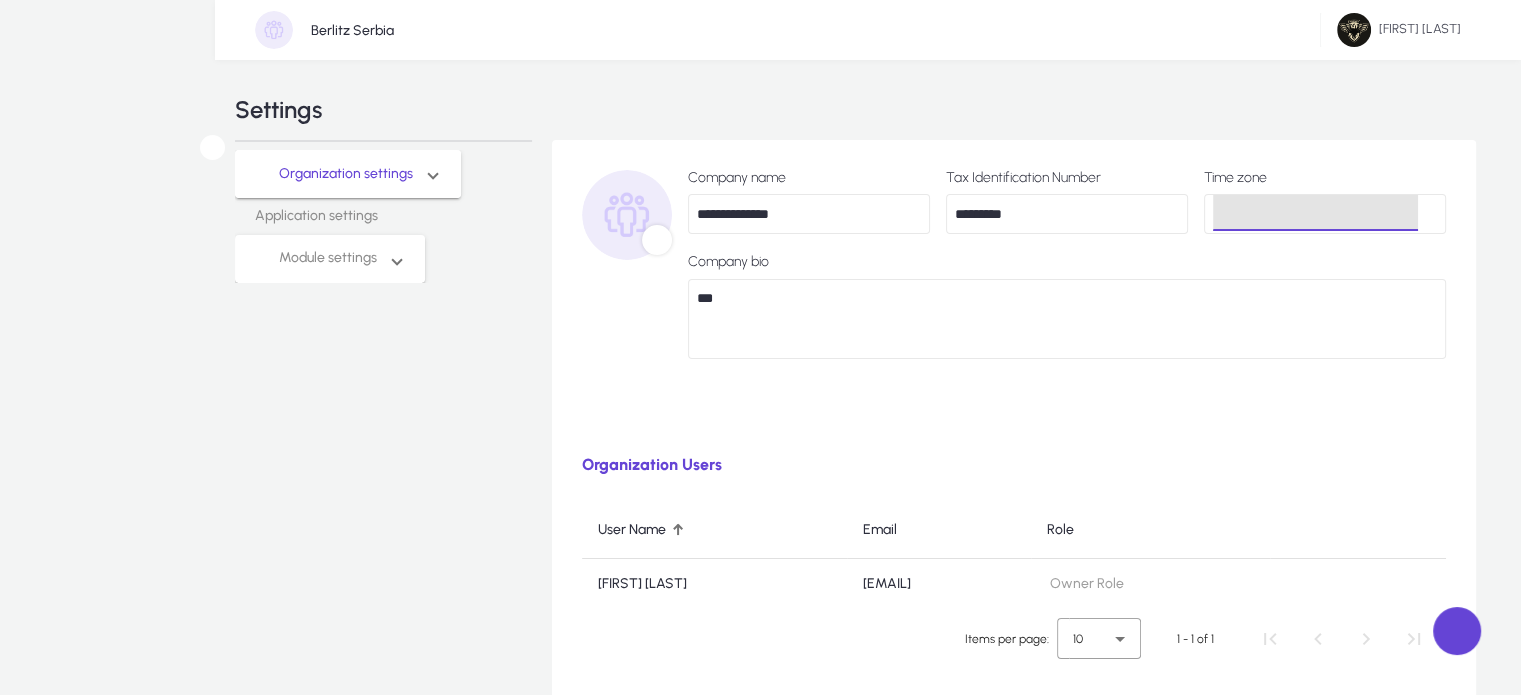 type on "******" 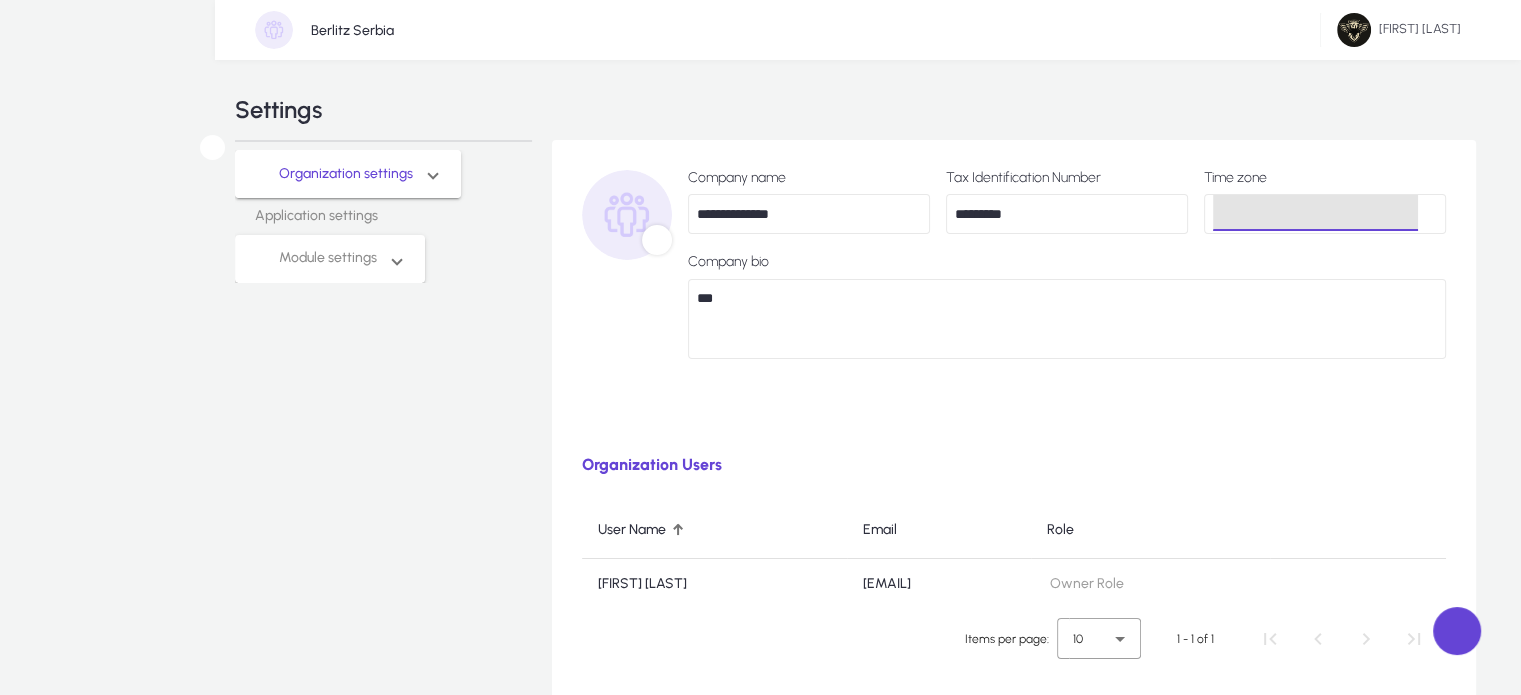 click on "Serbia (Belgrade)" at bounding box center (120, 767) 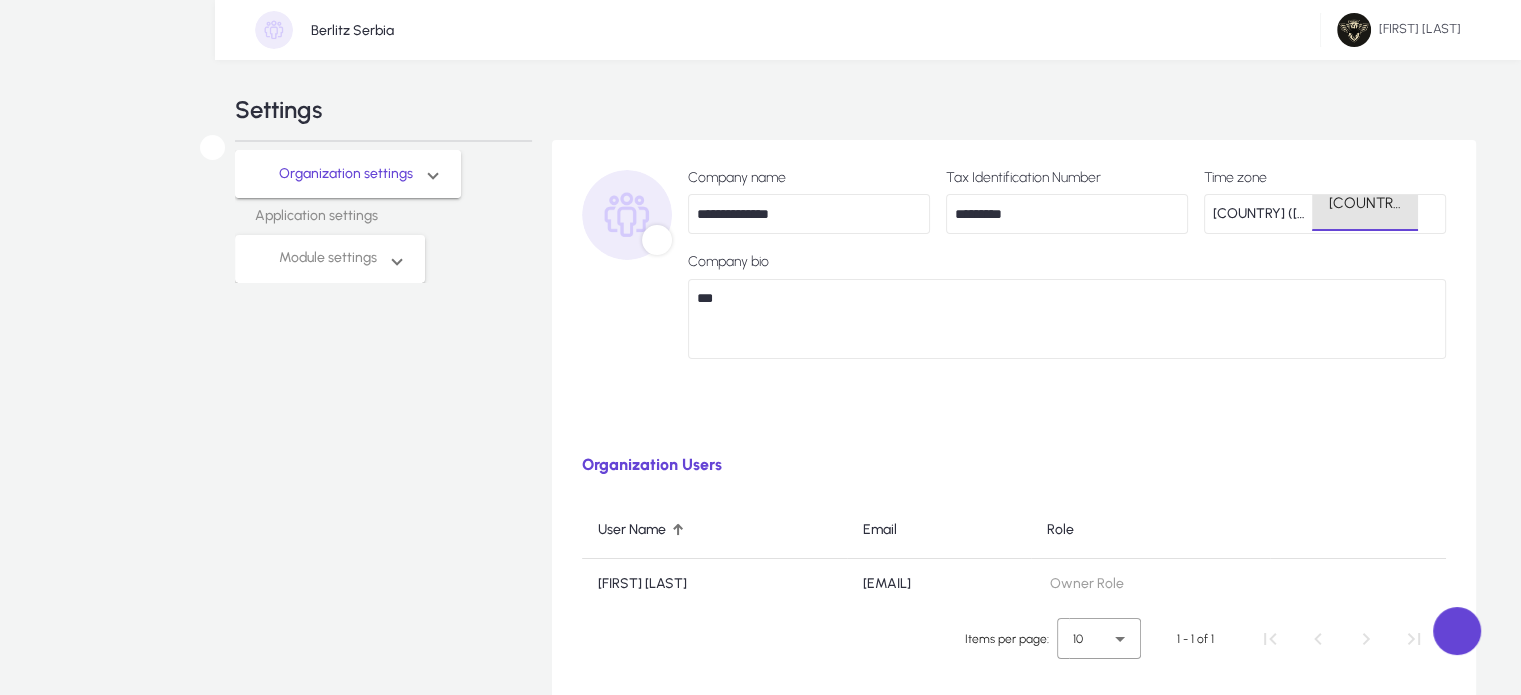 scroll, scrollTop: 0, scrollLeft: 0, axis: both 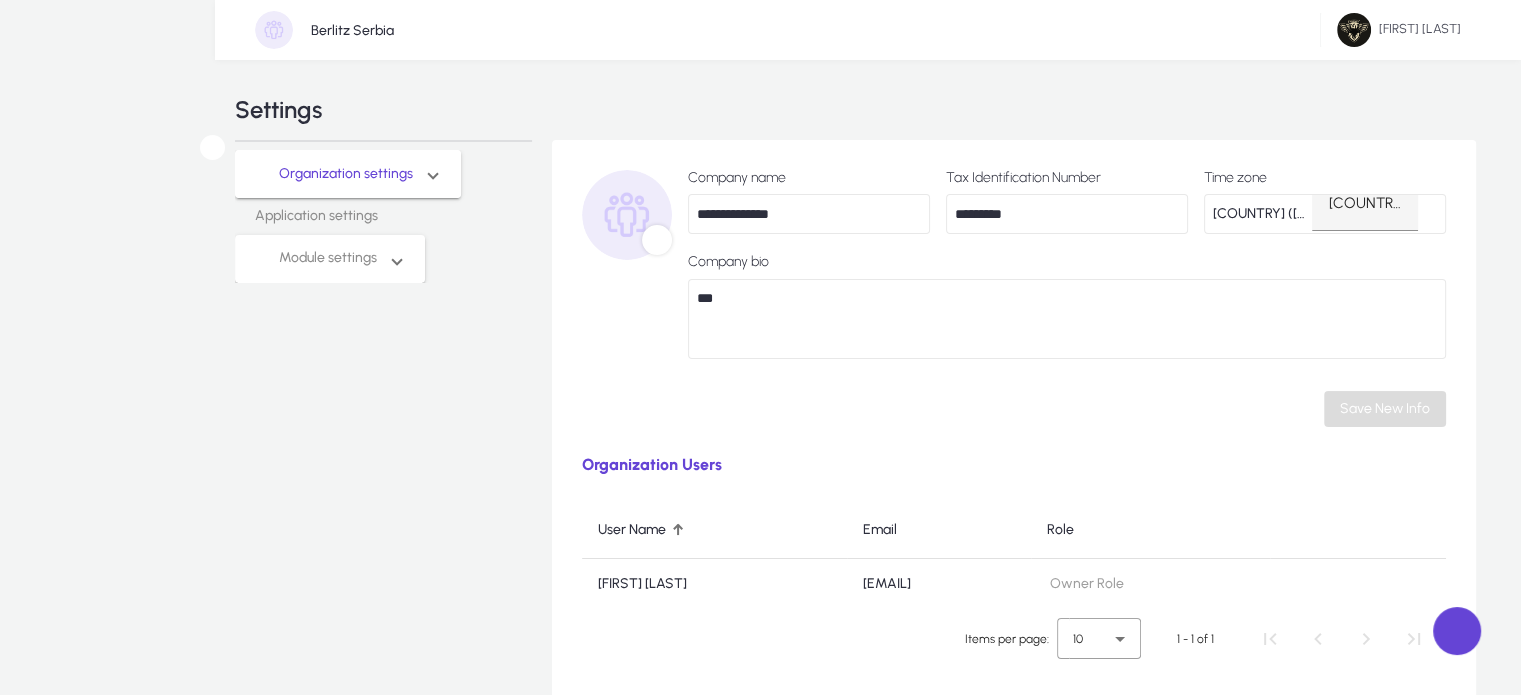 click on "Save New Info" at bounding box center [1385, 408] 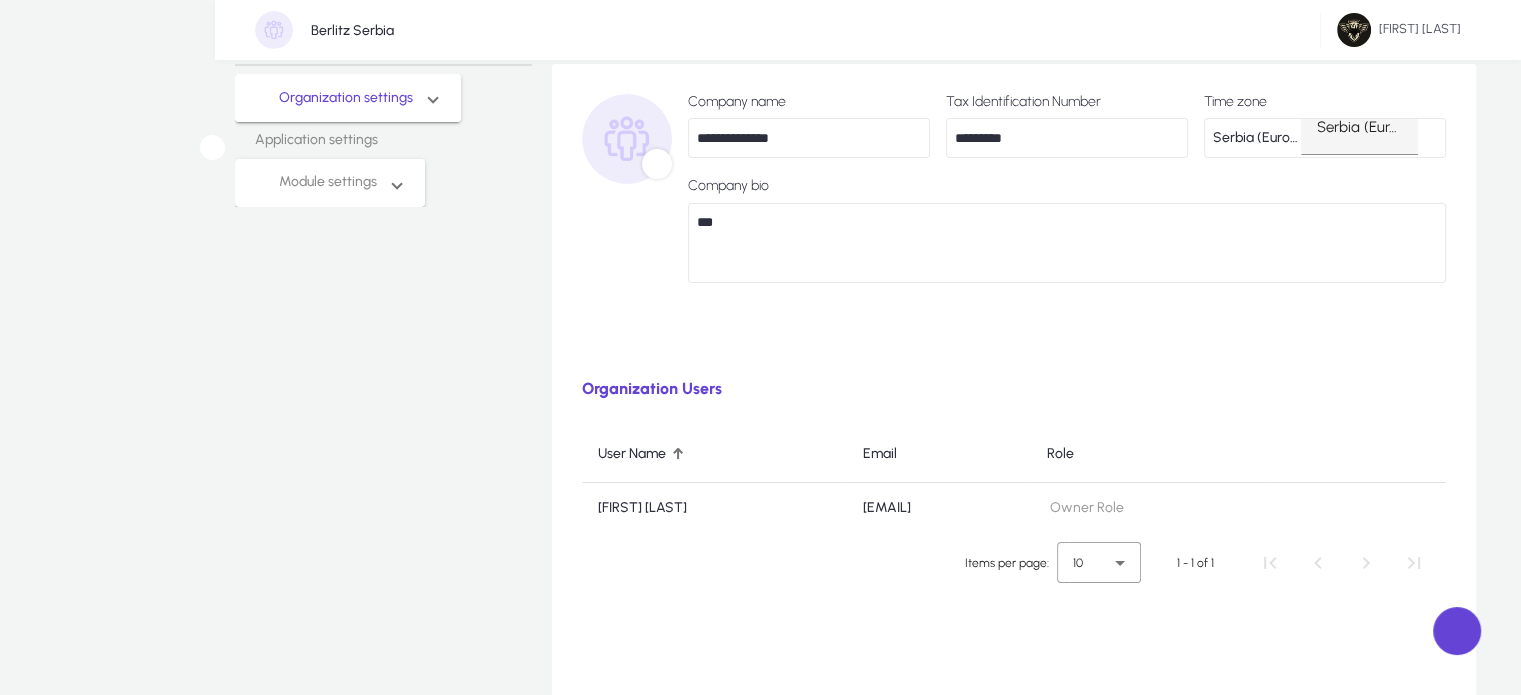 scroll, scrollTop: 75, scrollLeft: 0, axis: vertical 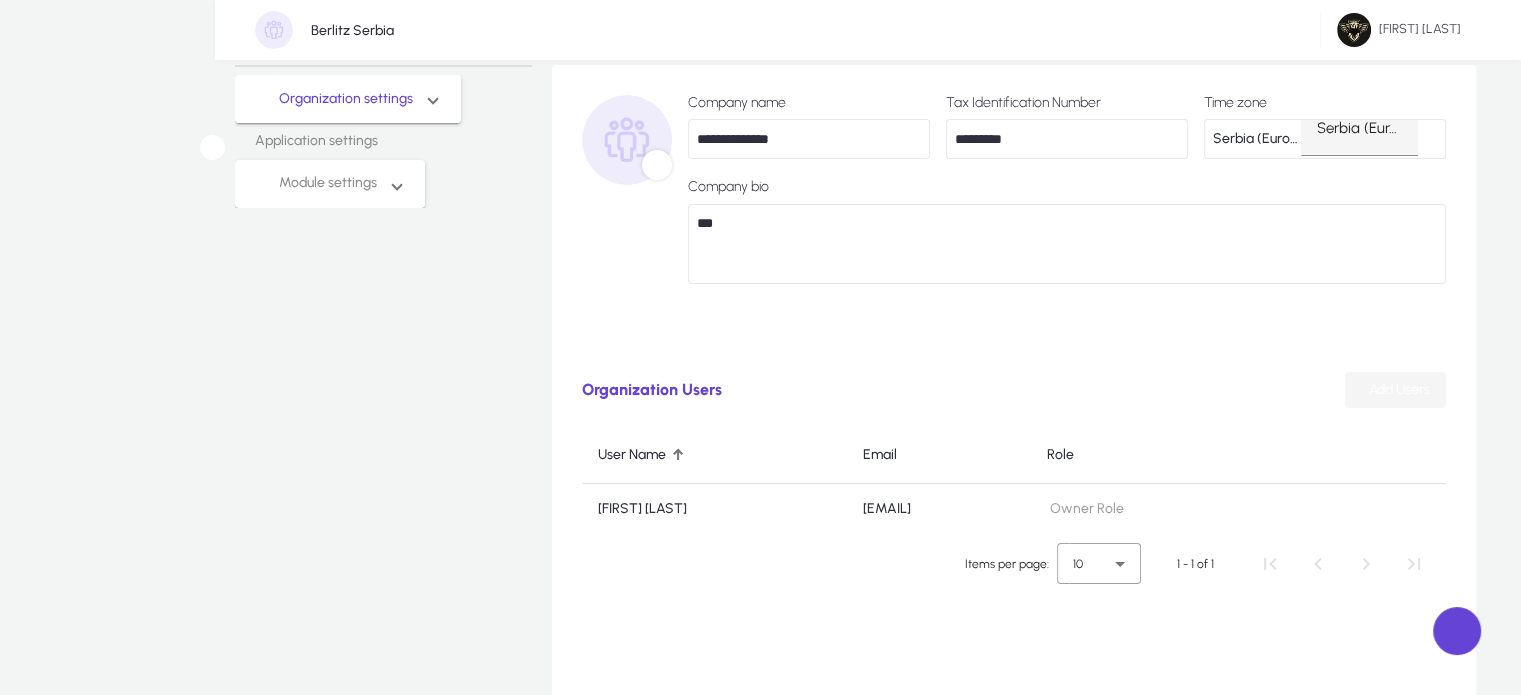 click on "Add Users" at bounding box center (1399, 389) 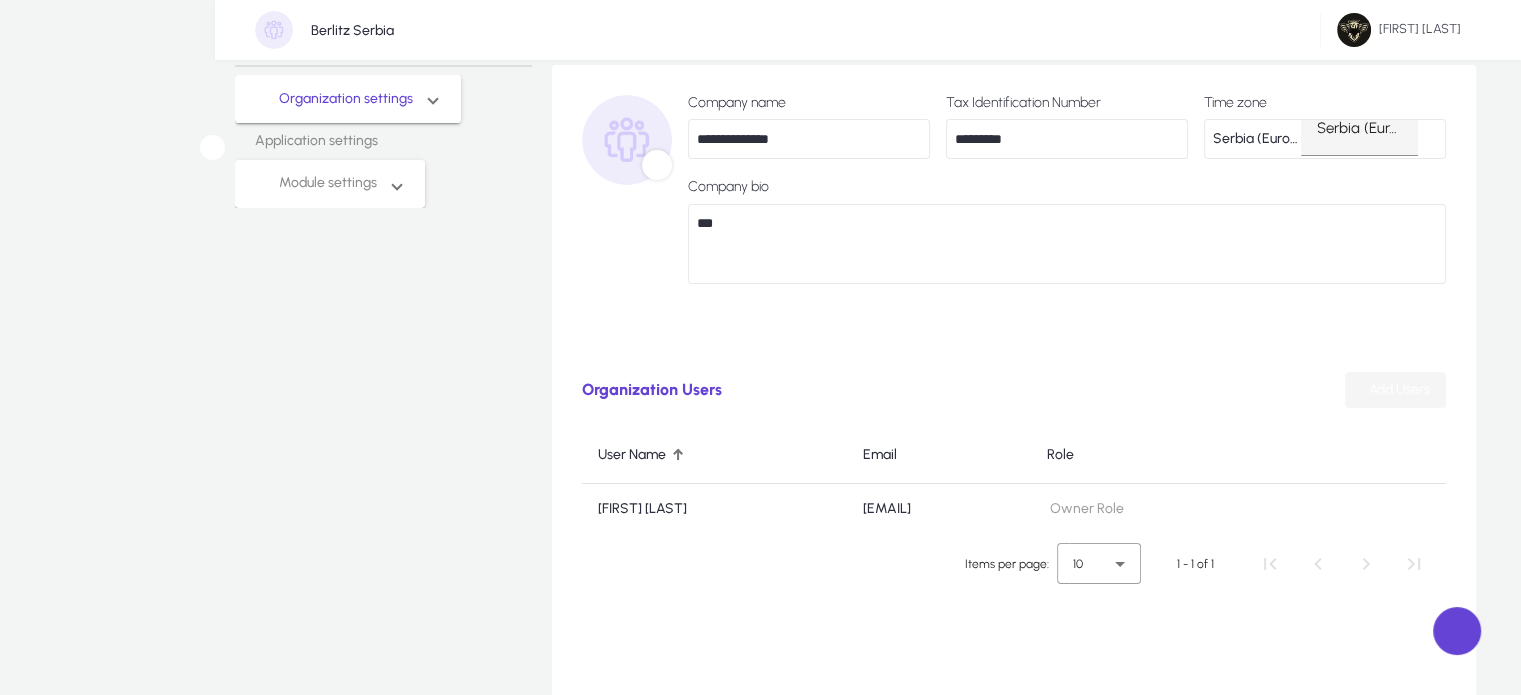 scroll, scrollTop: 0, scrollLeft: 0, axis: both 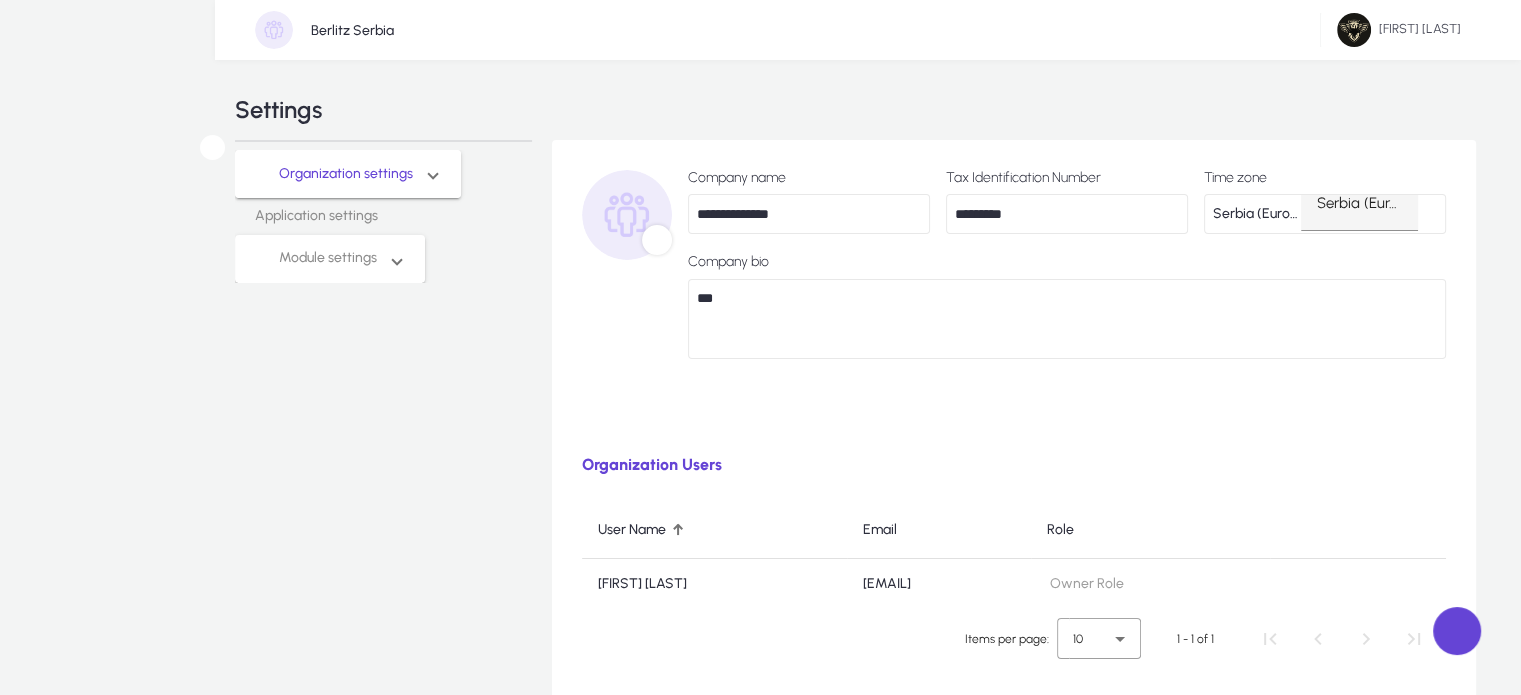 click at bounding box center [1169, 719] 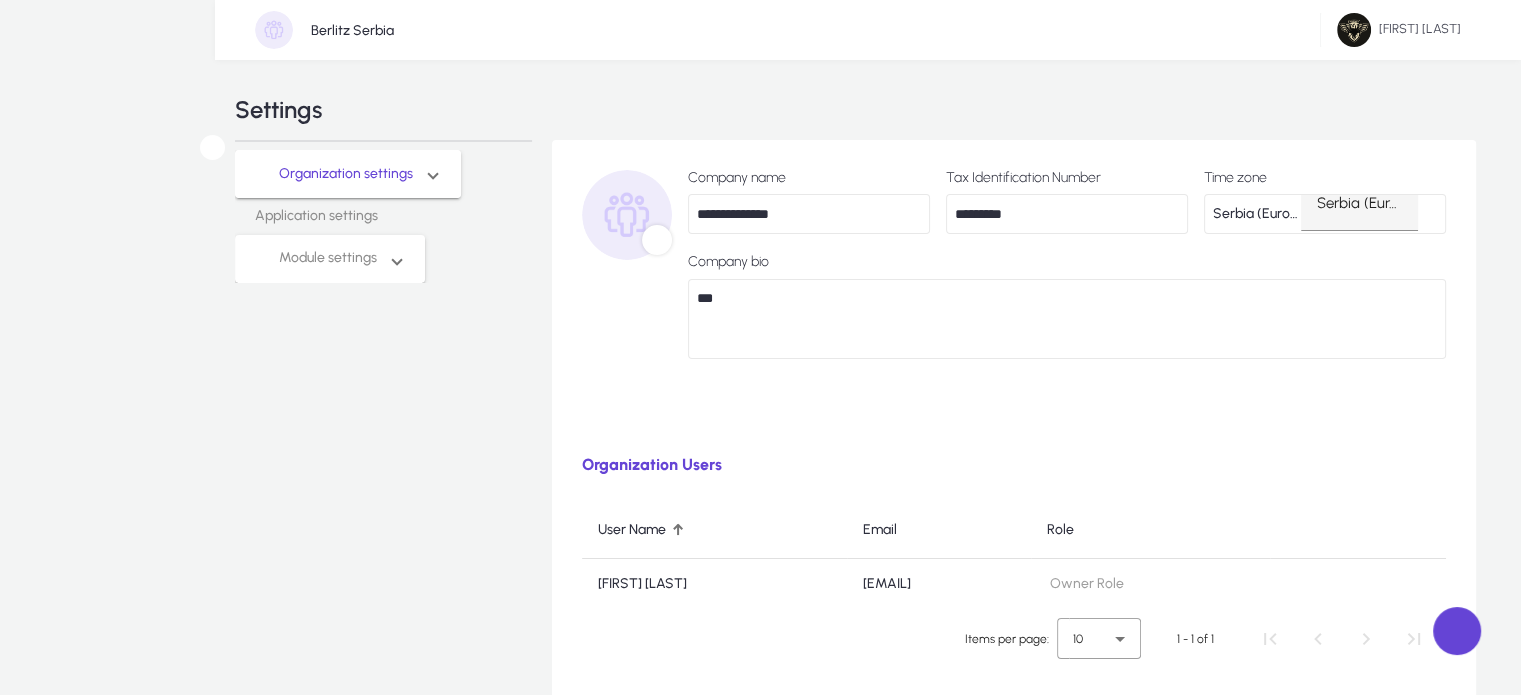 scroll, scrollTop: 75, scrollLeft: 0, axis: vertical 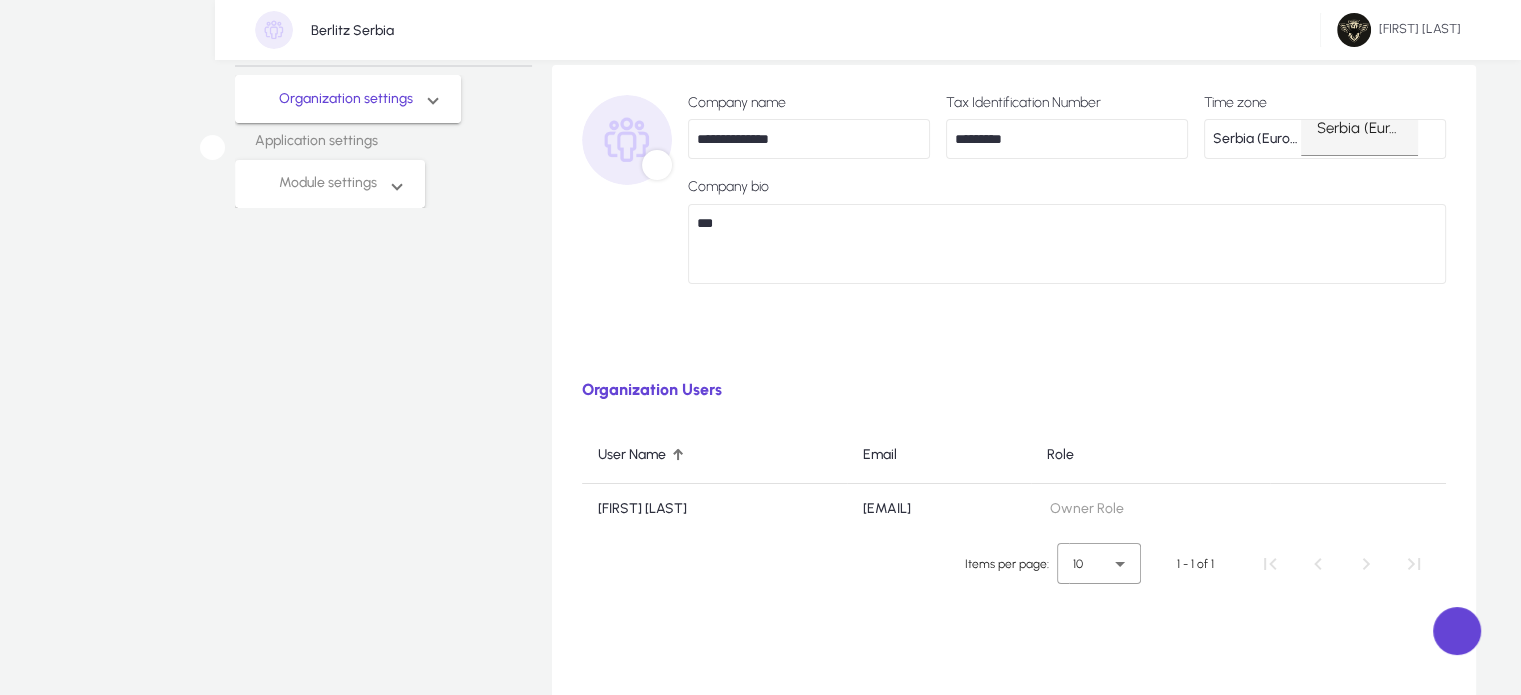 click at bounding box center [657, 154] 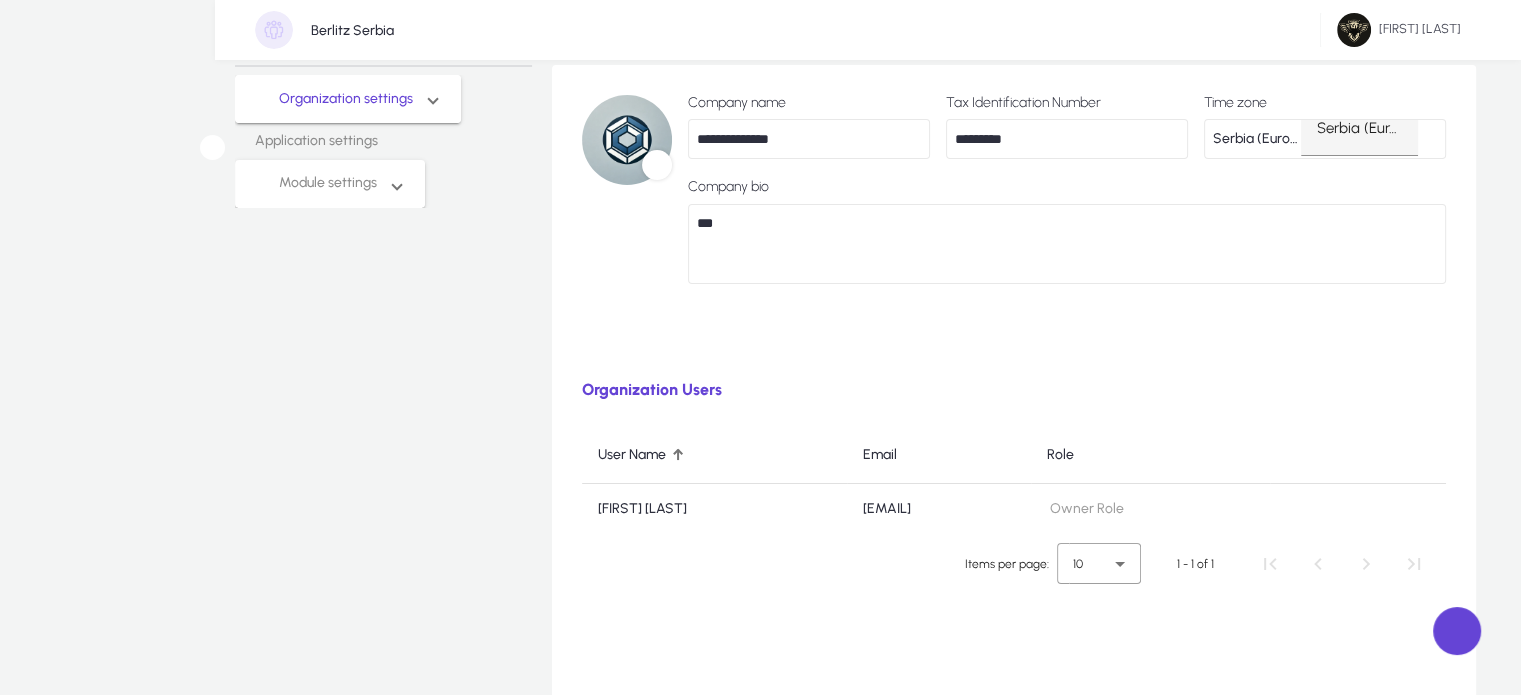 click on "Save New Info" at bounding box center [1067, 334] 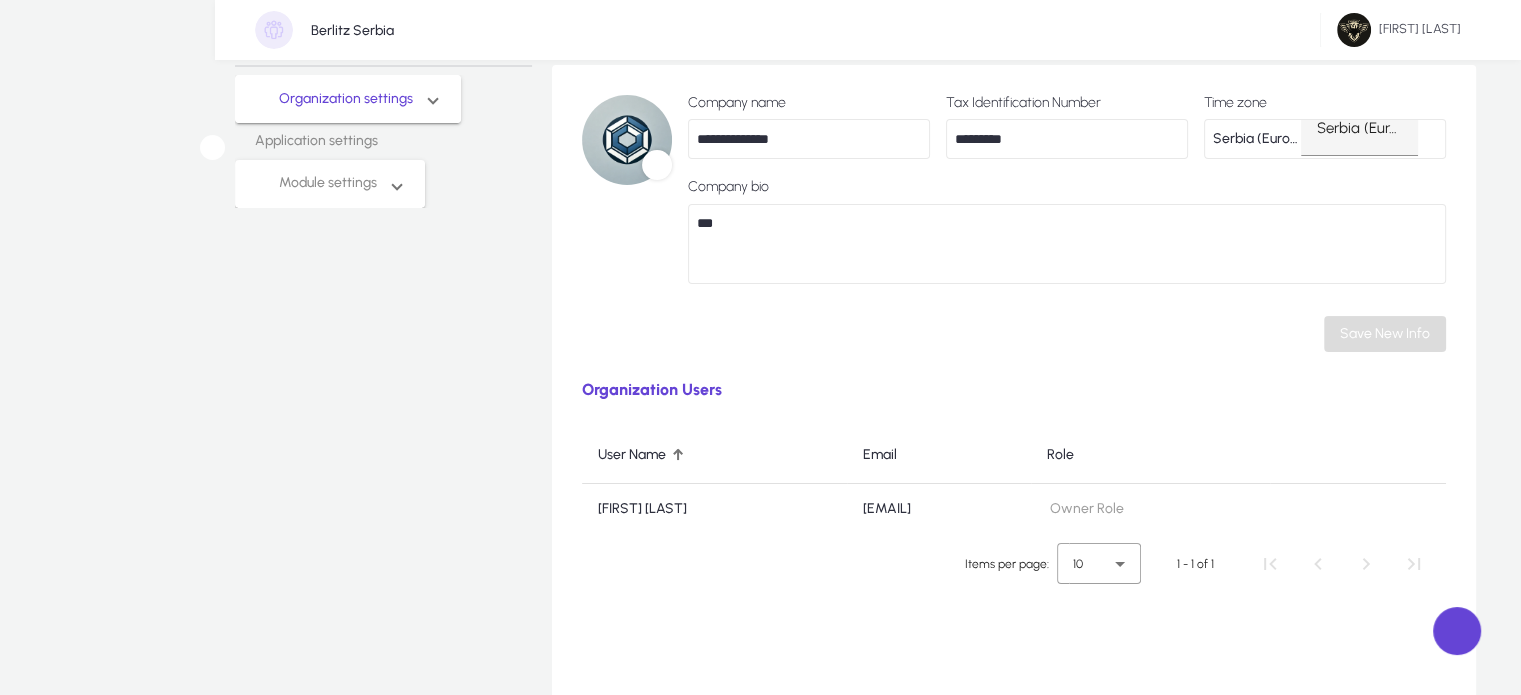 click on "Save New Info" at bounding box center (1385, 333) 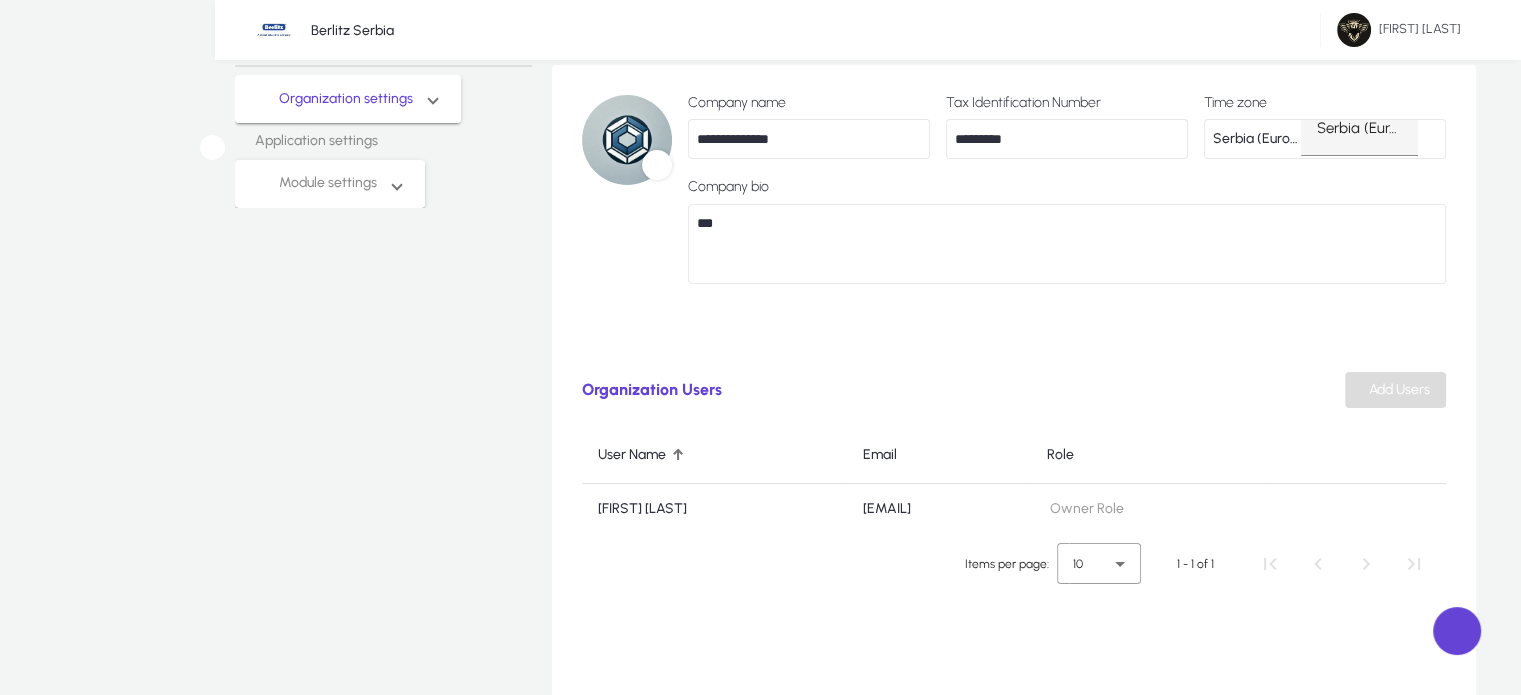click on "Add Users" at bounding box center (1399, 389) 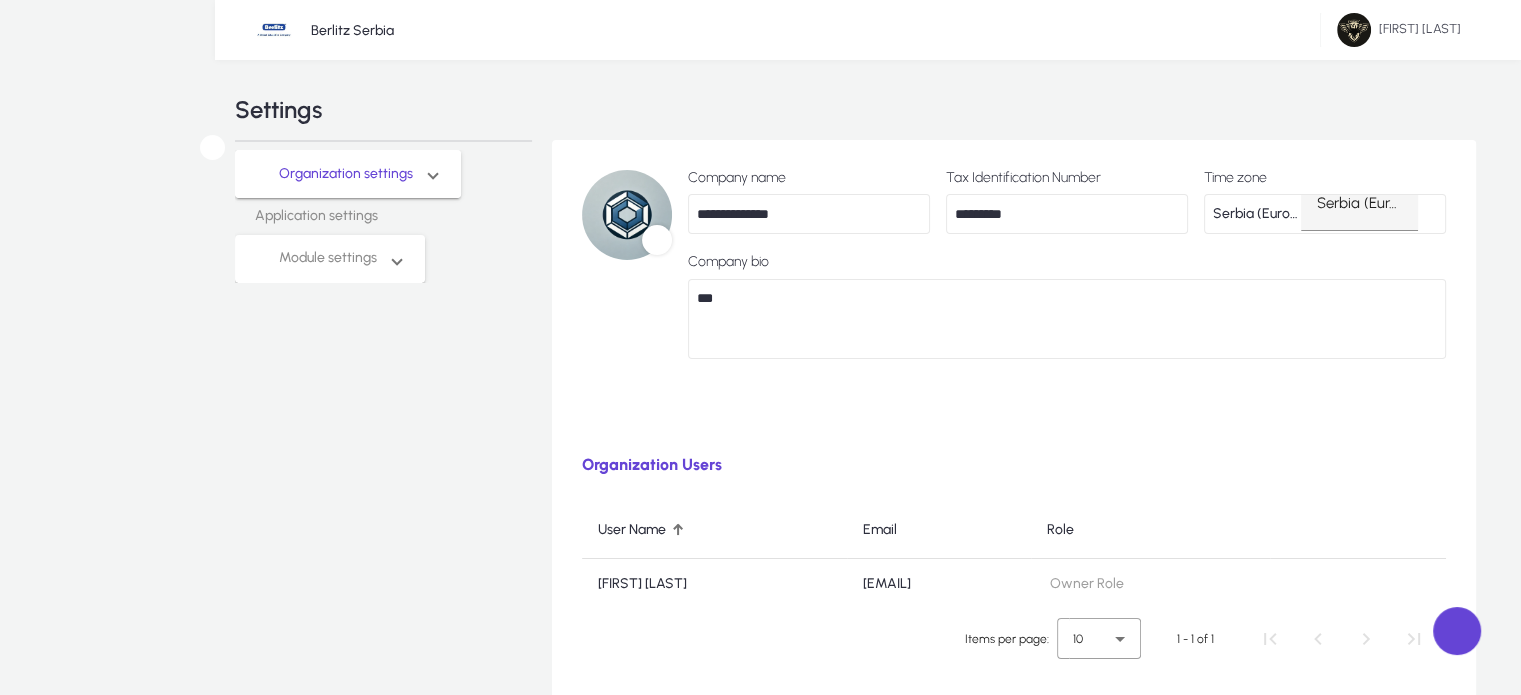 click at bounding box center [310, 793] 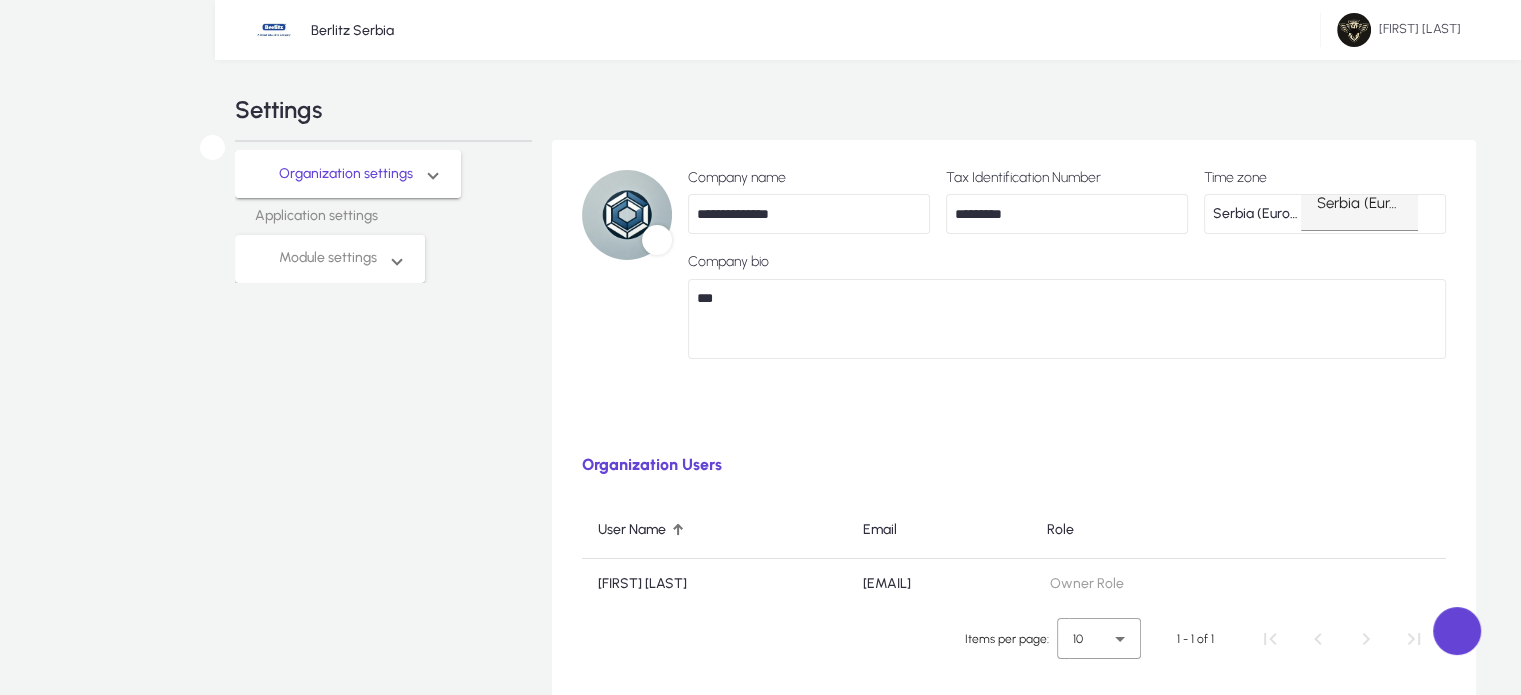 scroll, scrollTop: 75, scrollLeft: 0, axis: vertical 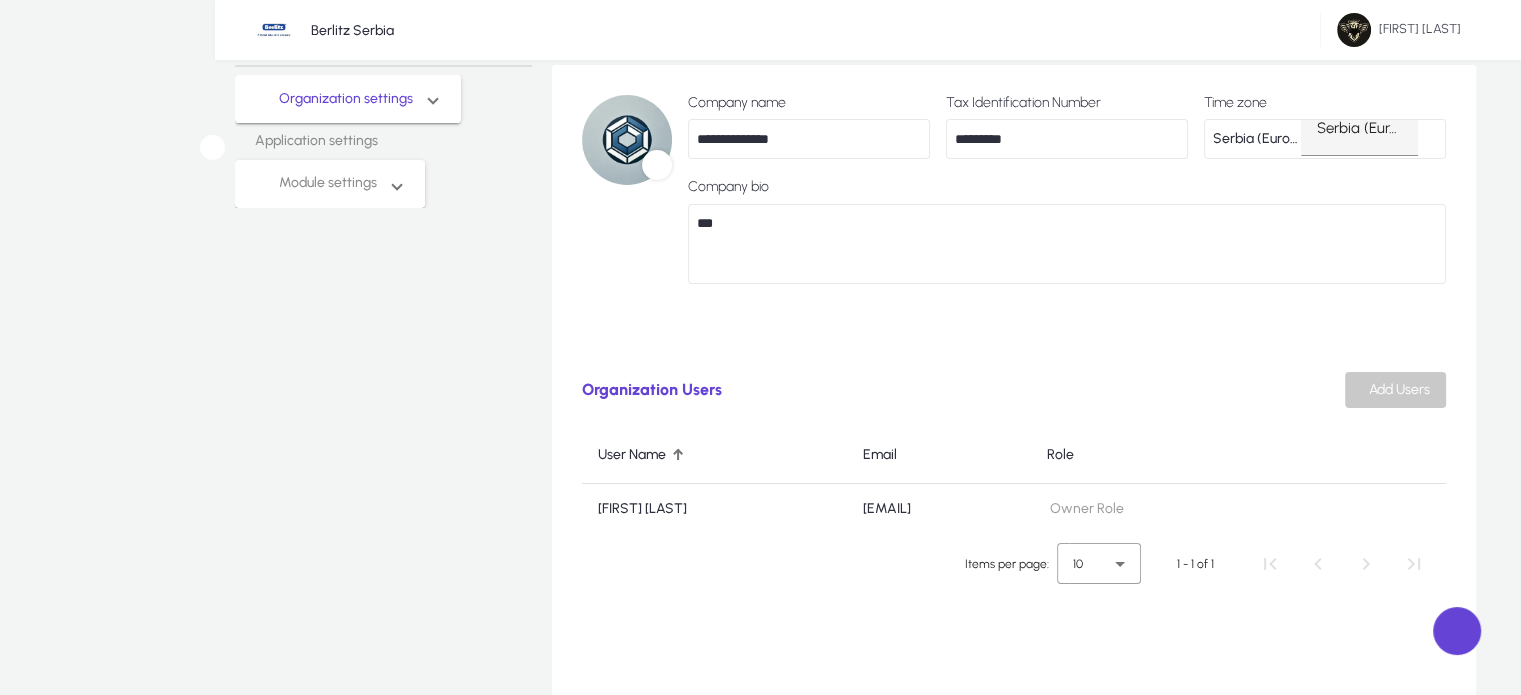 click on "Add Users" at bounding box center (1399, 389) 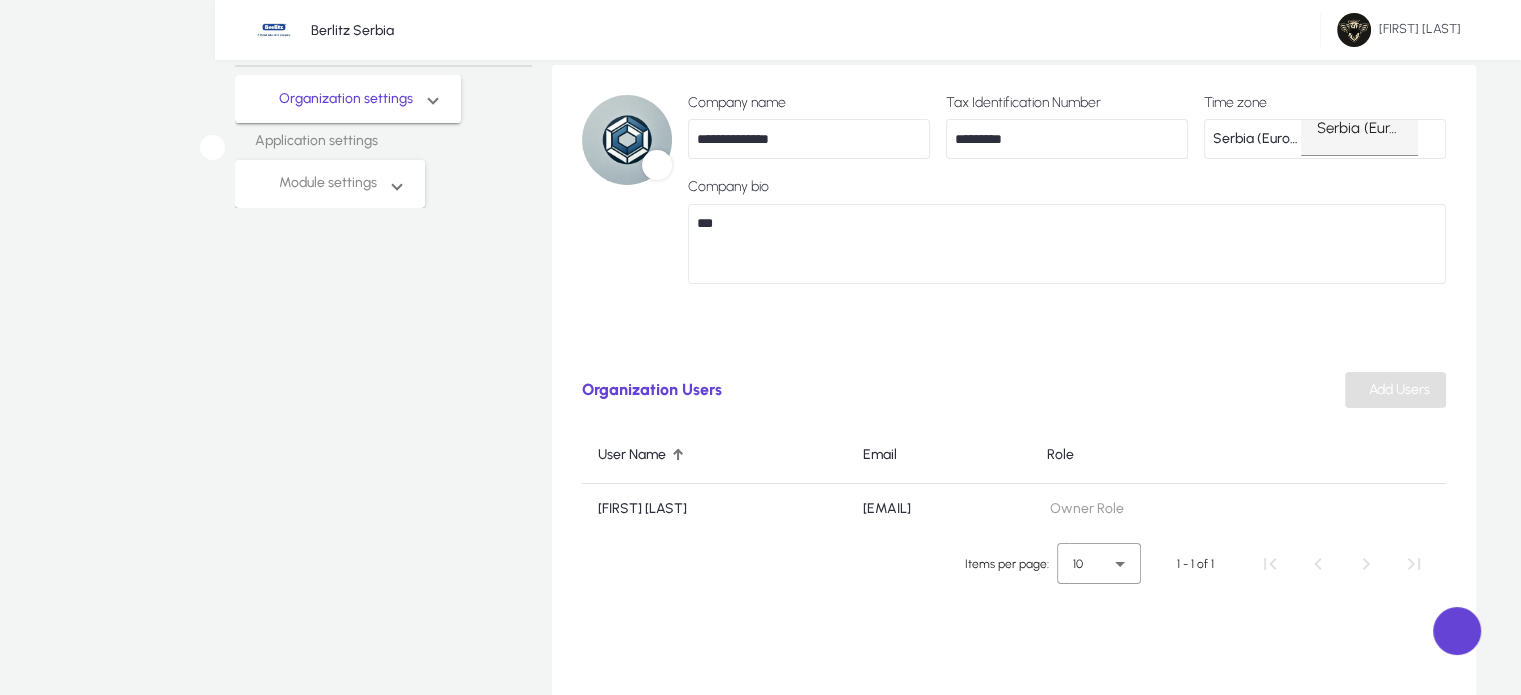 scroll, scrollTop: 0, scrollLeft: 0, axis: both 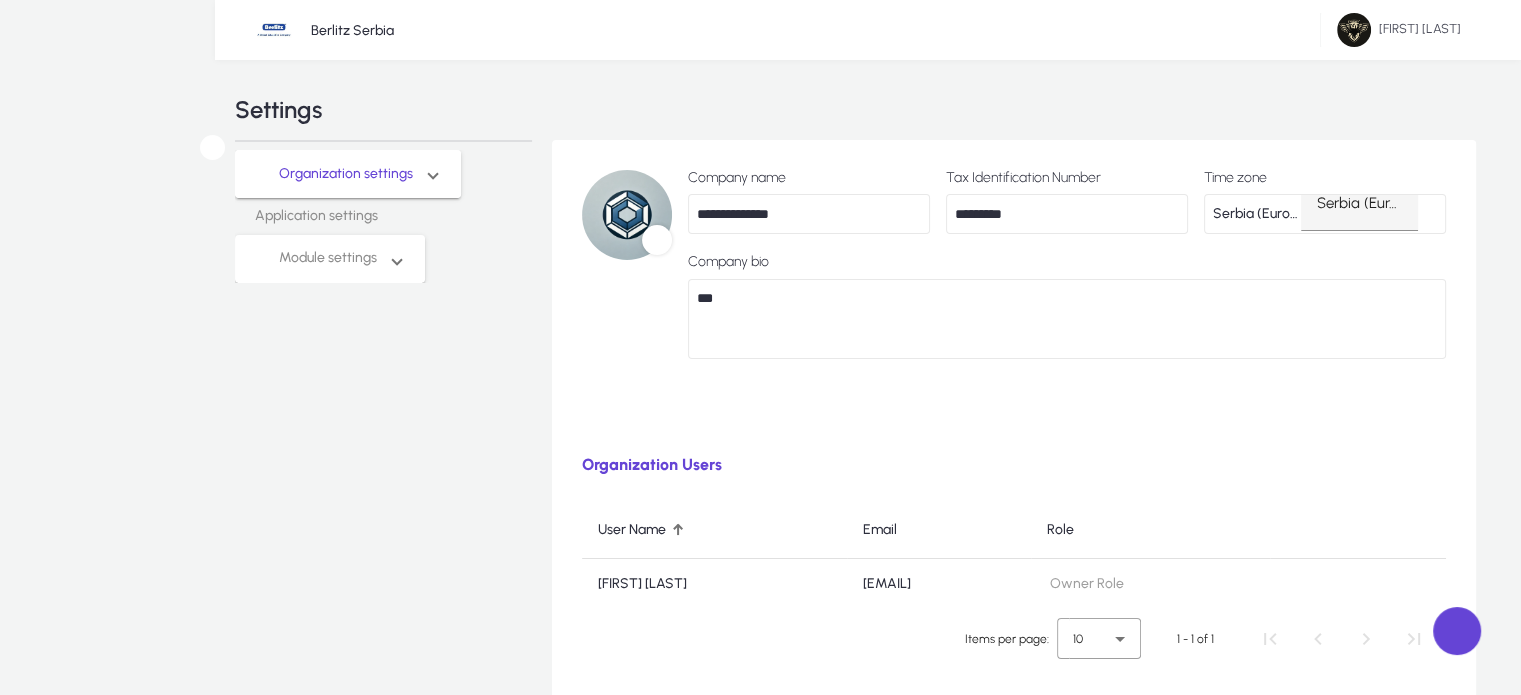 click at bounding box center [310, 793] 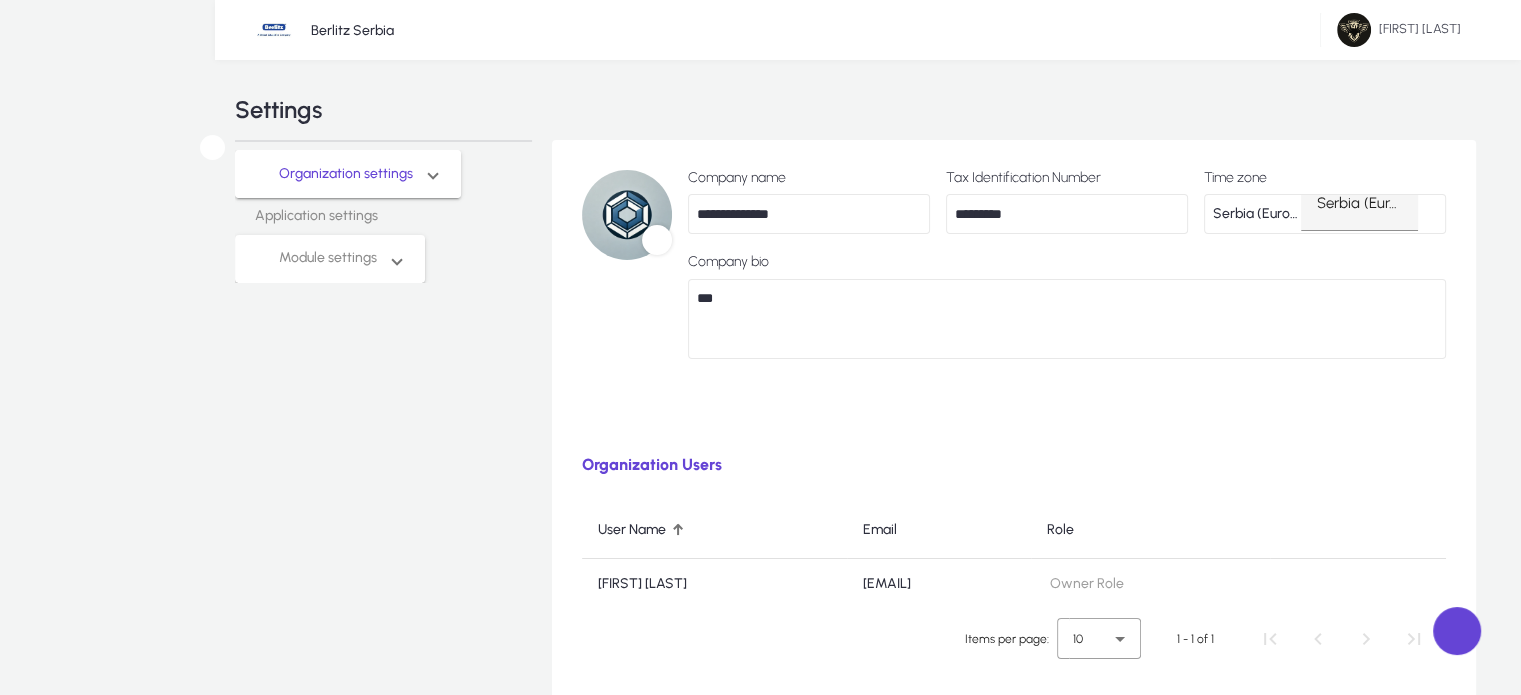 click on "Admin Role" at bounding box center [52, 969] 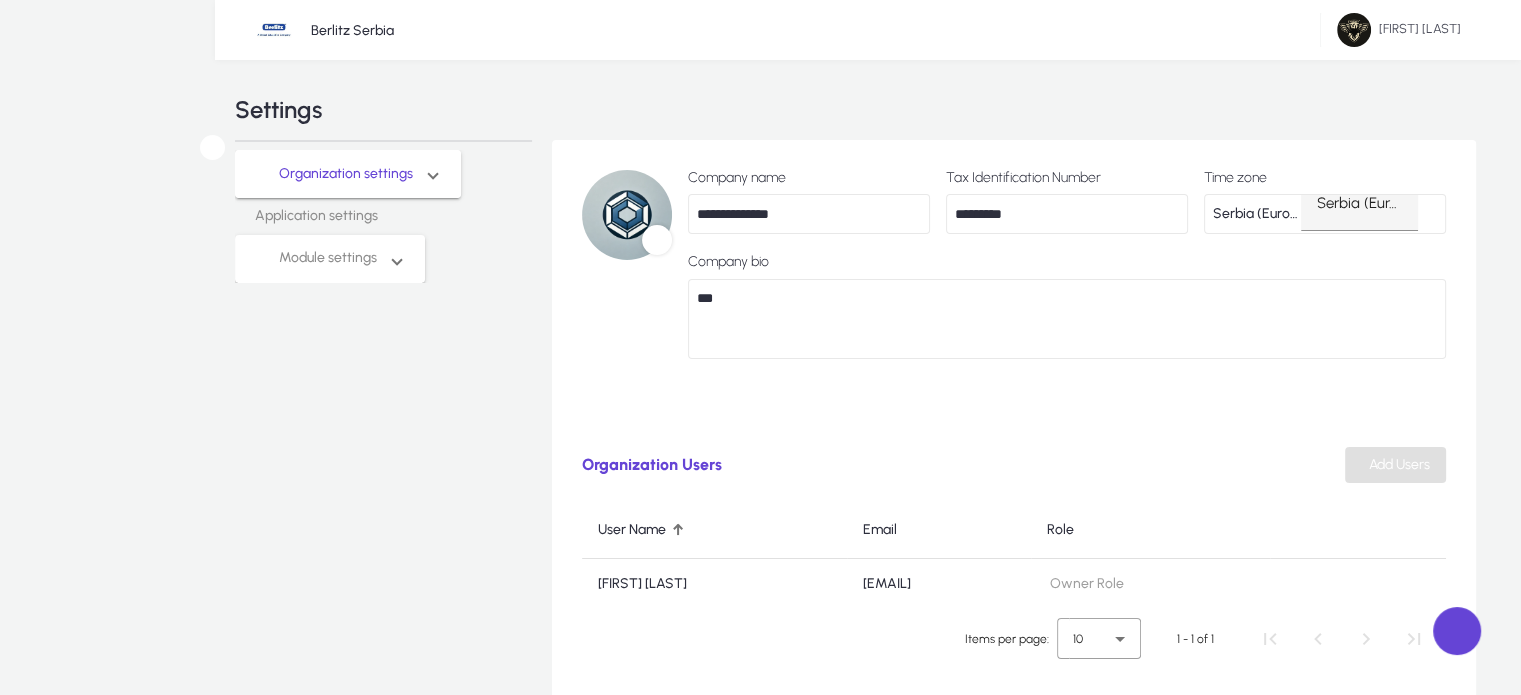 scroll, scrollTop: 75, scrollLeft: 0, axis: vertical 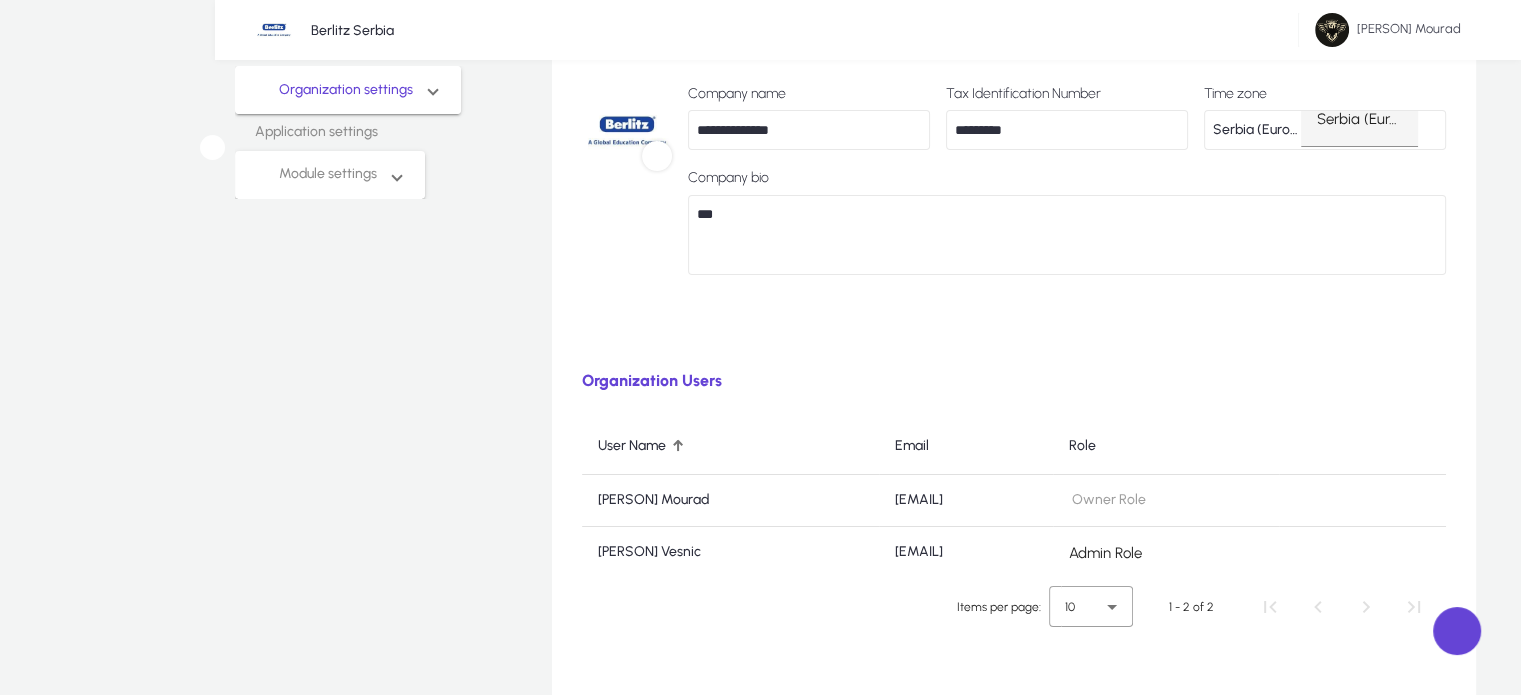 drag, startPoint x: 935, startPoint y: 539, endPoint x: 580, endPoint y: 540, distance: 355.0014 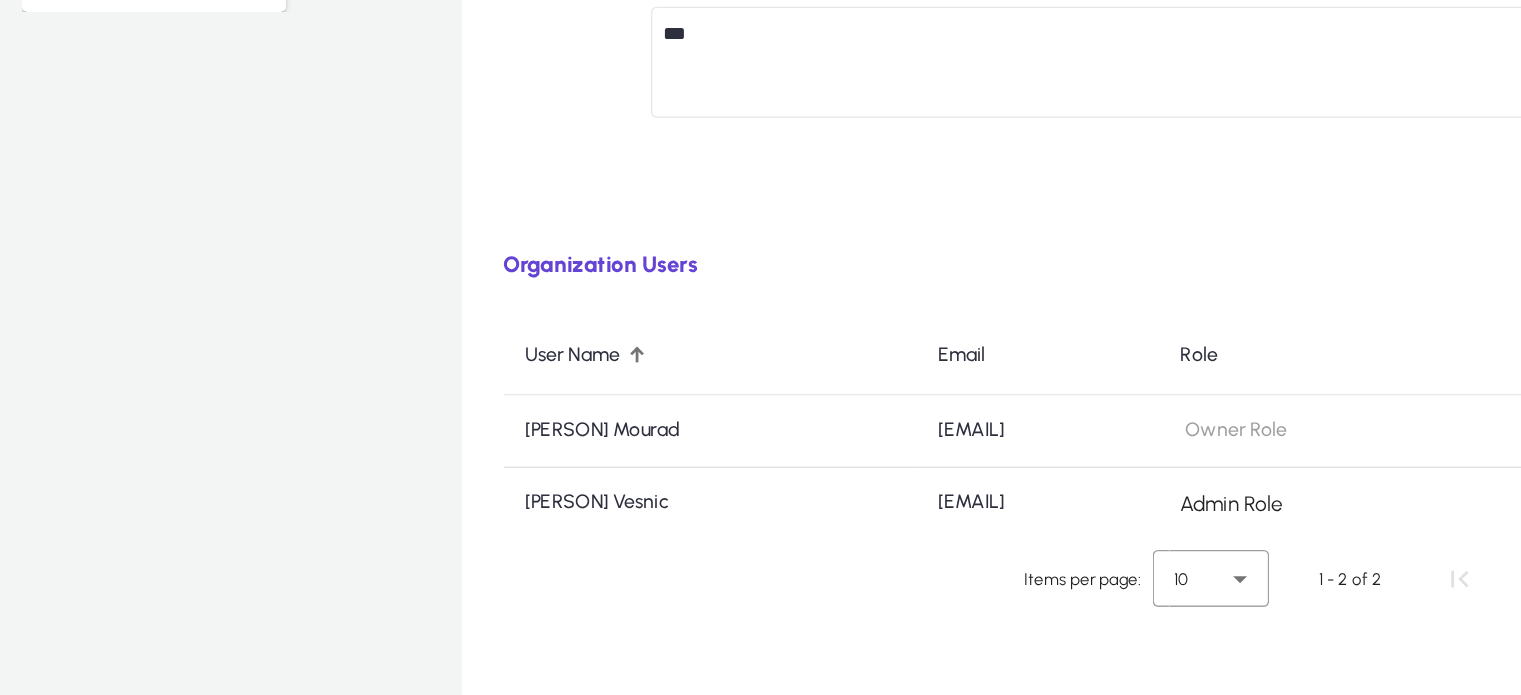 scroll, scrollTop: 80, scrollLeft: 0, axis: vertical 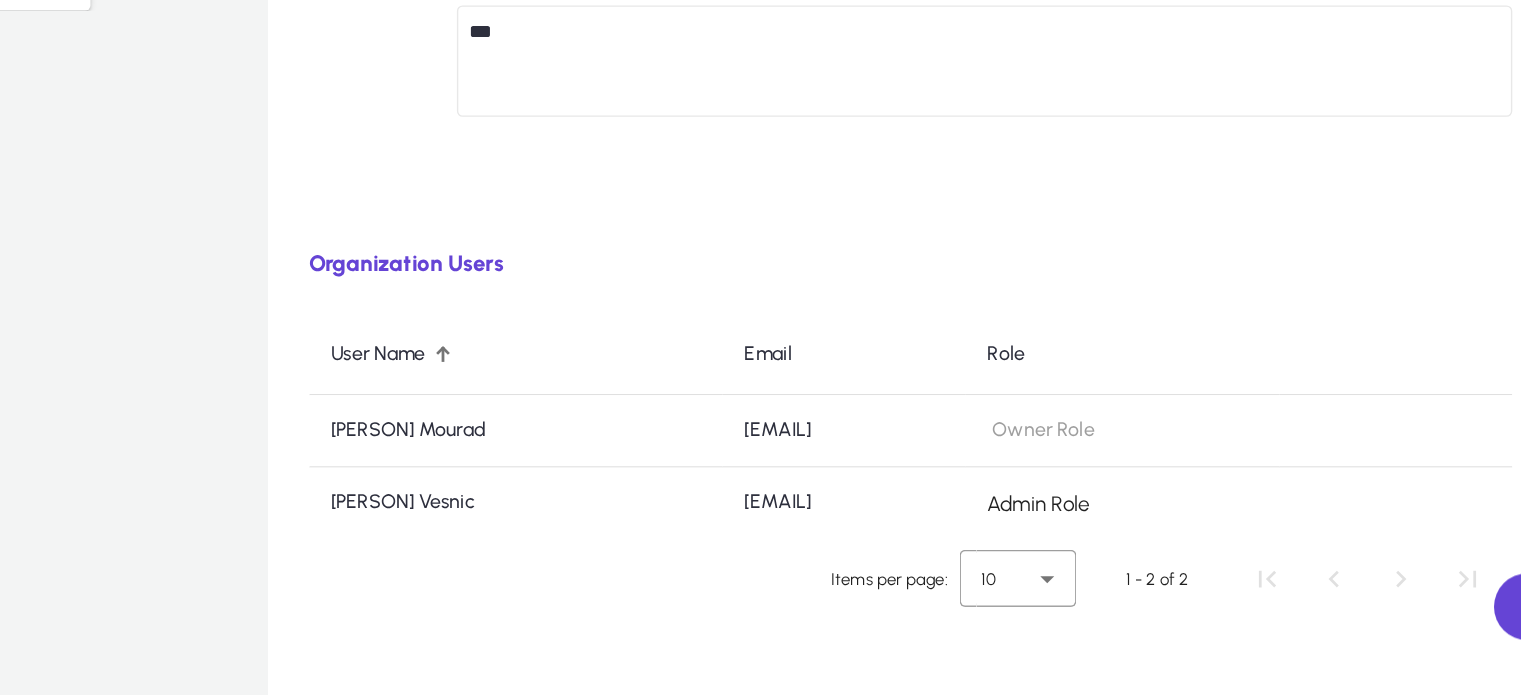 click on "User Name Email Role [PERSON]  Mourad [EMAIL]  Owner Role  [PERSON]  Vesnic [EMAIL] Admin Role  Items per page:  10  1 - 2 of 2" at bounding box center (1014, 648) 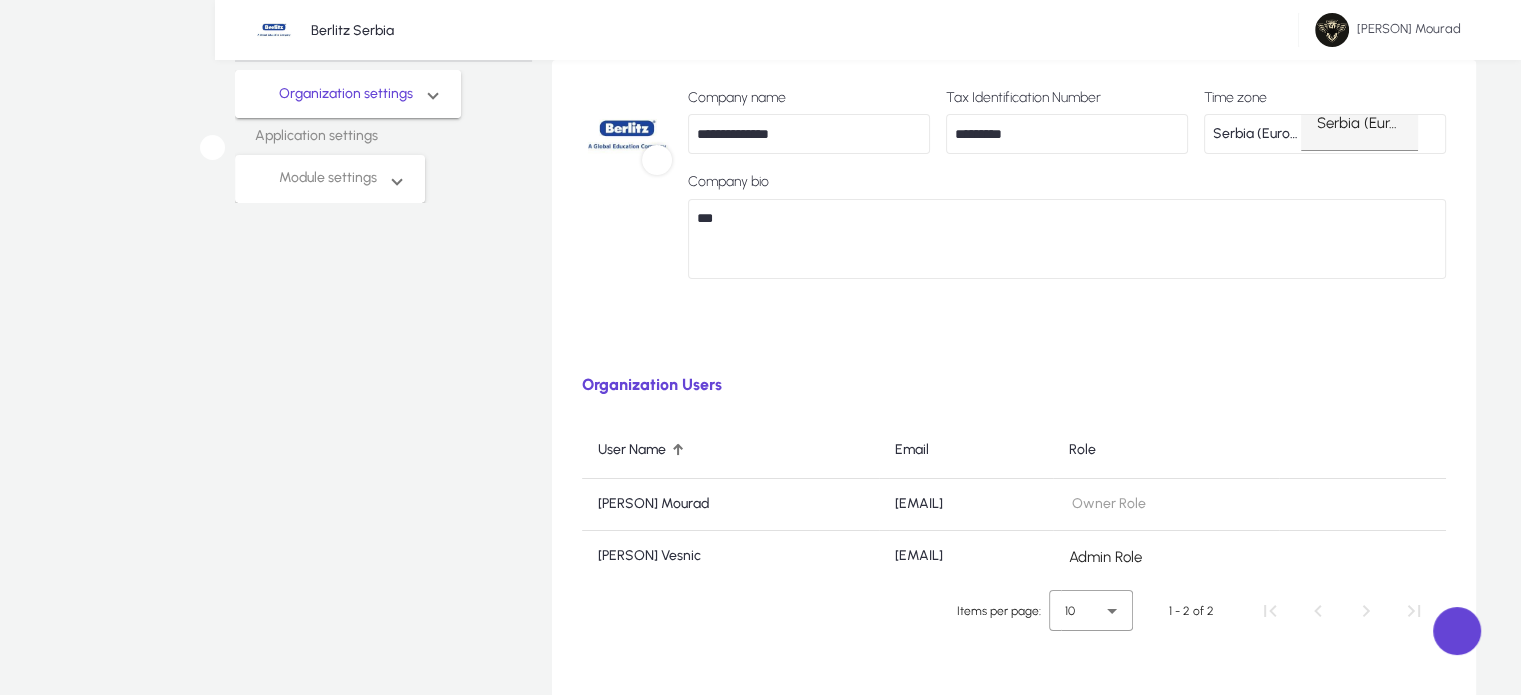 click on "**********" at bounding box center (1014, 481) 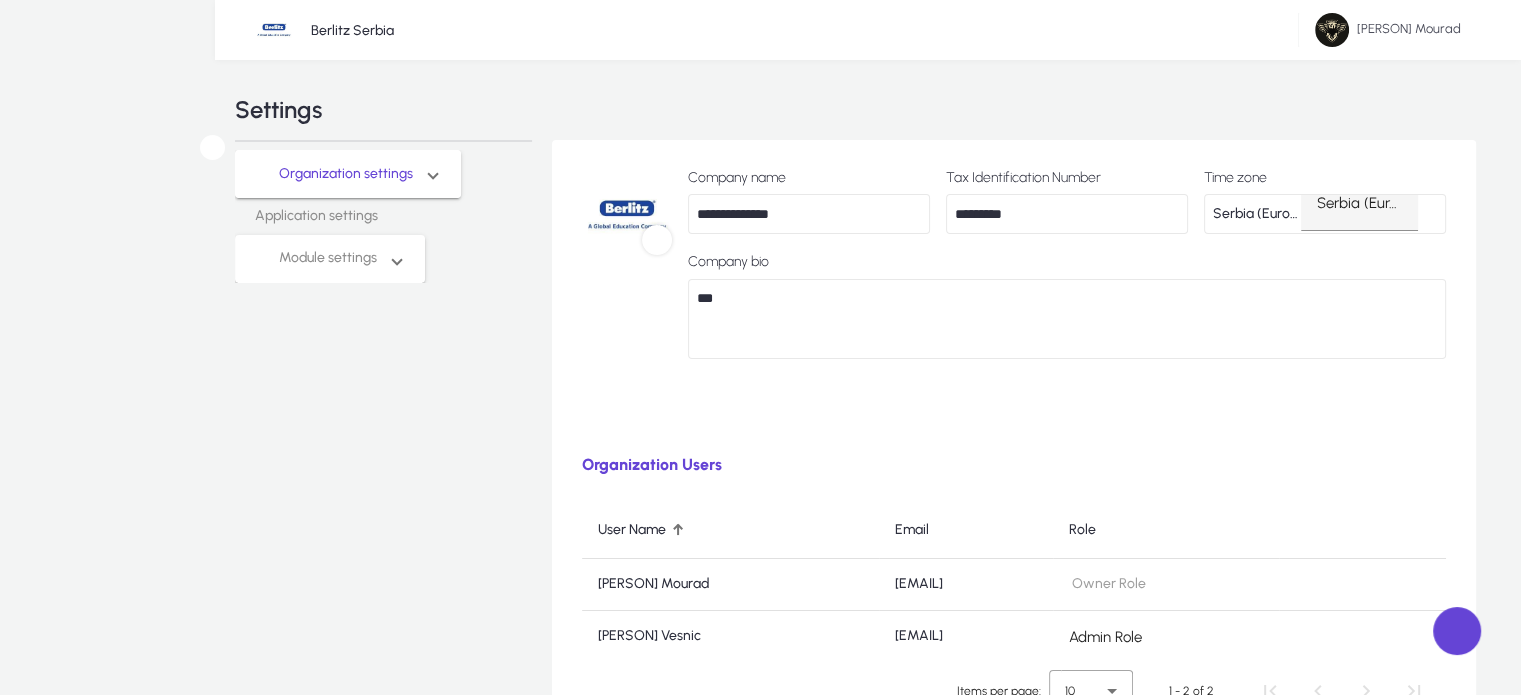 click on "Organization settings" at bounding box center (348, 174) 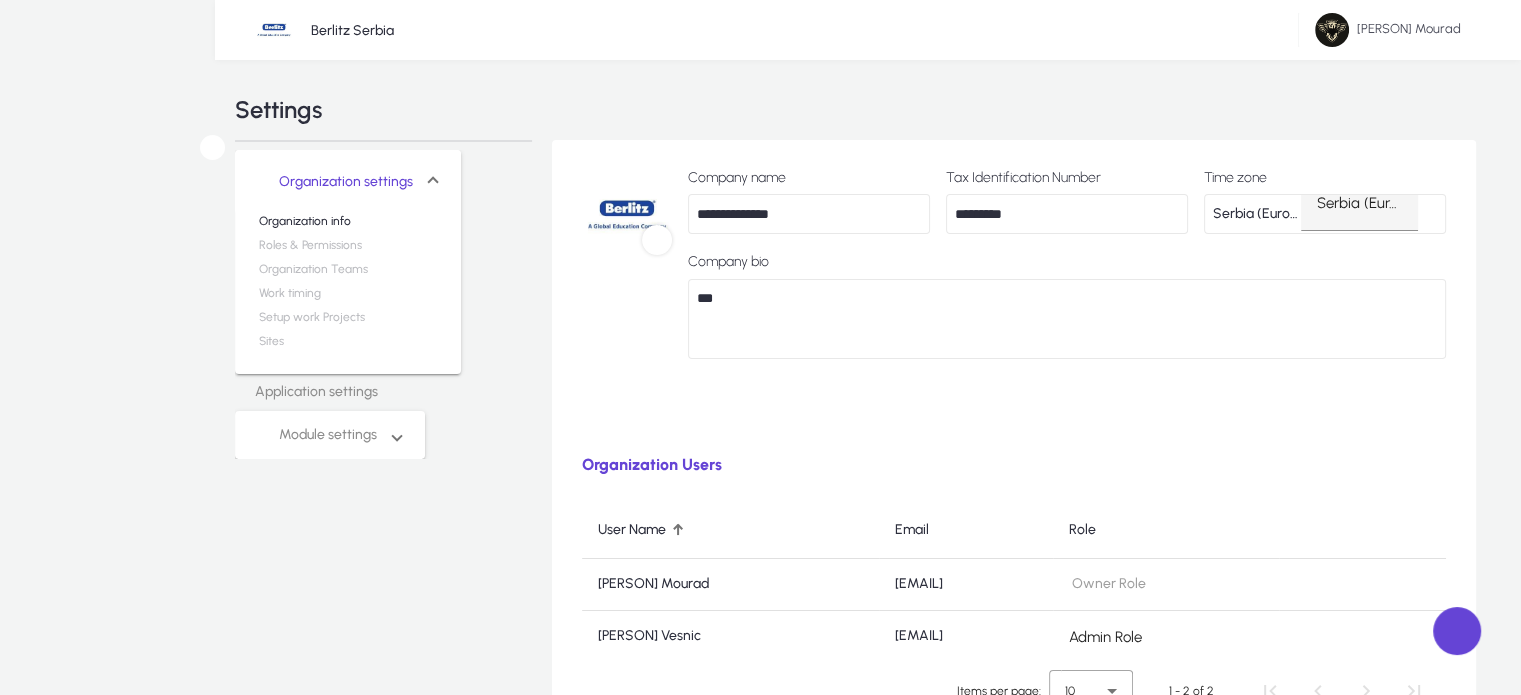 click on "Sites" at bounding box center [271, 346] 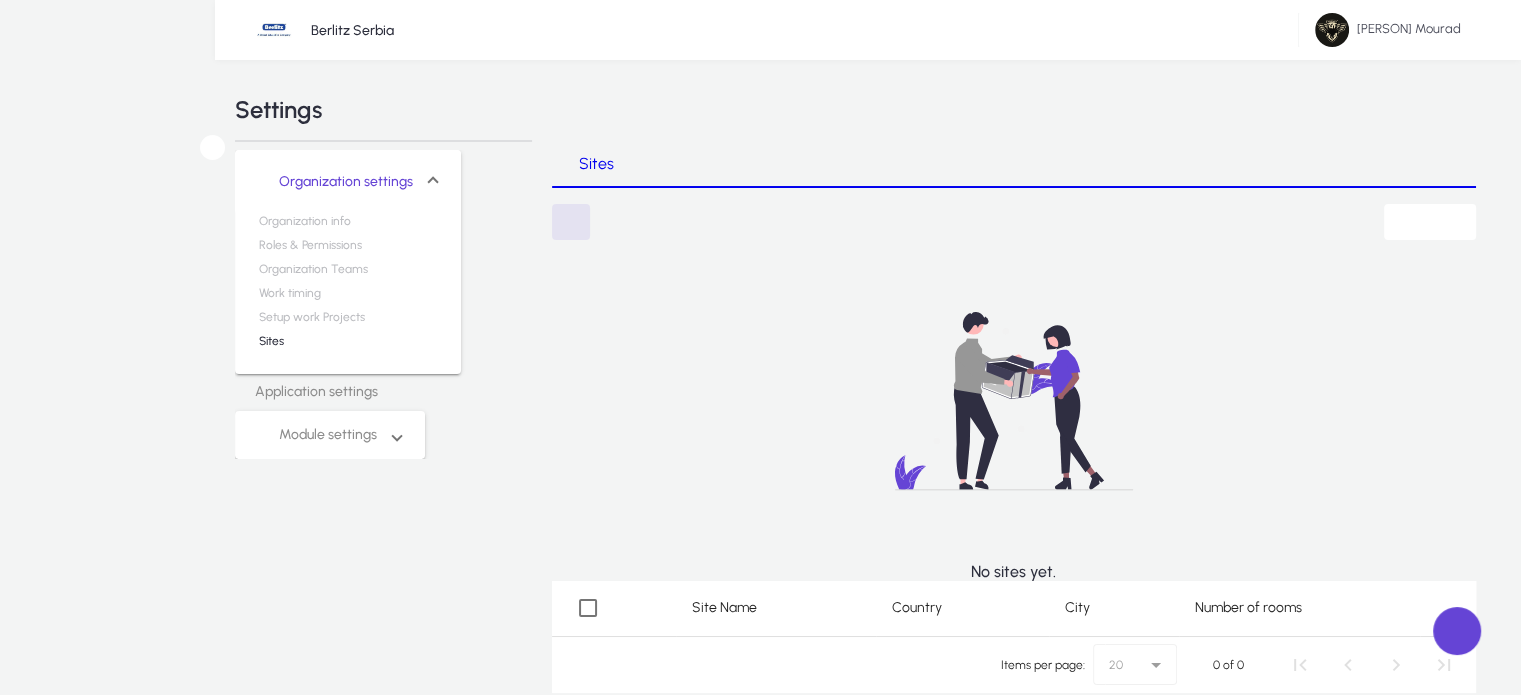 click on "Application settings" at bounding box center [383, 392] 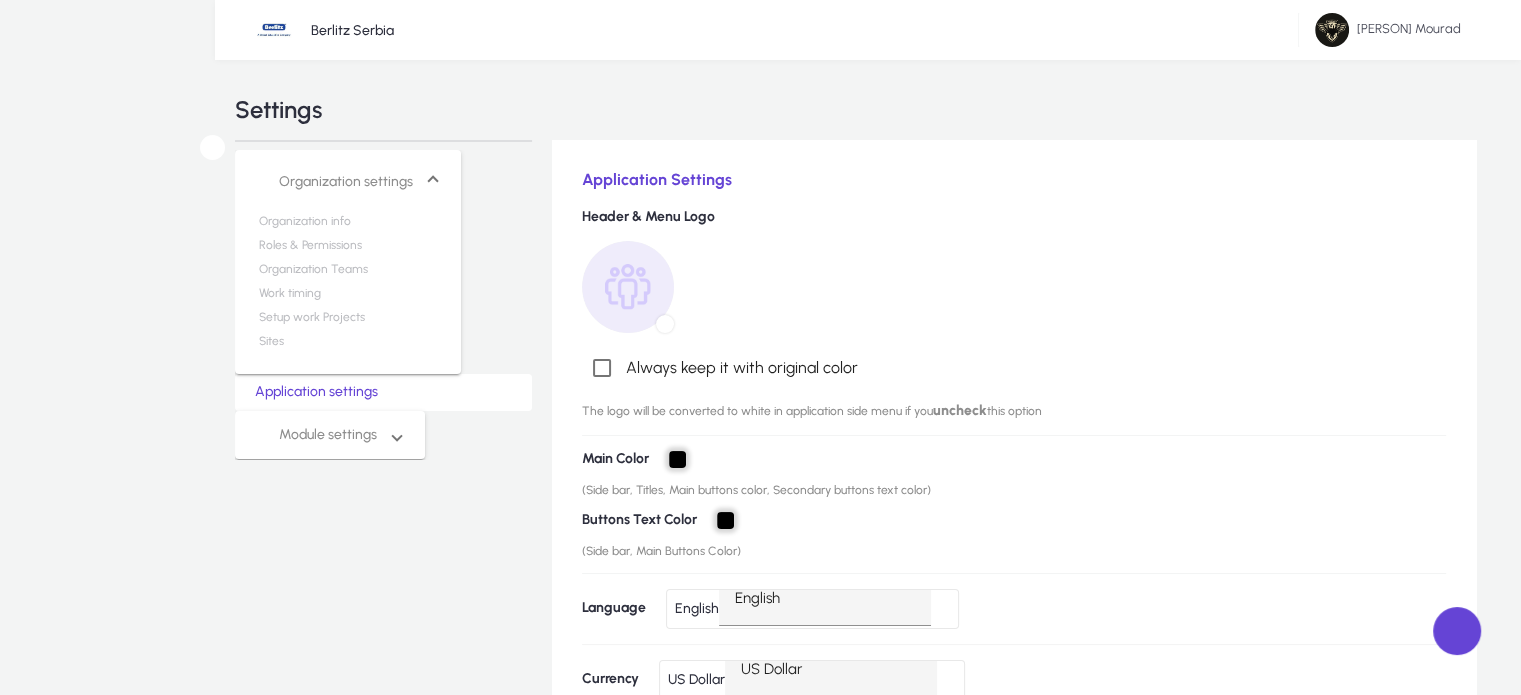 click on "*******" at bounding box center [677, 459] 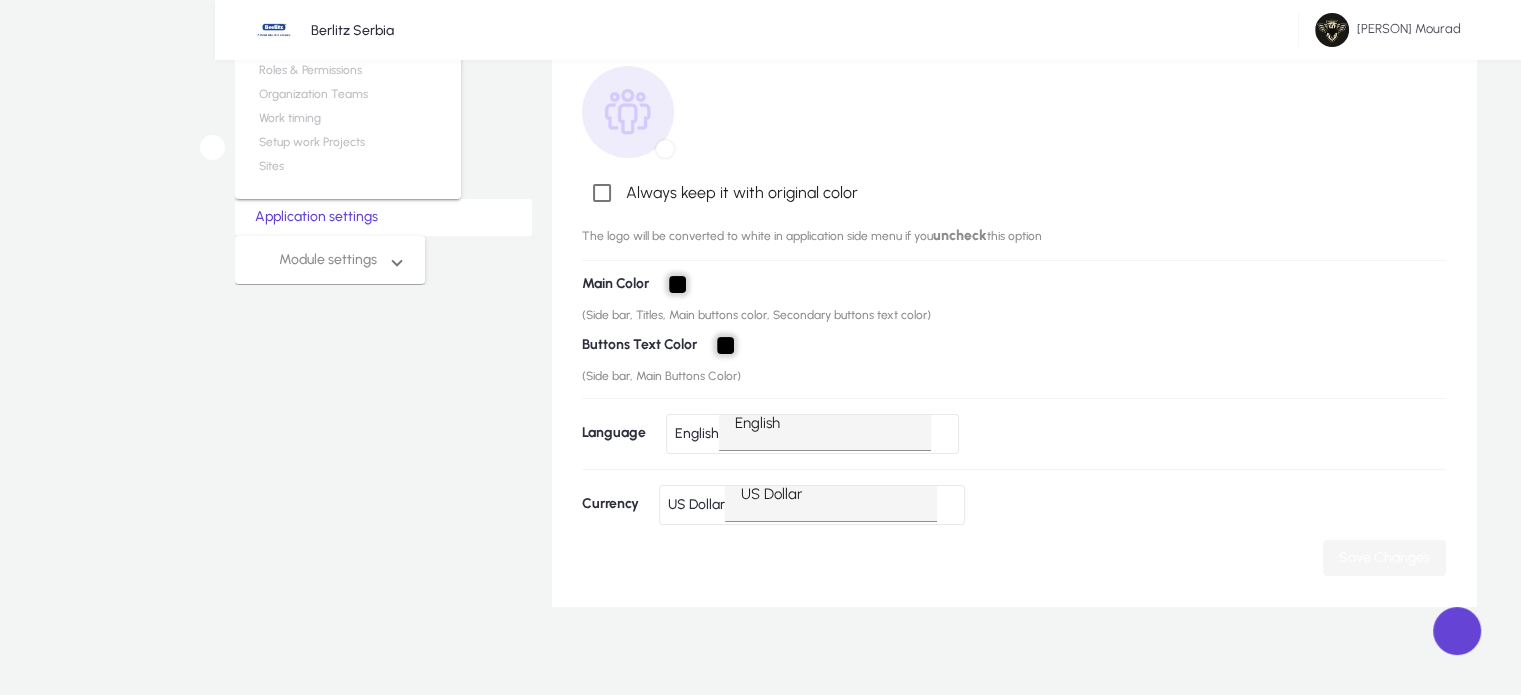 click at bounding box center [1384, 558] 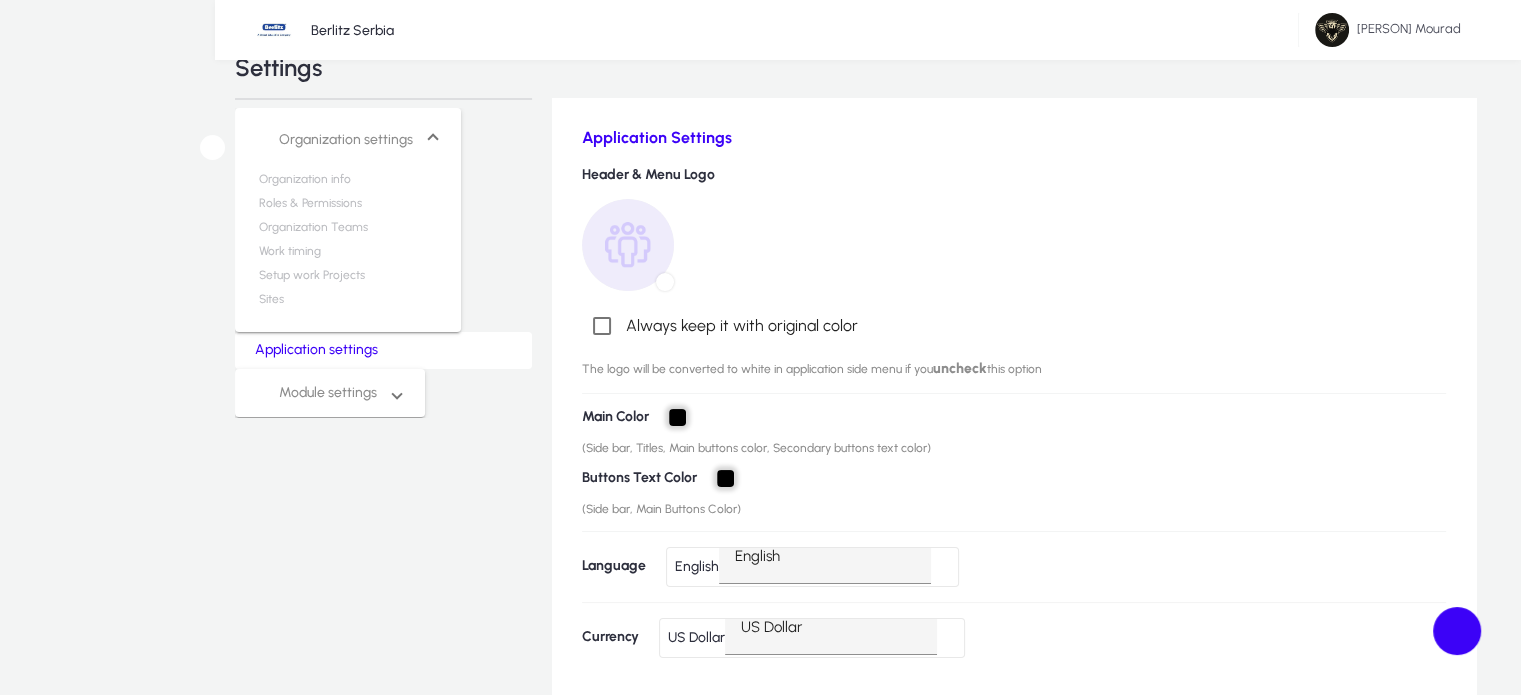 scroll, scrollTop: 35, scrollLeft: 0, axis: vertical 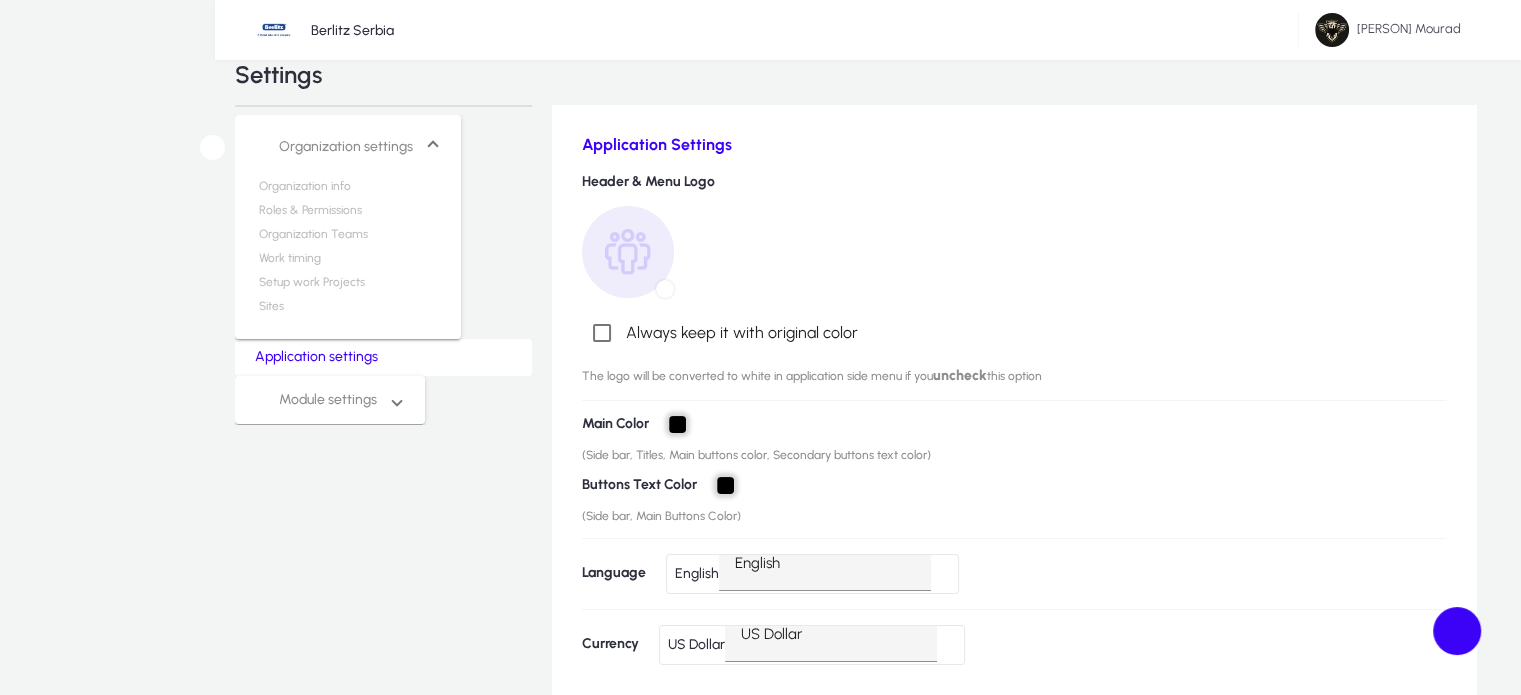 click on "Header & Menu Logo Always keep it with original color  The logo will be converted to white in application side menu if you  uncheck  this option  Main Color ******* (Side bar, Titles, Main buttons color, Secondary buttons text color) Buttons Text Color ******* (Side bar, Main Buttons Color) Language  English  English     Currency  US Dollar  US Dollar      Save Changes" at bounding box center [1014, 445] 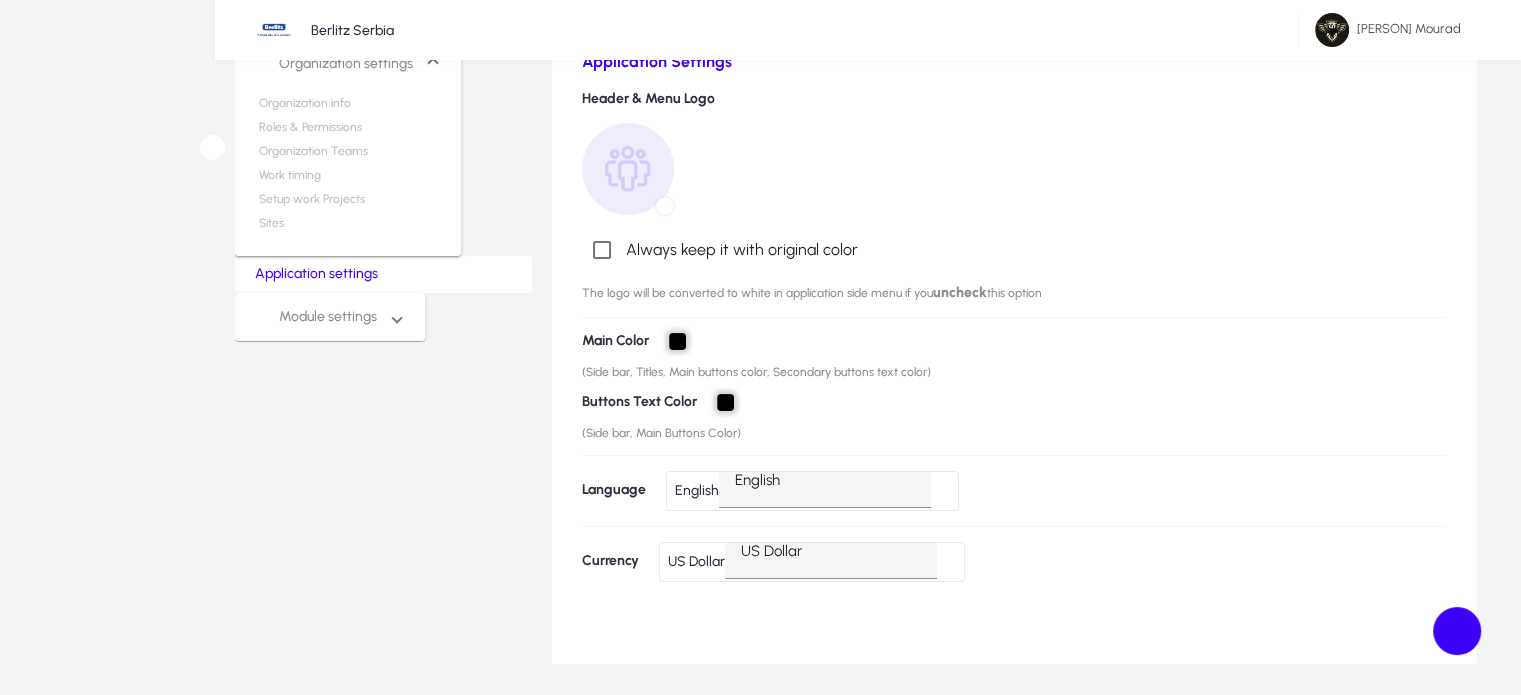 scroll, scrollTop: 119, scrollLeft: 0, axis: vertical 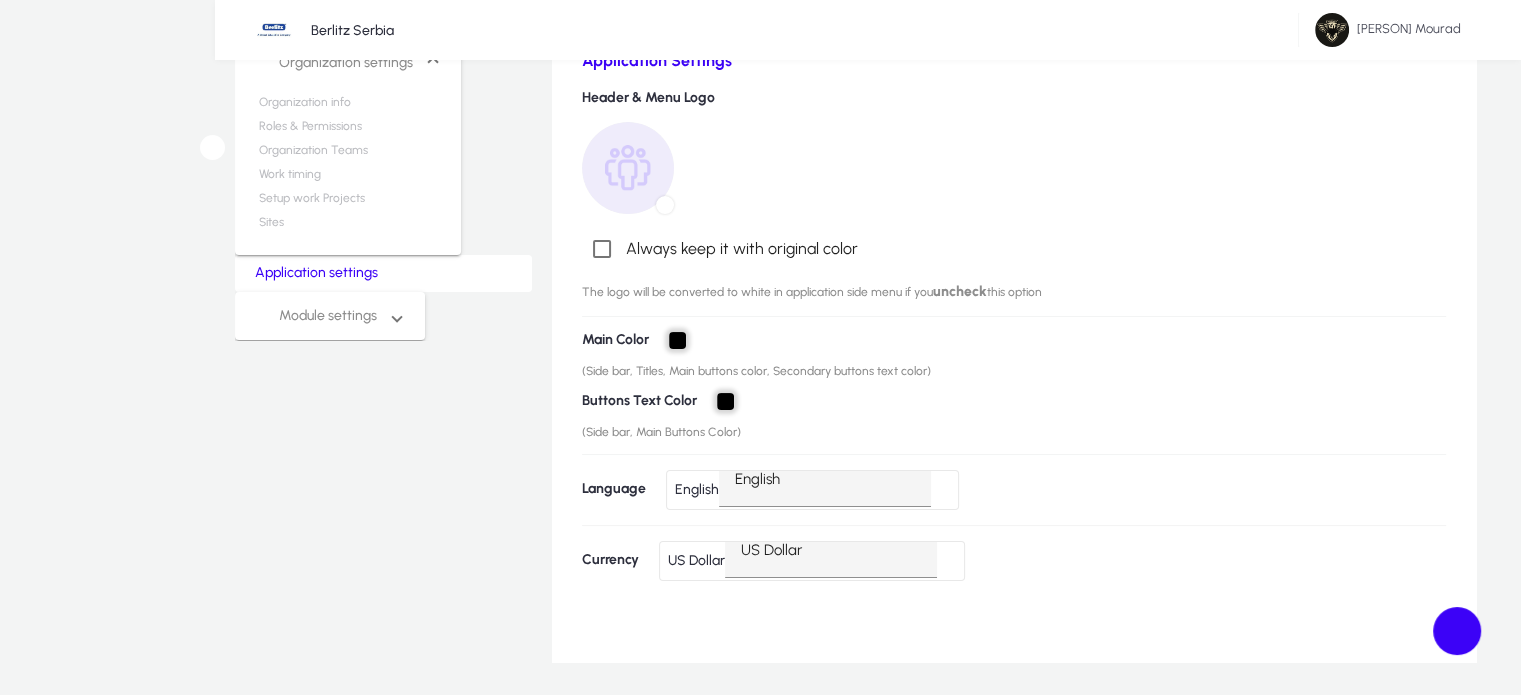 click on "US Dollar  US Dollar" at bounding box center (812, 490) 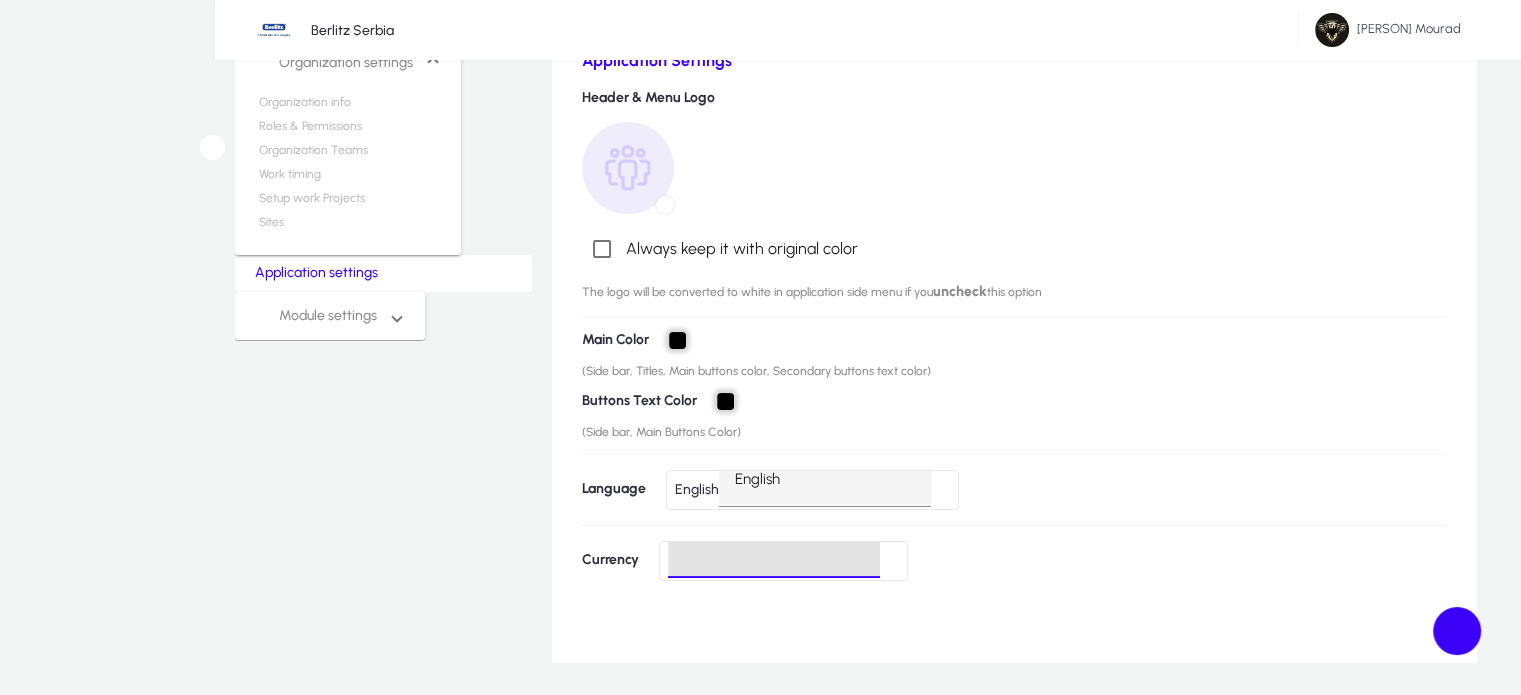 scroll, scrollTop: 0, scrollLeft: 0, axis: both 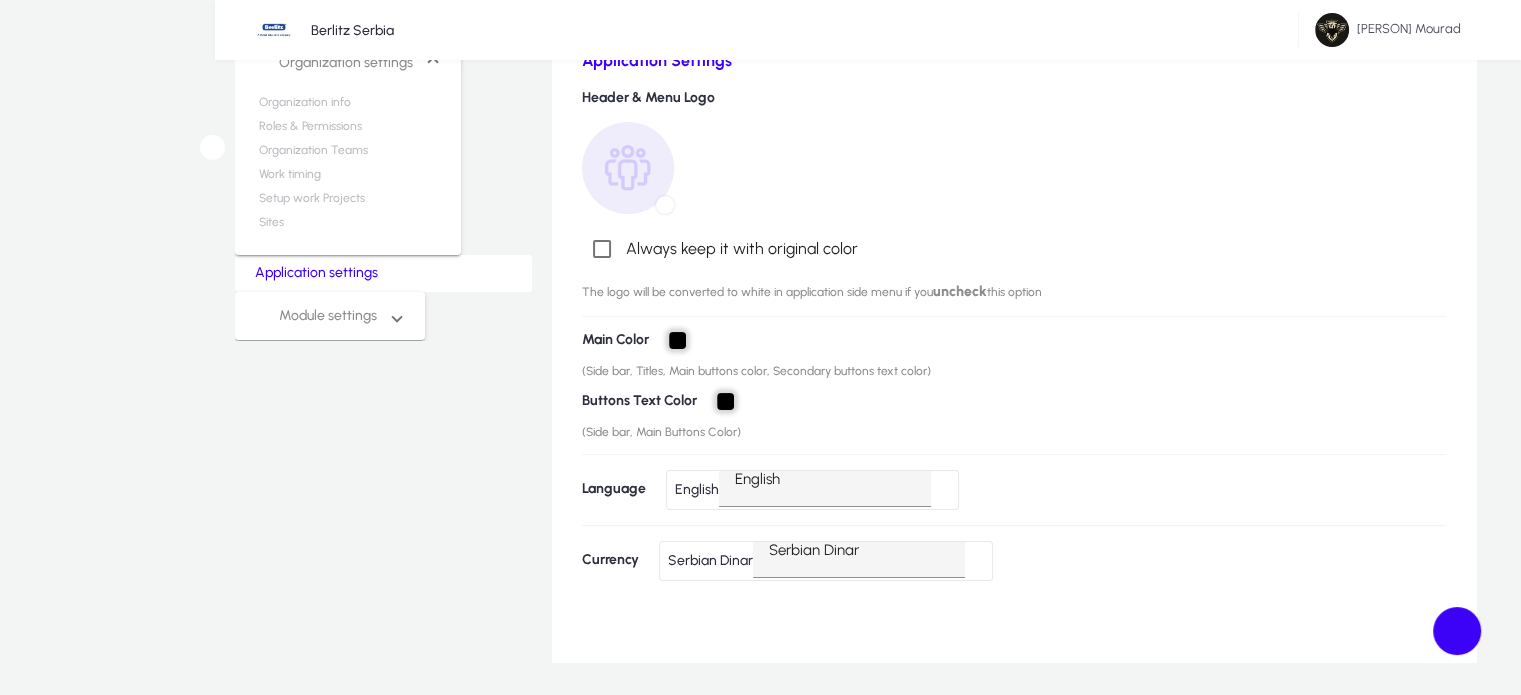 click on "Serbian Dinar" at bounding box center (697, 490) 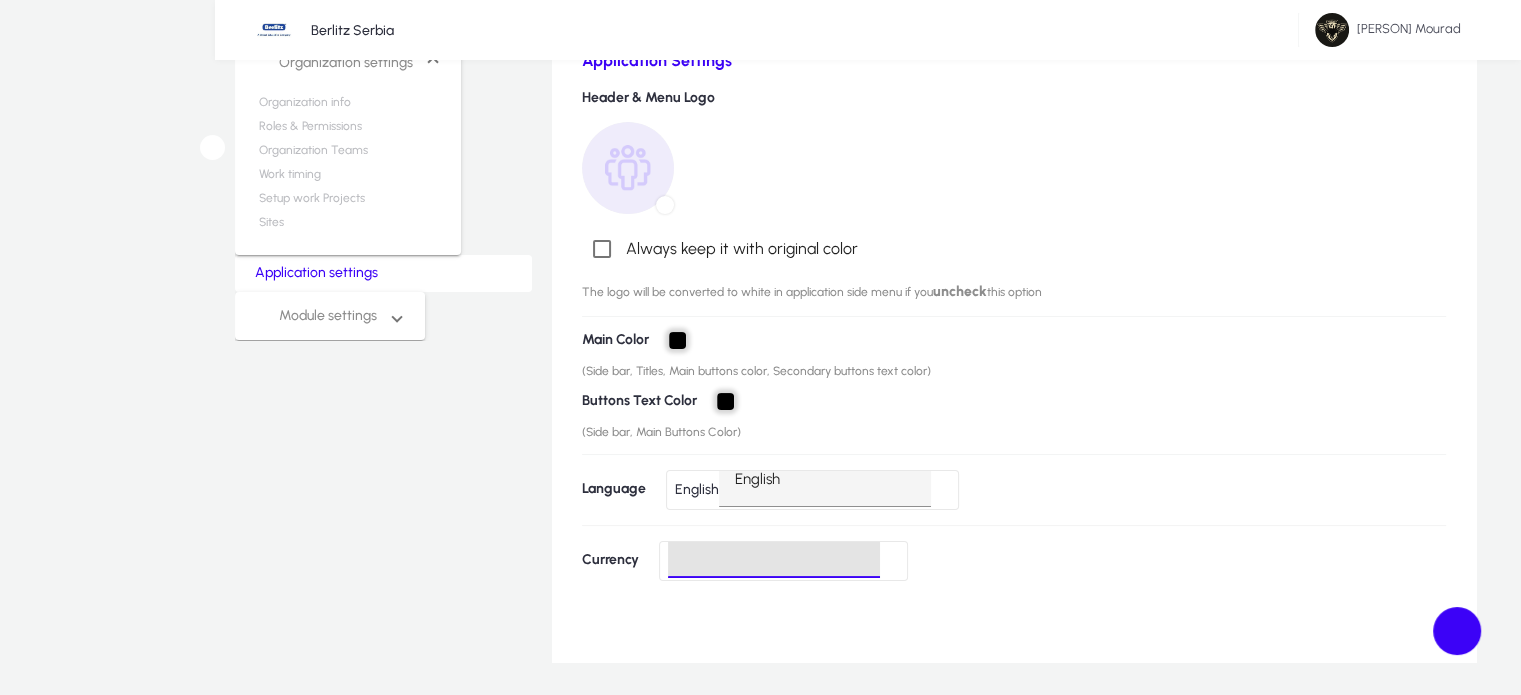 scroll, scrollTop: 20, scrollLeft: 0, axis: vertical 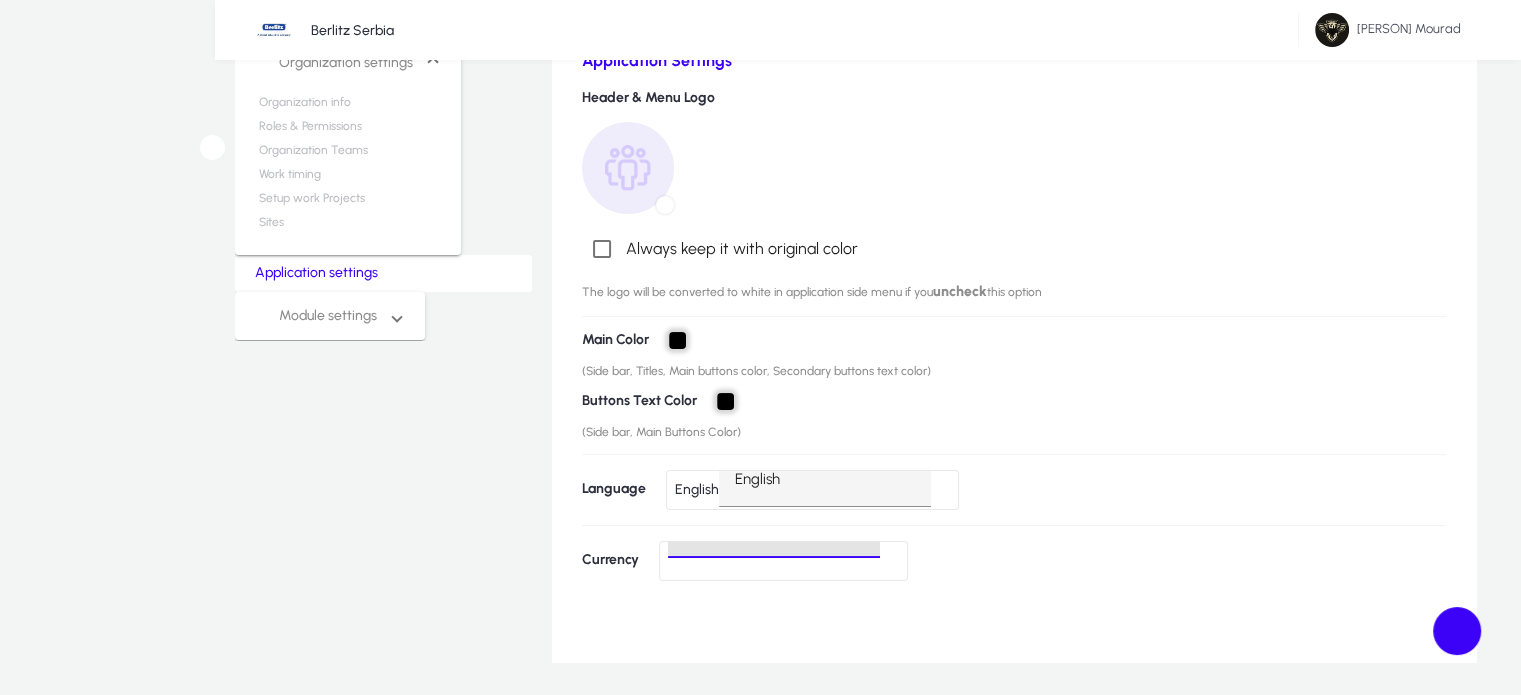 type on "***" 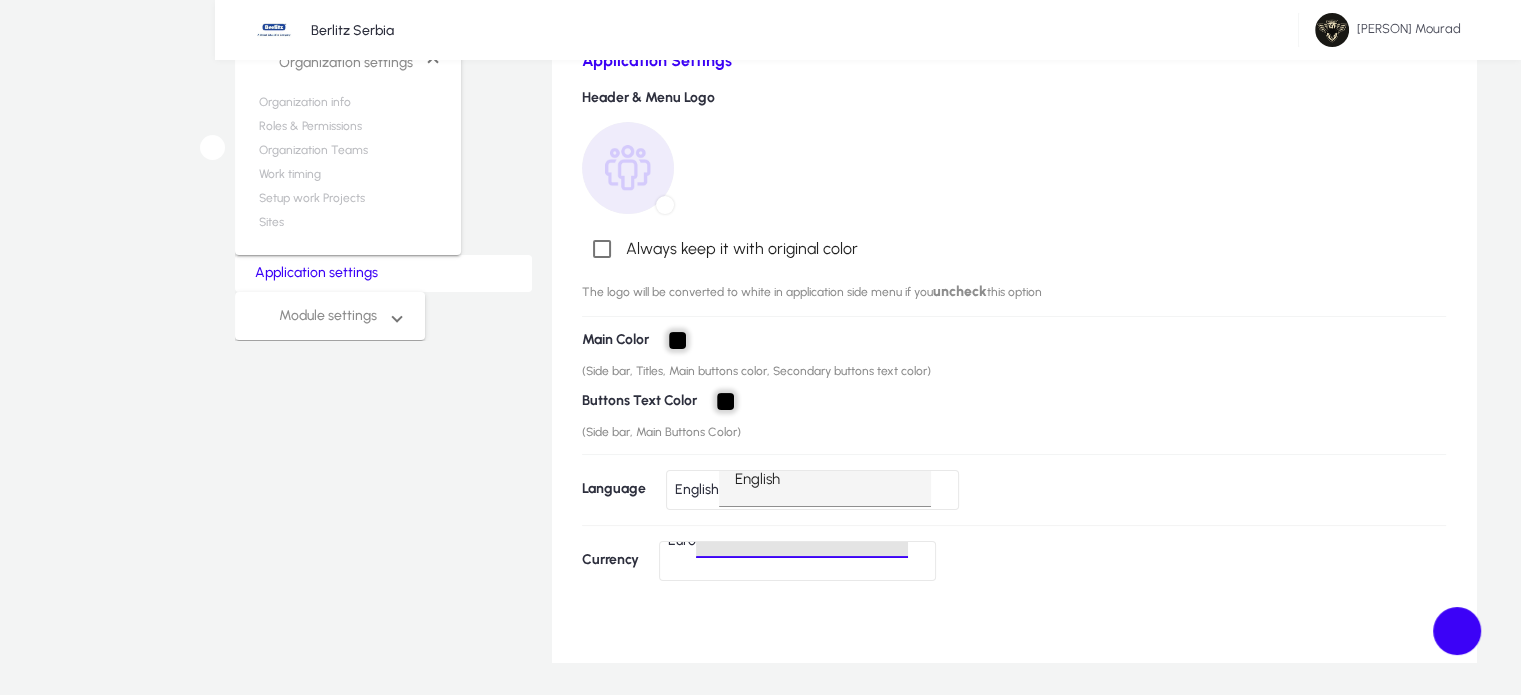 scroll, scrollTop: 16, scrollLeft: 0, axis: vertical 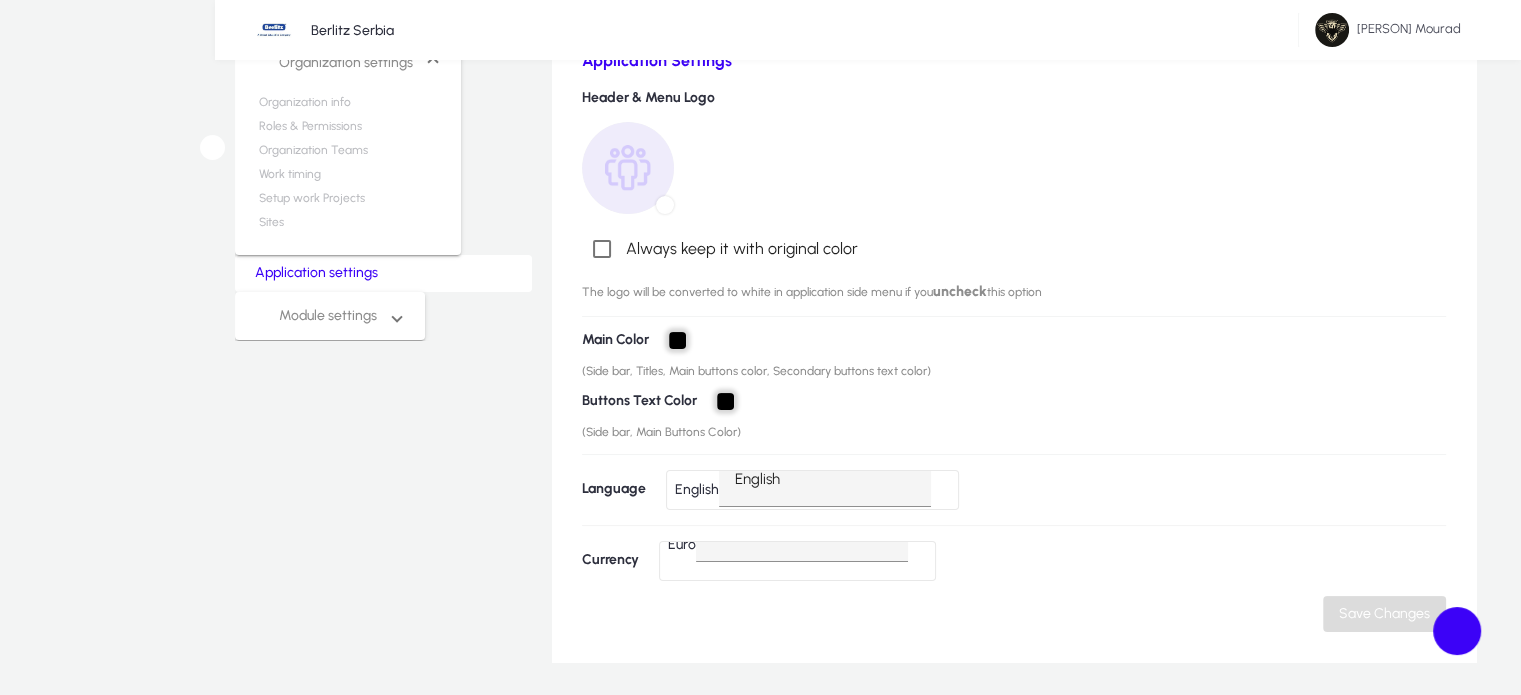 click at bounding box center [1384, 614] 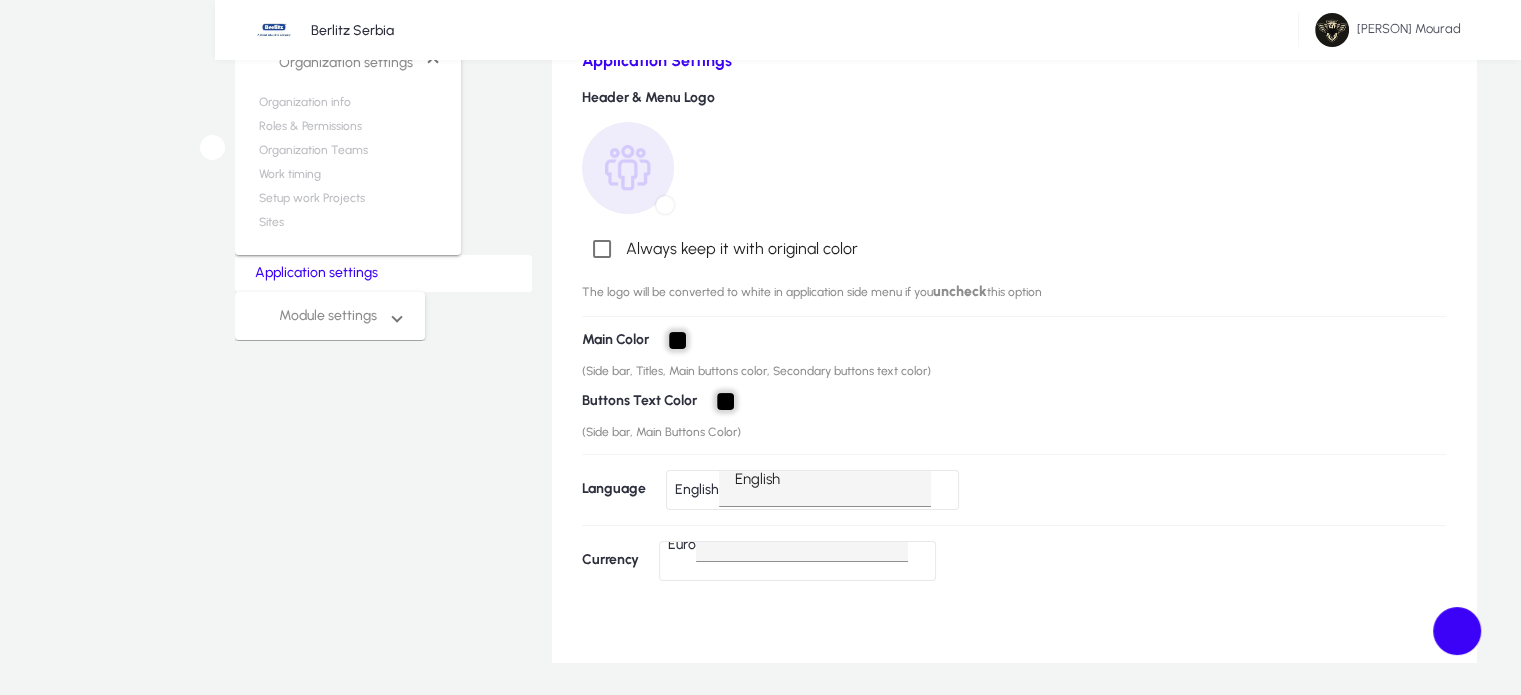click on "Euro  Euro" at bounding box center (812, 490) 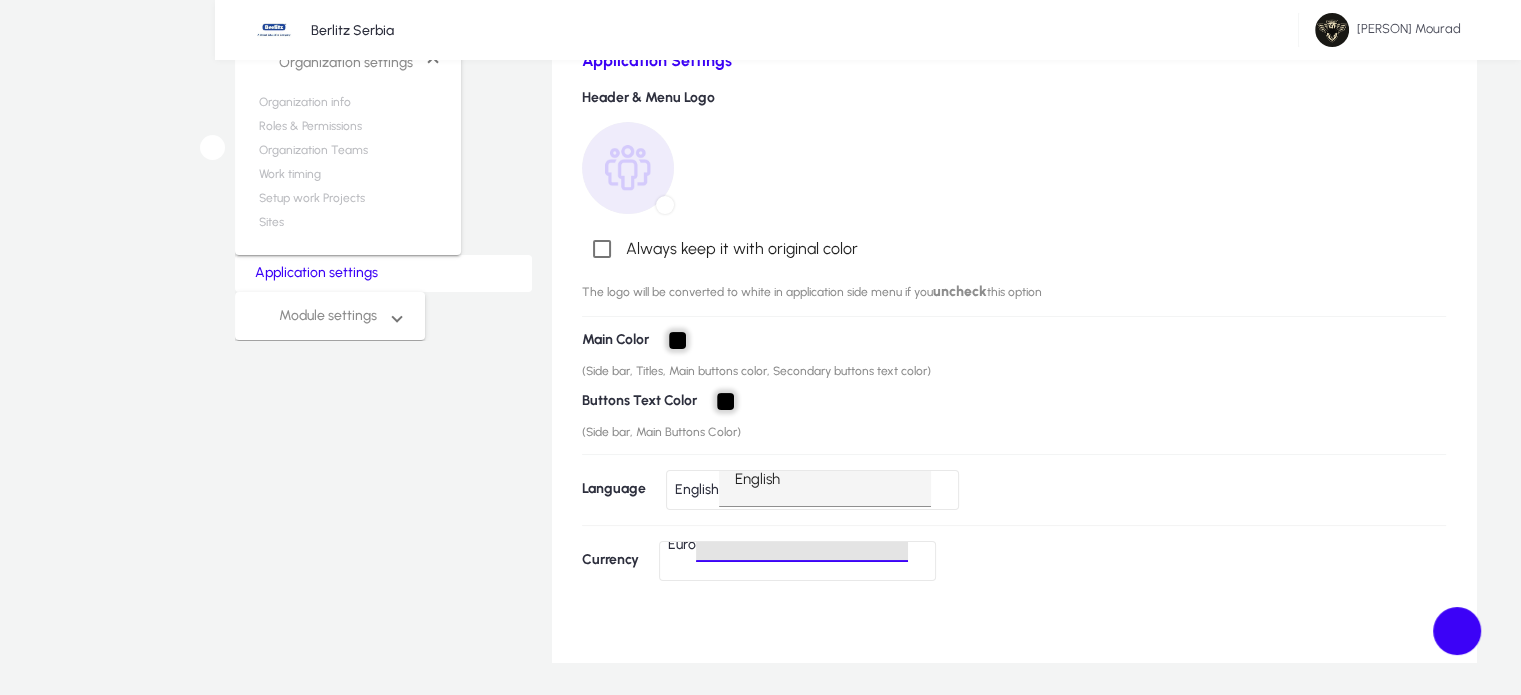 click on "Euro" at bounding box center (99, 958) 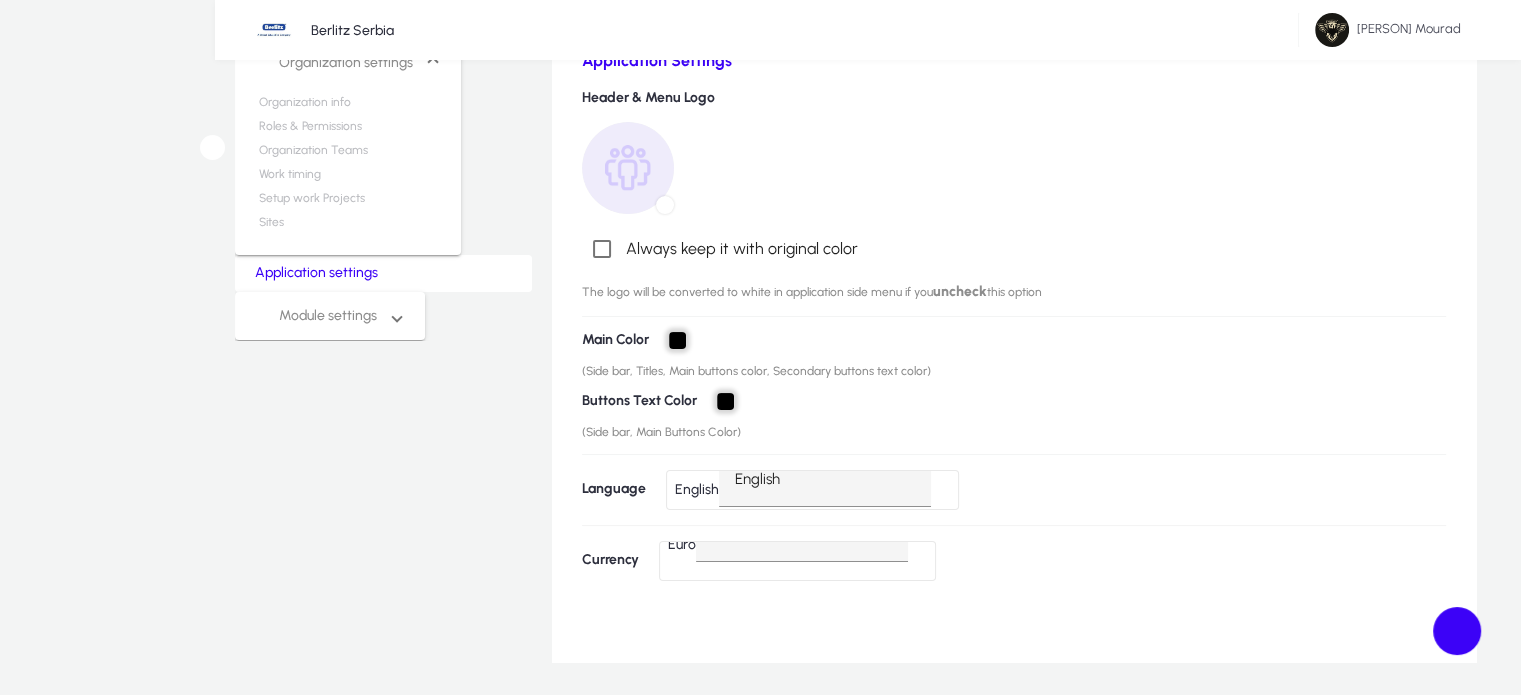 click at bounding box center [940, 490] 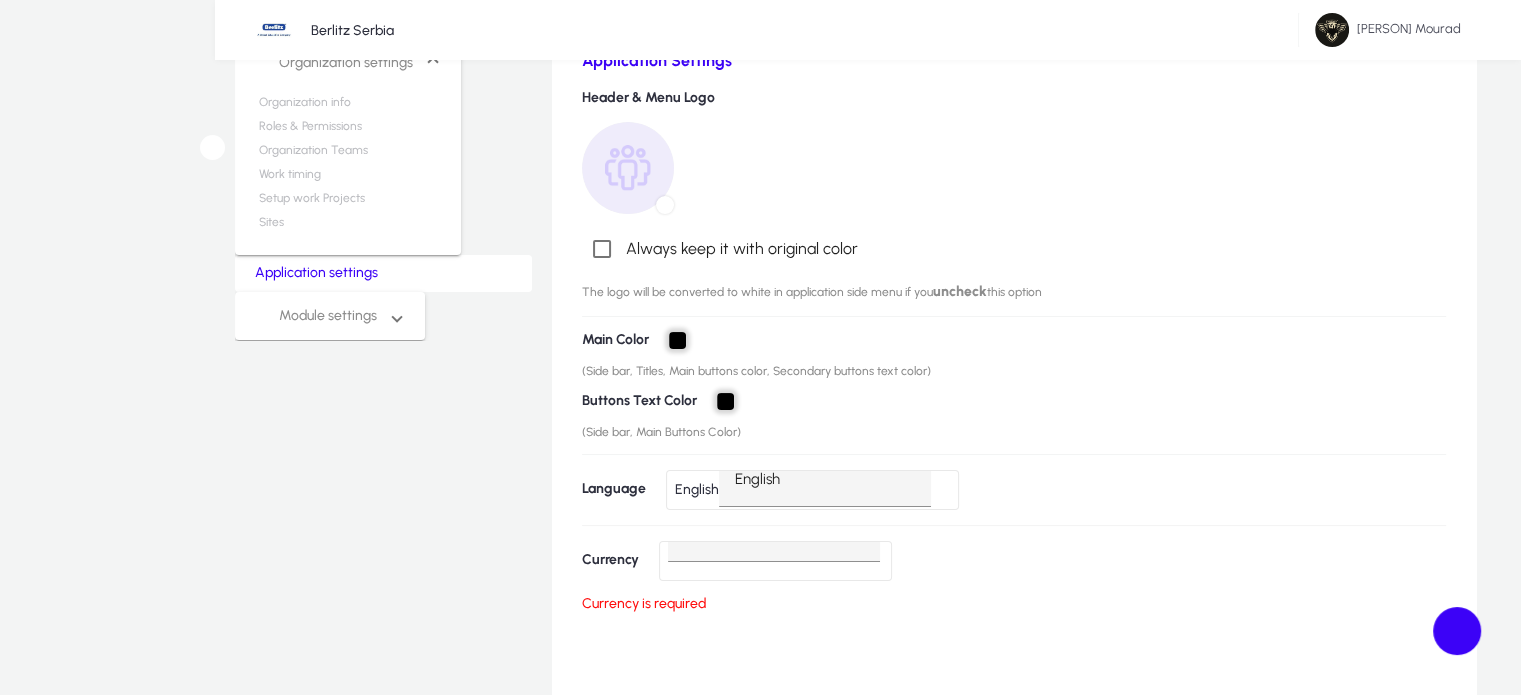 click at bounding box center [775, 561] 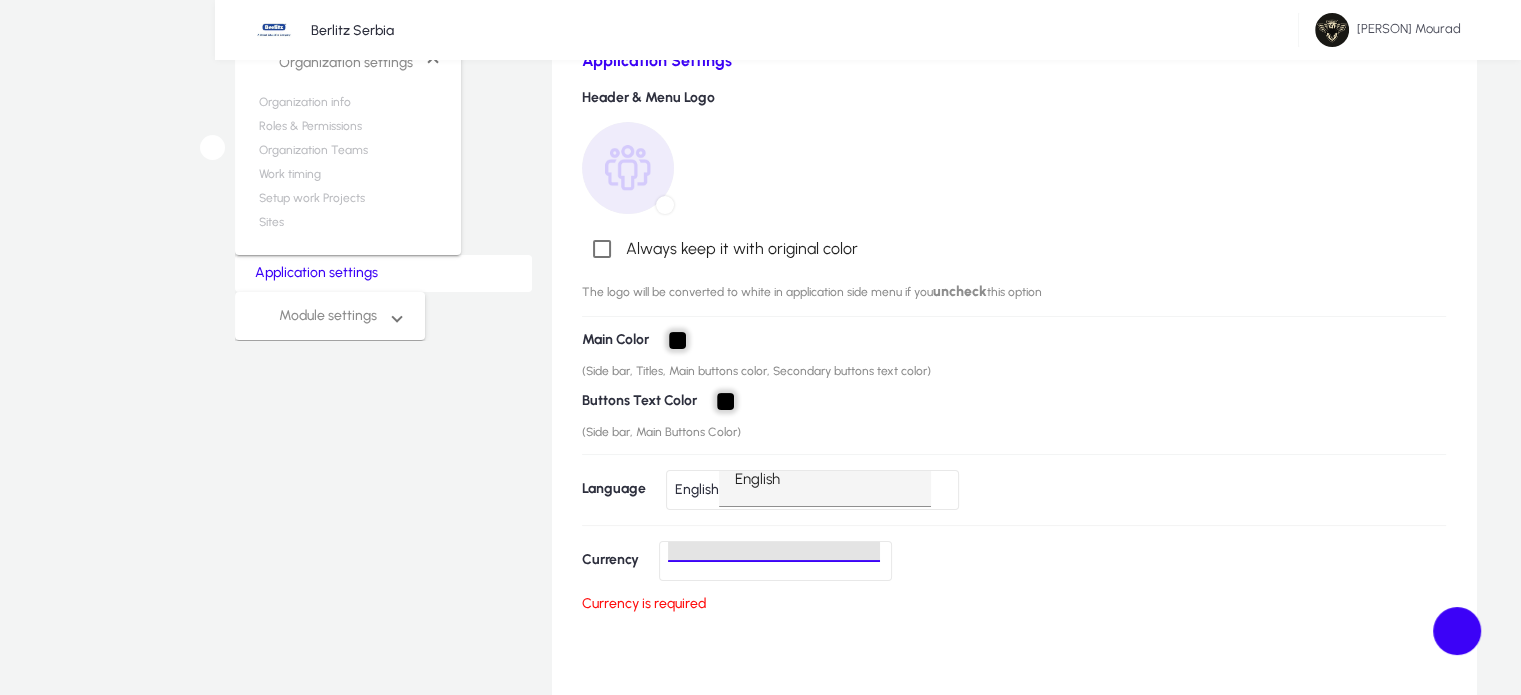 click on "Euro" at bounding box center [99, 958] 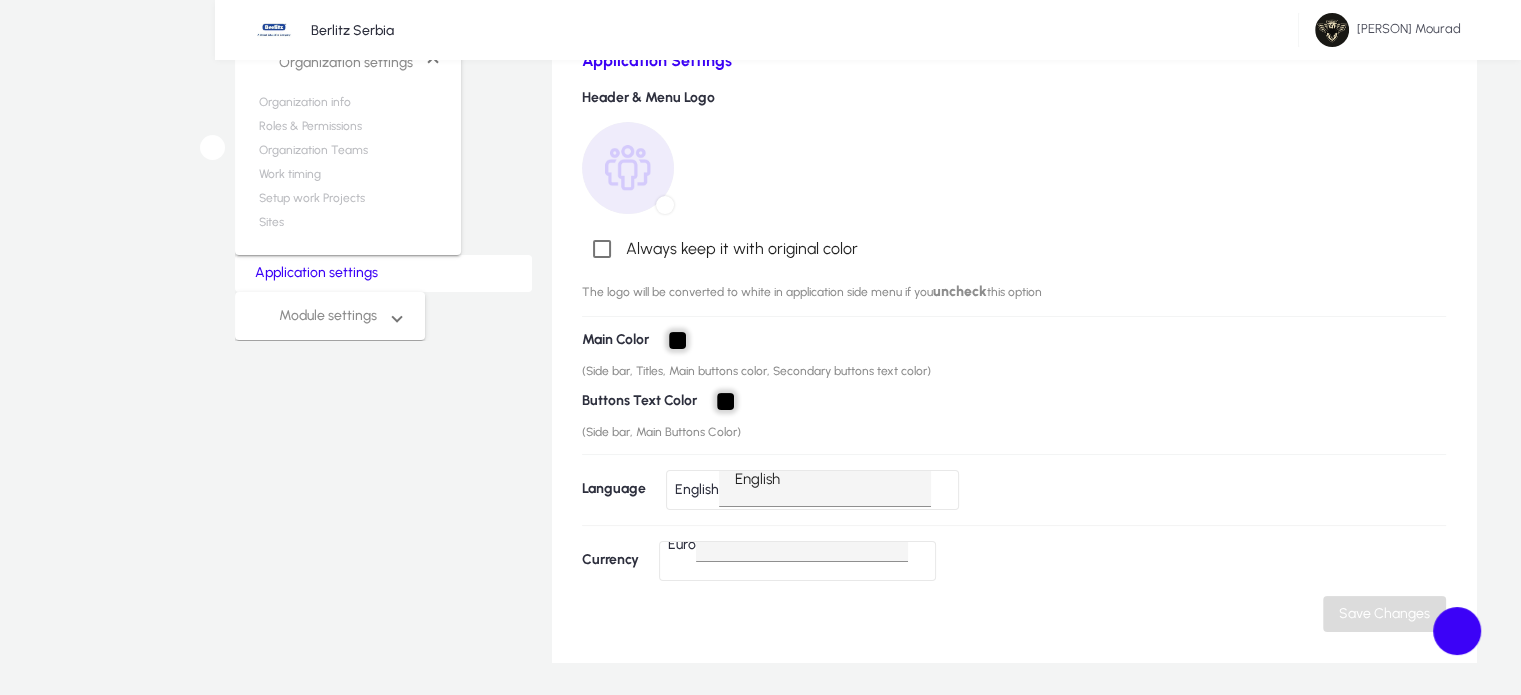 click on "Save Changes" at bounding box center (1384, 613) 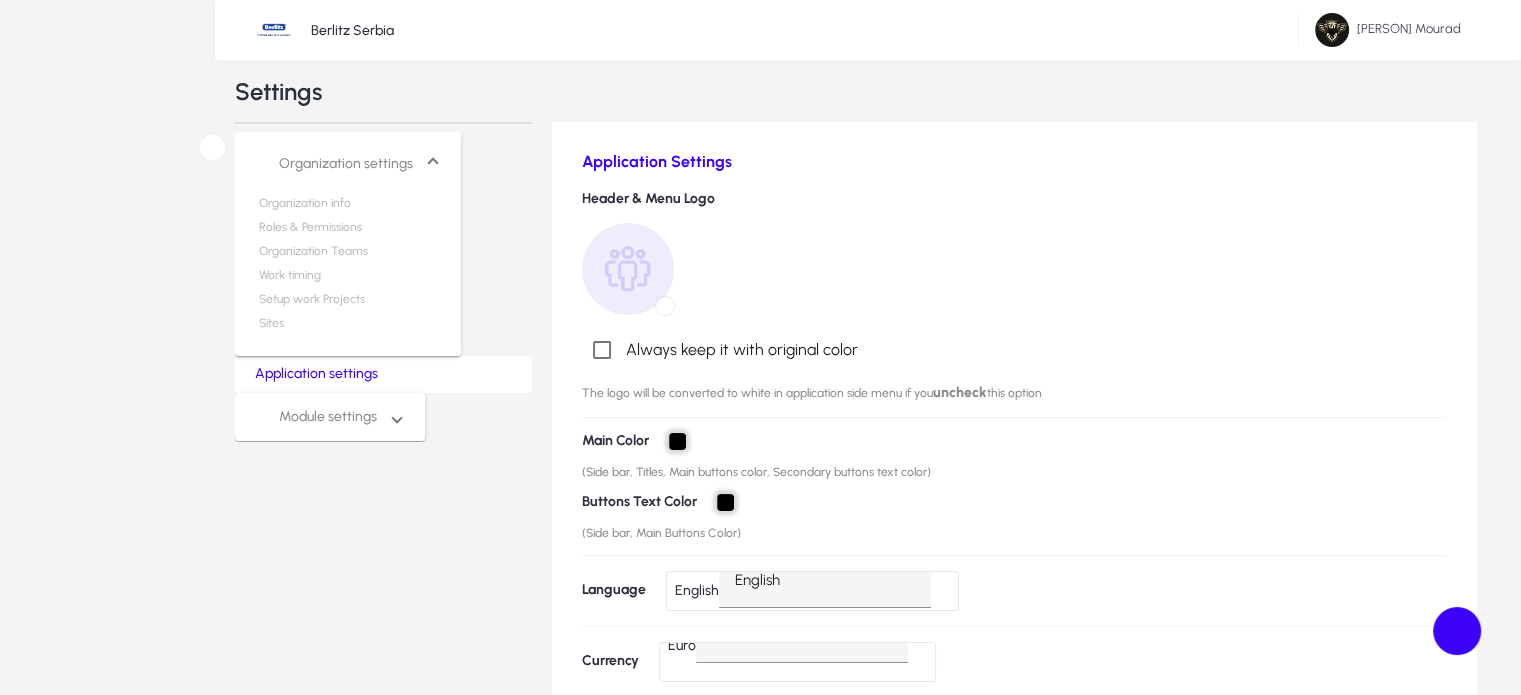 scroll, scrollTop: 15, scrollLeft: 0, axis: vertical 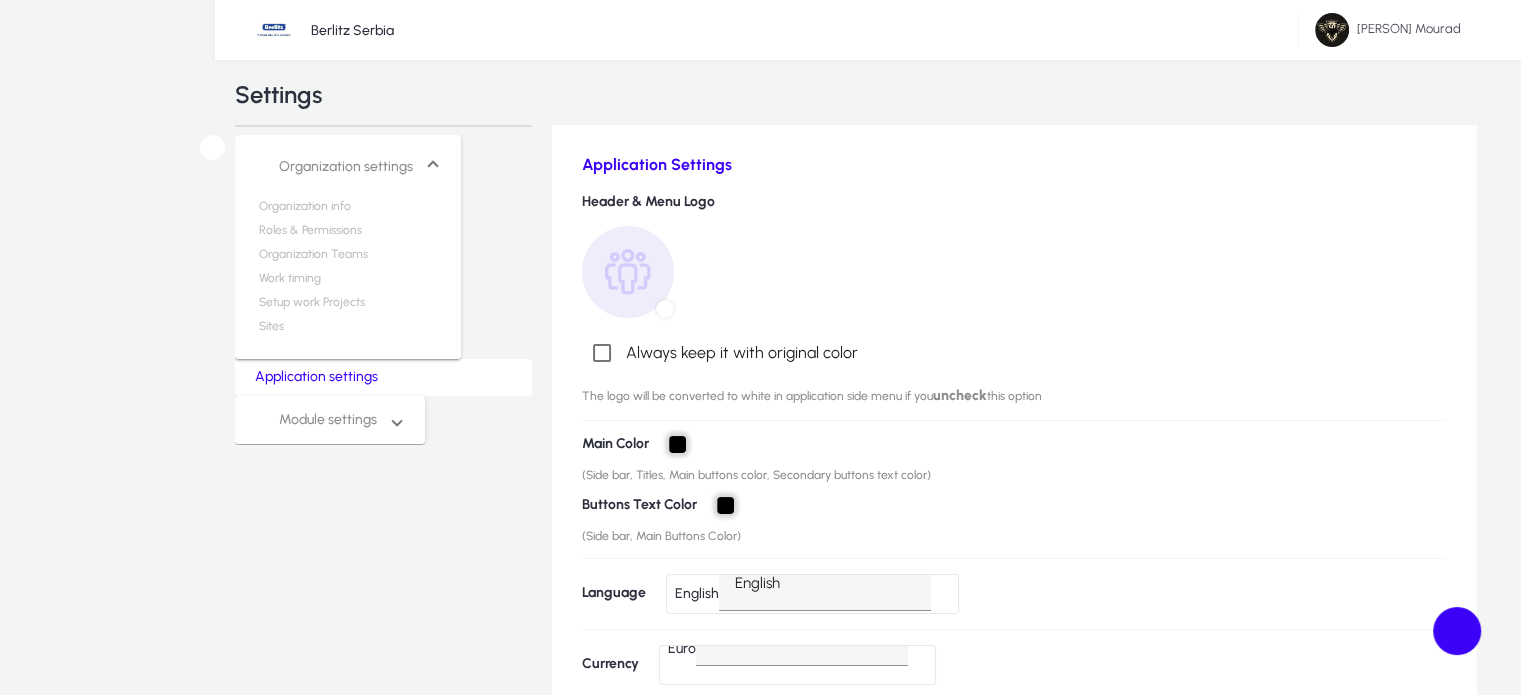 click on "Organization info" at bounding box center (305, 211) 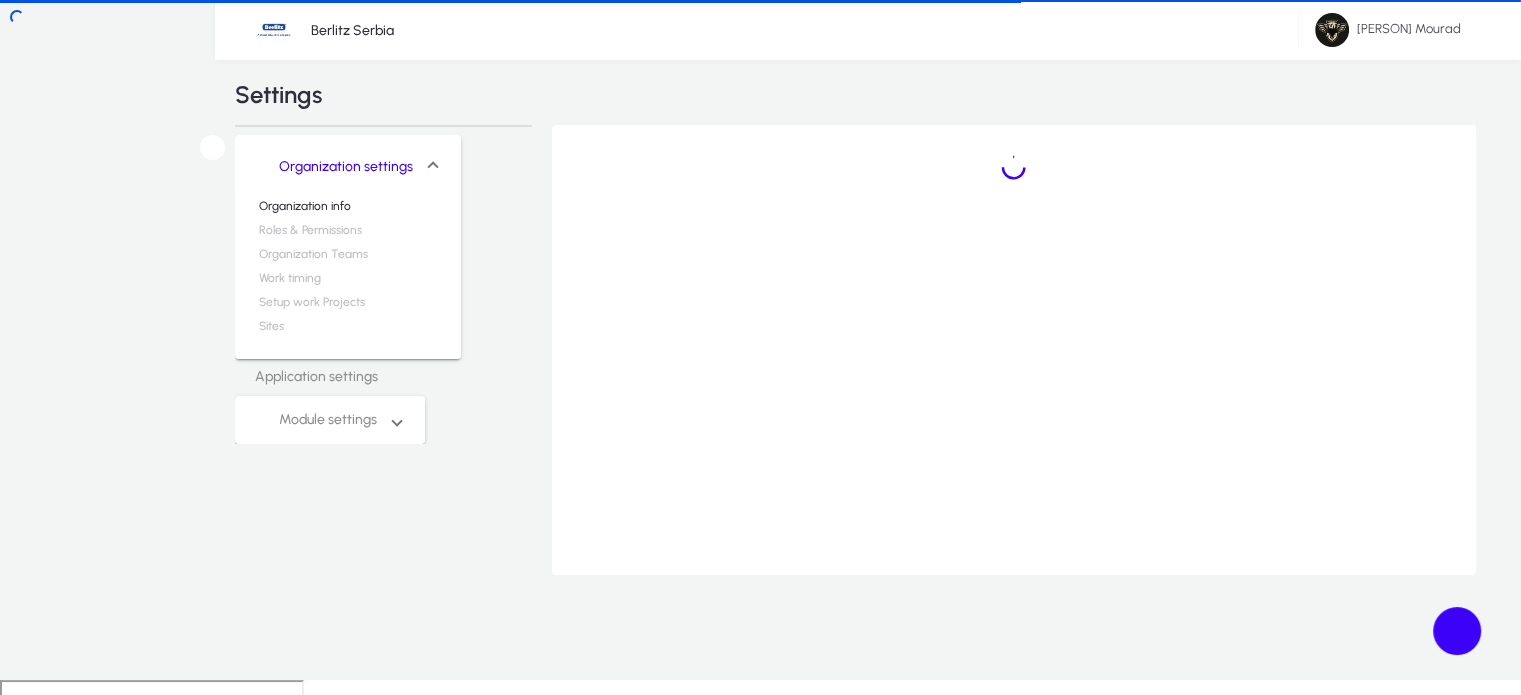 scroll, scrollTop: 0, scrollLeft: 0, axis: both 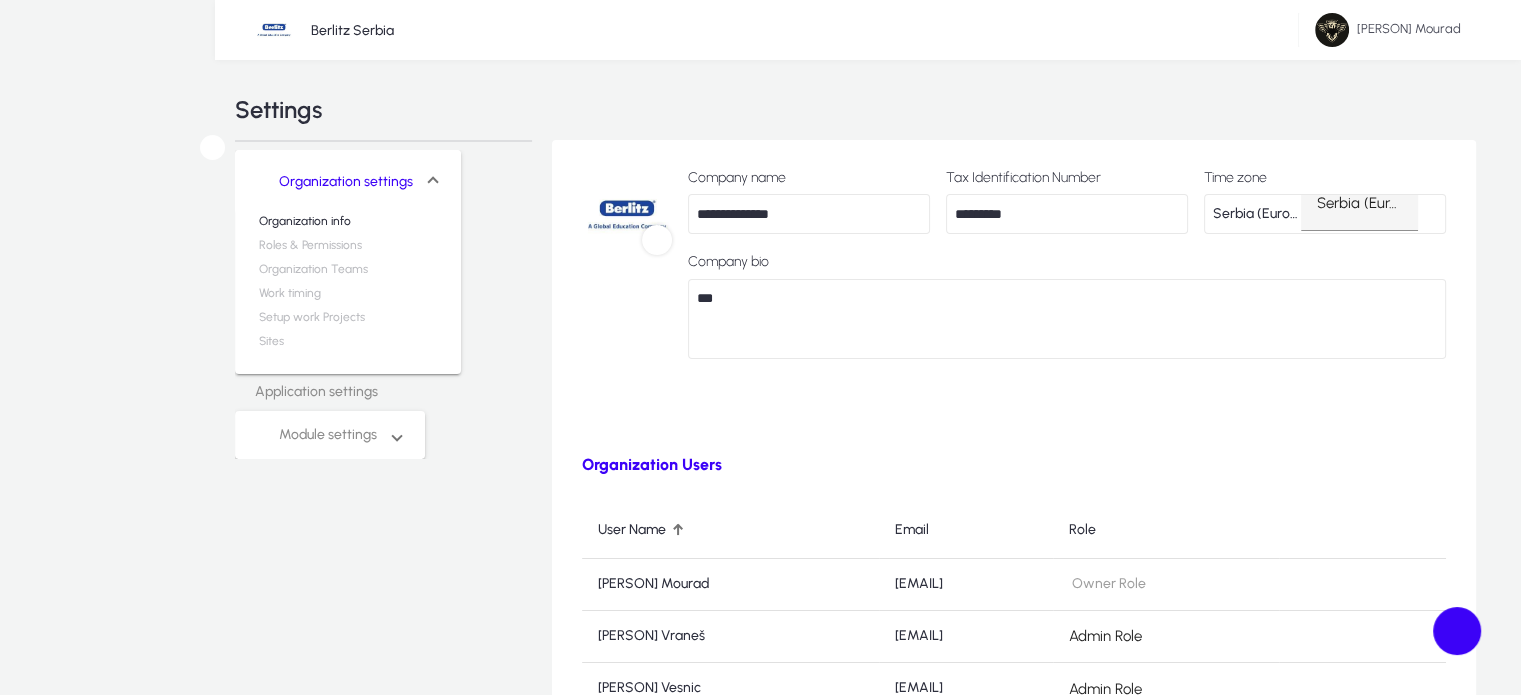 click on "Sites" at bounding box center (271, 346) 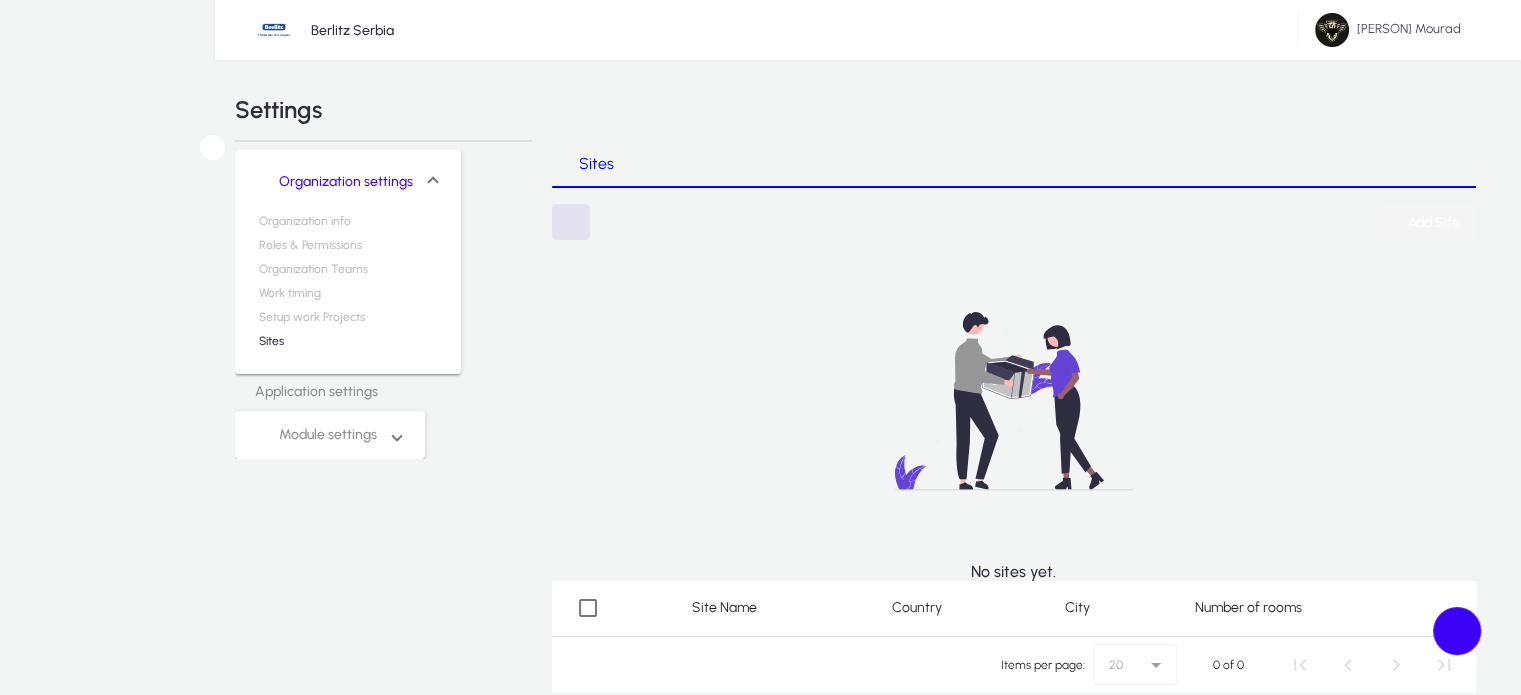 click at bounding box center (1430, 222) 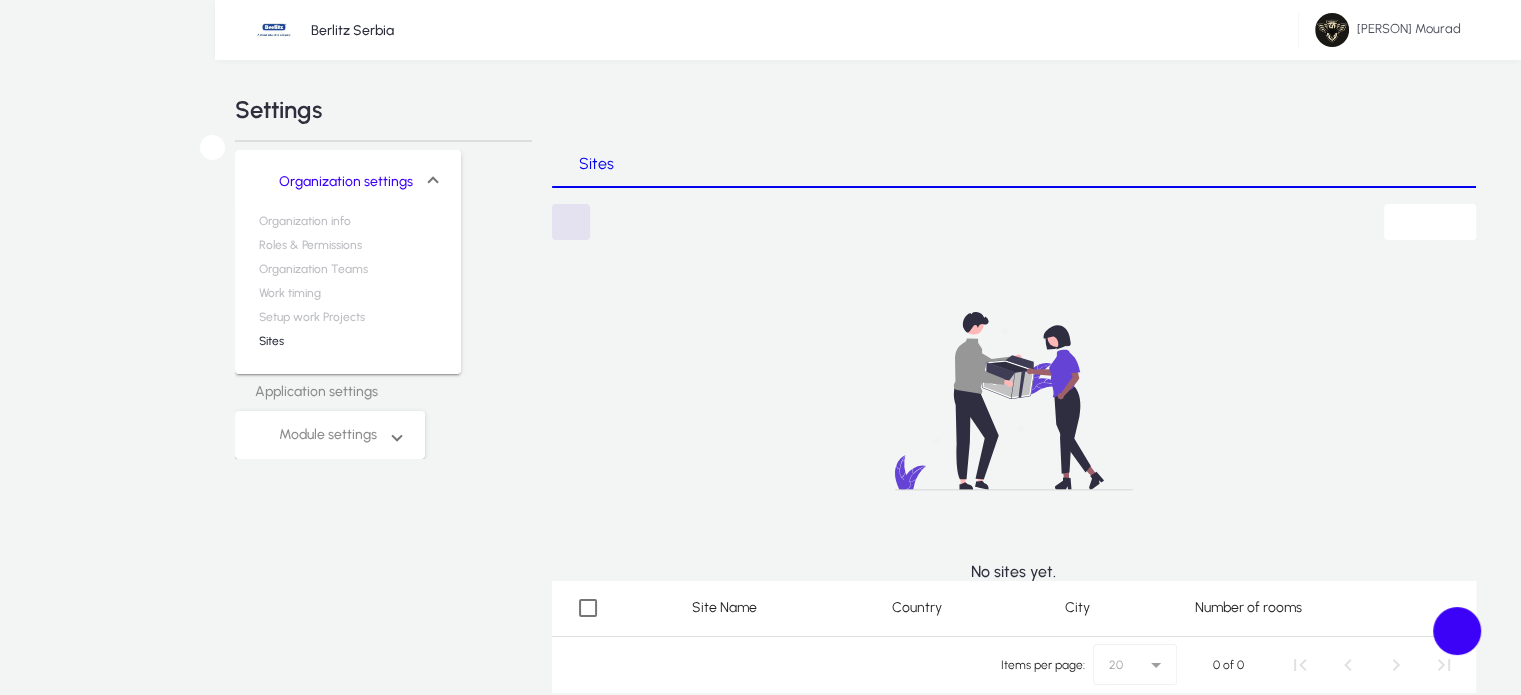 click at bounding box center (94, 1159) 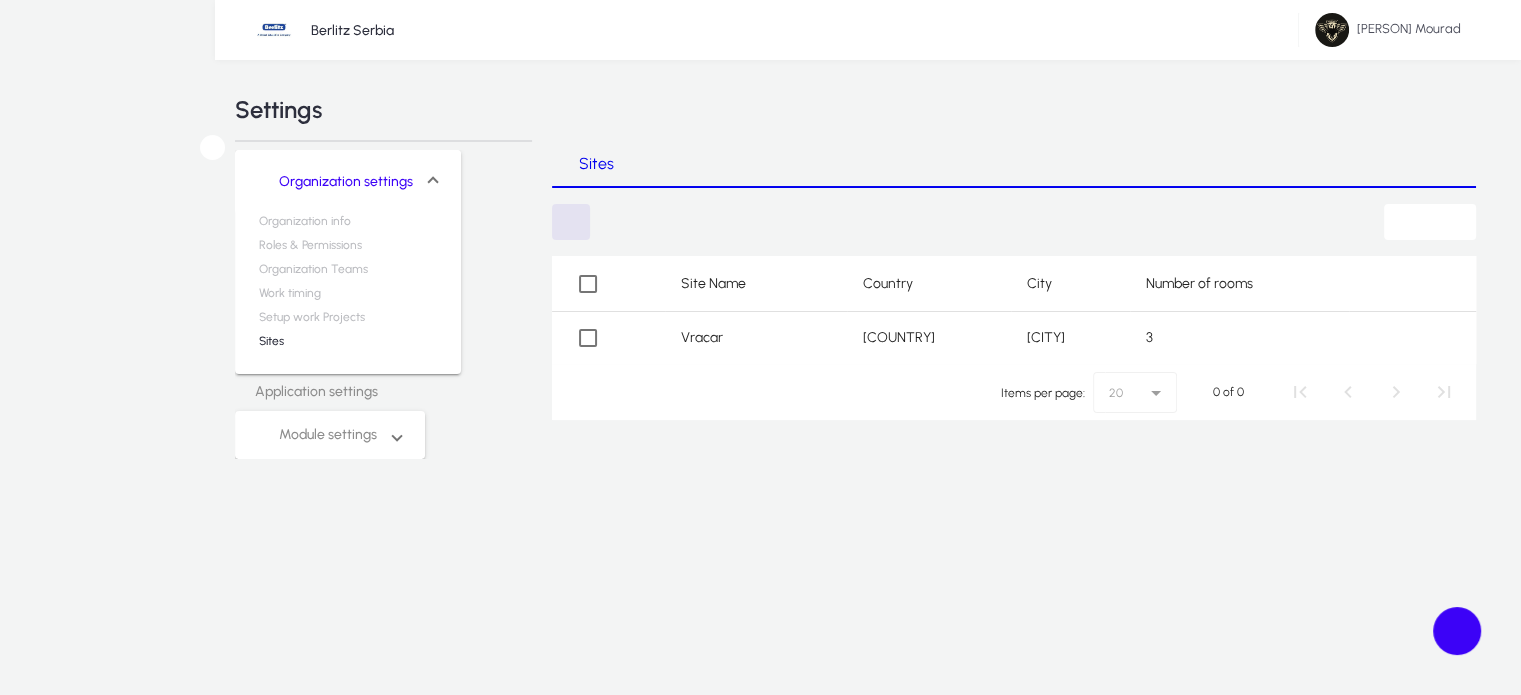 click on "Work timing" at bounding box center (290, 298) 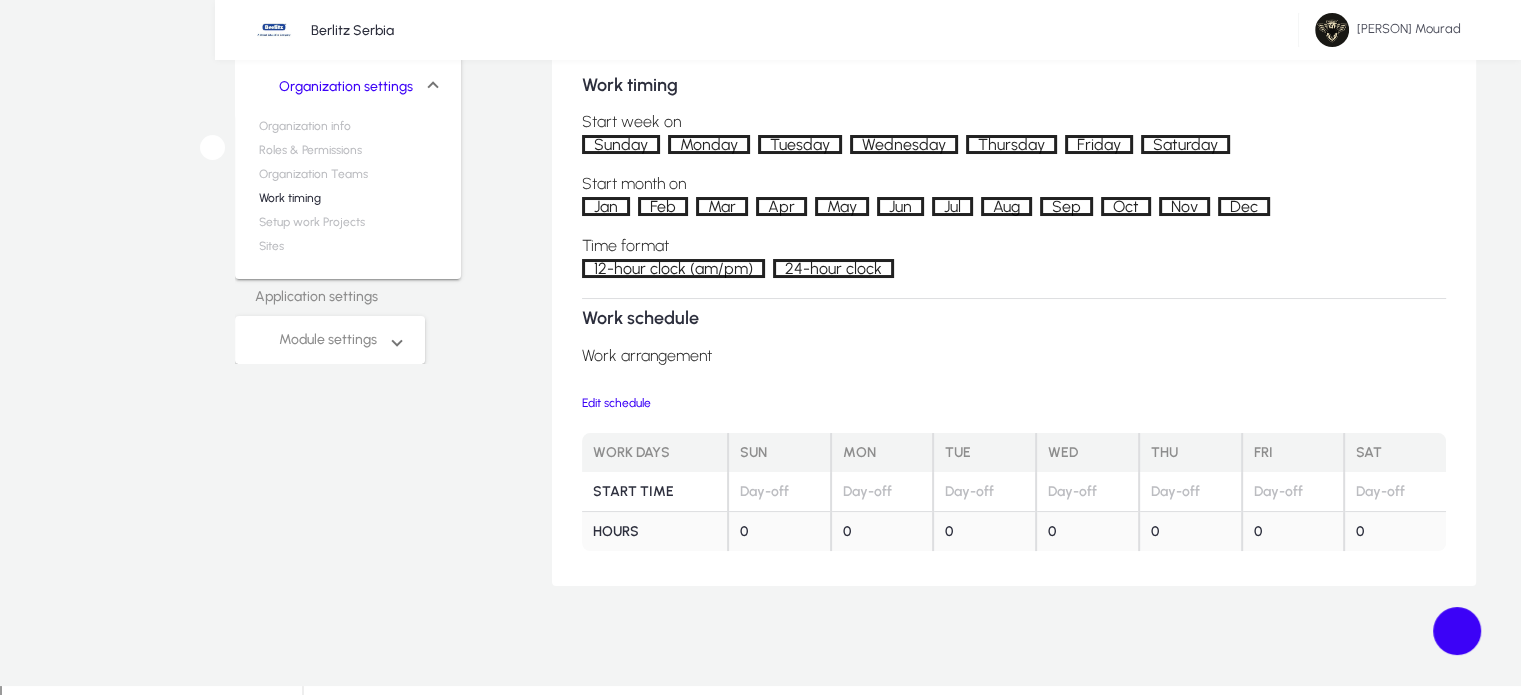 scroll, scrollTop: 50, scrollLeft: 0, axis: vertical 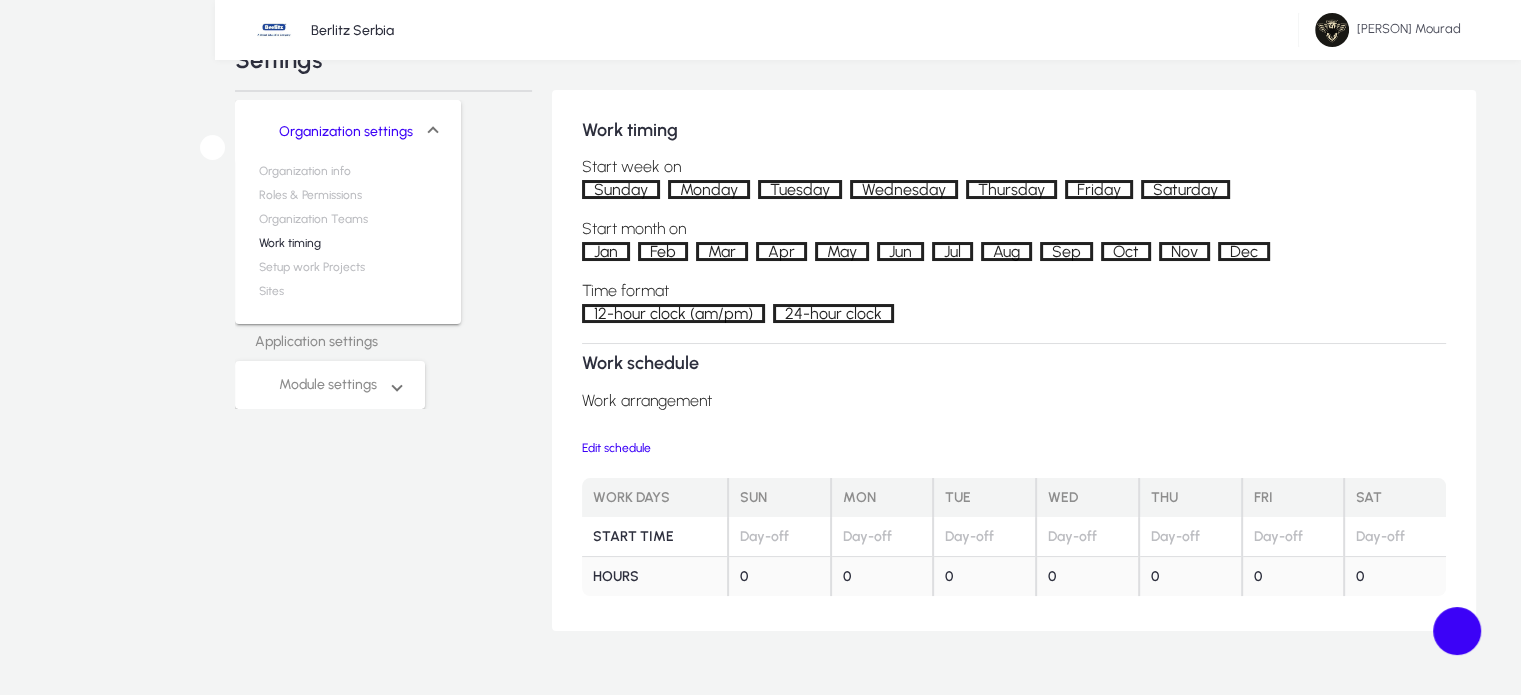 click on "Monday" at bounding box center (709, 189) 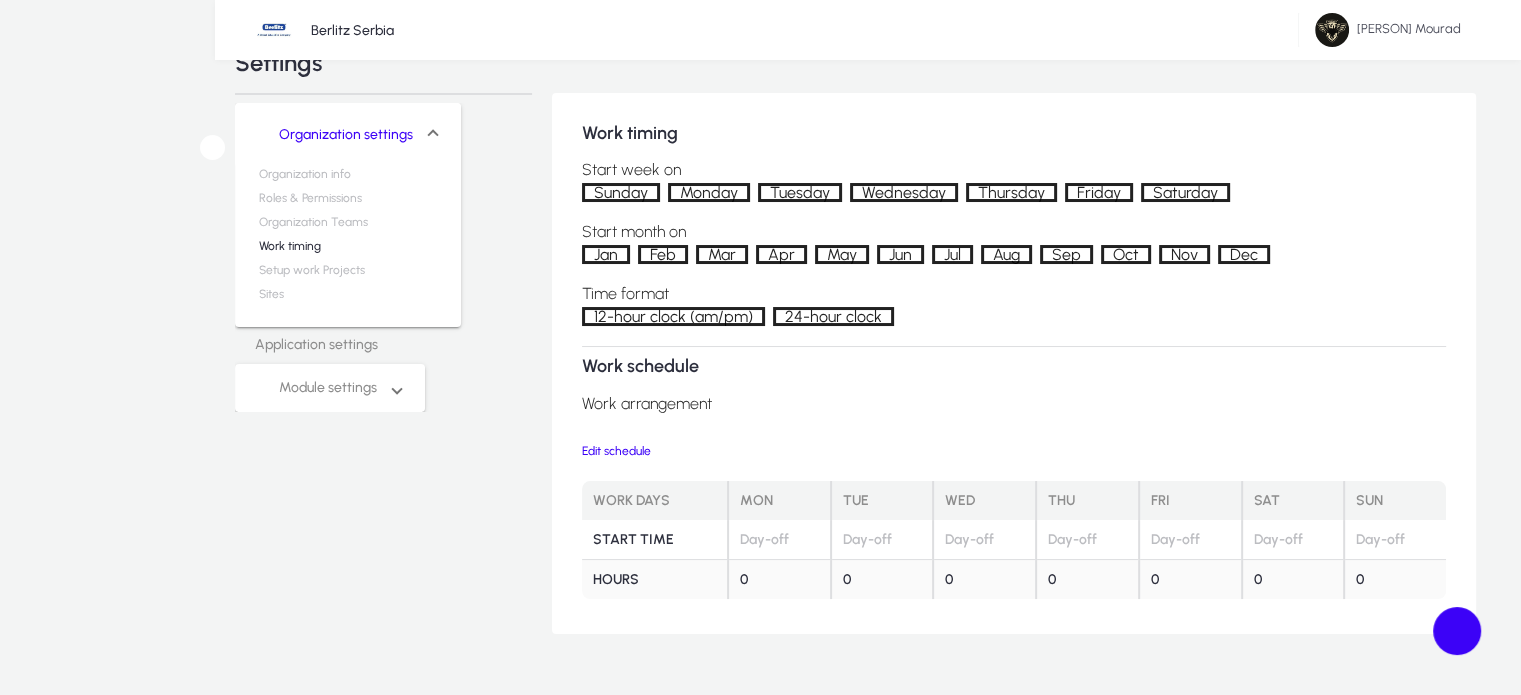 scroll, scrollTop: 42, scrollLeft: 0, axis: vertical 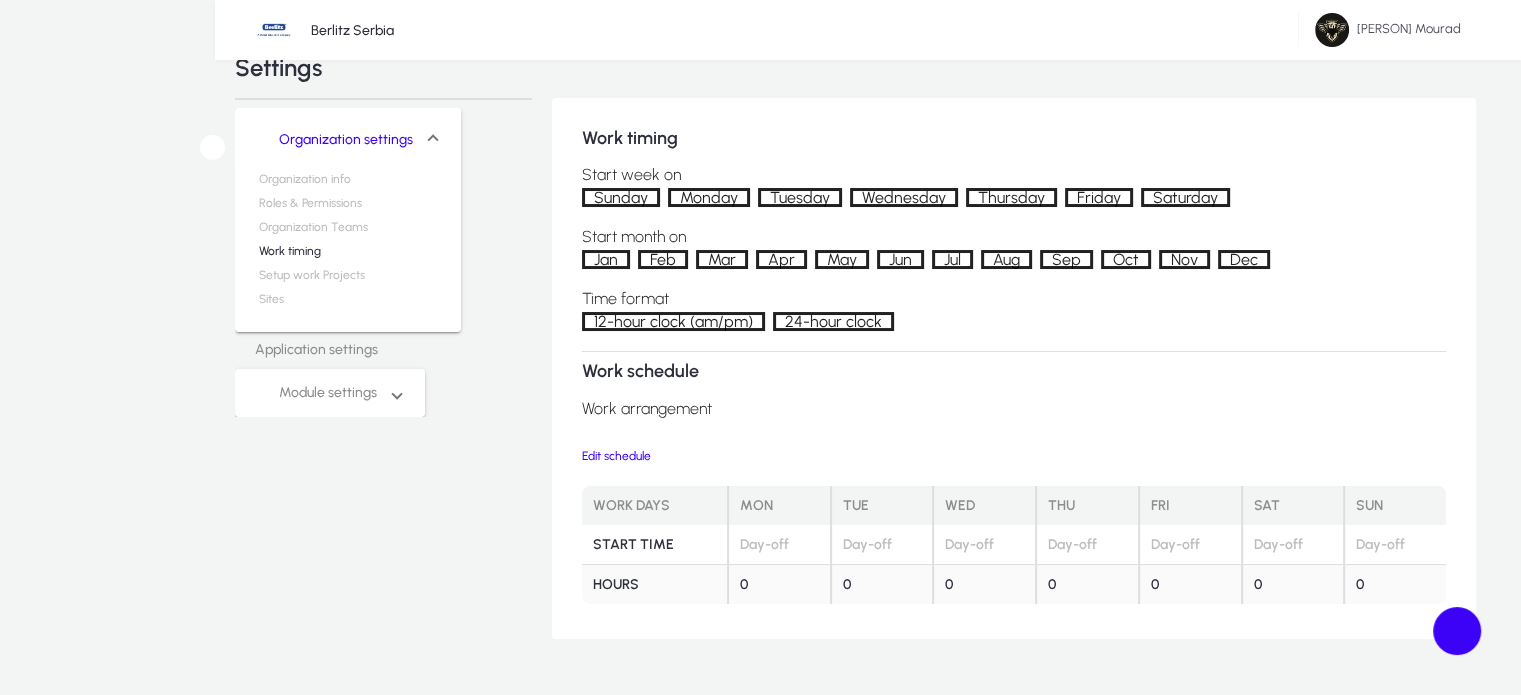 click on "12-hour clock (am/pm) 24-hour clock" at bounding box center [1006, 321] 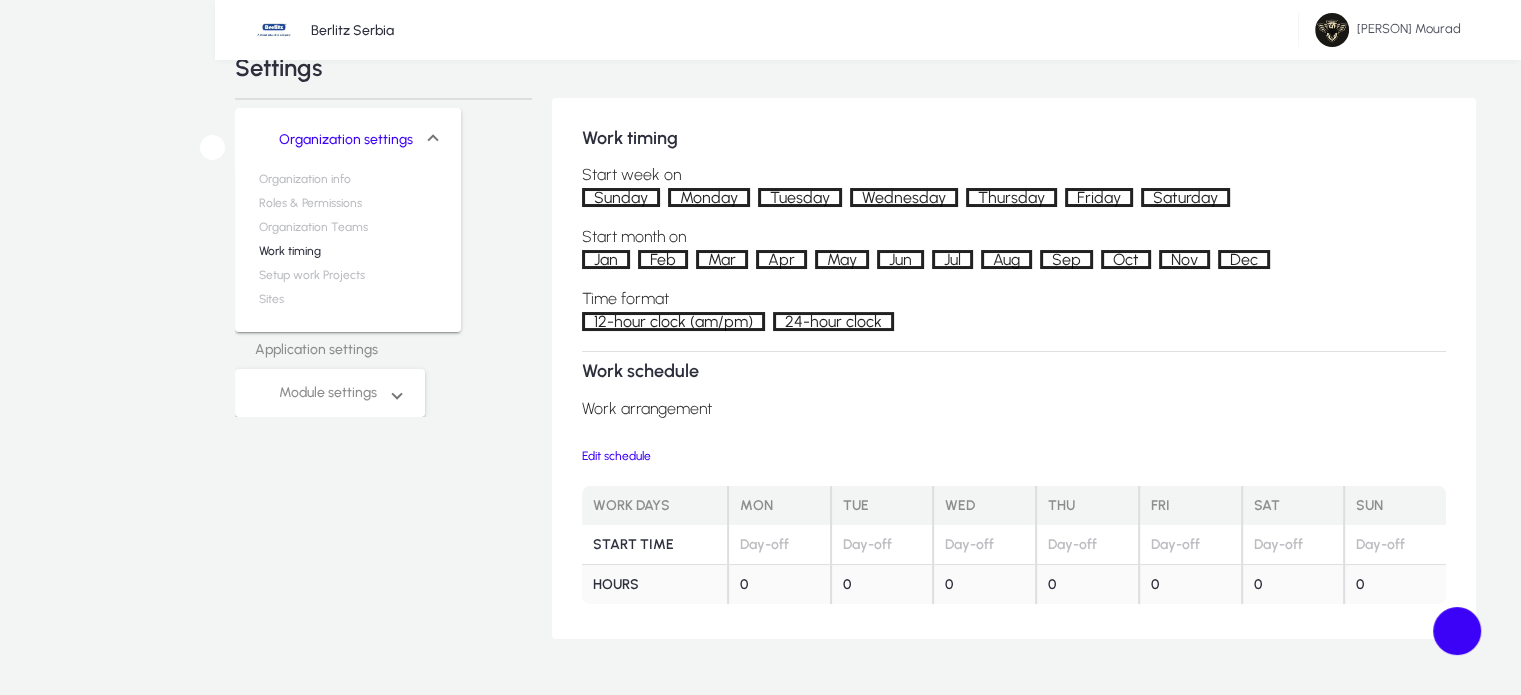 click on "24-hour clock" at bounding box center (833, 321) 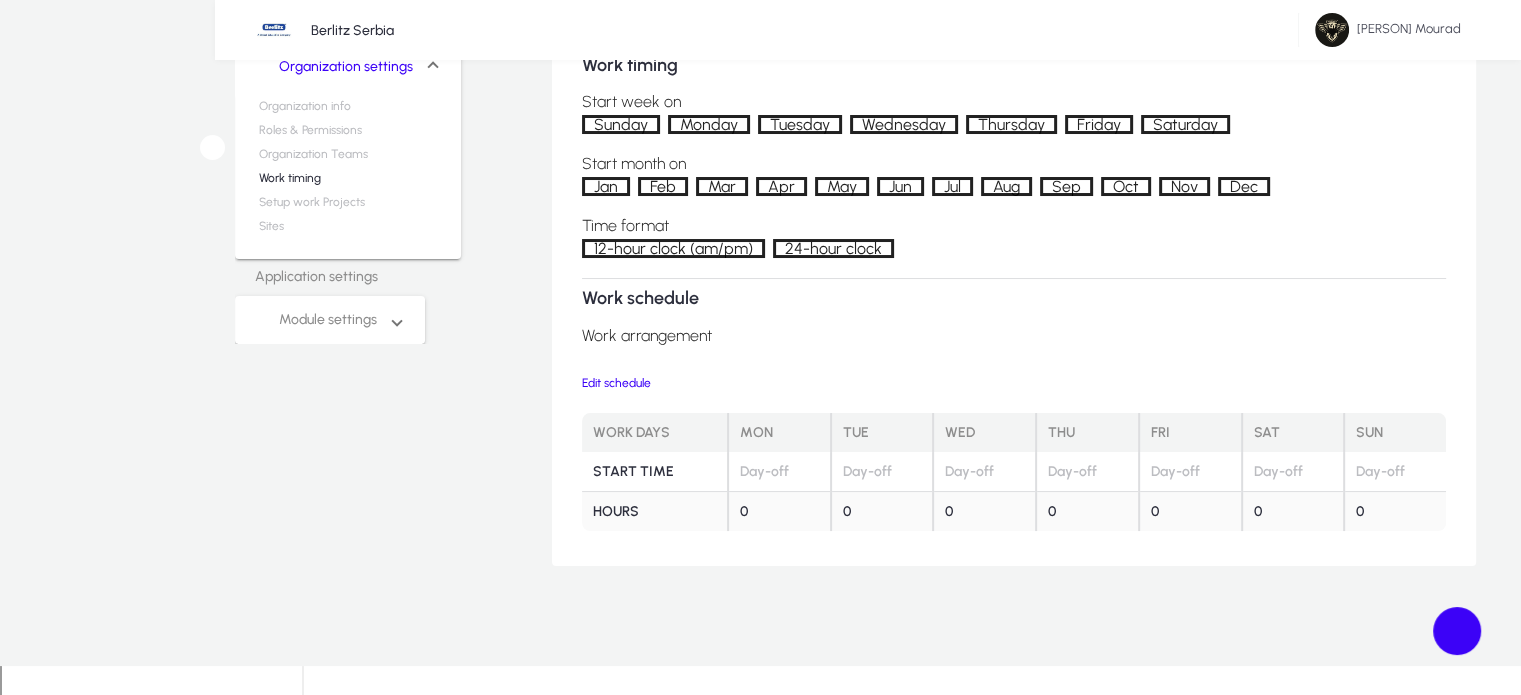 scroll, scrollTop: 118, scrollLeft: 0, axis: vertical 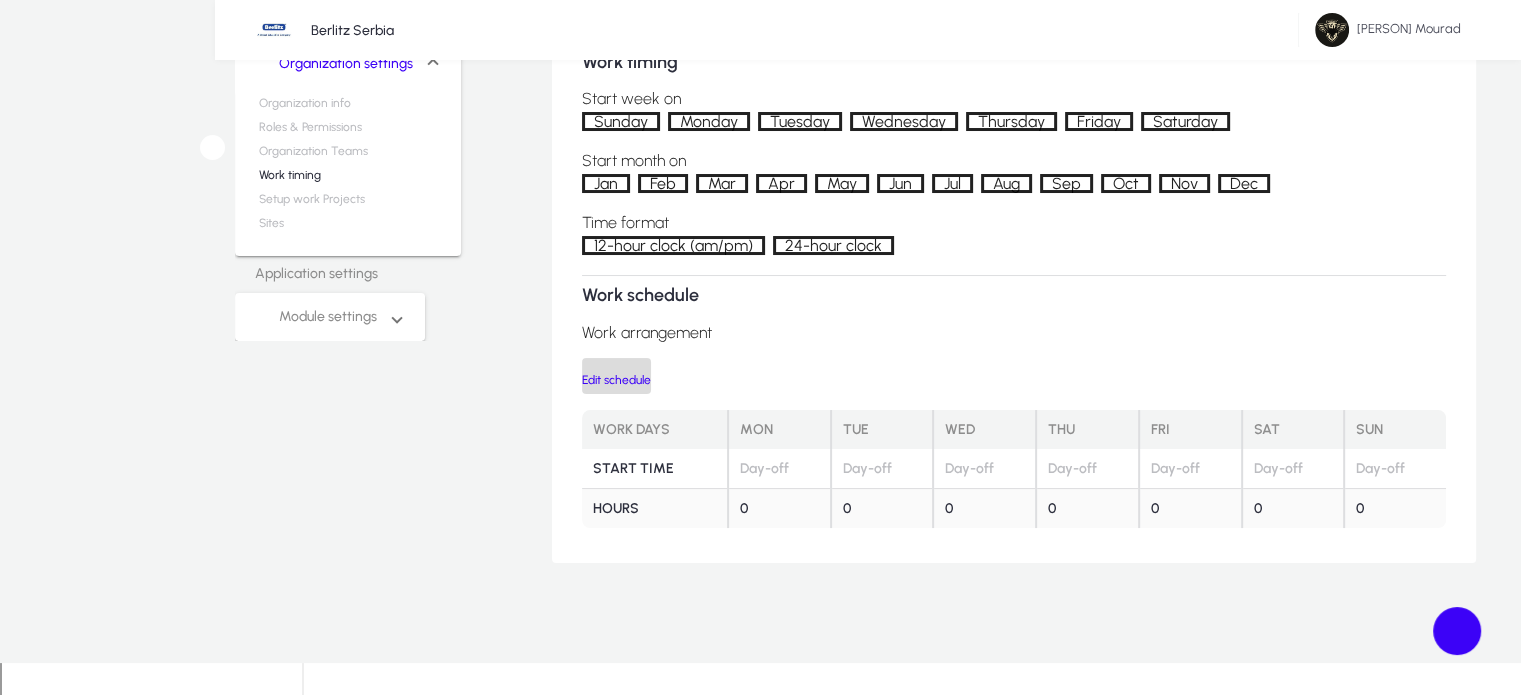 click on "Edit schedule" at bounding box center (616, 376) 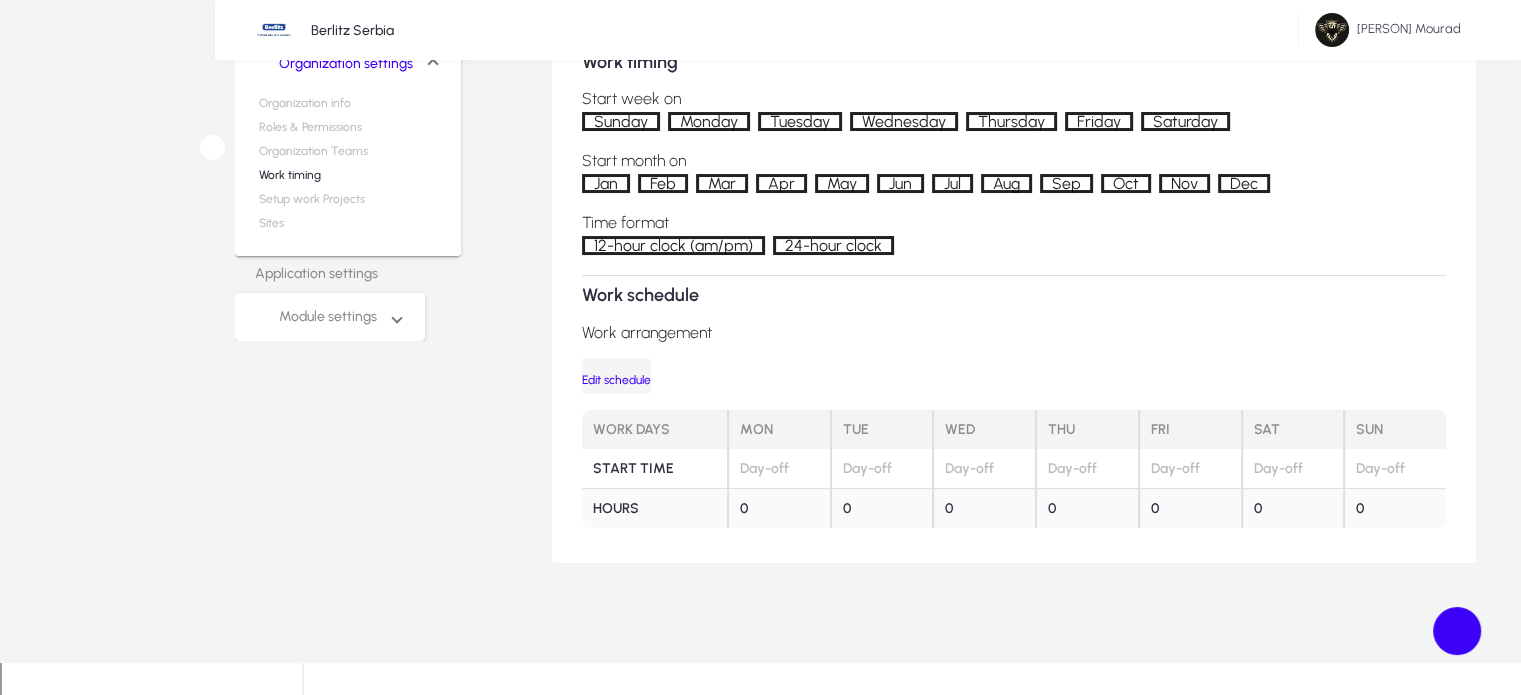 scroll, scrollTop: 0, scrollLeft: 0, axis: both 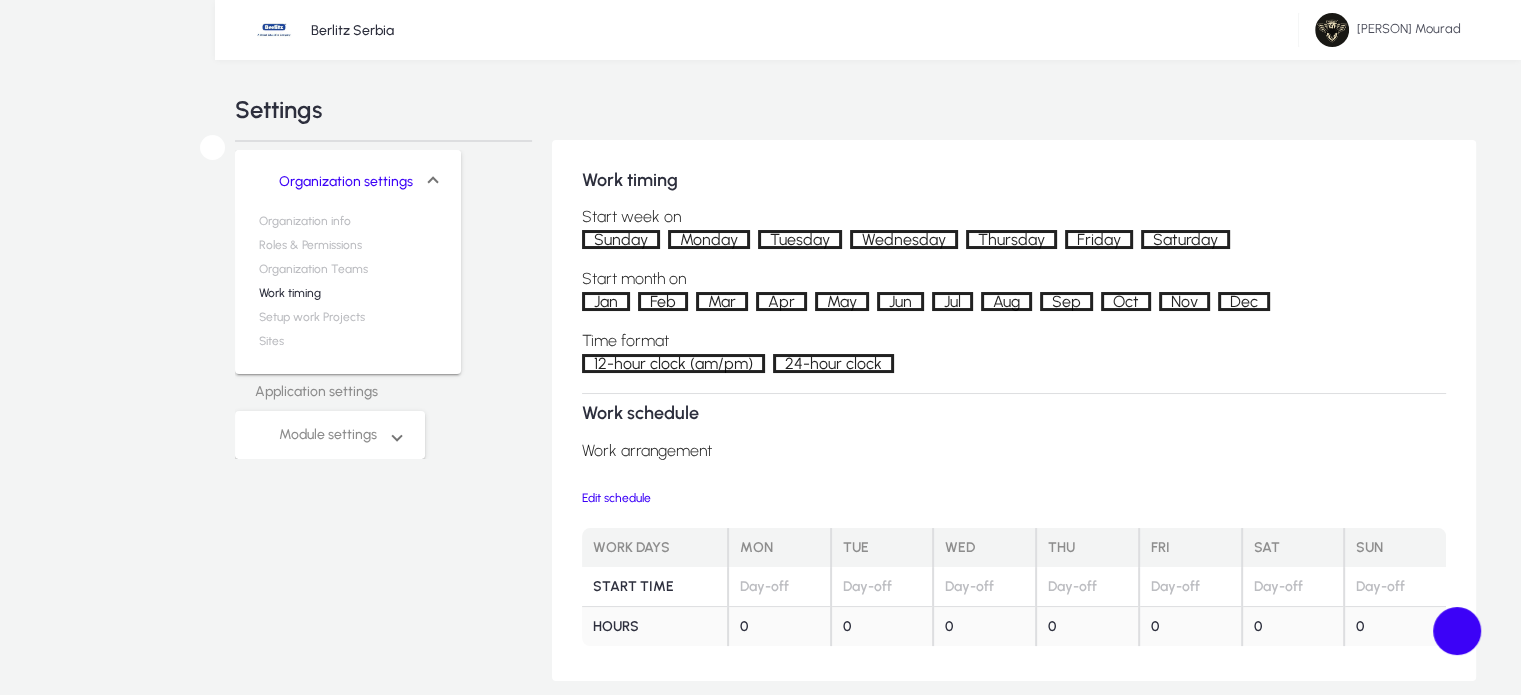click on "Monday" at bounding box center [41, 1118] 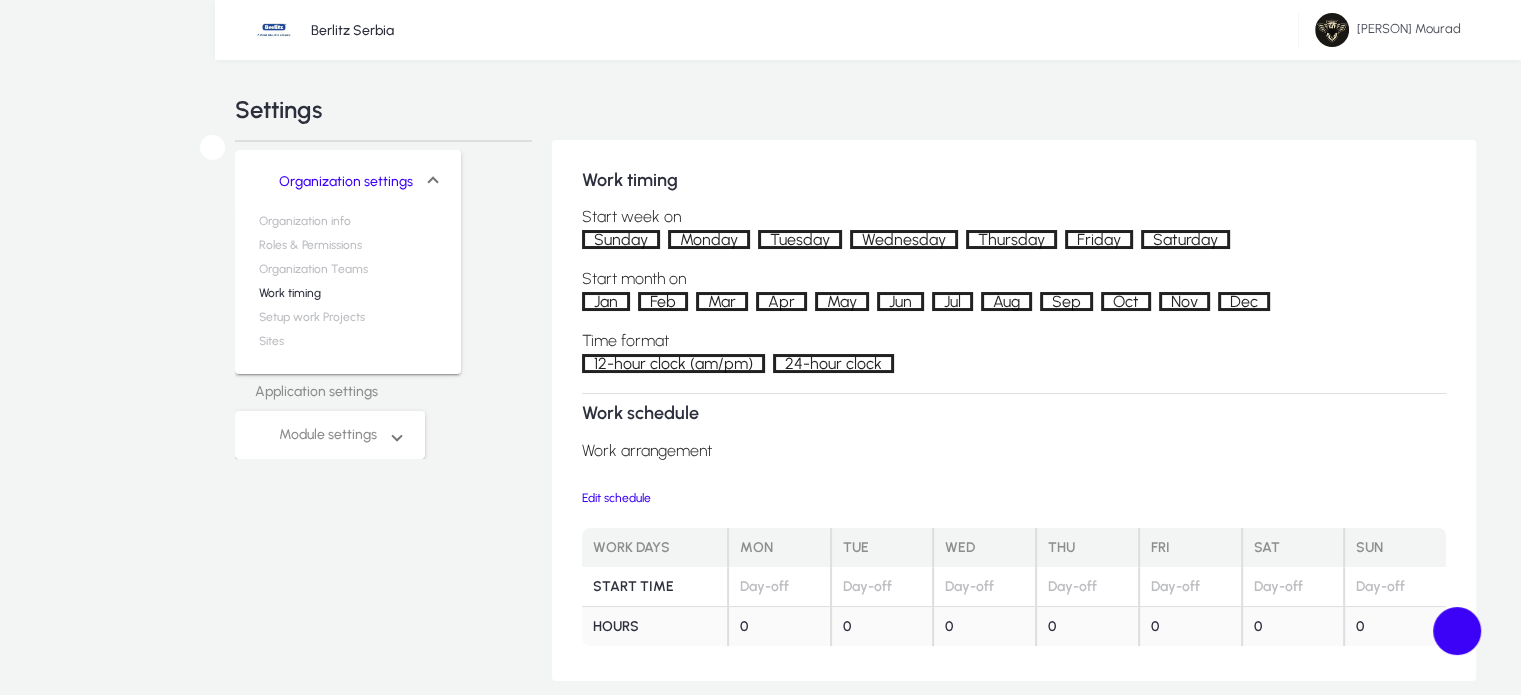 scroll, scrollTop: 658, scrollLeft: 0, axis: vertical 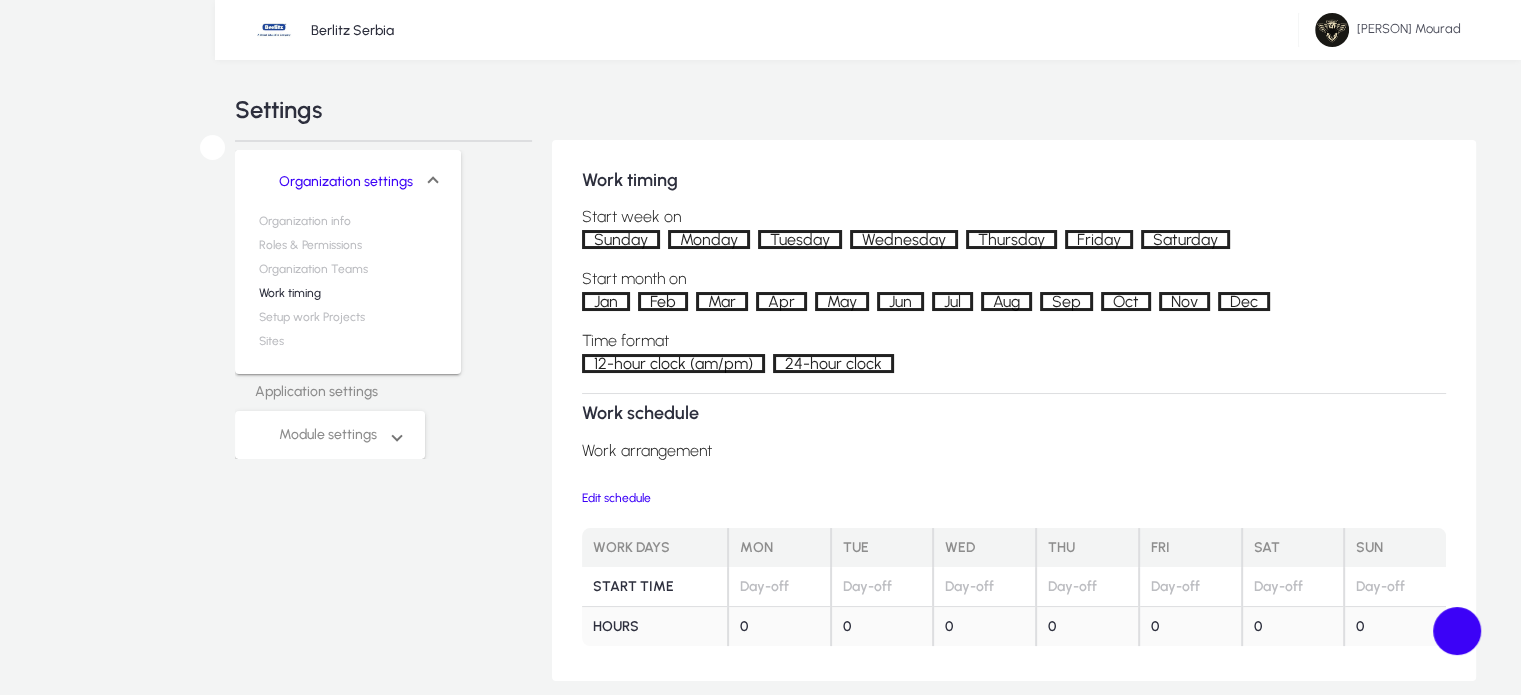 click on "*" at bounding box center [230, 1226] 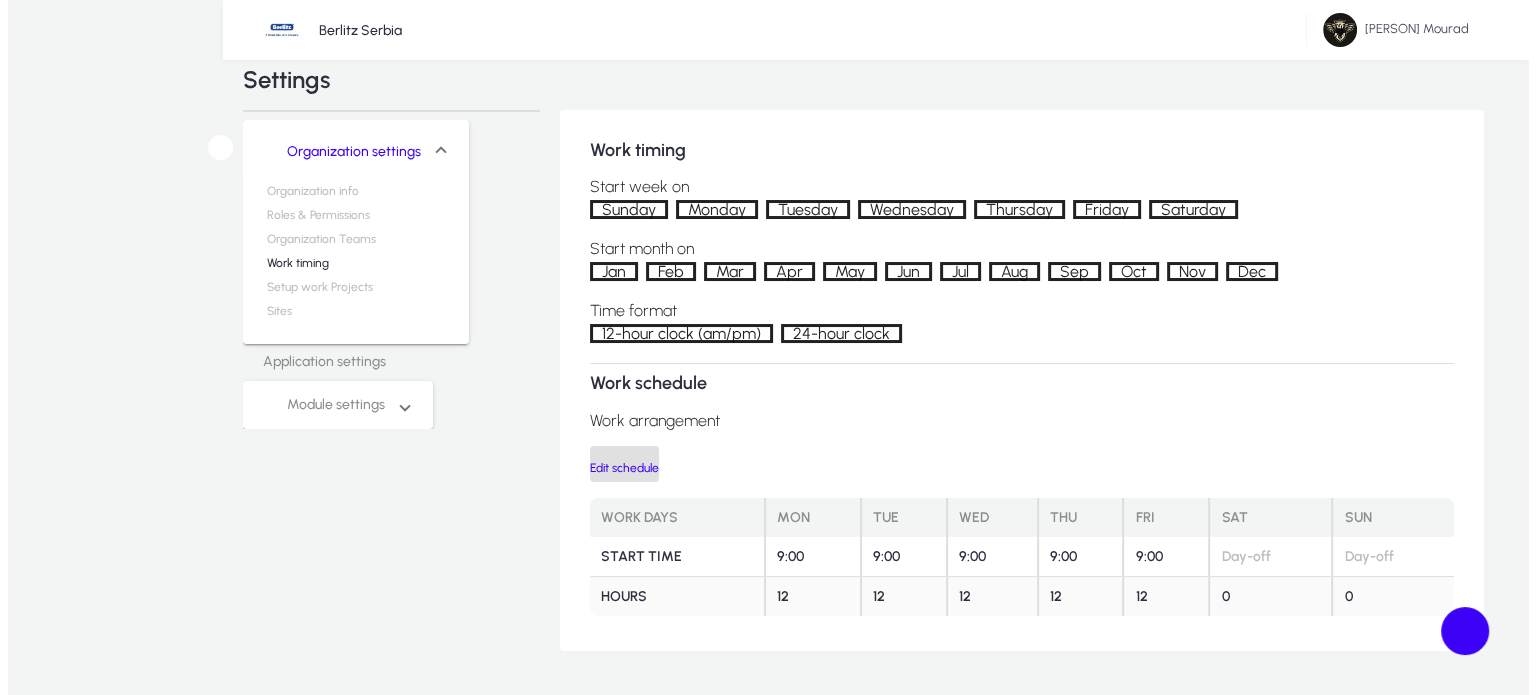 scroll, scrollTop: 0, scrollLeft: 0, axis: both 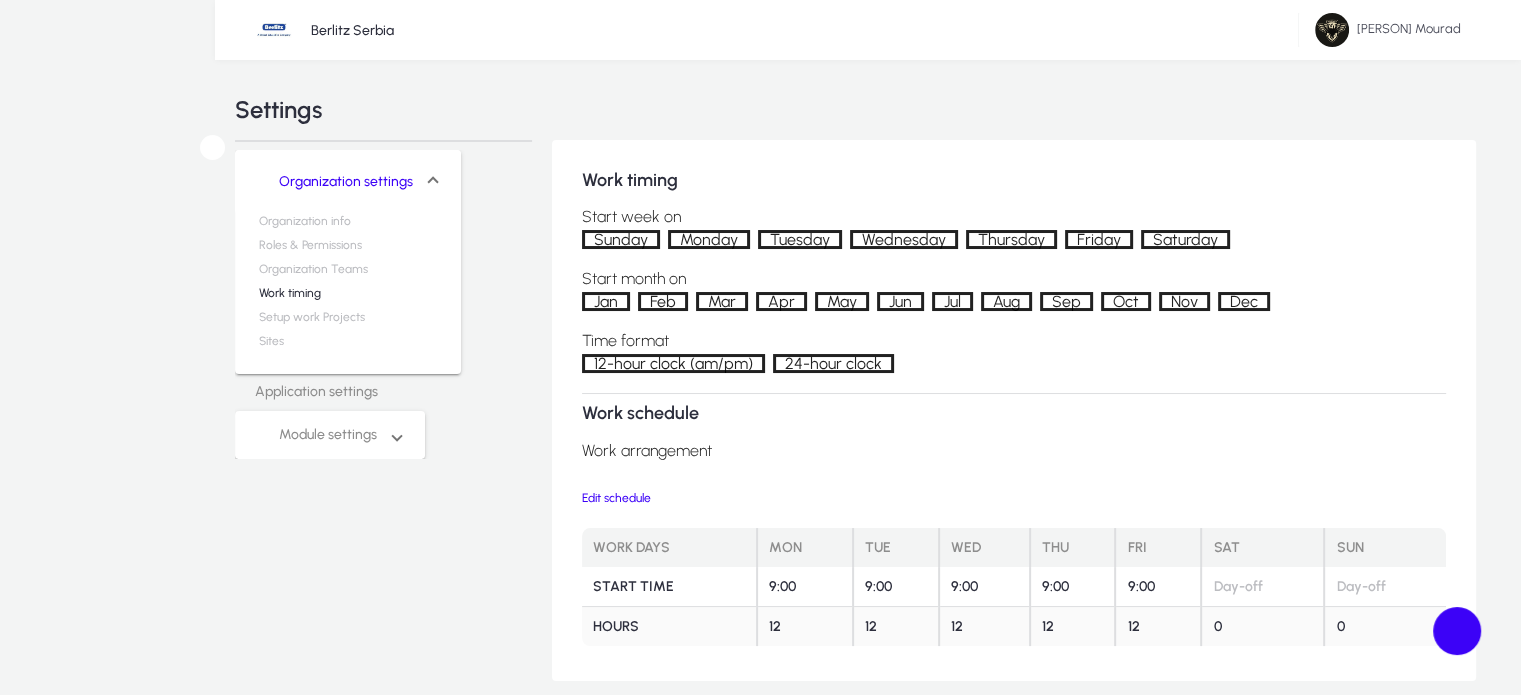 click on "Organization Teams" at bounding box center [313, 274] 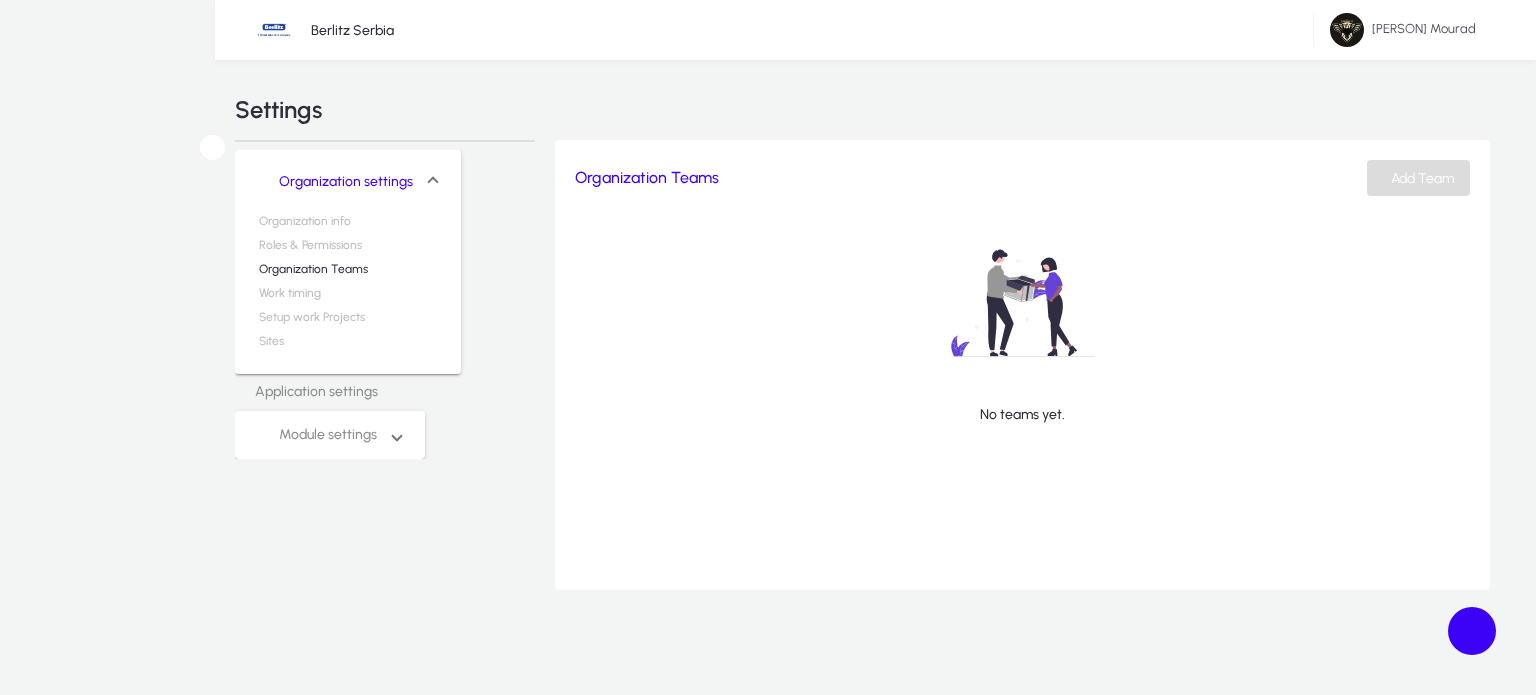 click on "Add Team" at bounding box center (1422, 178) 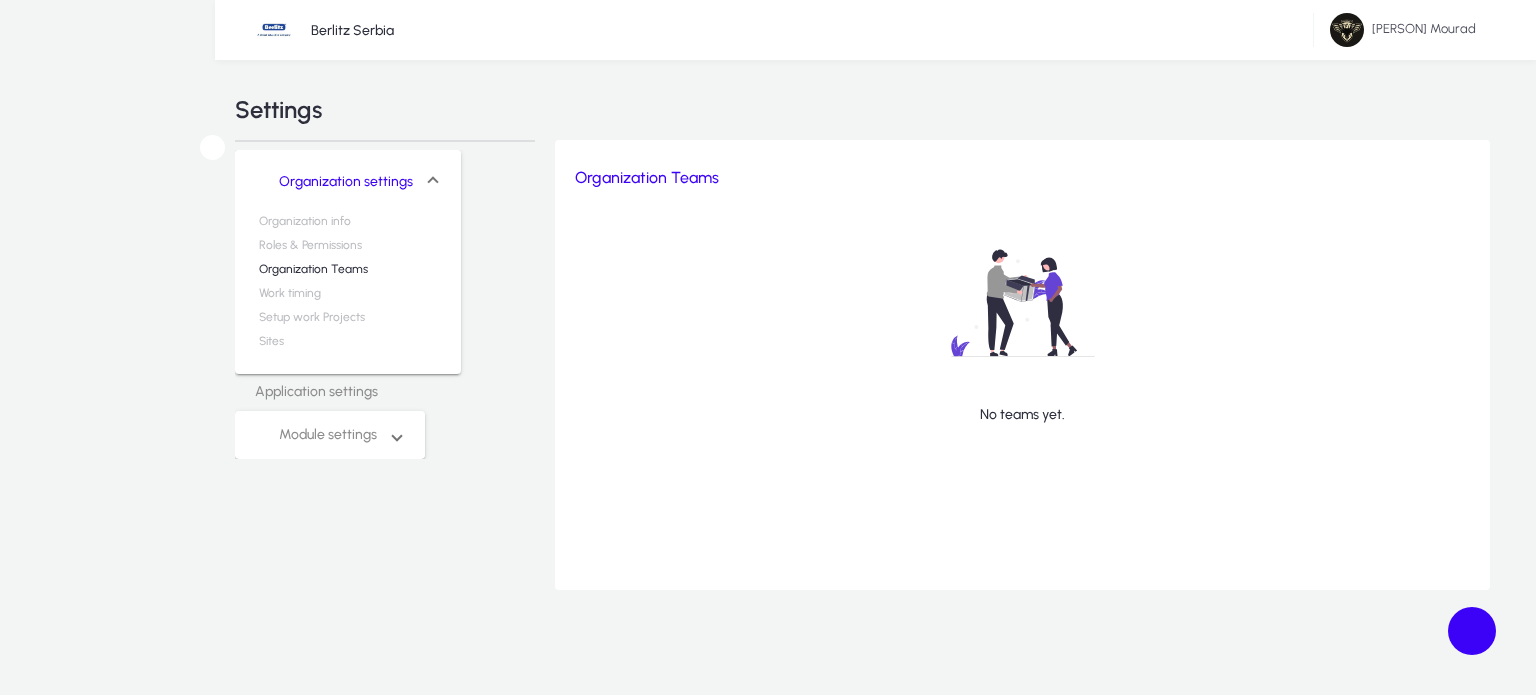 click at bounding box center (155, 1150) 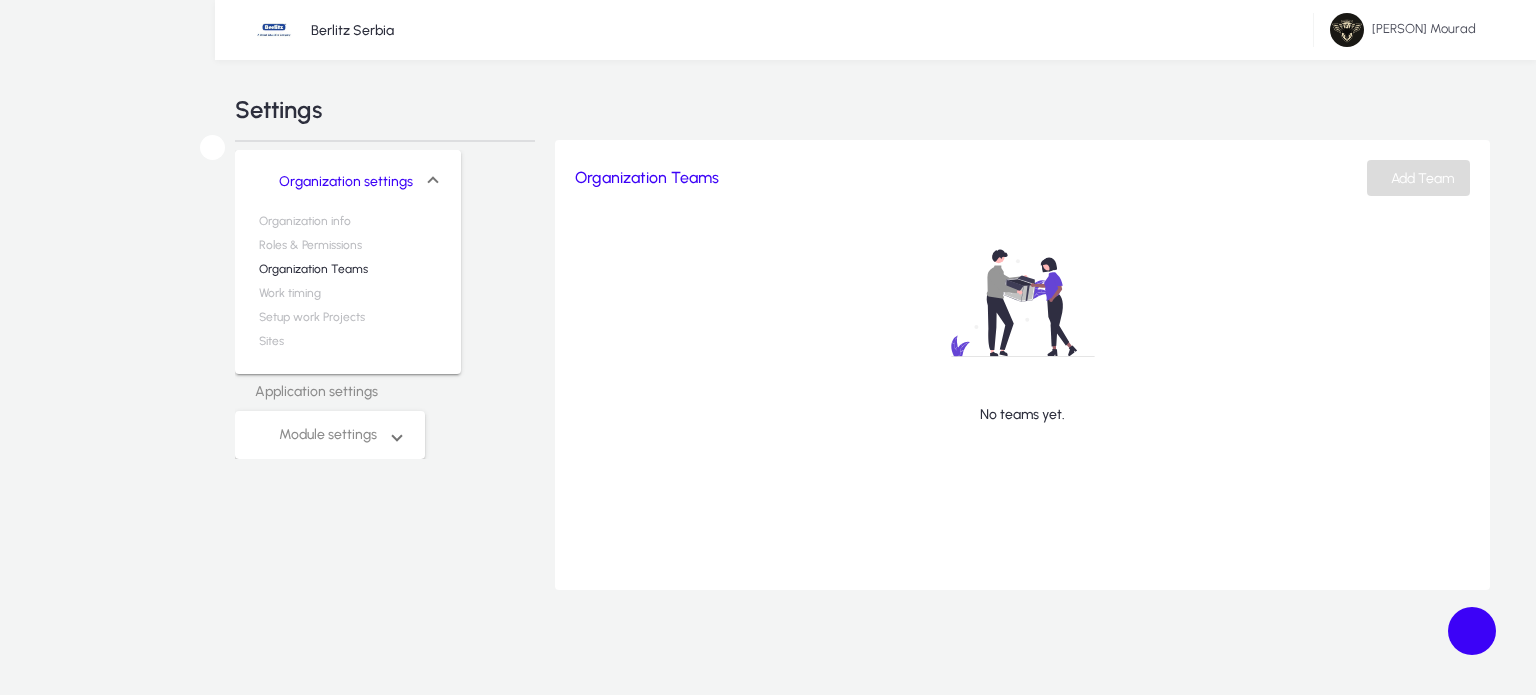 click on "Add Team" at bounding box center [1422, 178] 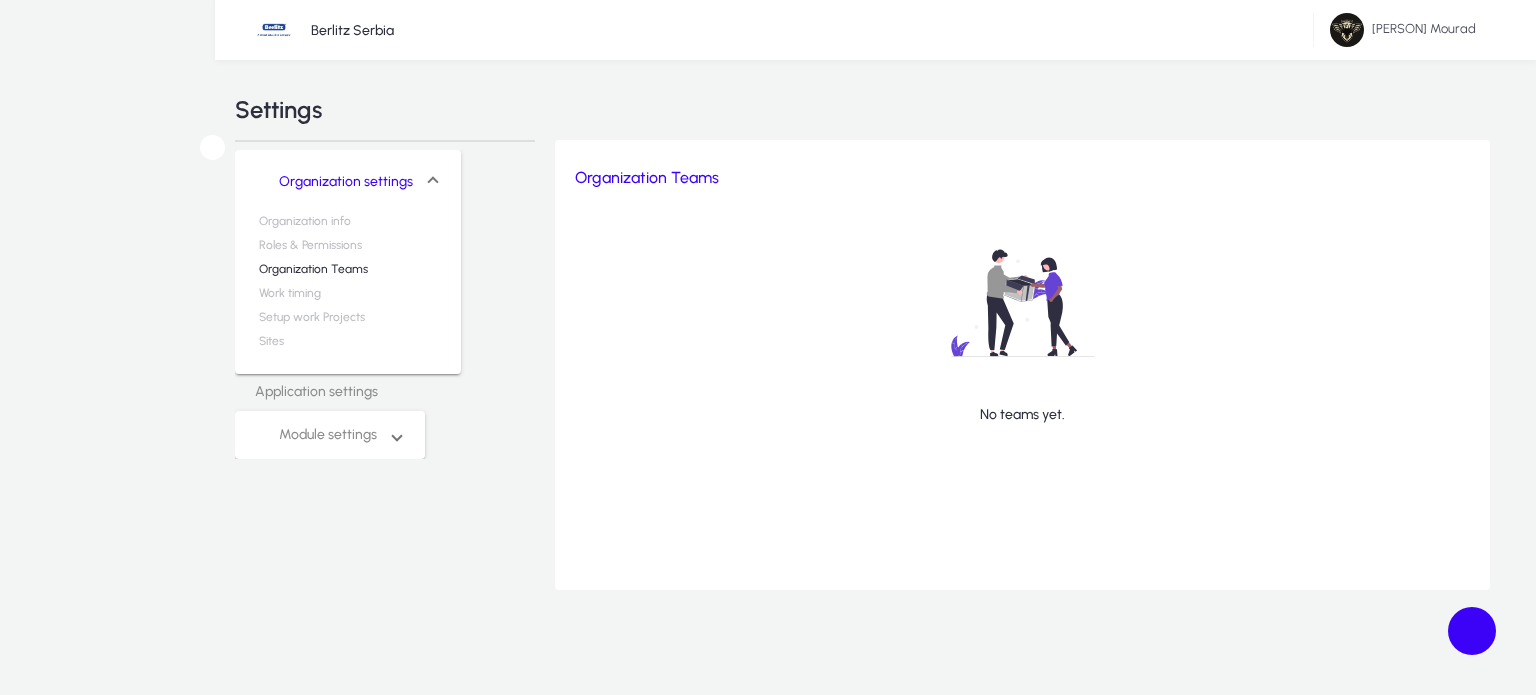 click at bounding box center (154, 1227) 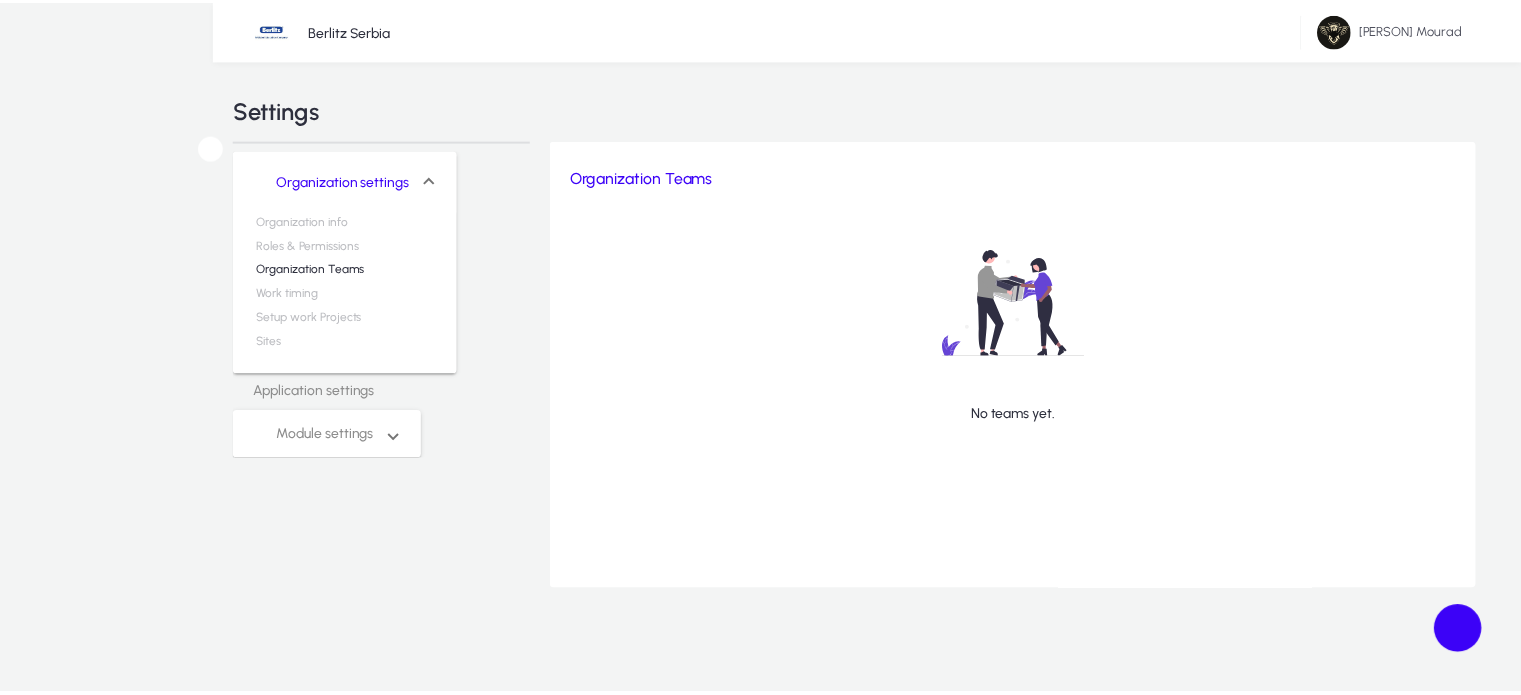 scroll, scrollTop: 0, scrollLeft: 0, axis: both 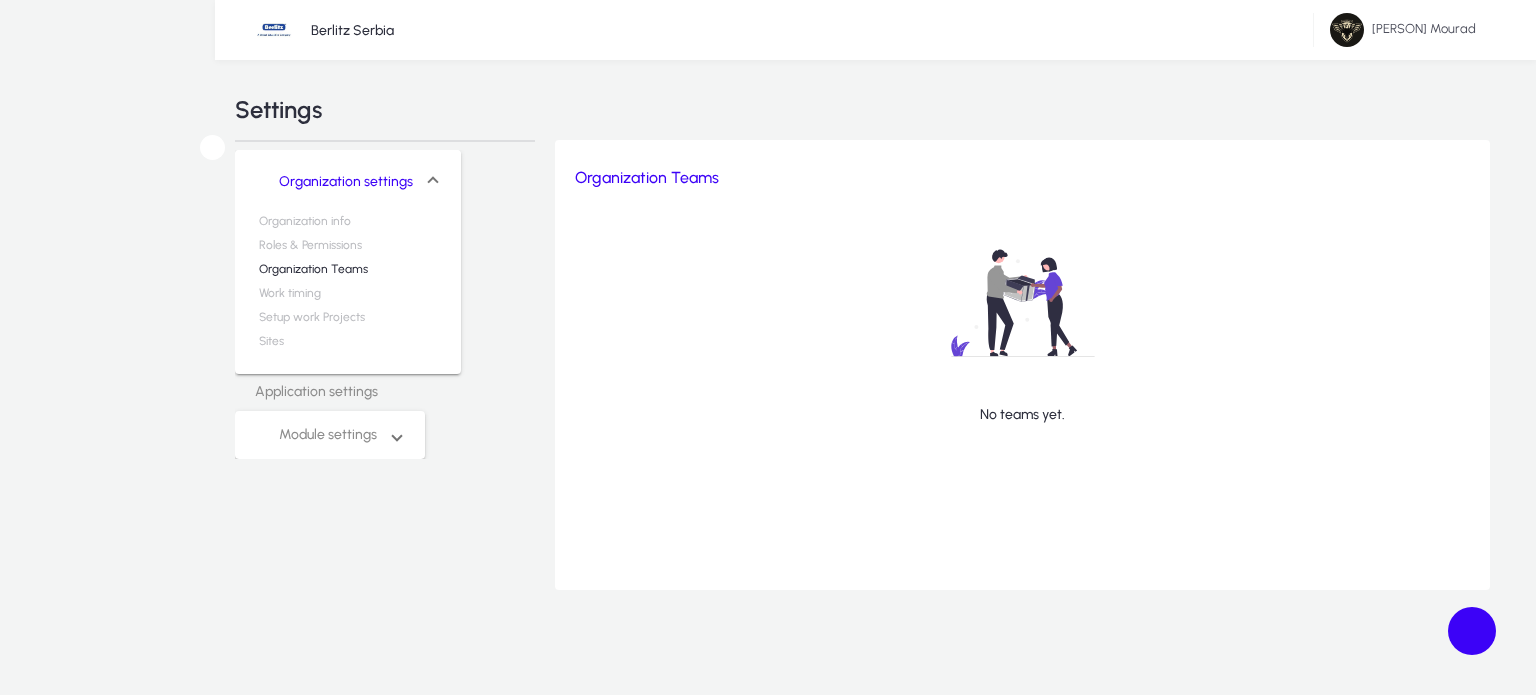 click at bounding box center [768, 1463] 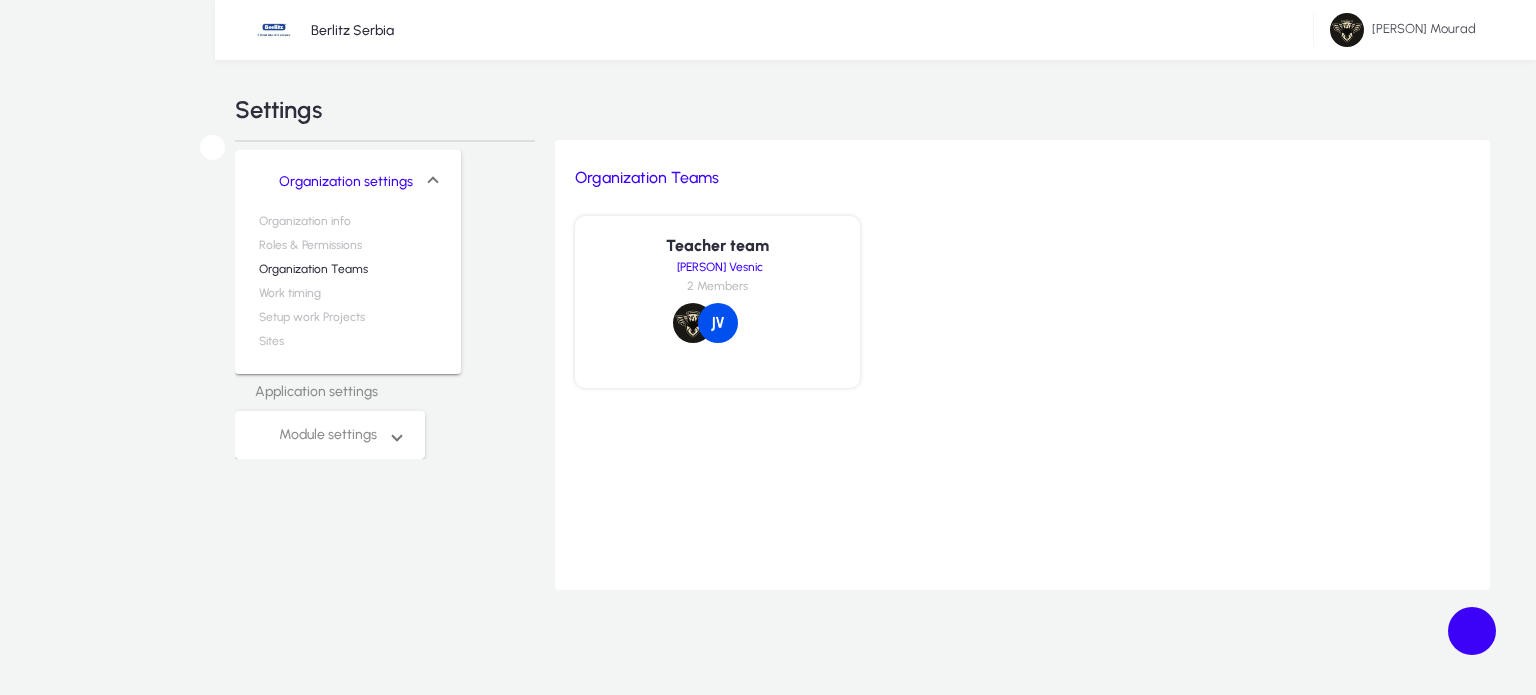 click on "Teacher team" at bounding box center [717, 248] 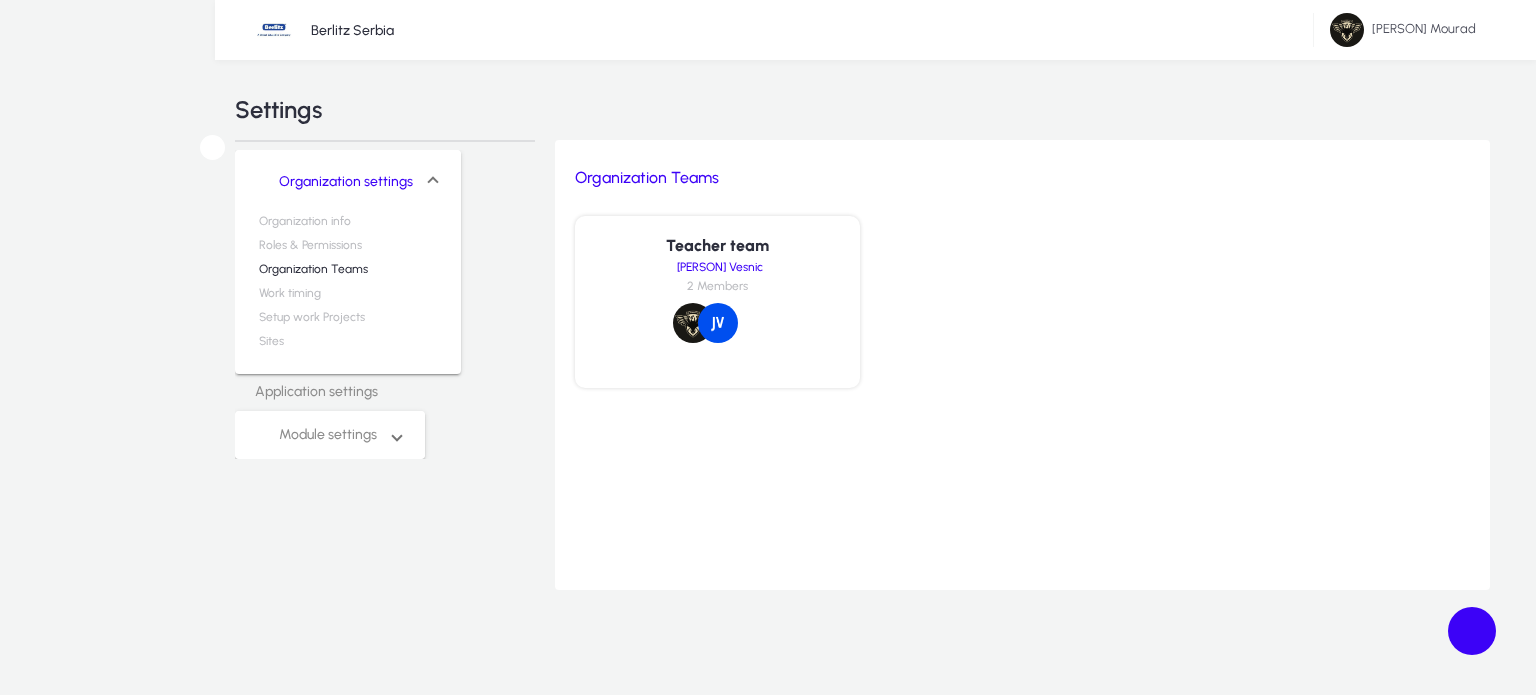 click on "Module settings" at bounding box center [318, 435] 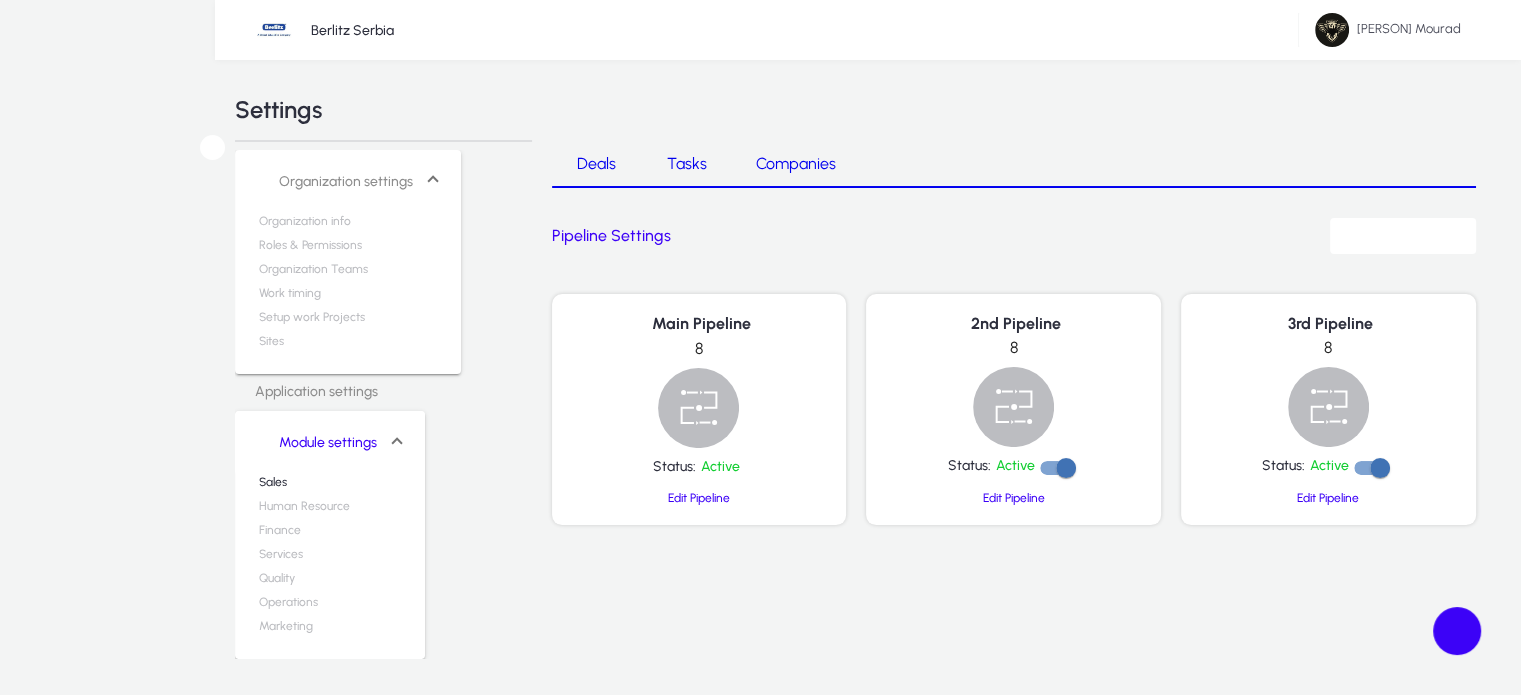 click on "Application settings" at bounding box center (383, 392) 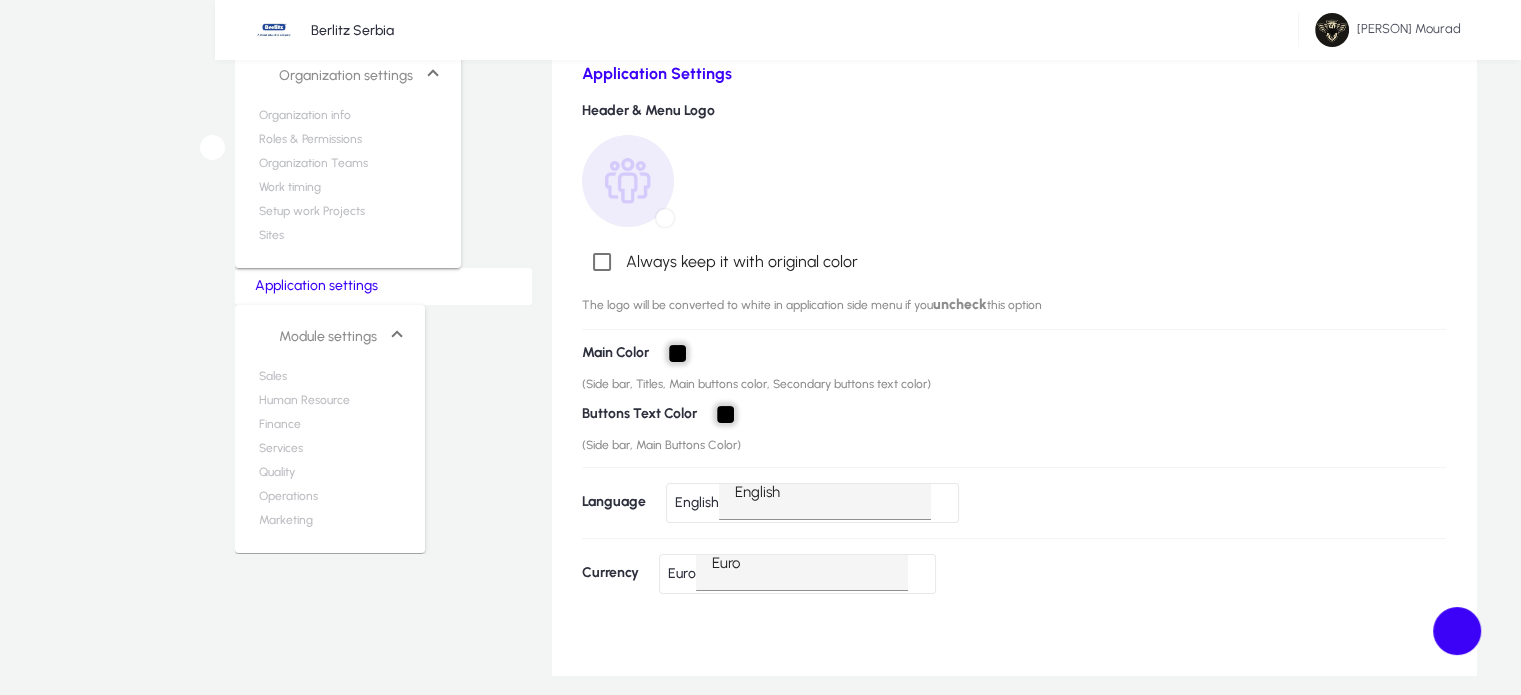 scroll, scrollTop: 108, scrollLeft: 0, axis: vertical 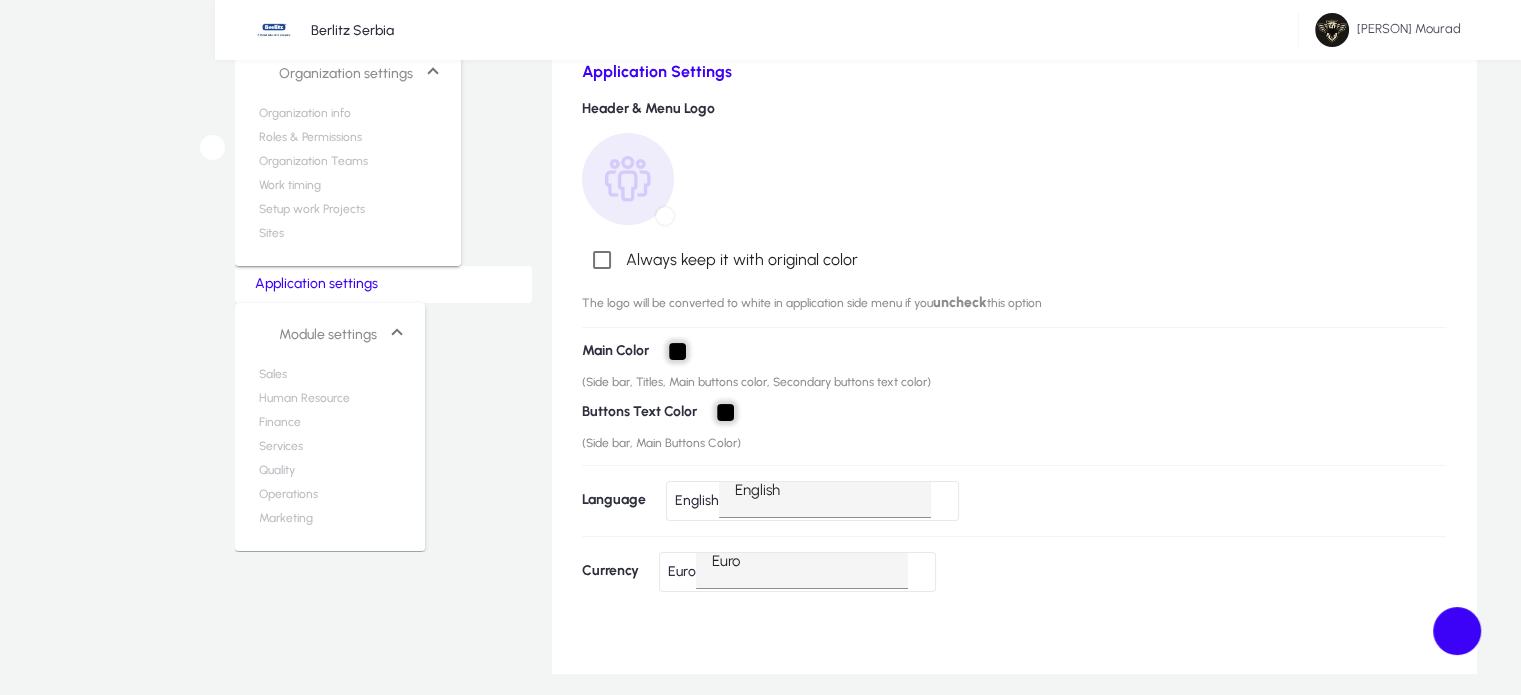 click on "Sales" at bounding box center [273, 379] 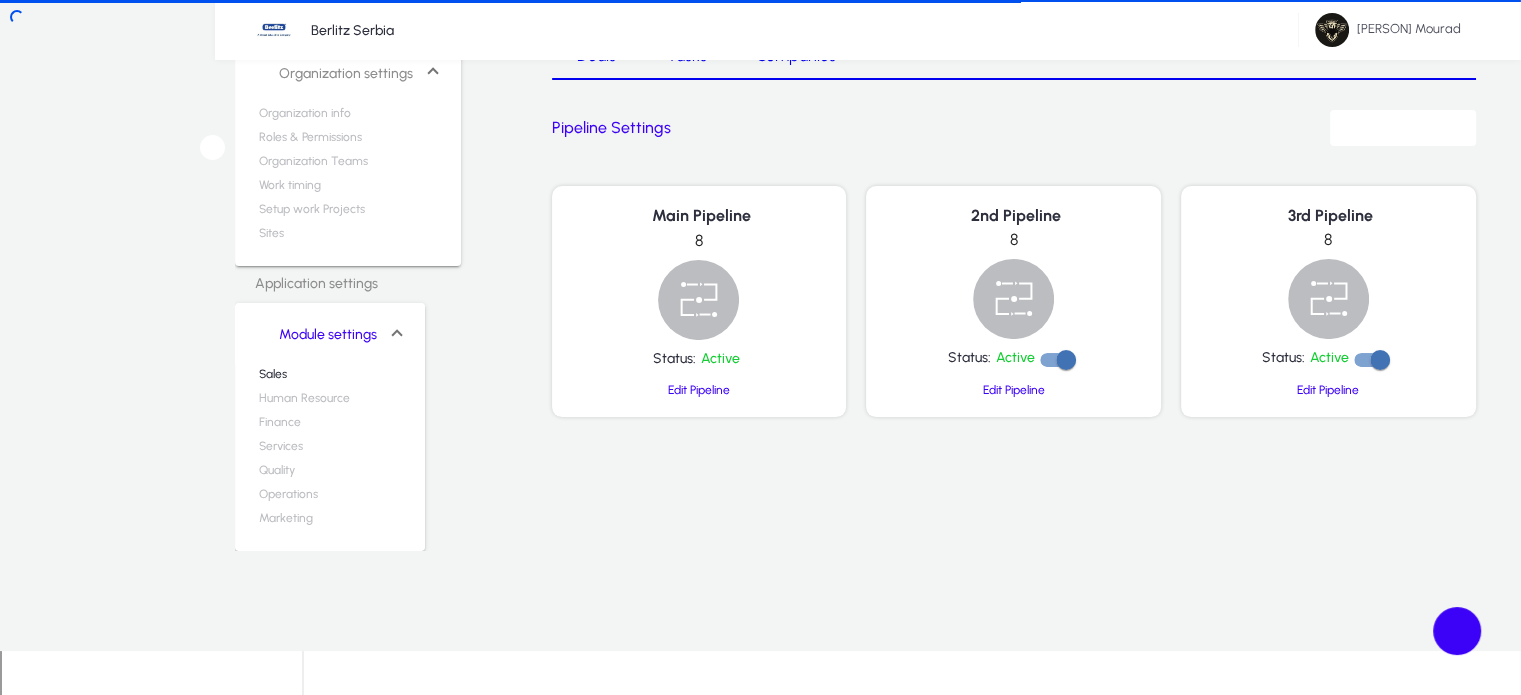 scroll, scrollTop: 44, scrollLeft: 0, axis: vertical 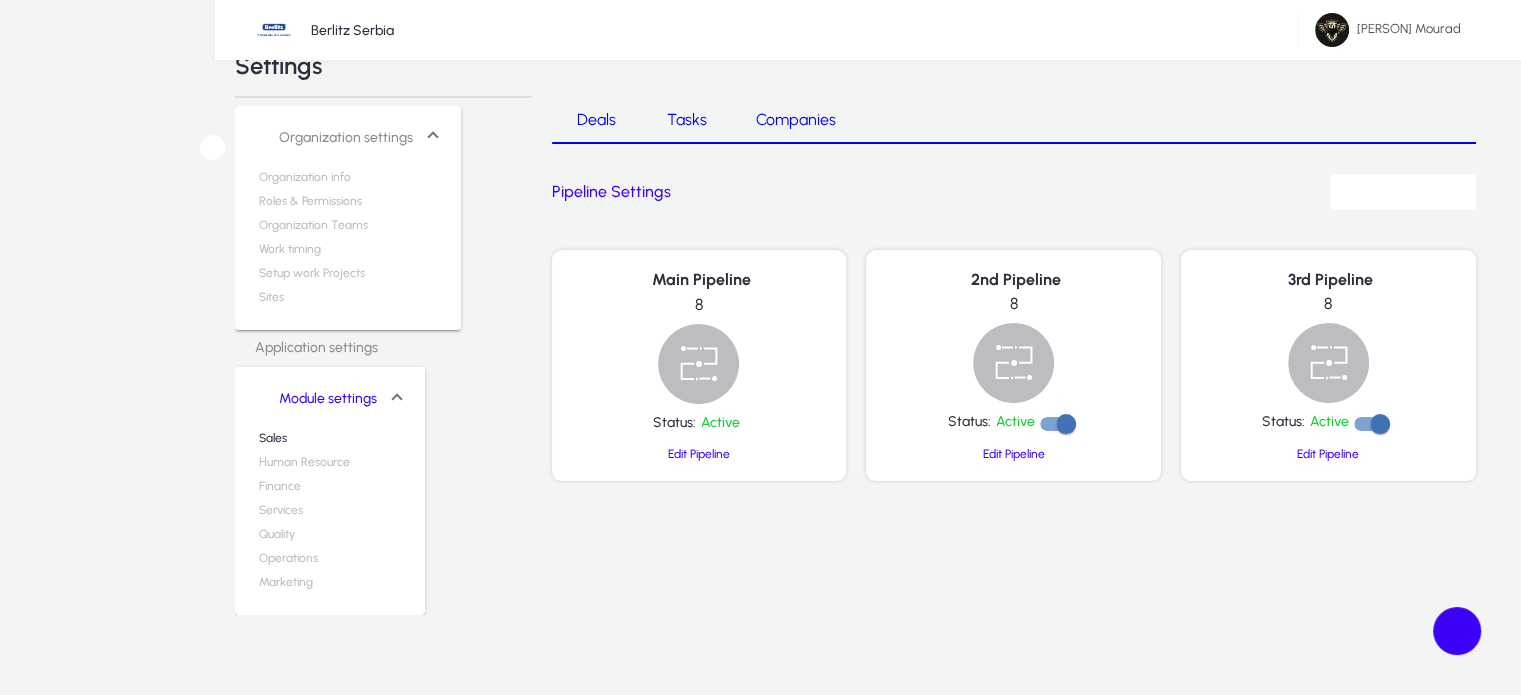 click on "Operations" at bounding box center [288, 563] 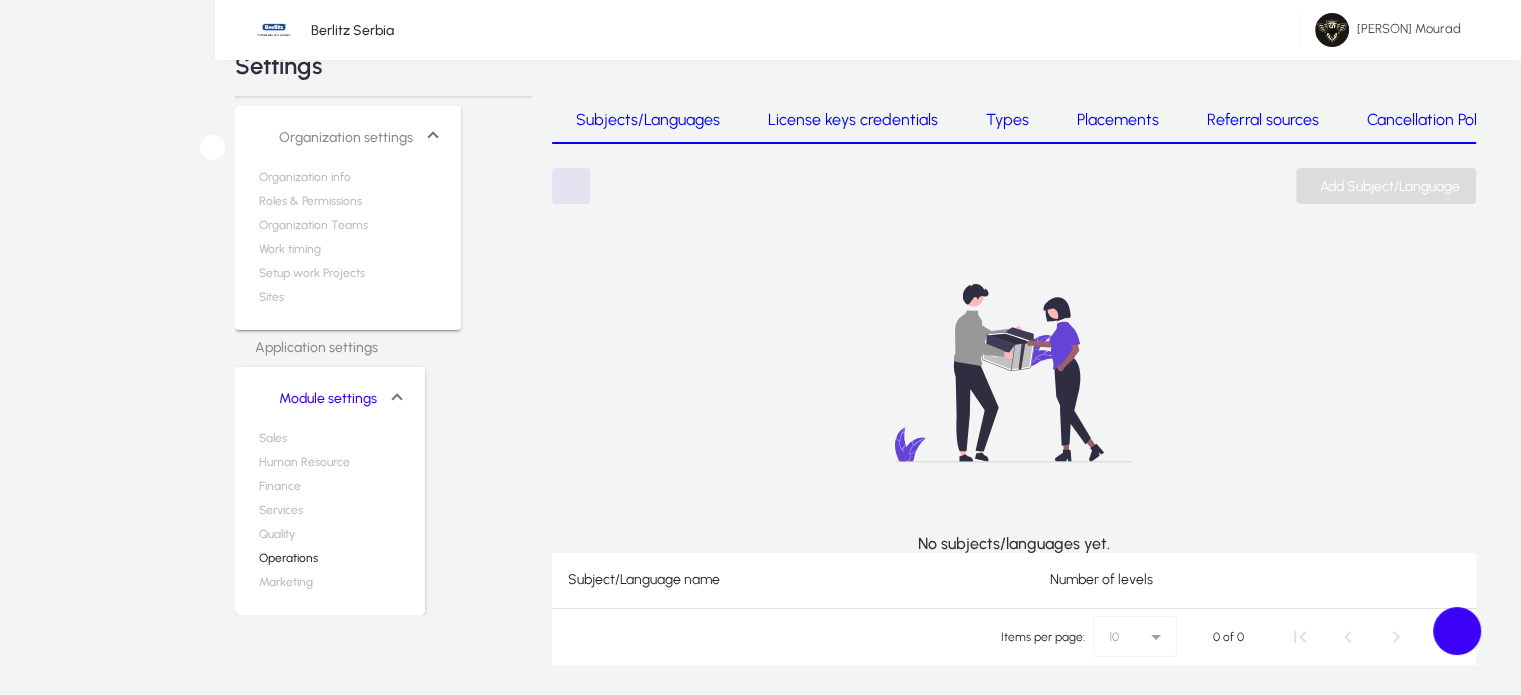 click on "Add Subject/Language" at bounding box center [1390, 186] 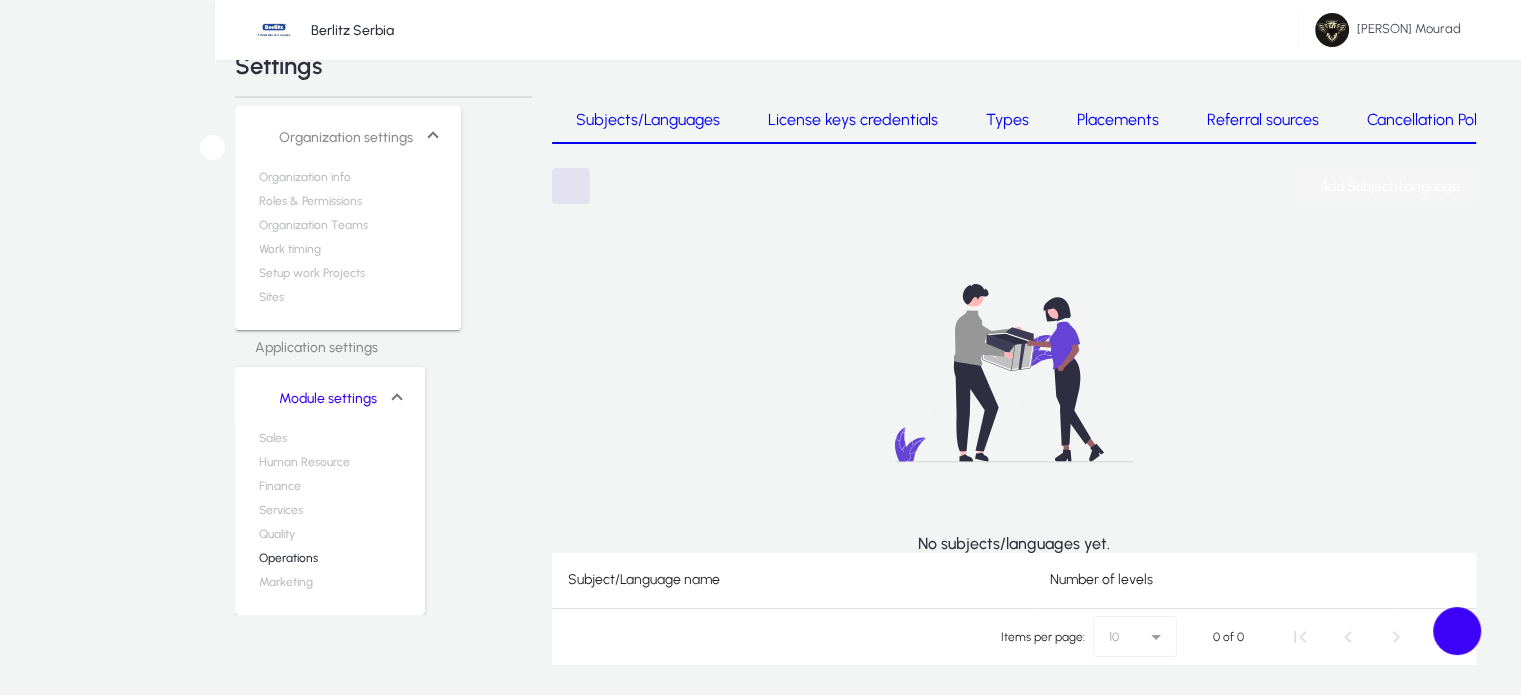 scroll, scrollTop: 0, scrollLeft: 0, axis: both 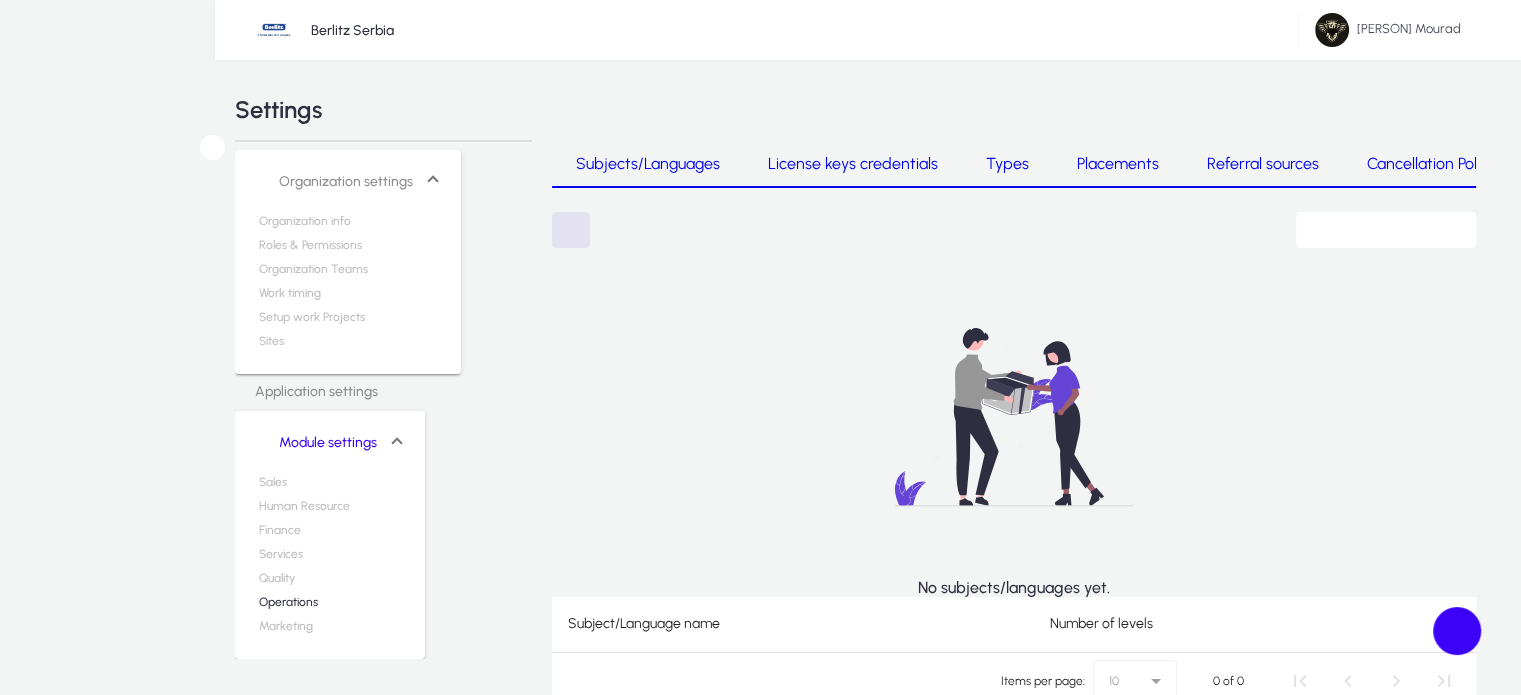 click at bounding box center [373, 1165] 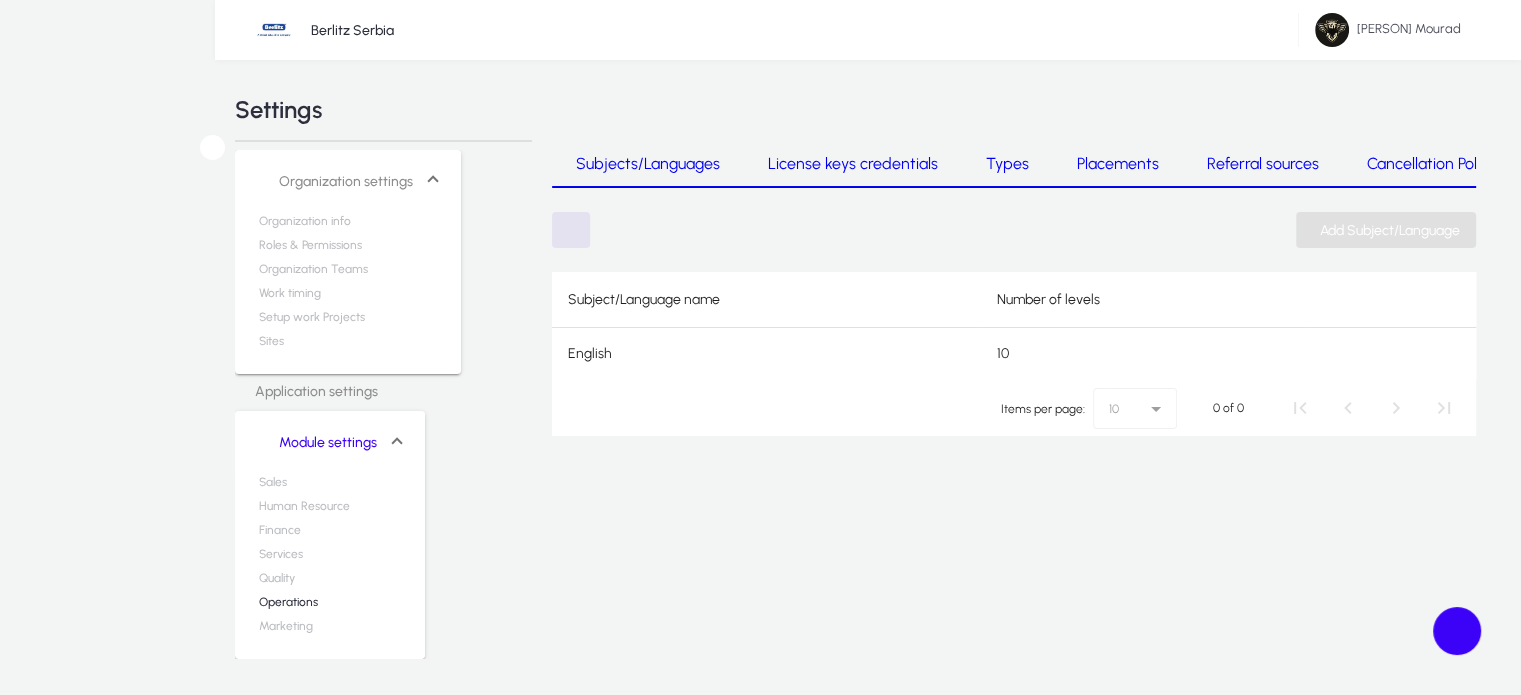 scroll, scrollTop: 44, scrollLeft: 0, axis: vertical 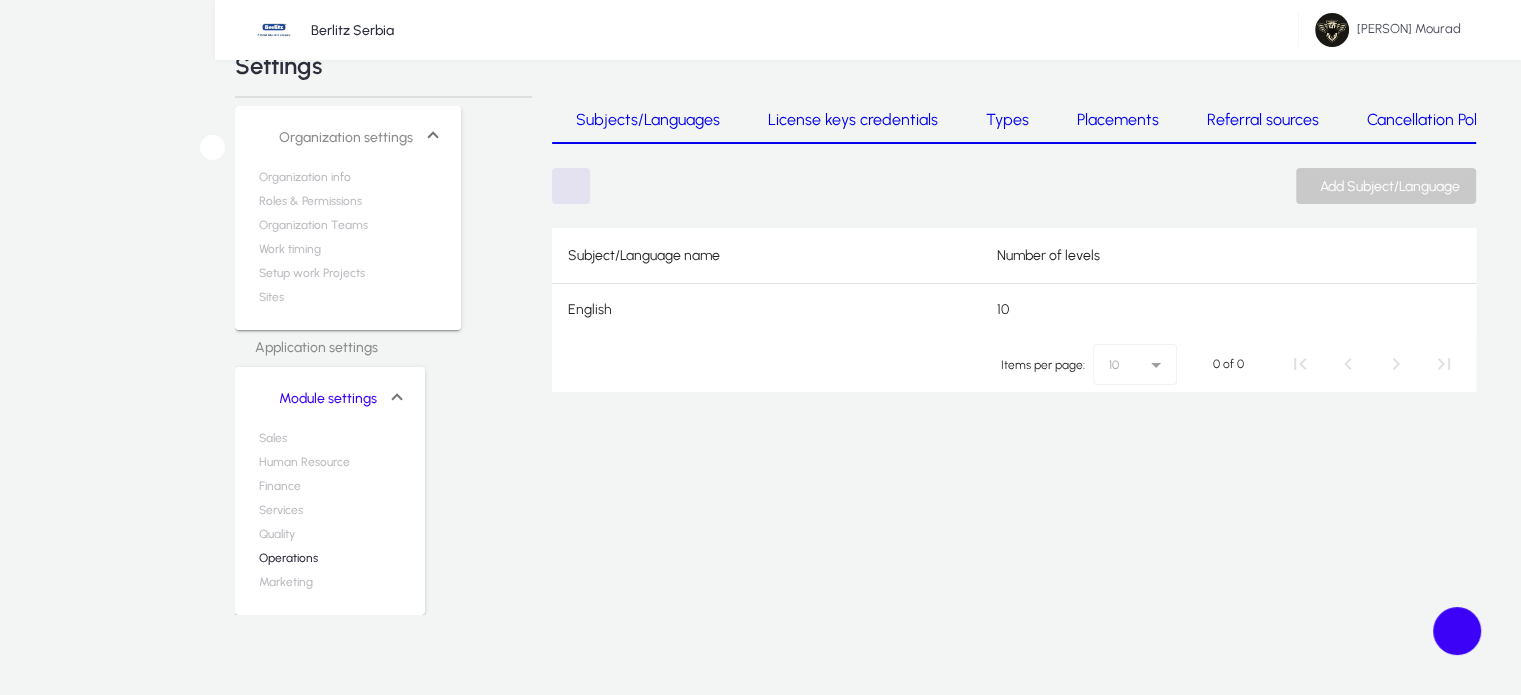 click on "Add Subject/Language" at bounding box center (1390, 186) 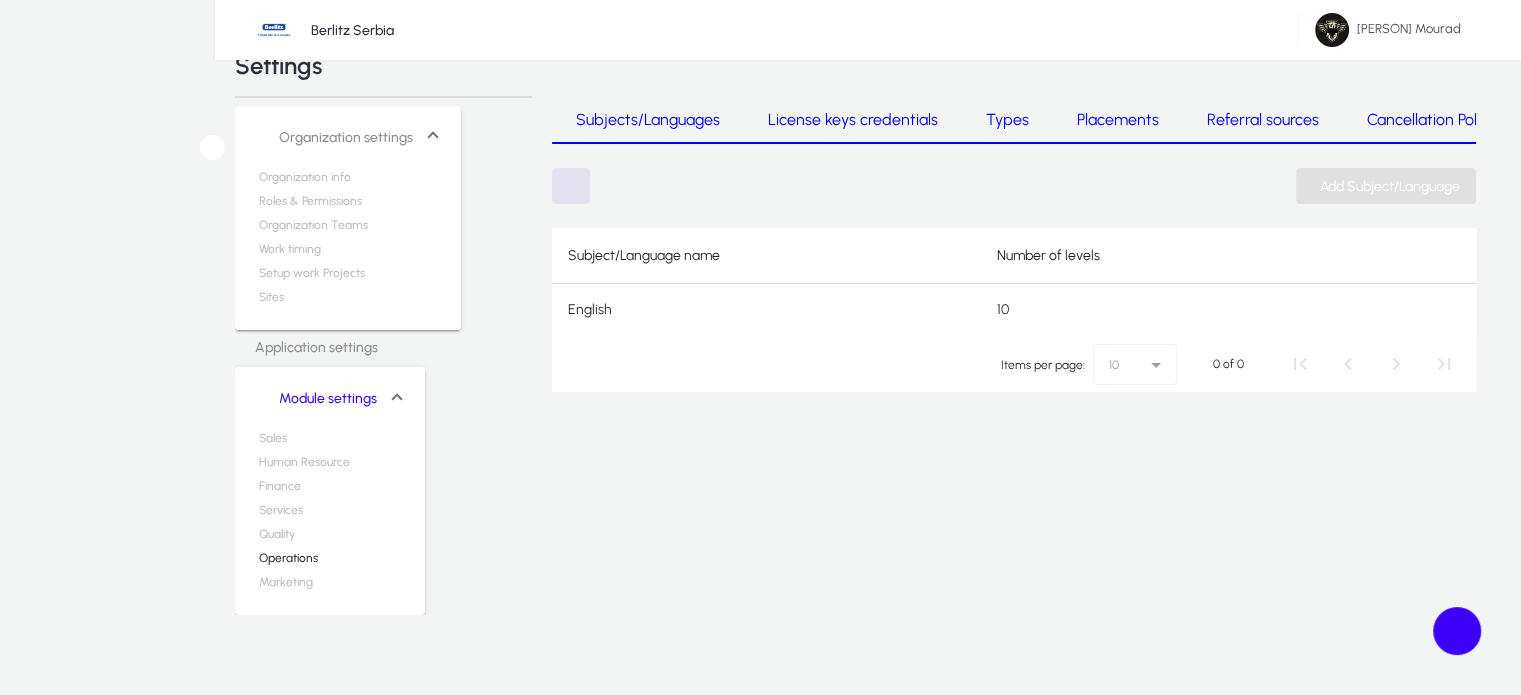 scroll, scrollTop: 0, scrollLeft: 0, axis: both 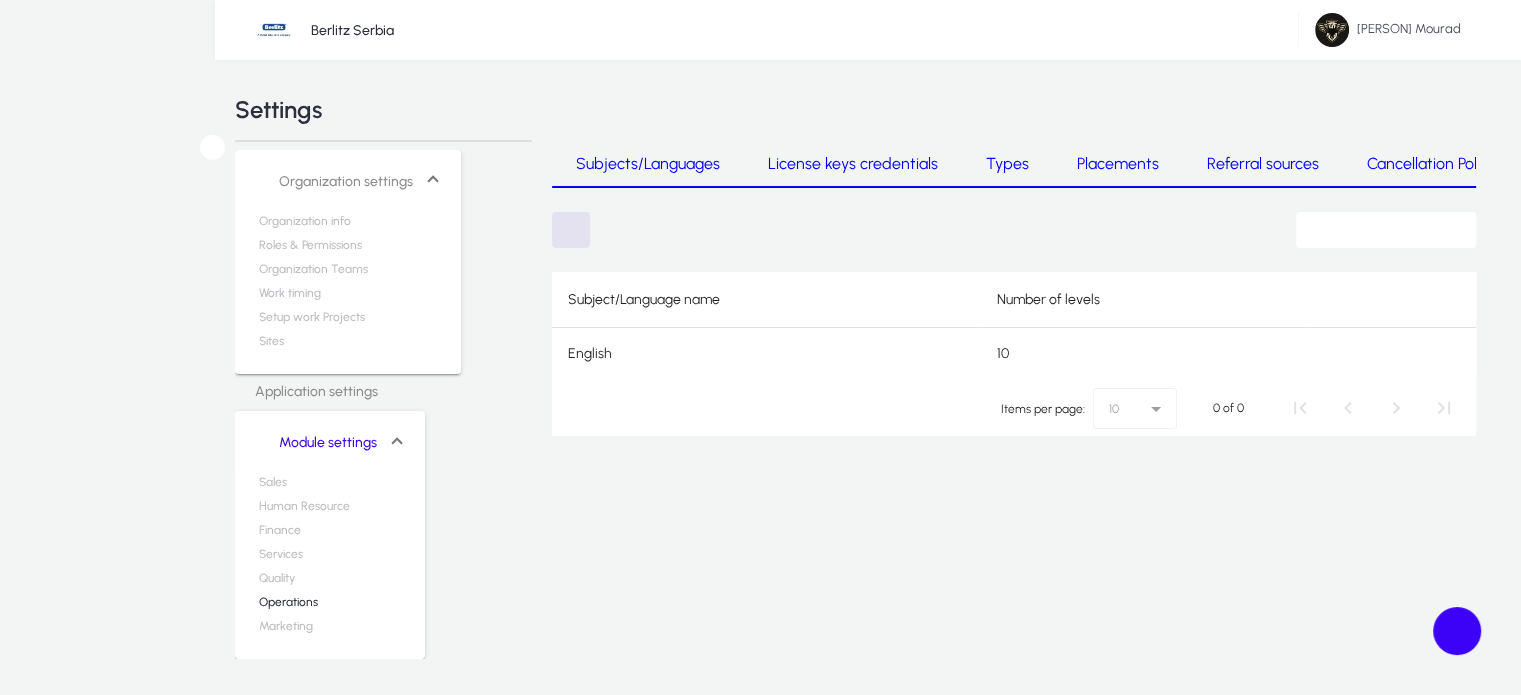click at bounding box center (373, 1165) 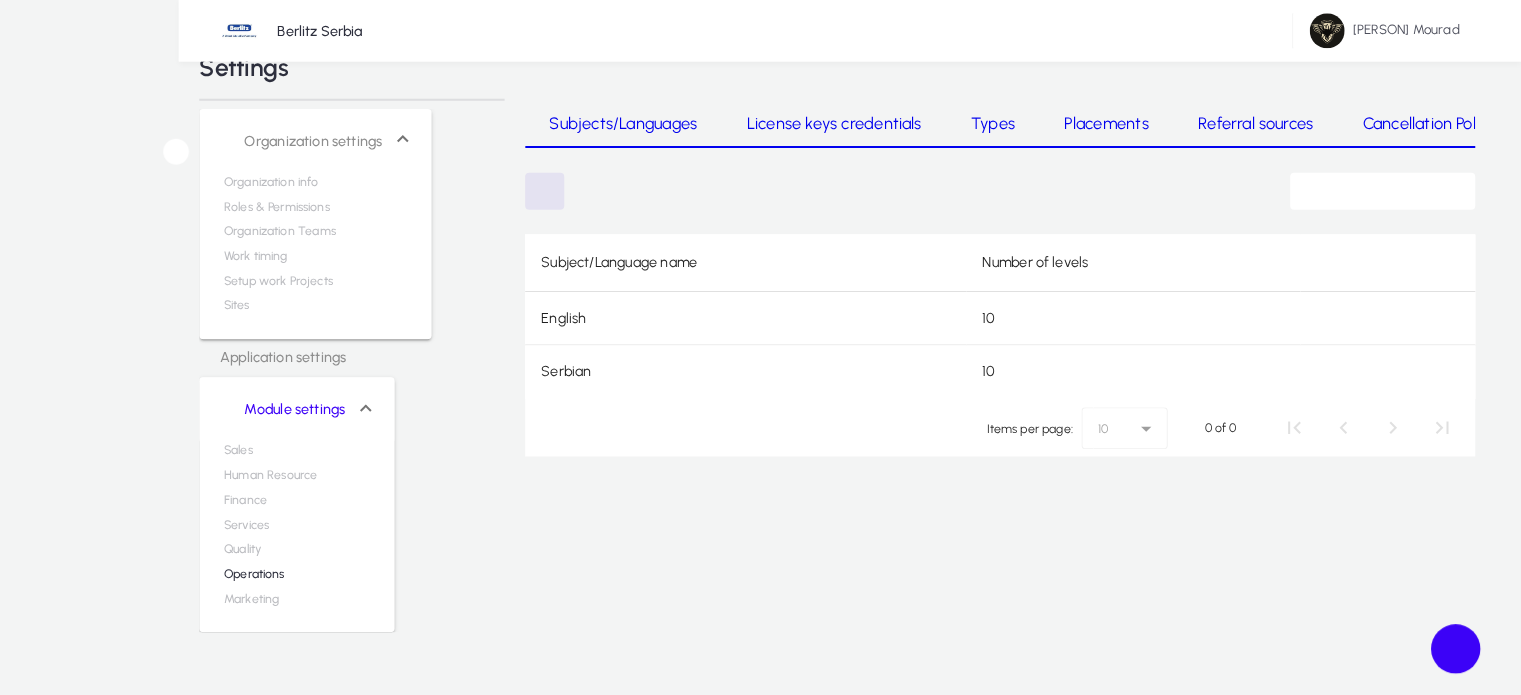 scroll, scrollTop: 44, scrollLeft: 0, axis: vertical 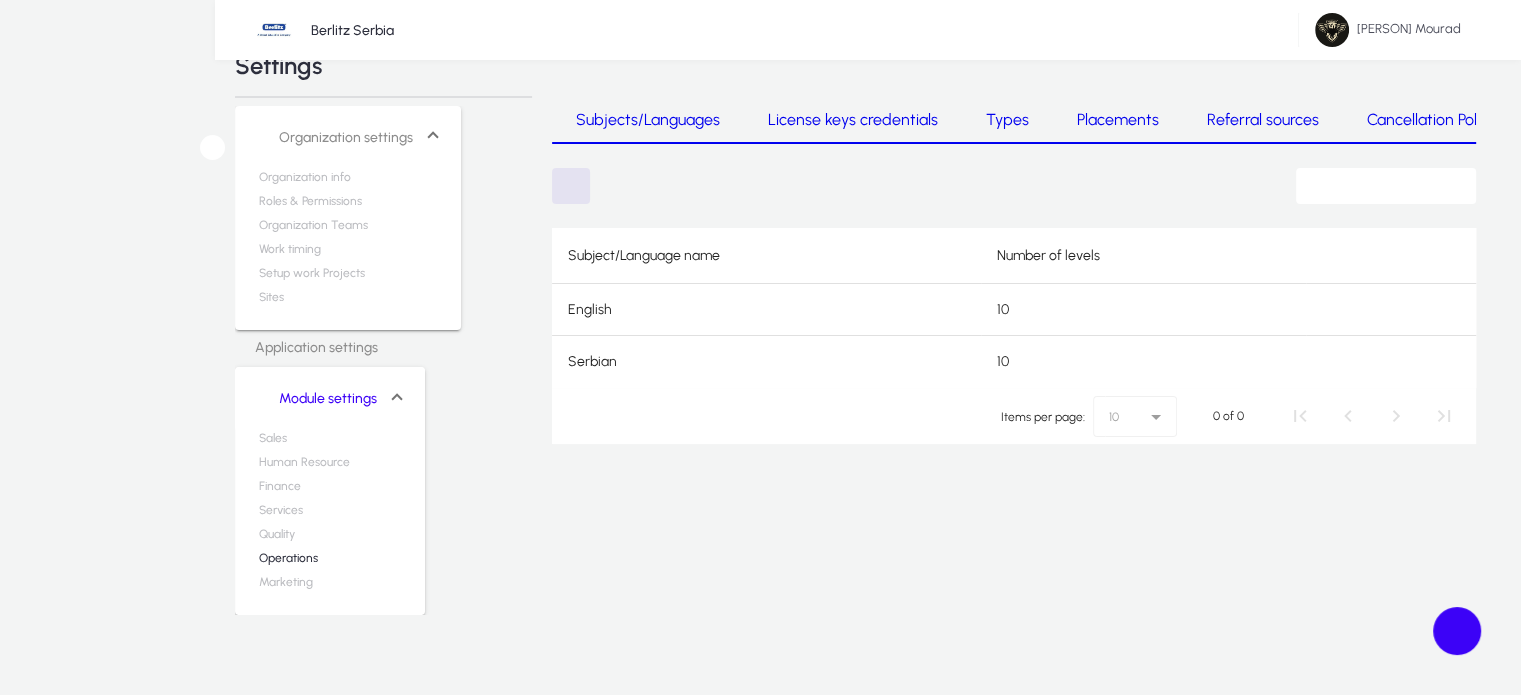 click on "Products" at bounding box center [0, 0] 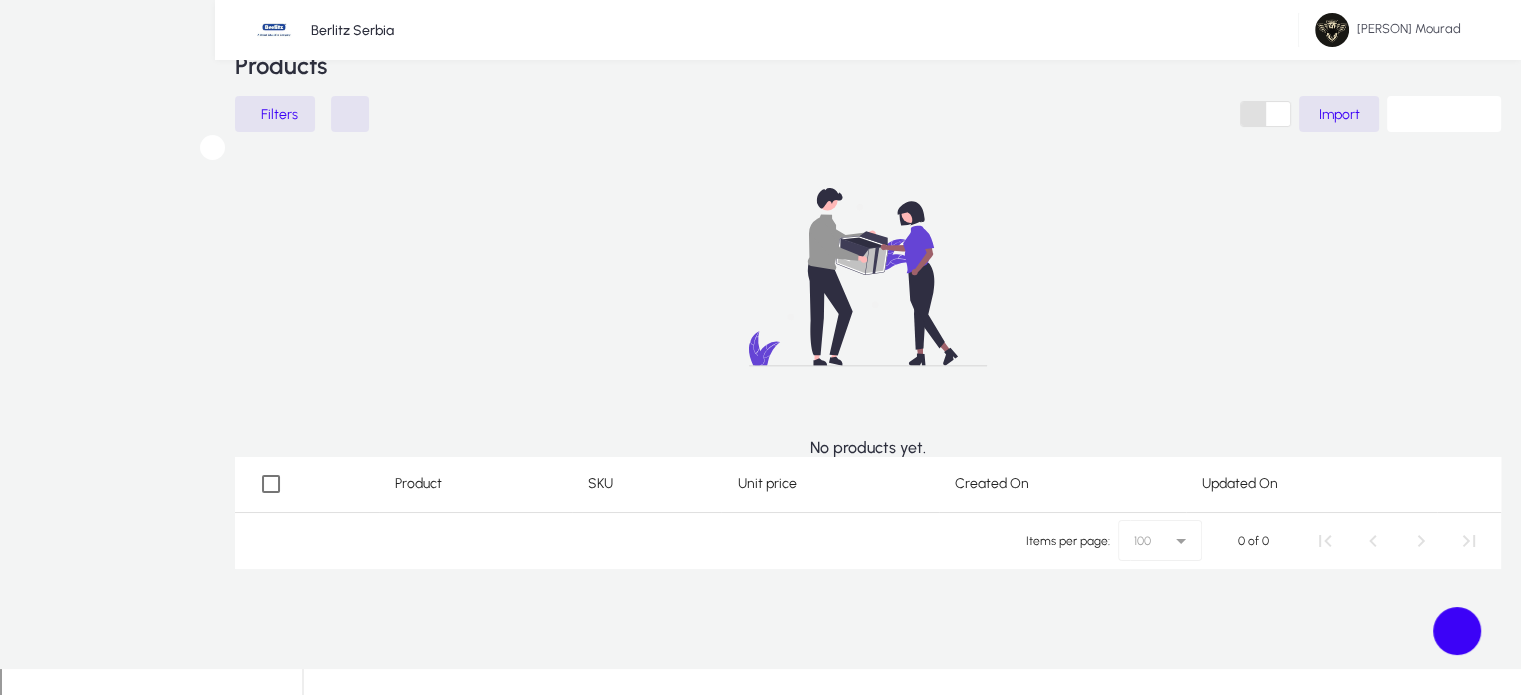 scroll, scrollTop: 0, scrollLeft: 0, axis: both 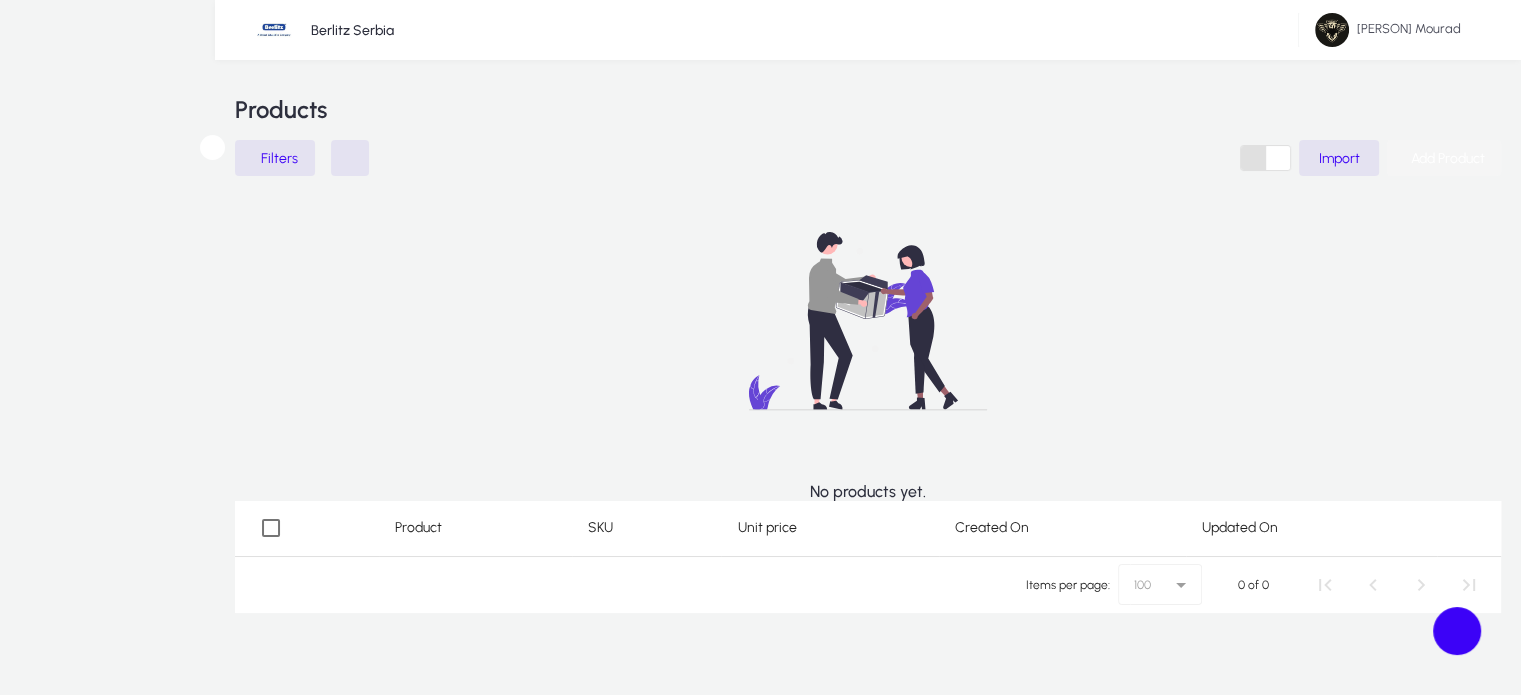 click on "Add Product" at bounding box center [1448, 158] 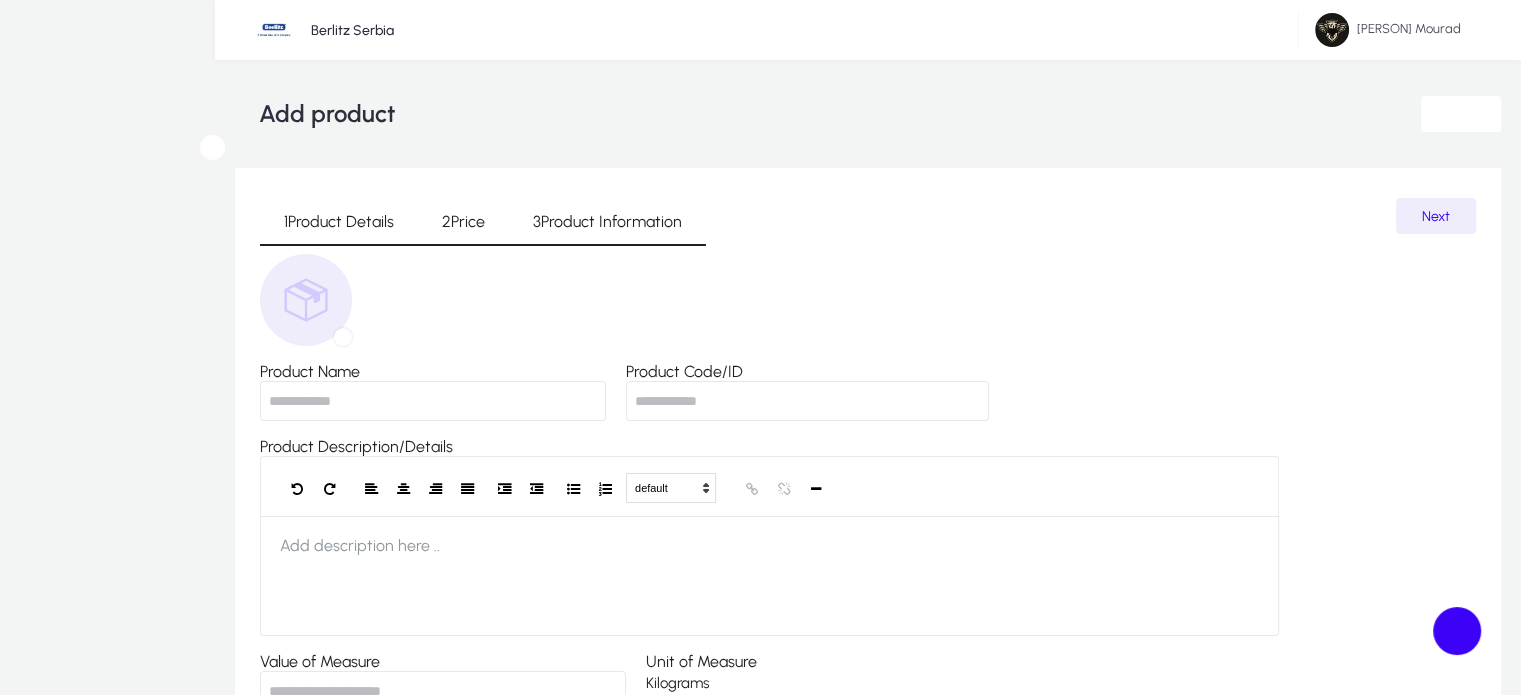 click on "Product Name" at bounding box center (433, 401) 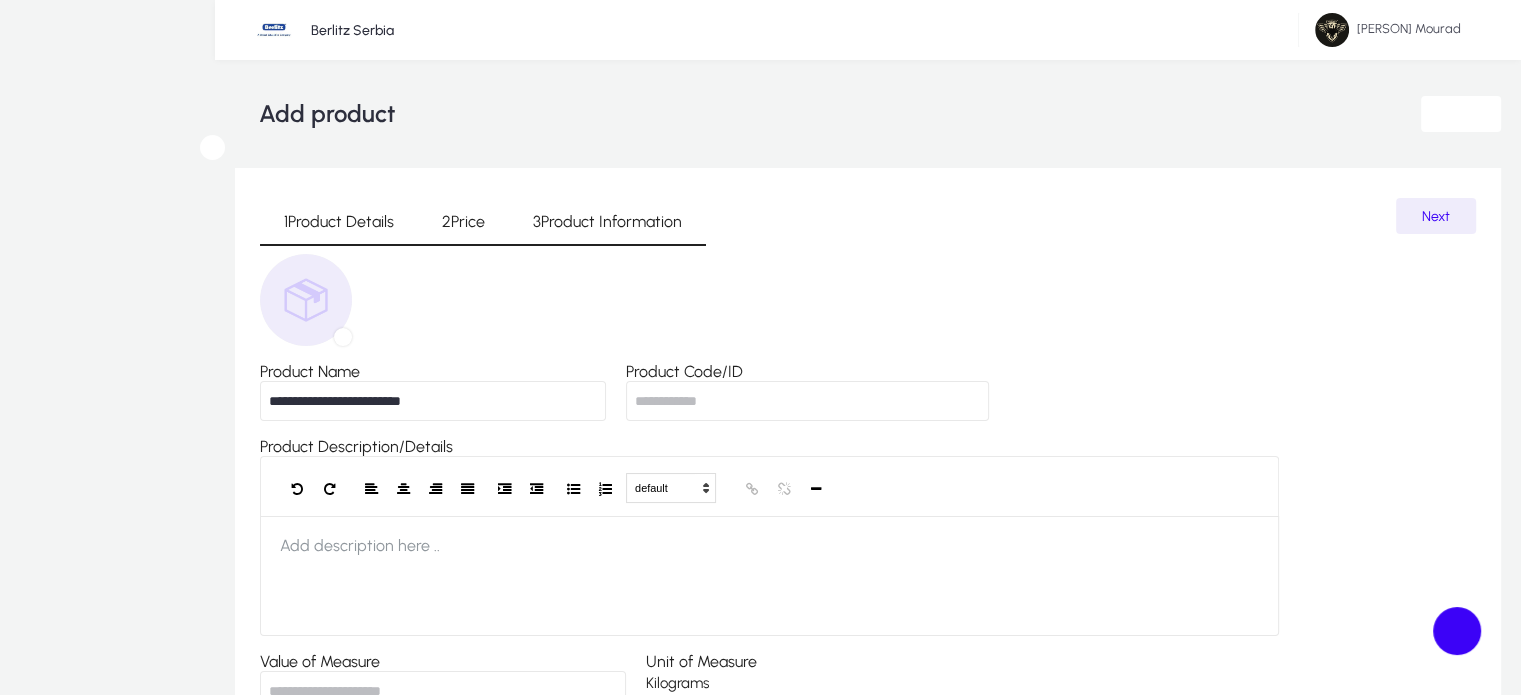 scroll, scrollTop: 98, scrollLeft: 0, axis: vertical 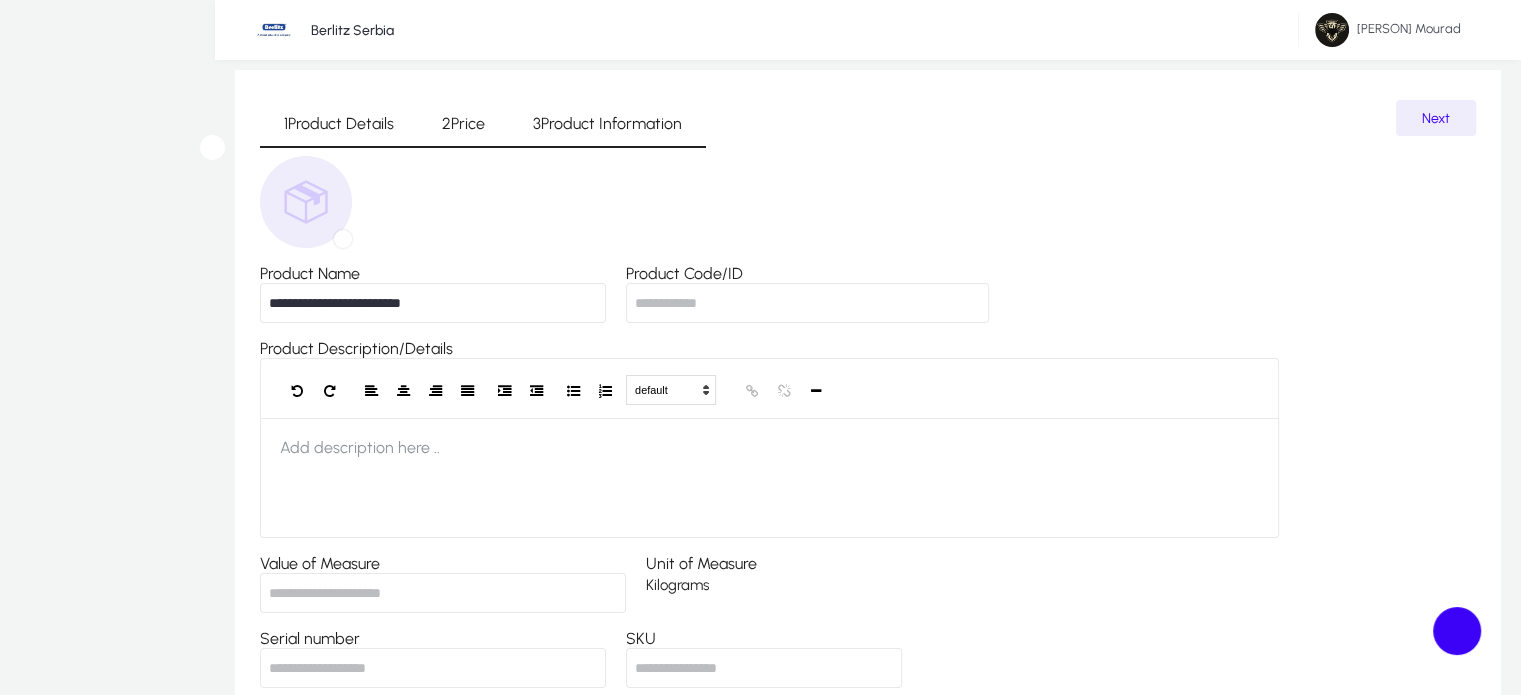type on "**********" 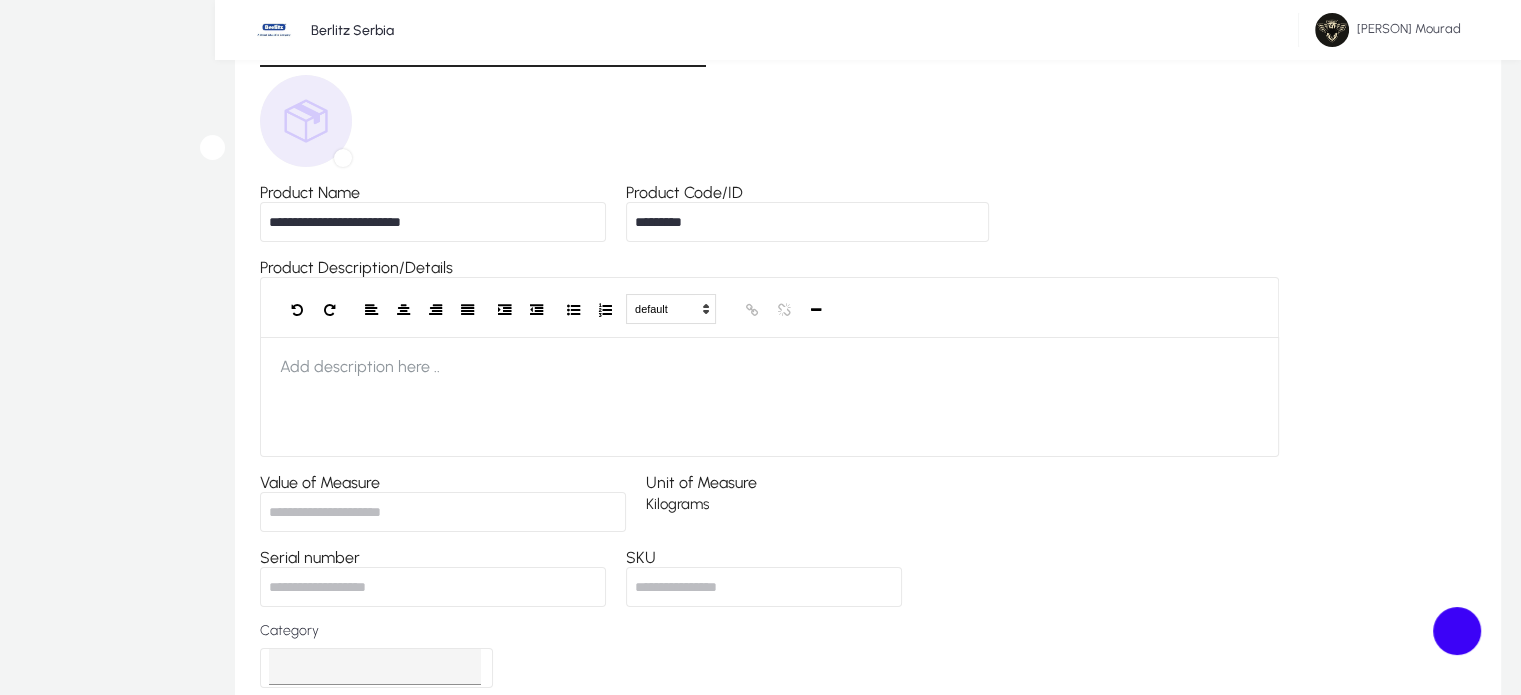scroll, scrollTop: 180, scrollLeft: 0, axis: vertical 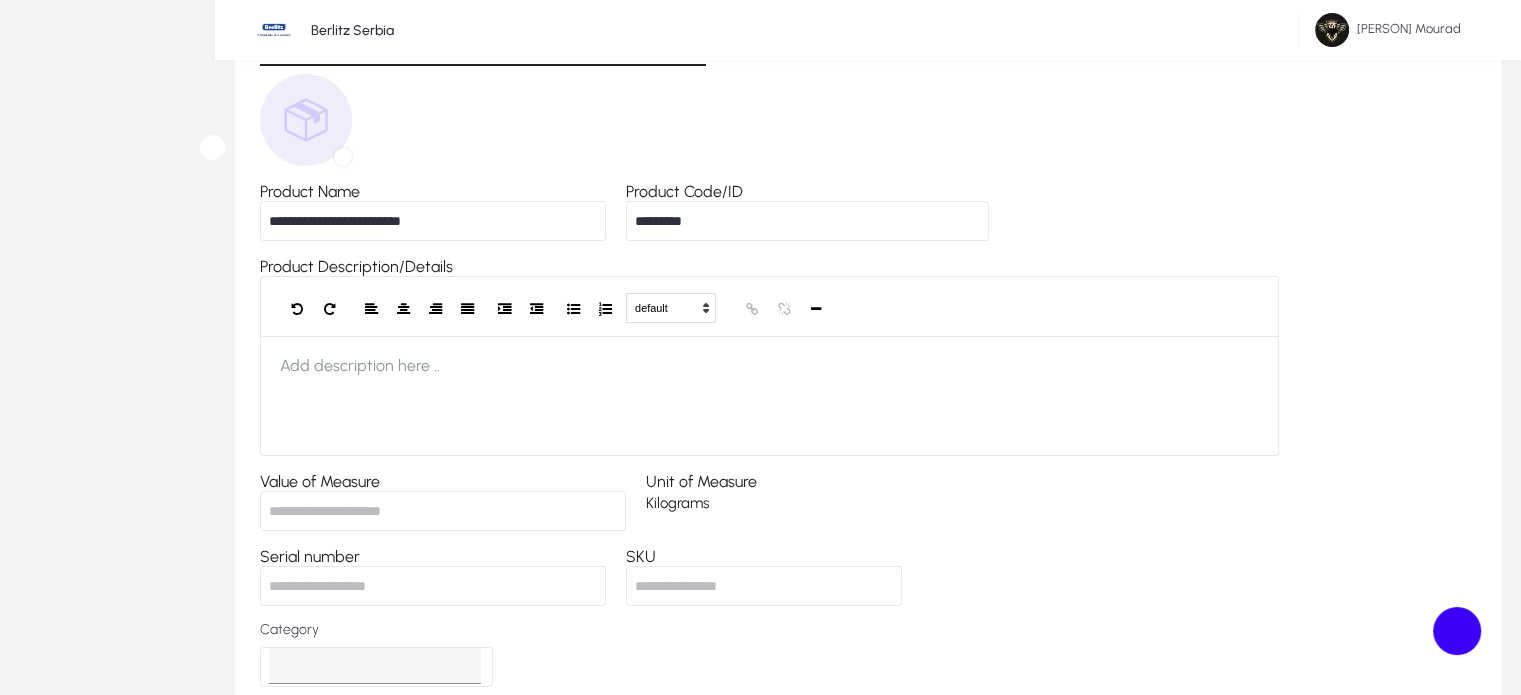 type on "*********" 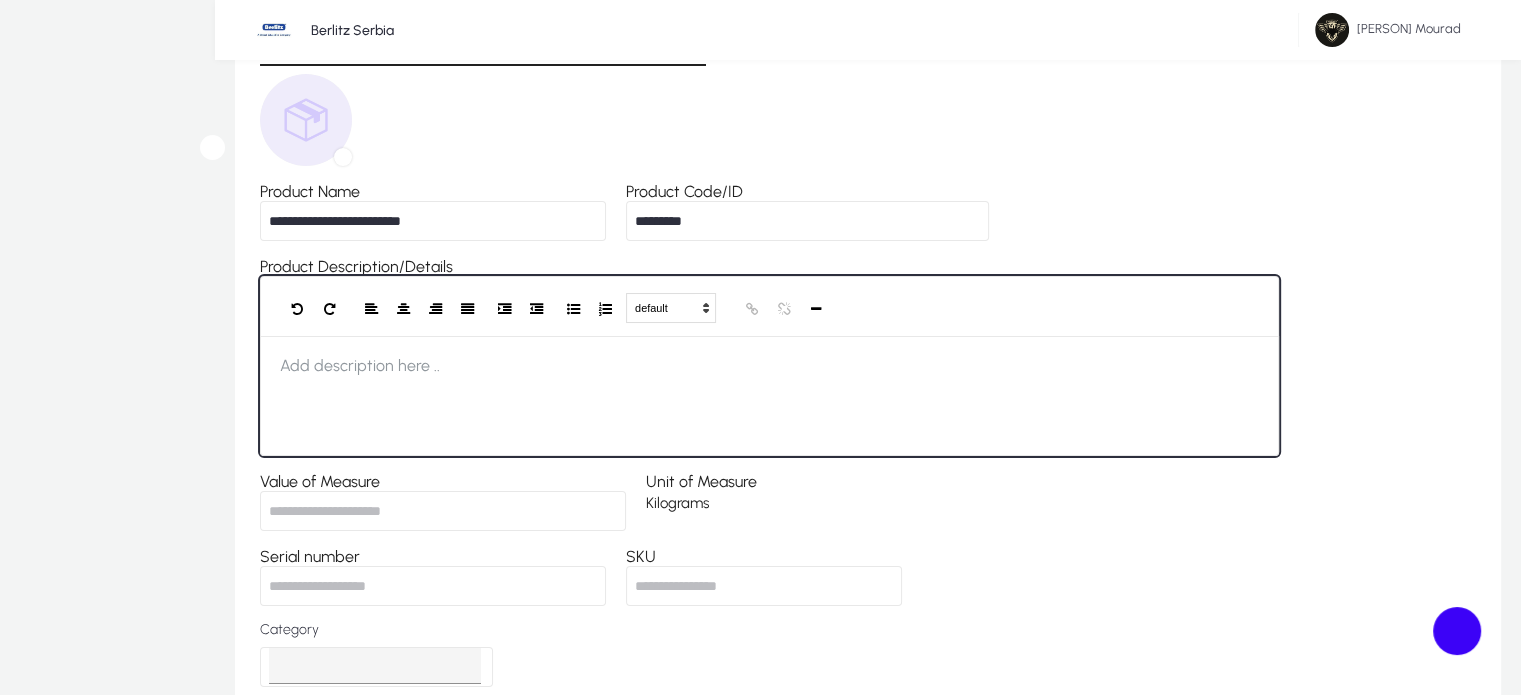 click at bounding box center [769, 396] 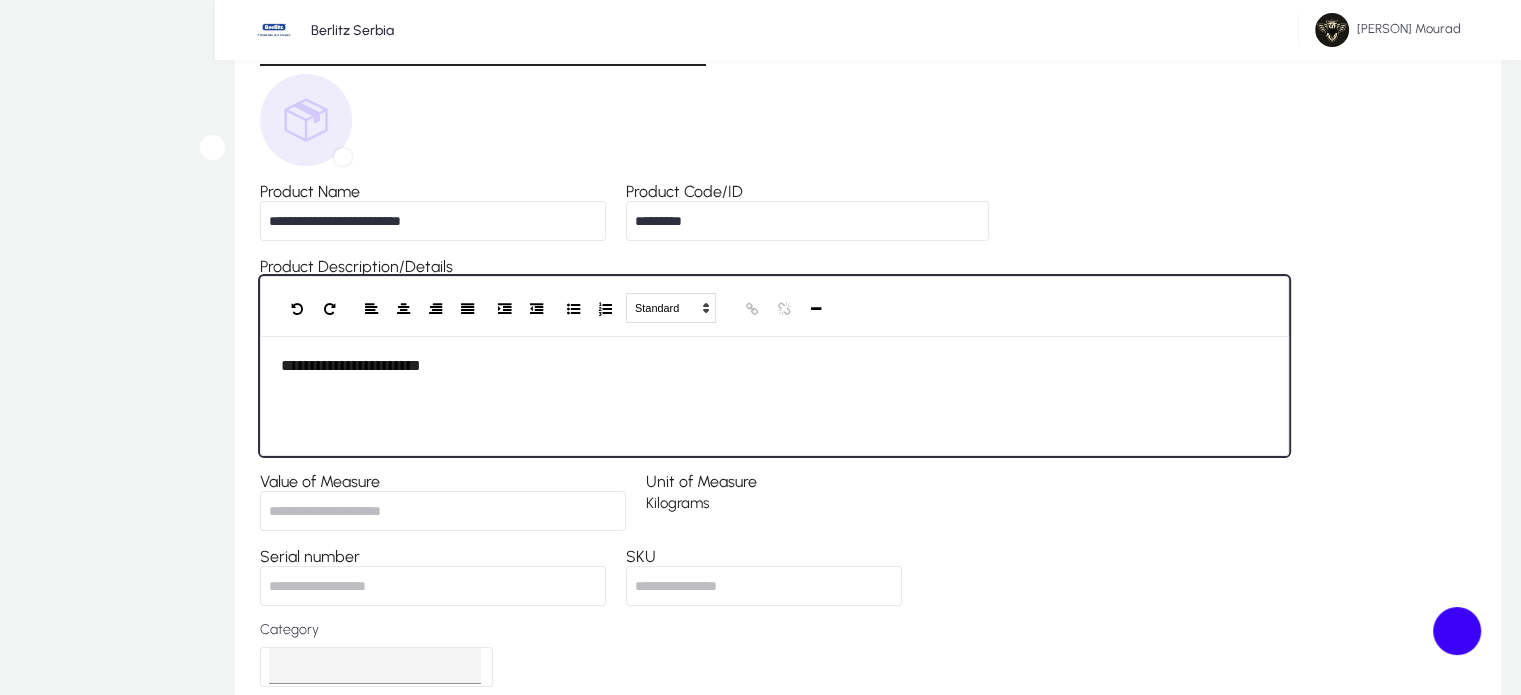scroll, scrollTop: 309, scrollLeft: 0, axis: vertical 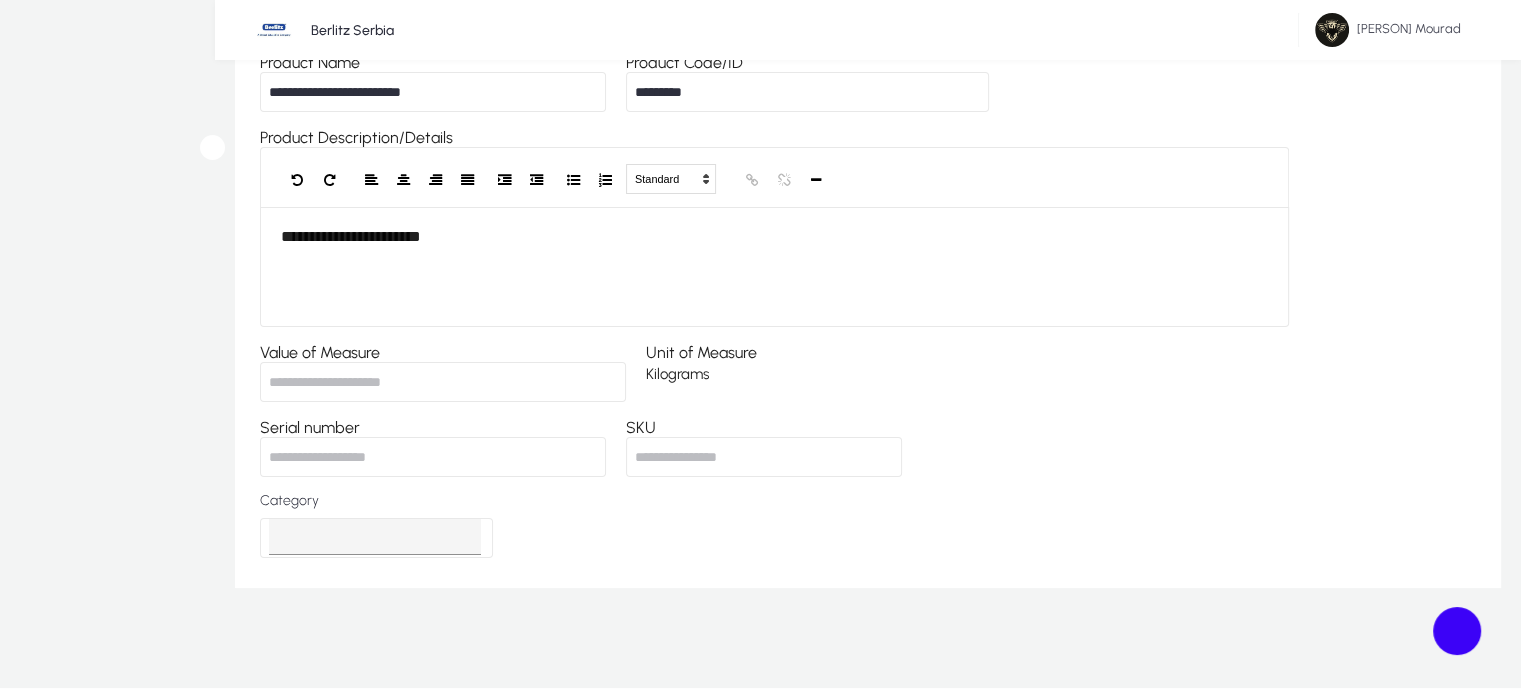 click on "Value of Measure" at bounding box center [443, 382] 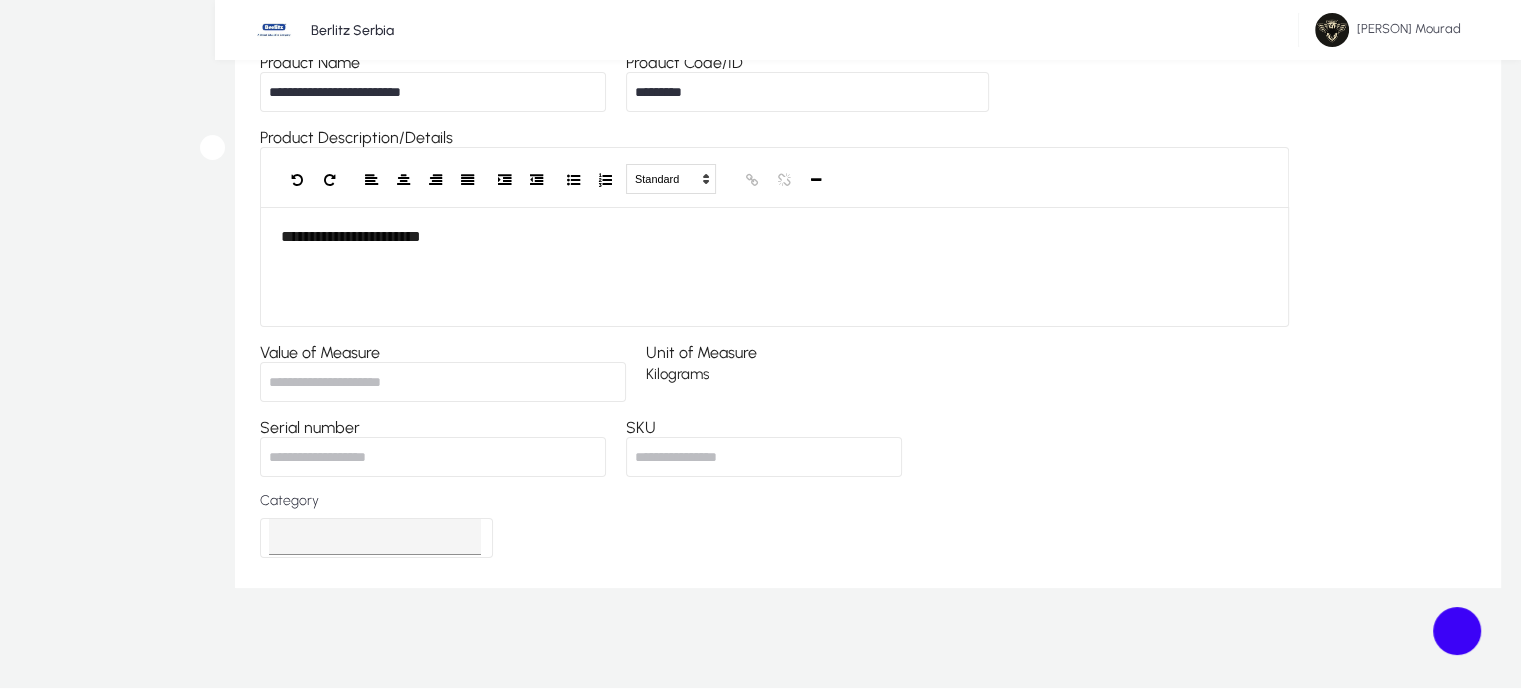 click on "Kilograms" at bounding box center [733, 374] 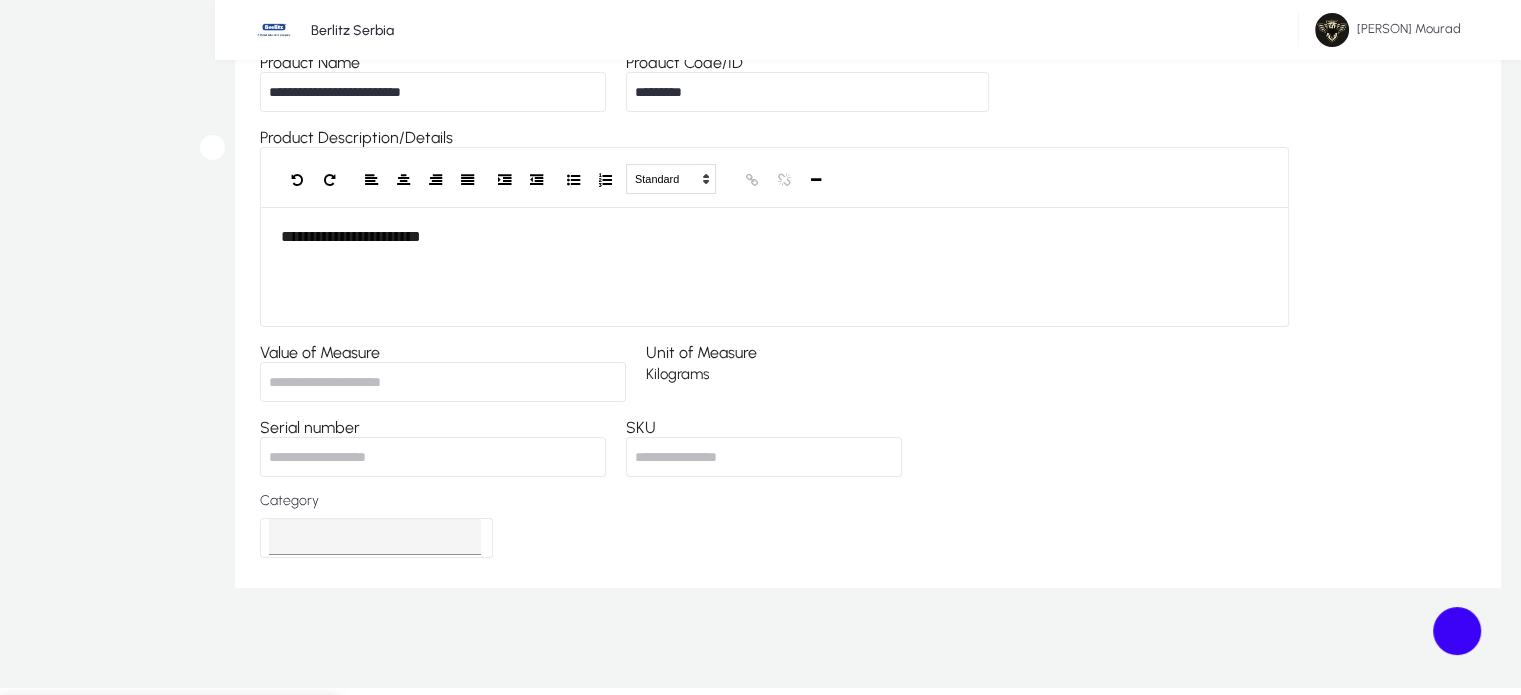scroll, scrollTop: 0, scrollLeft: 0, axis: both 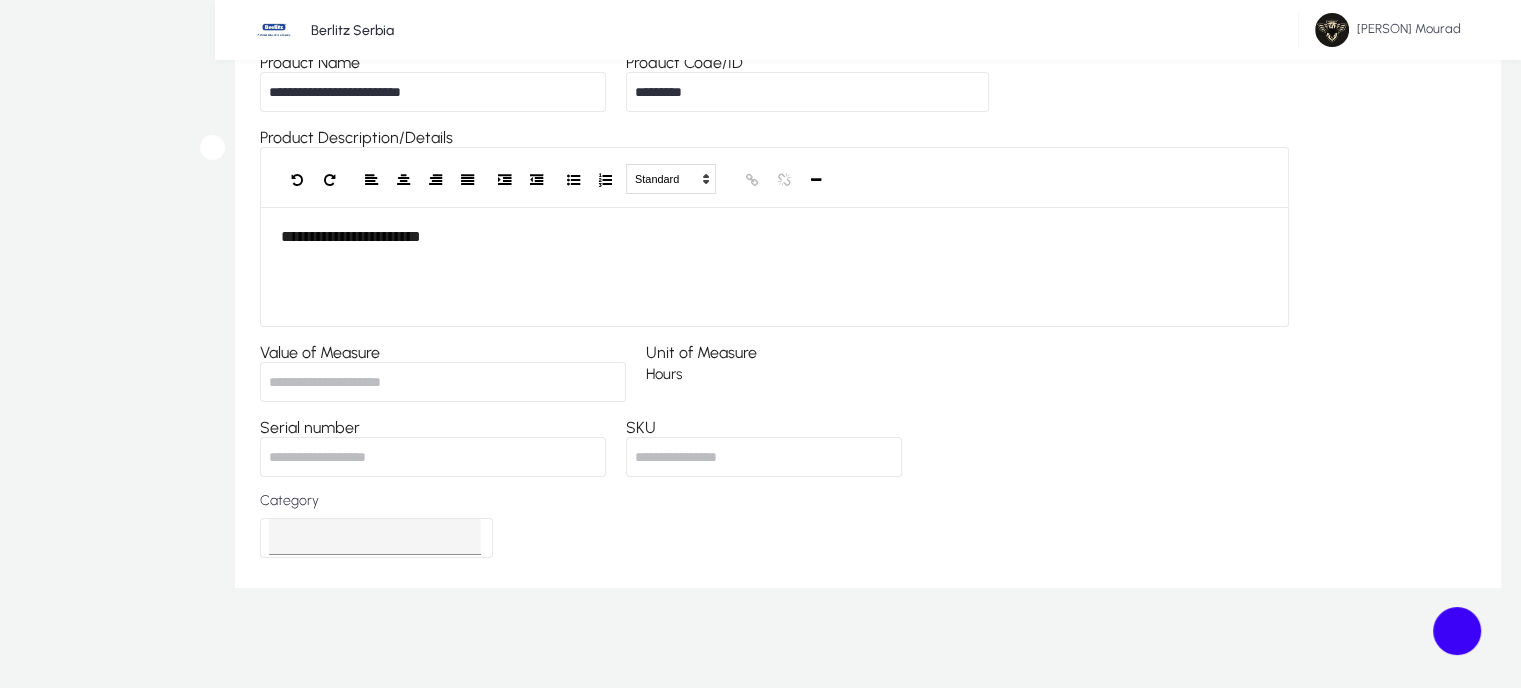 click on "Value of Measure" at bounding box center [443, 382] 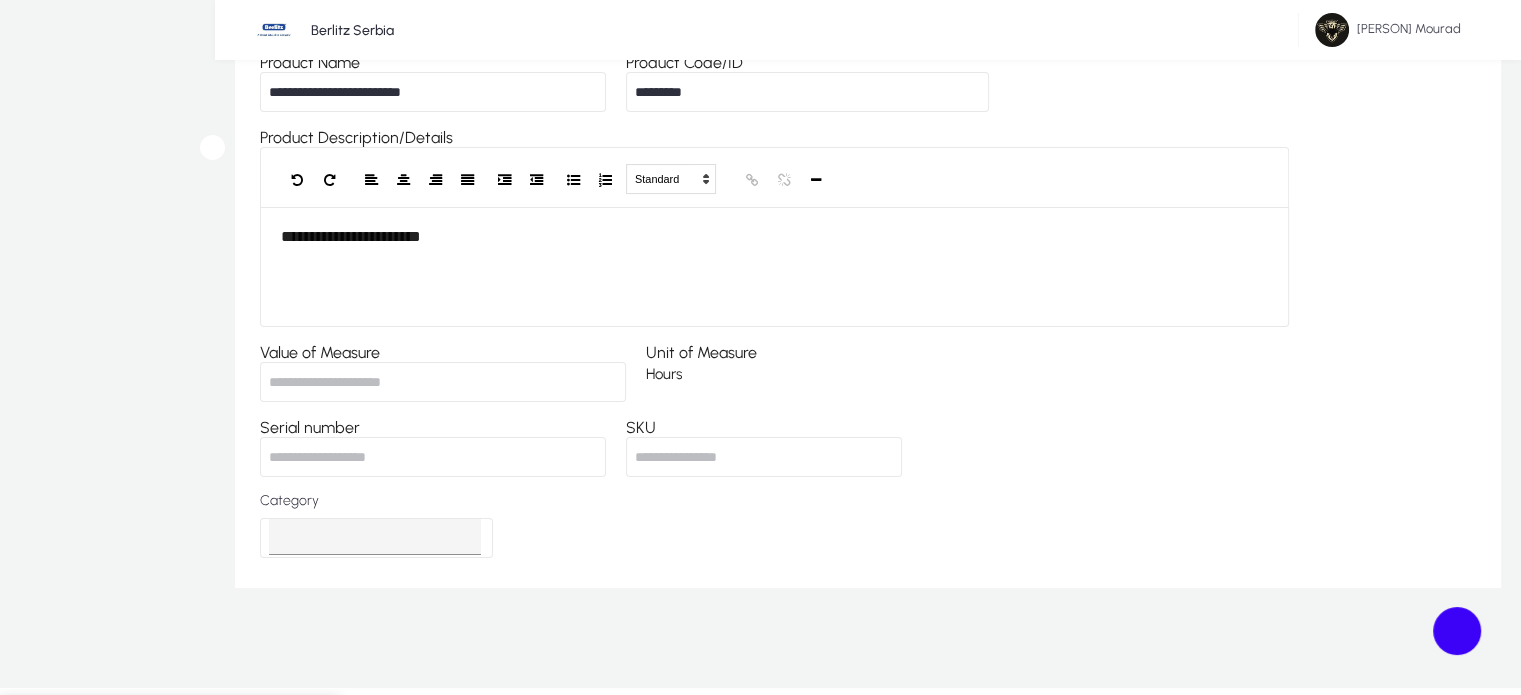 click on "Hours" at bounding box center (169, 875) 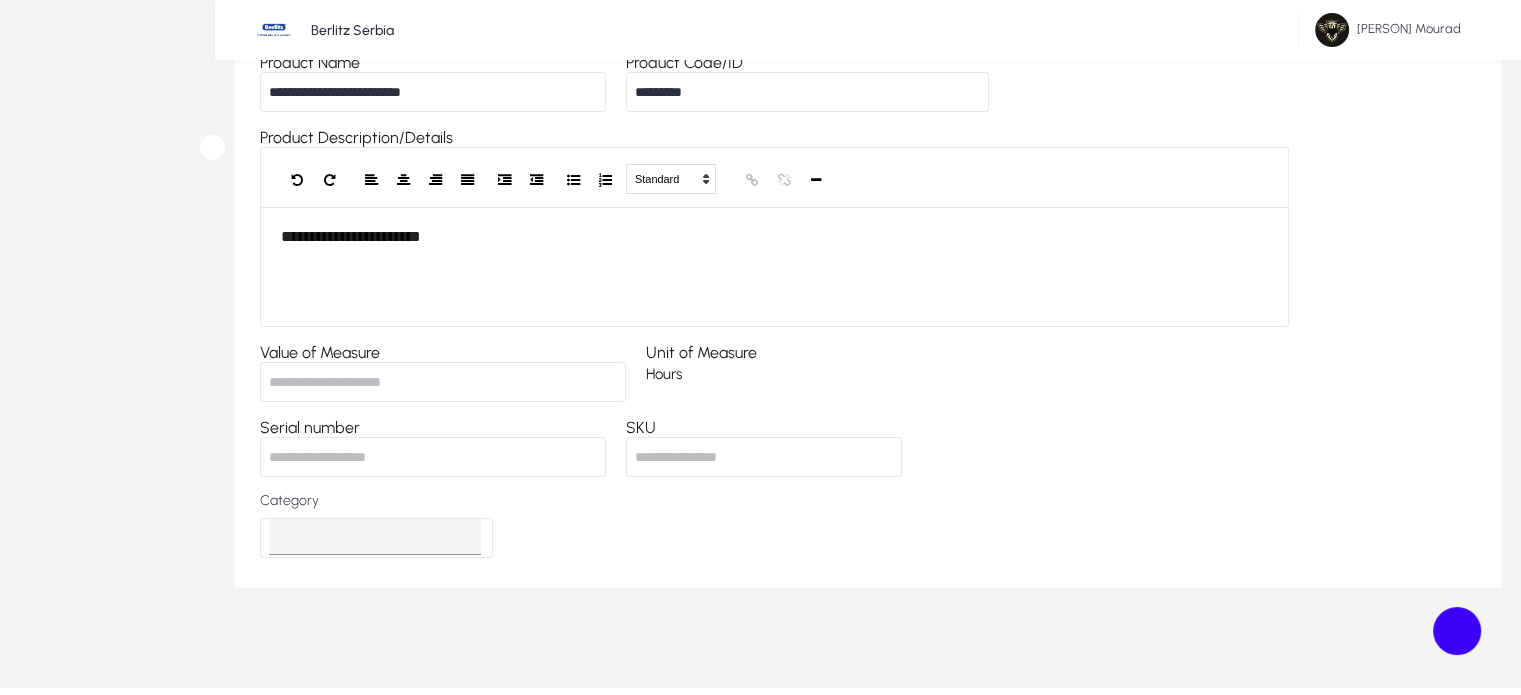 click on "**" at bounding box center (443, 382) 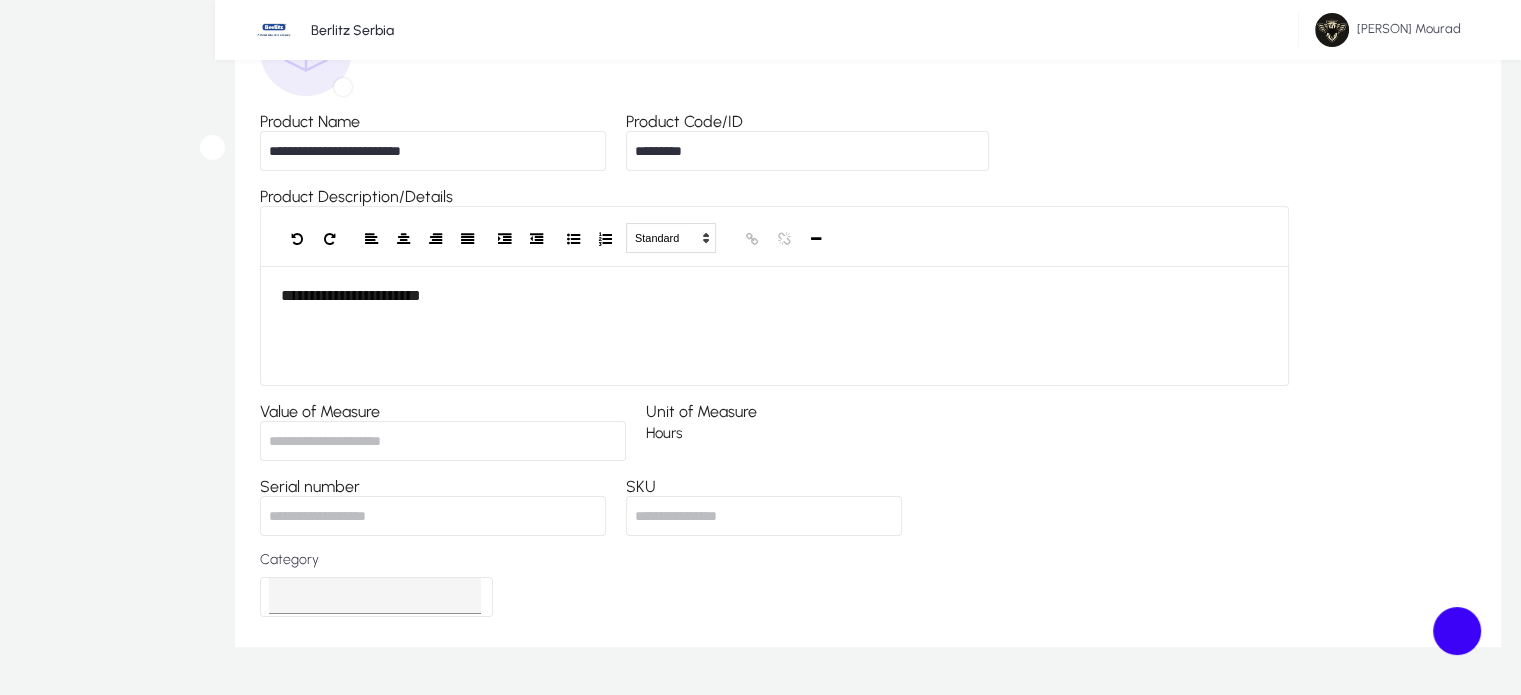 scroll, scrollTop: 309, scrollLeft: 0, axis: vertical 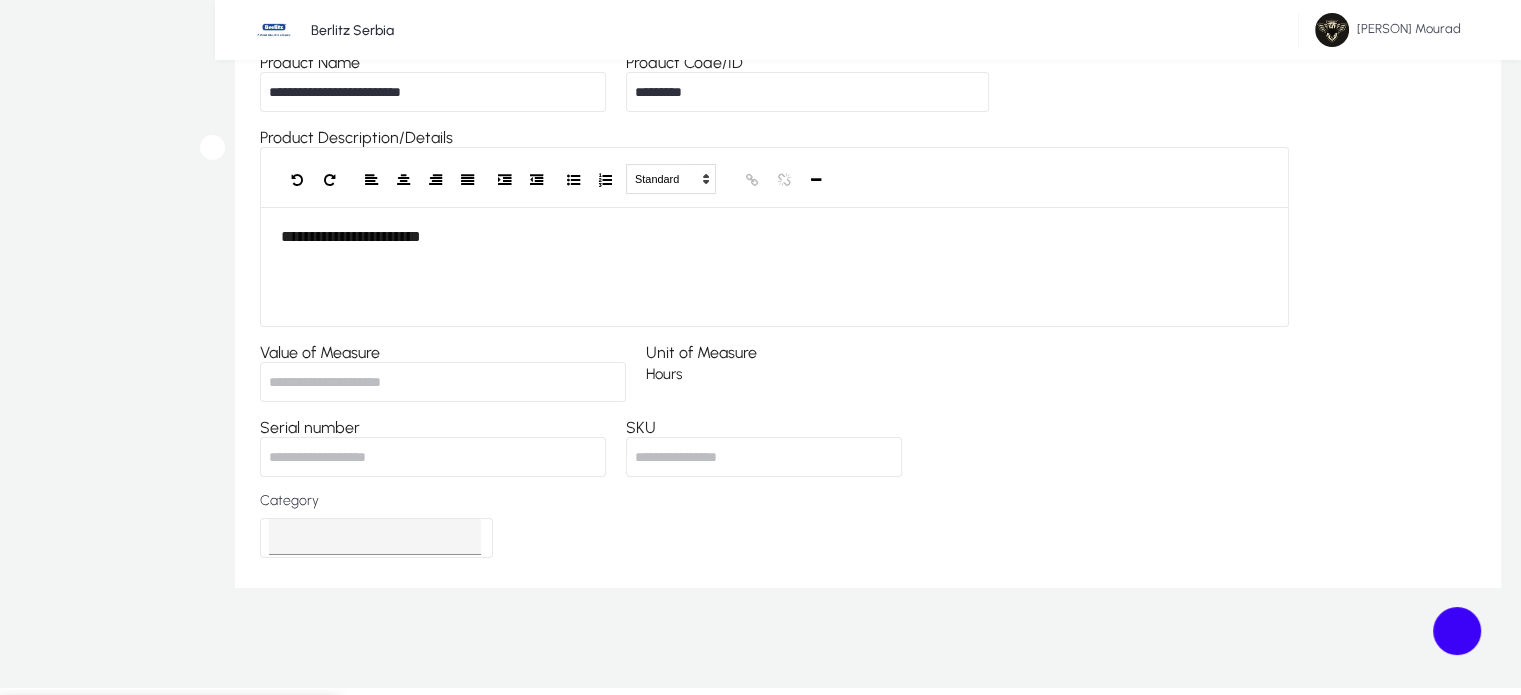 click at bounding box center (760, 696) 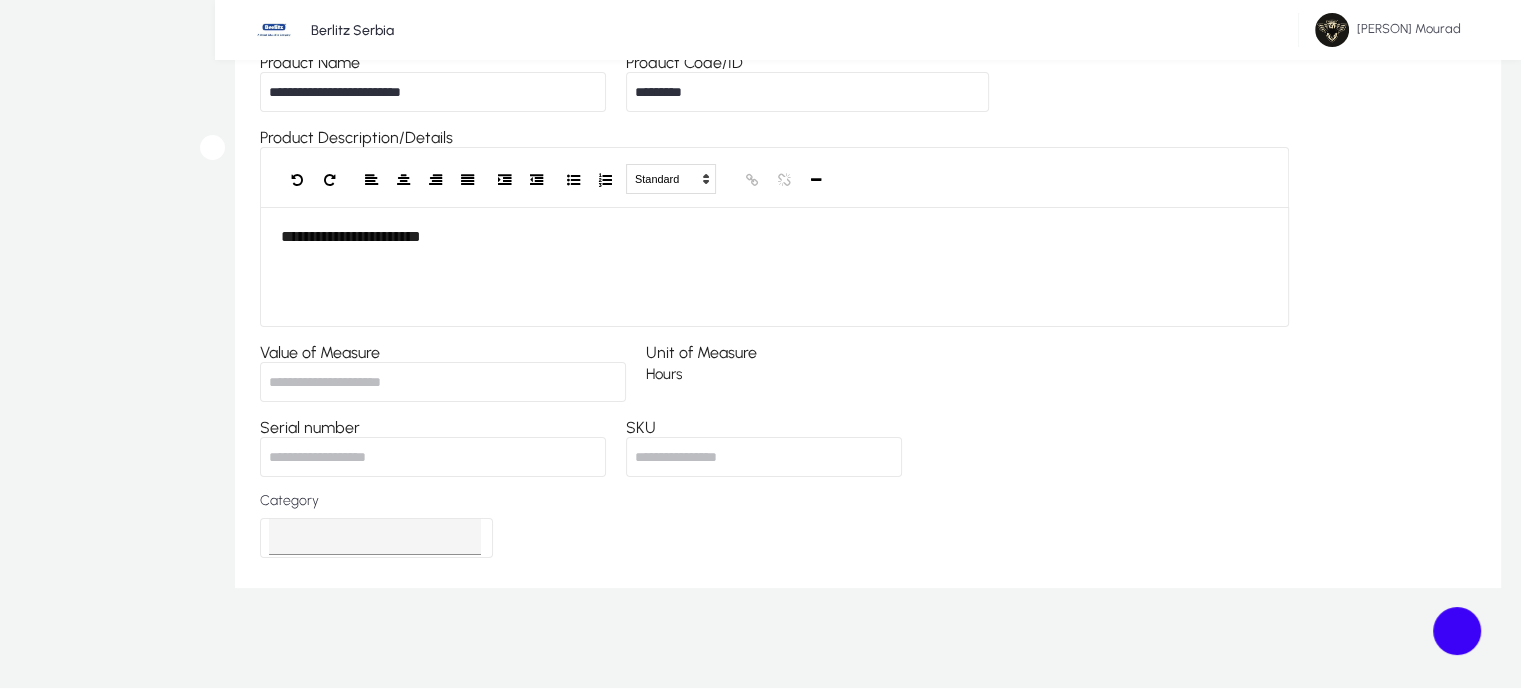 click on "Serial number" at bounding box center [433, 457] 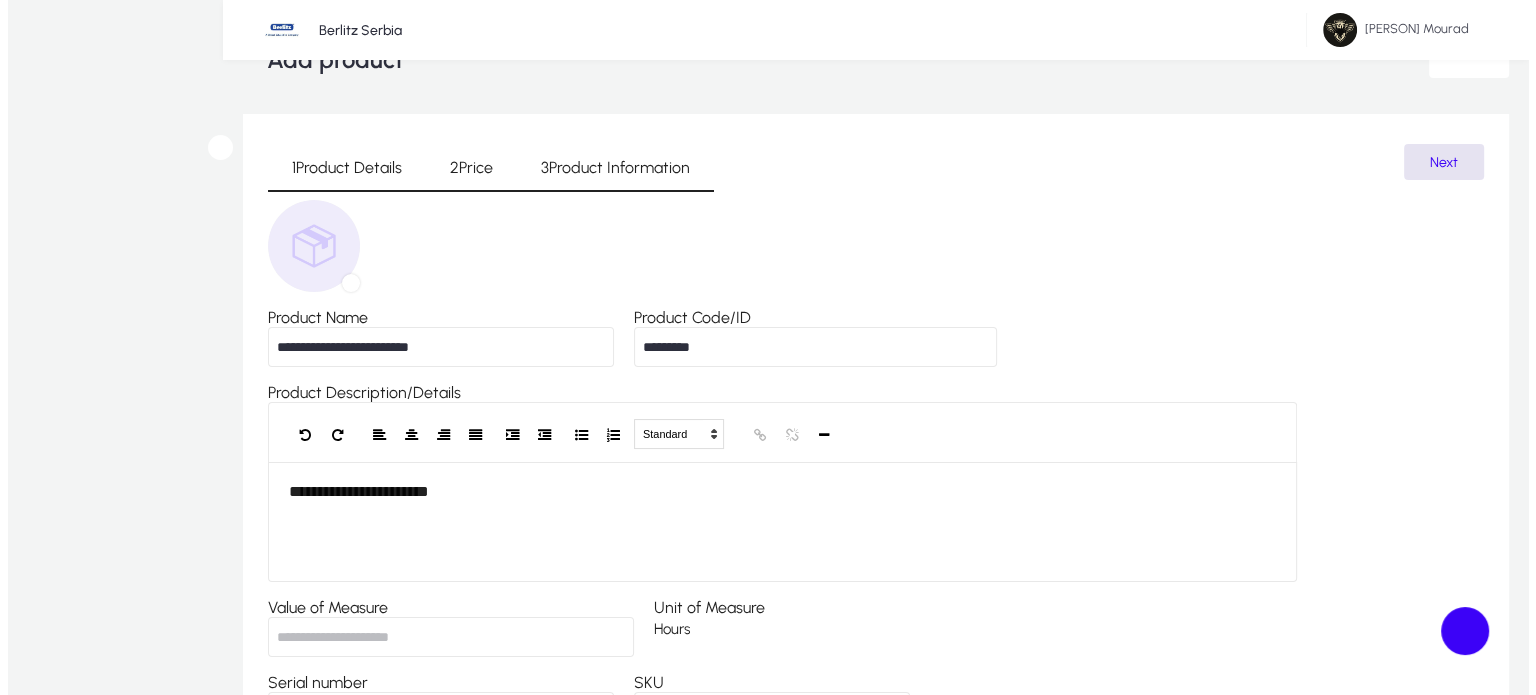 scroll, scrollTop: 0, scrollLeft: 0, axis: both 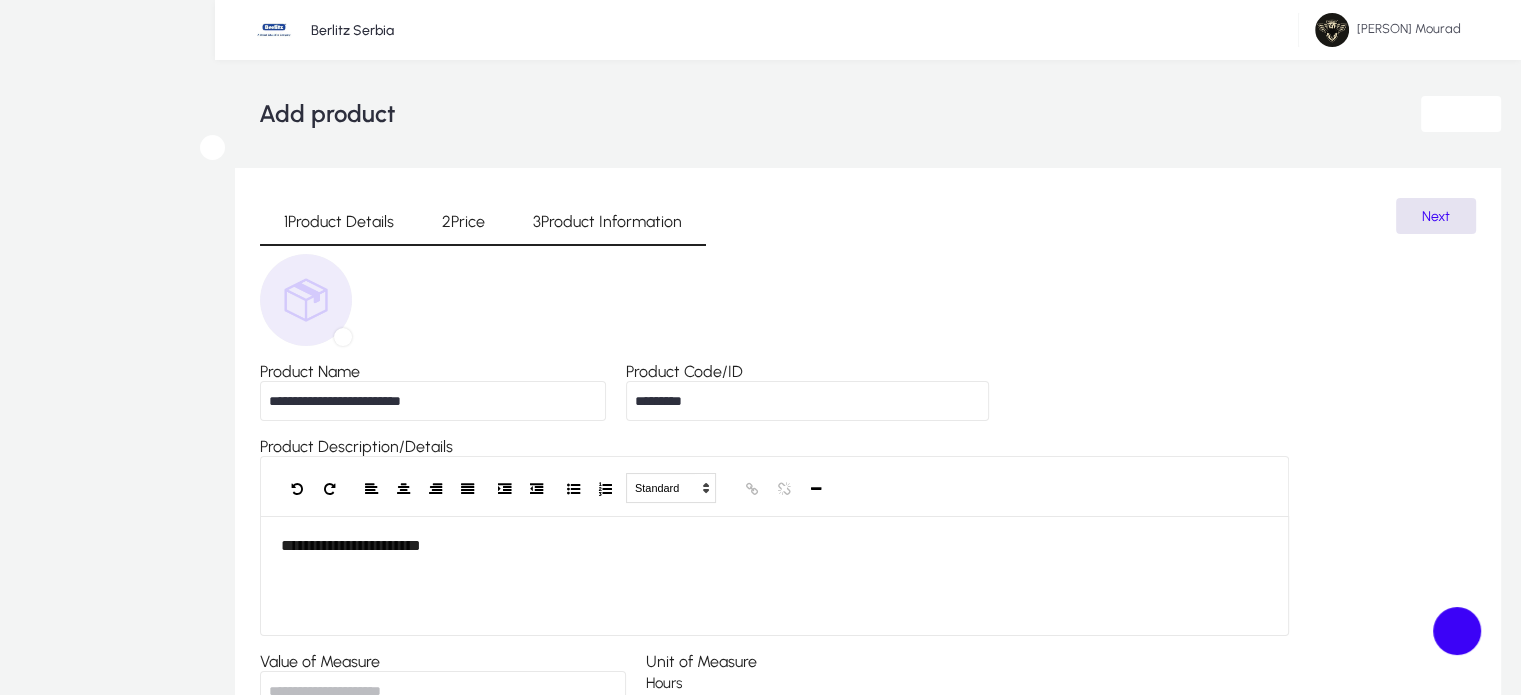 type on "***" 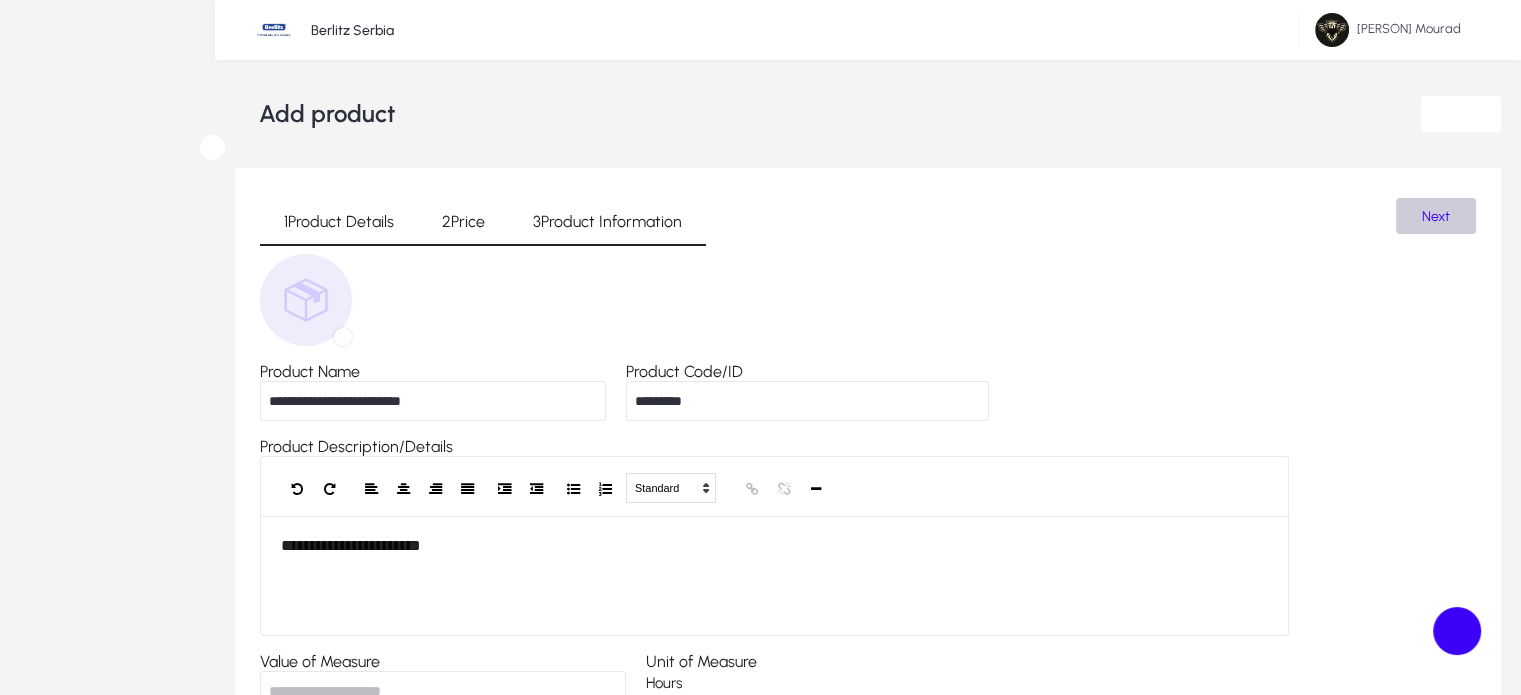 click on "Next" at bounding box center [1436, 216] 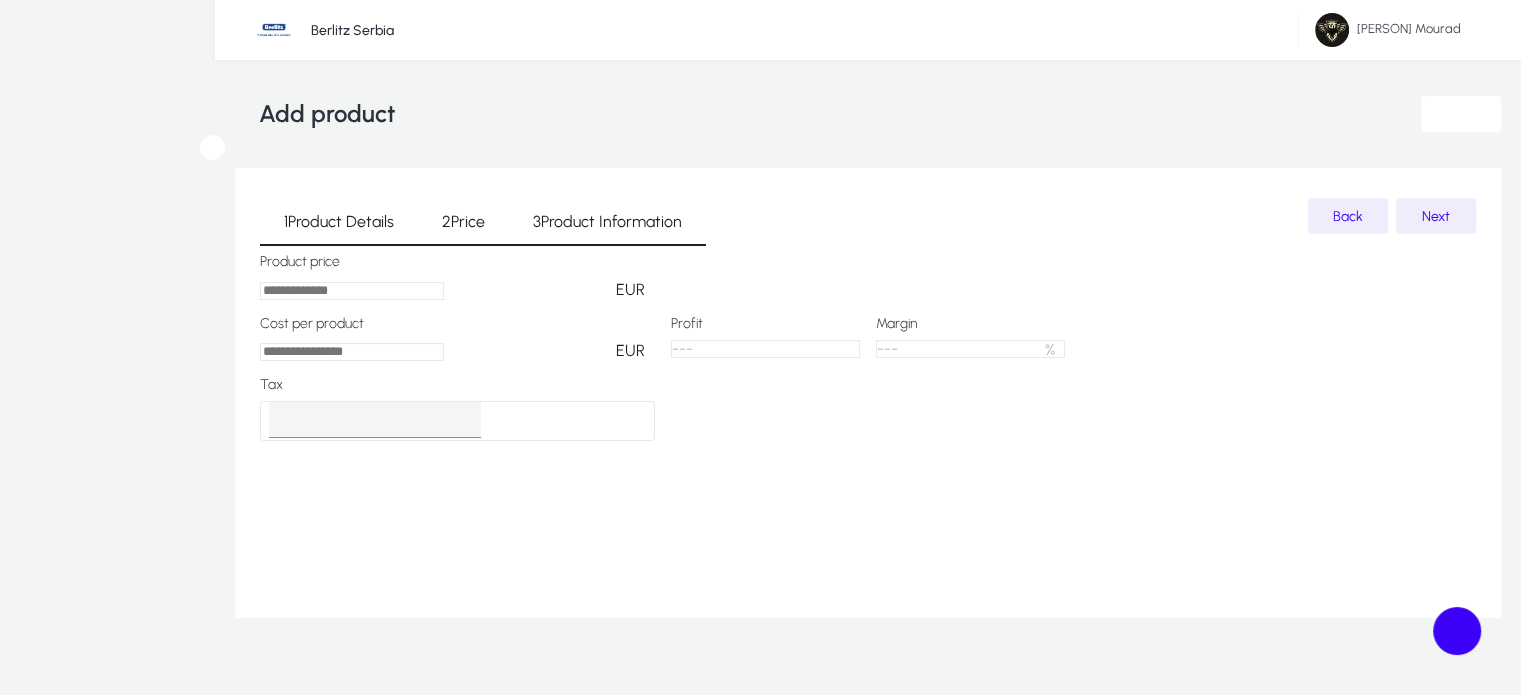 click at bounding box center (352, 291) 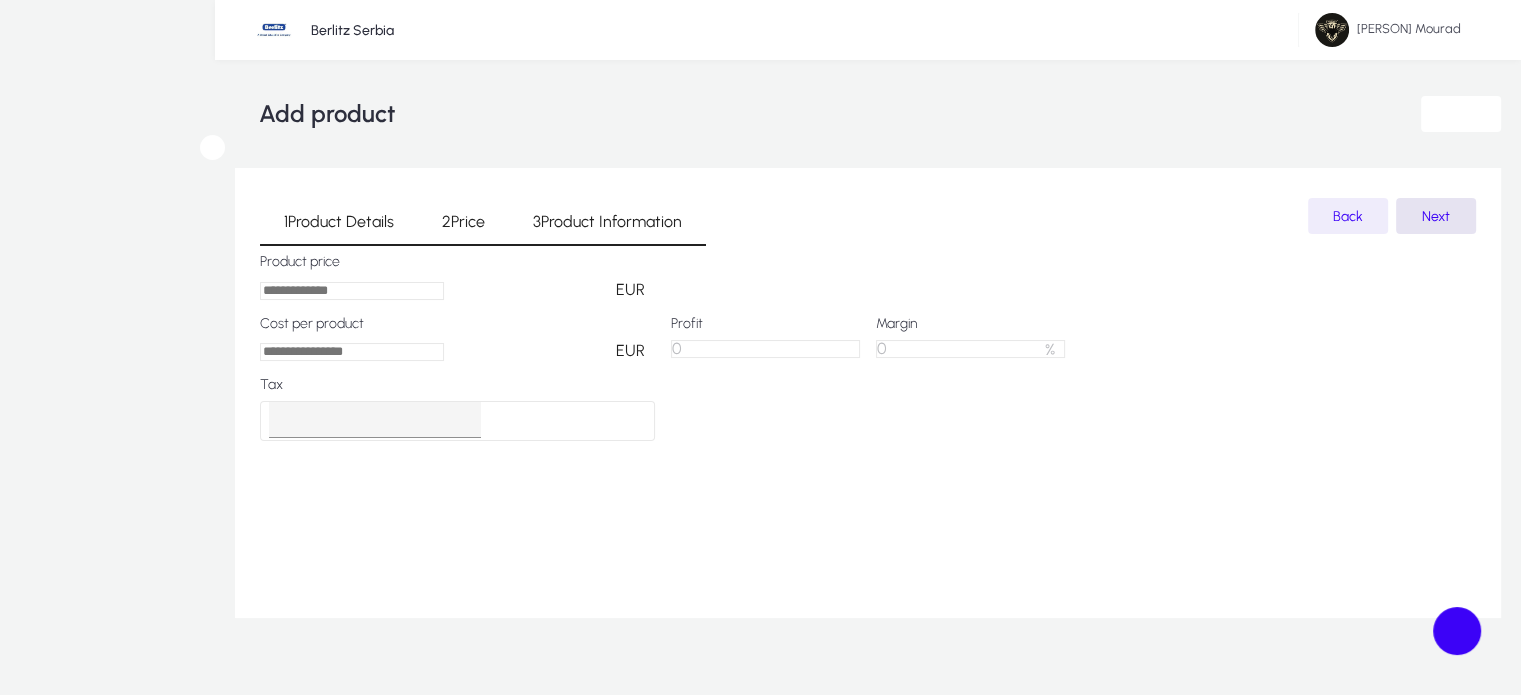 type on "***" 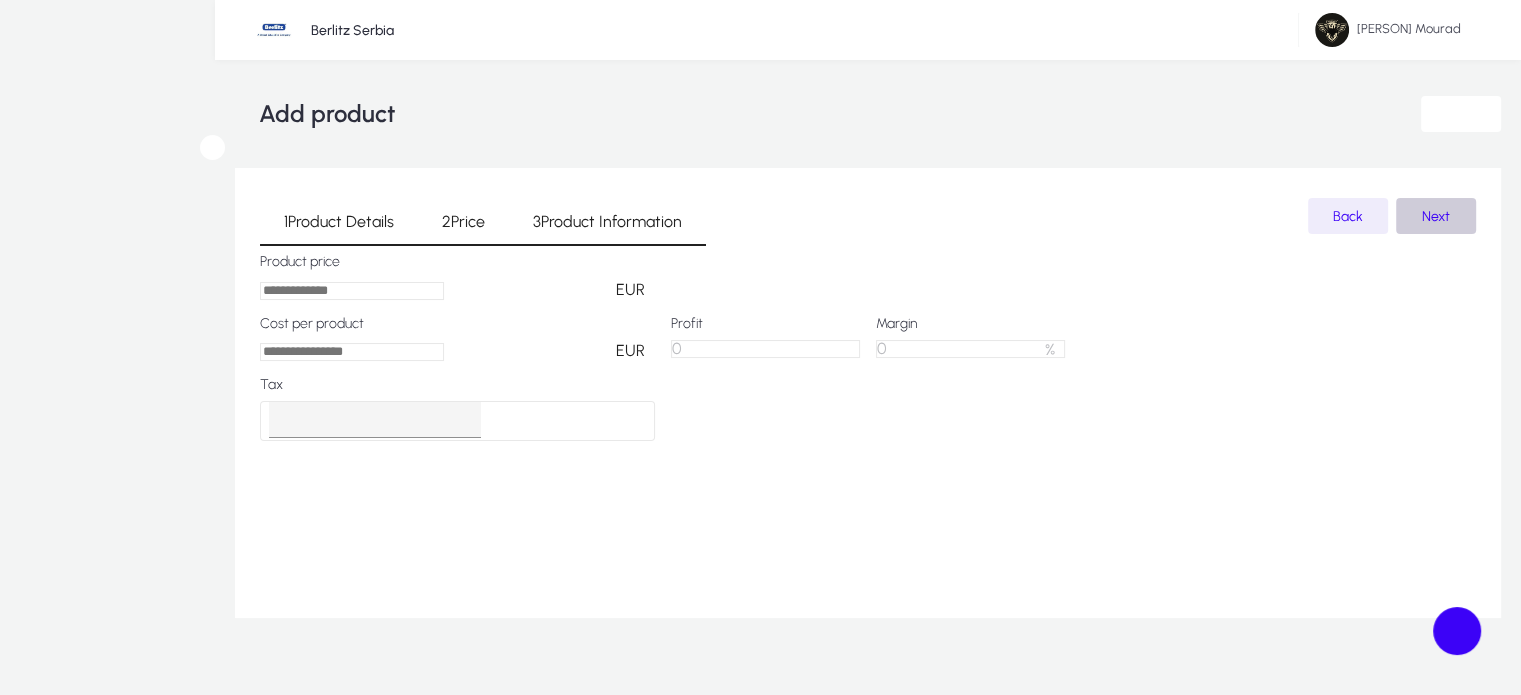 click on "Next" at bounding box center [1436, 216] 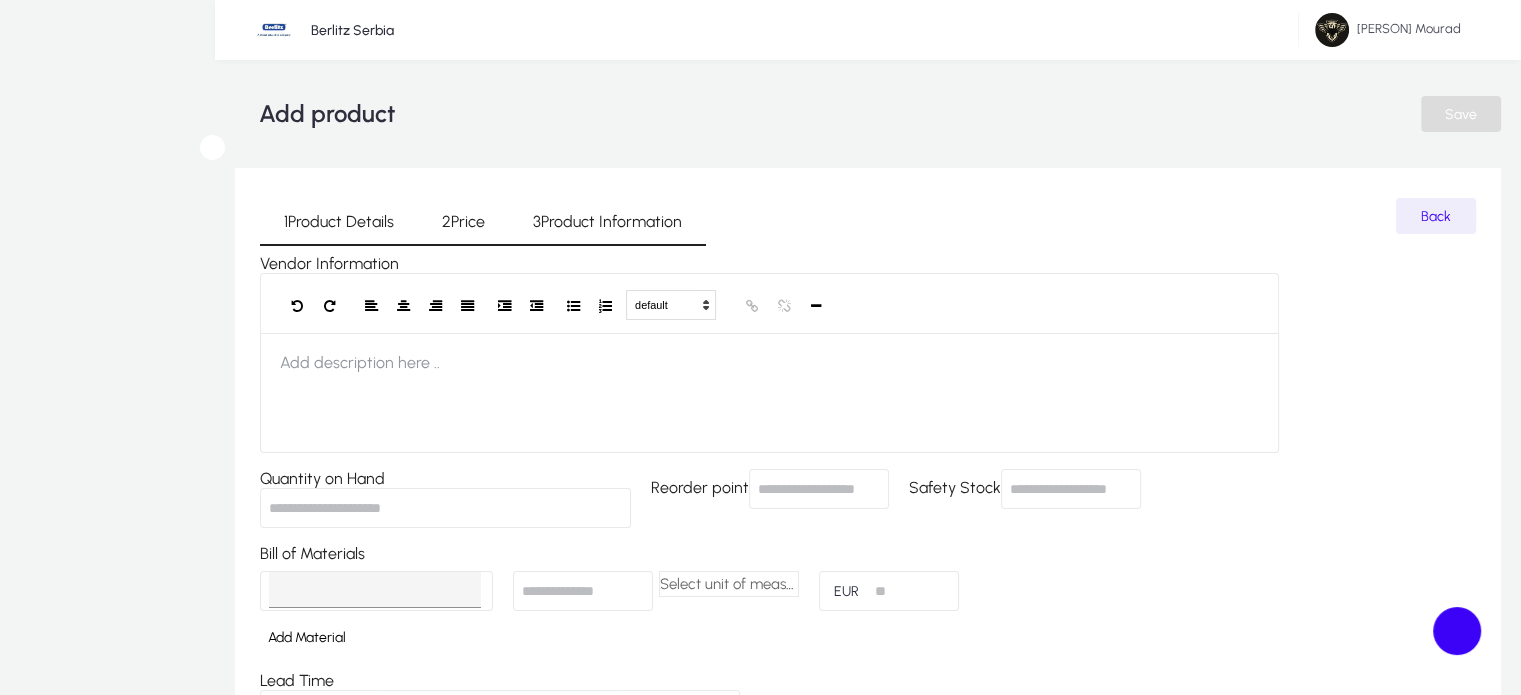 click at bounding box center [1461, 114] 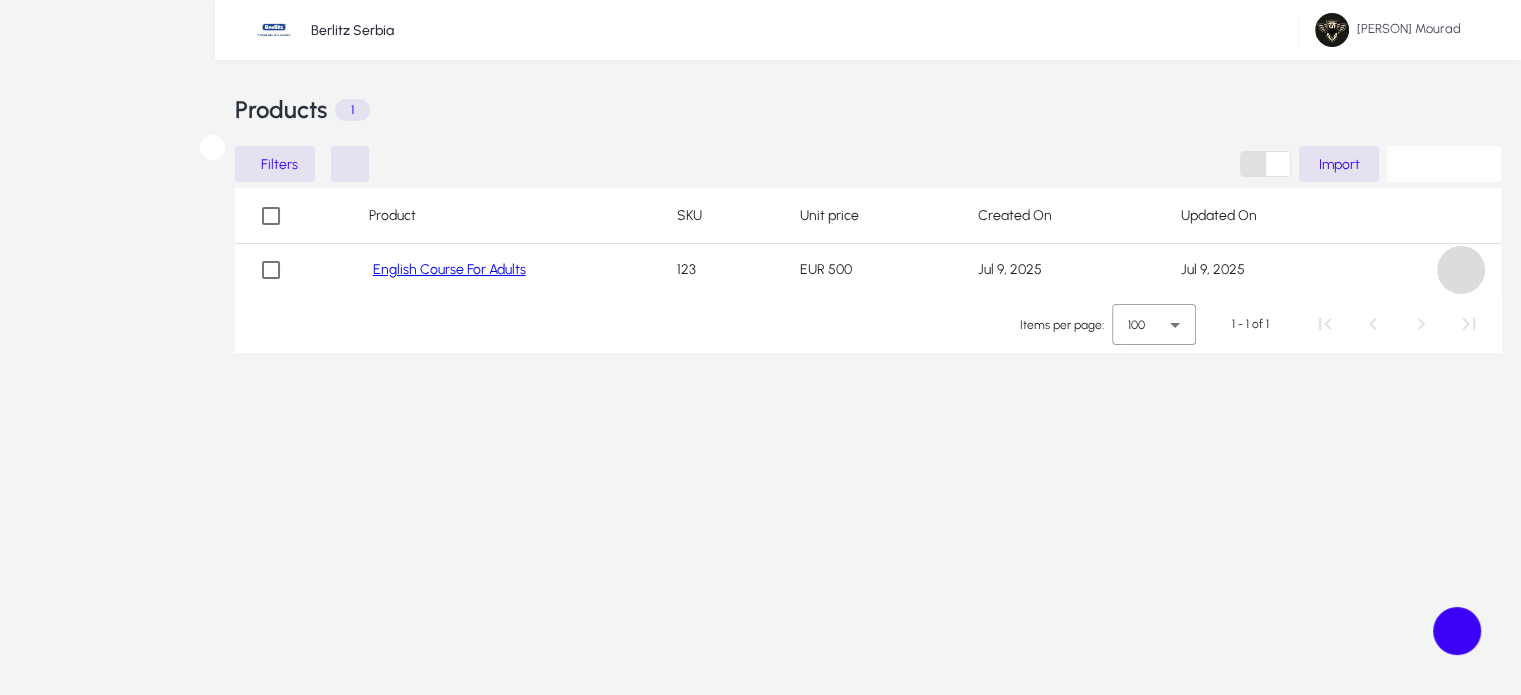 click at bounding box center (1461, 270) 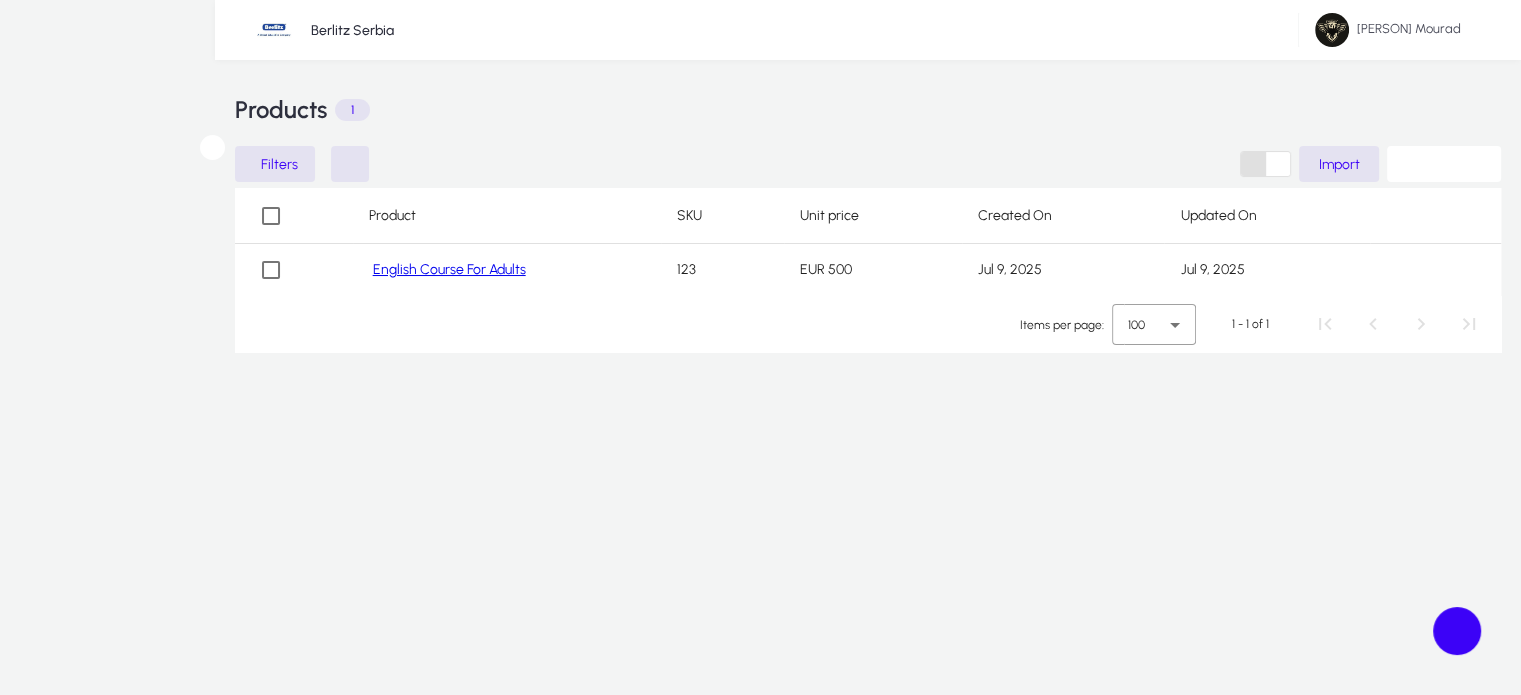 click on "Edit" at bounding box center (140, 1142) 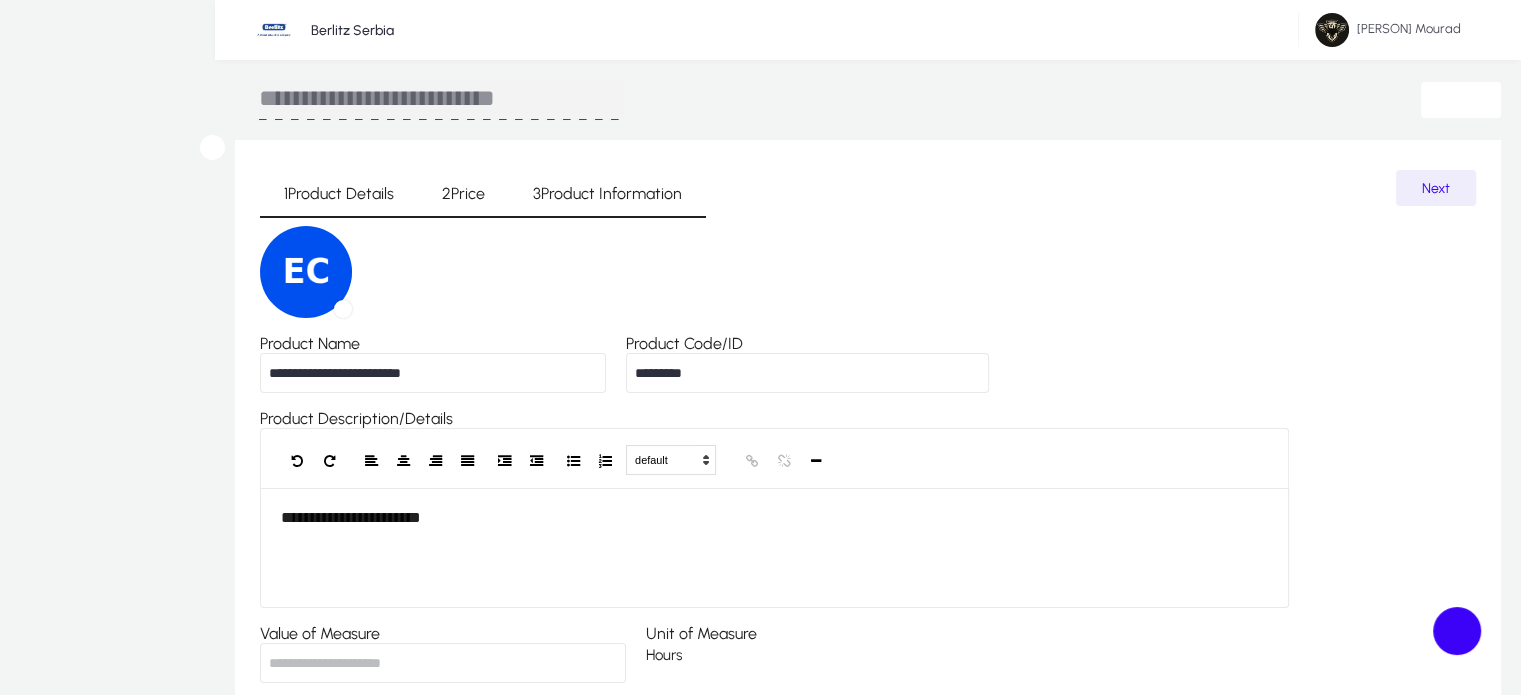 click on "2" at bounding box center [446, 194] 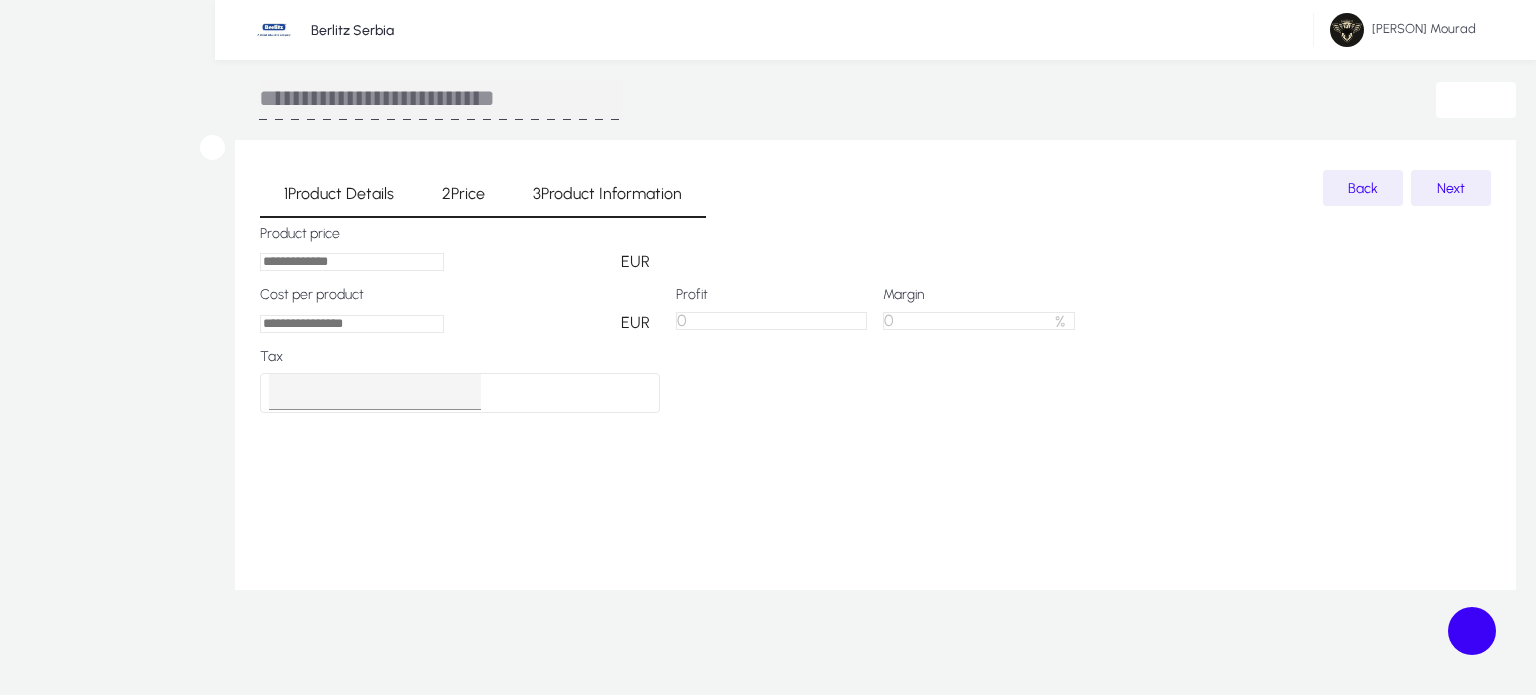 click on "Select tax" at bounding box center [460, 393] 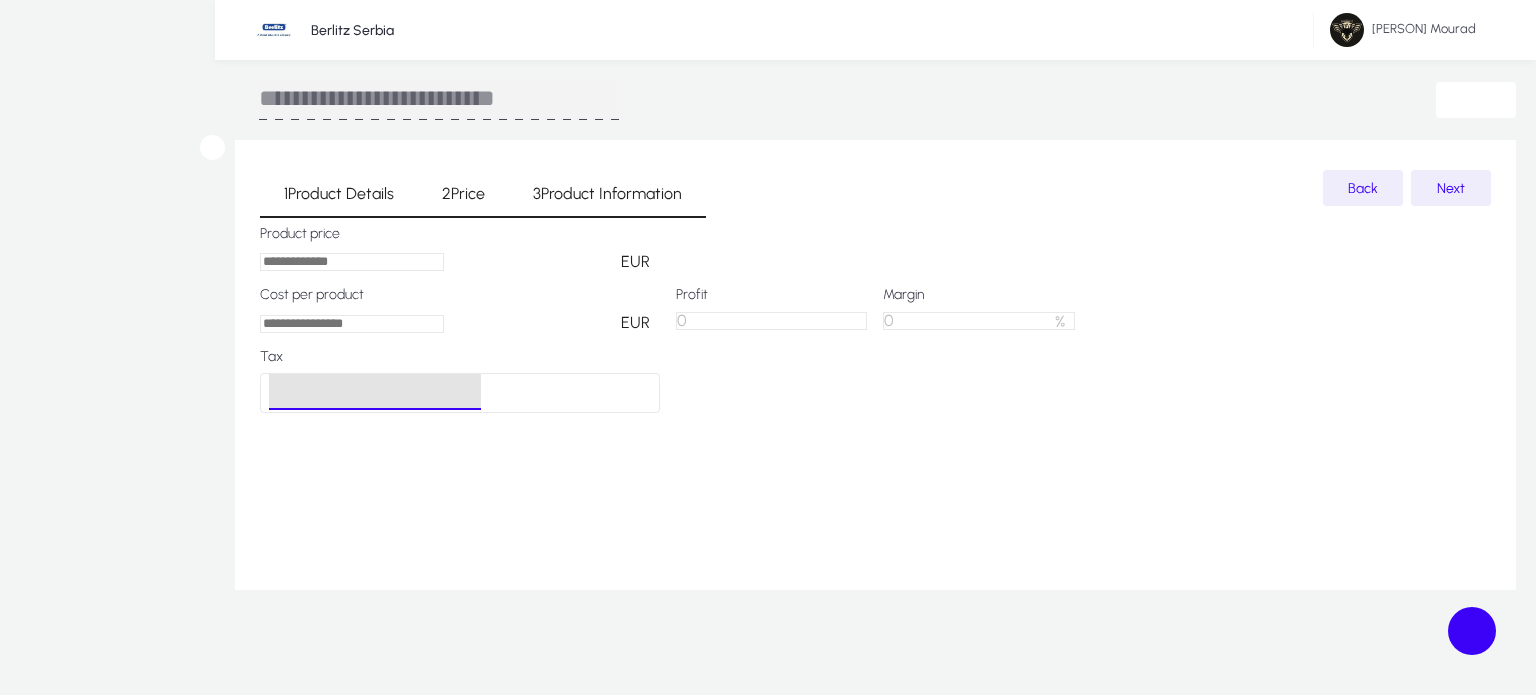 click at bounding box center (768, 1005) 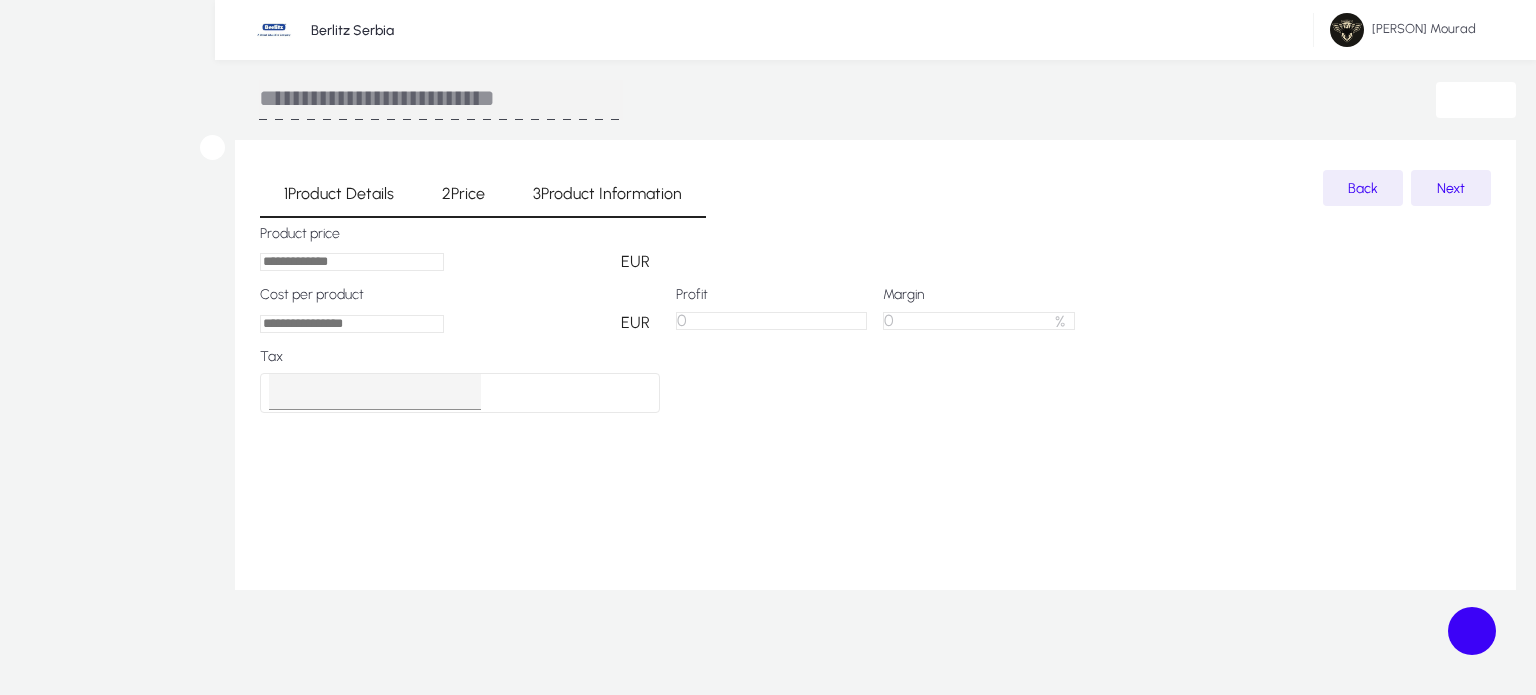 scroll, scrollTop: 34, scrollLeft: 0, axis: vertical 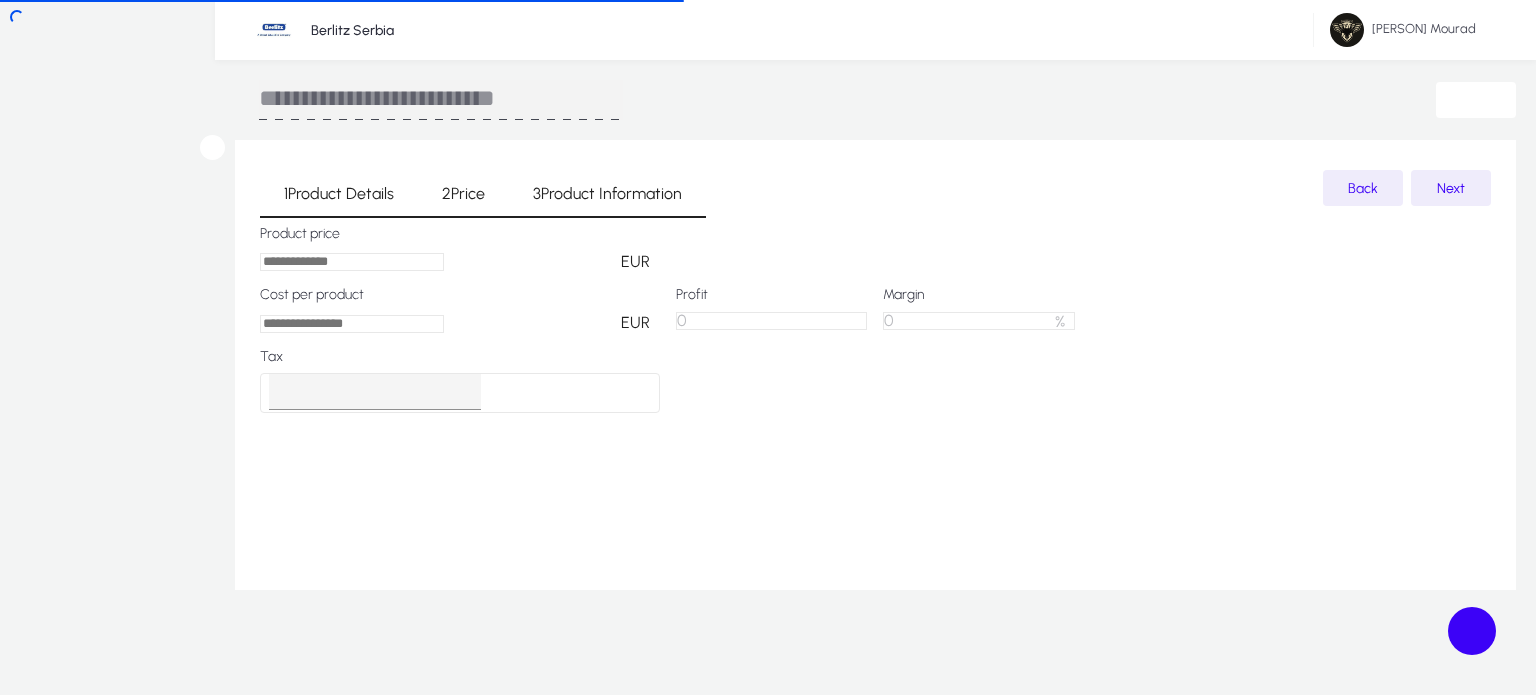 click on "Save Changes" at bounding box center [1159, 1396] 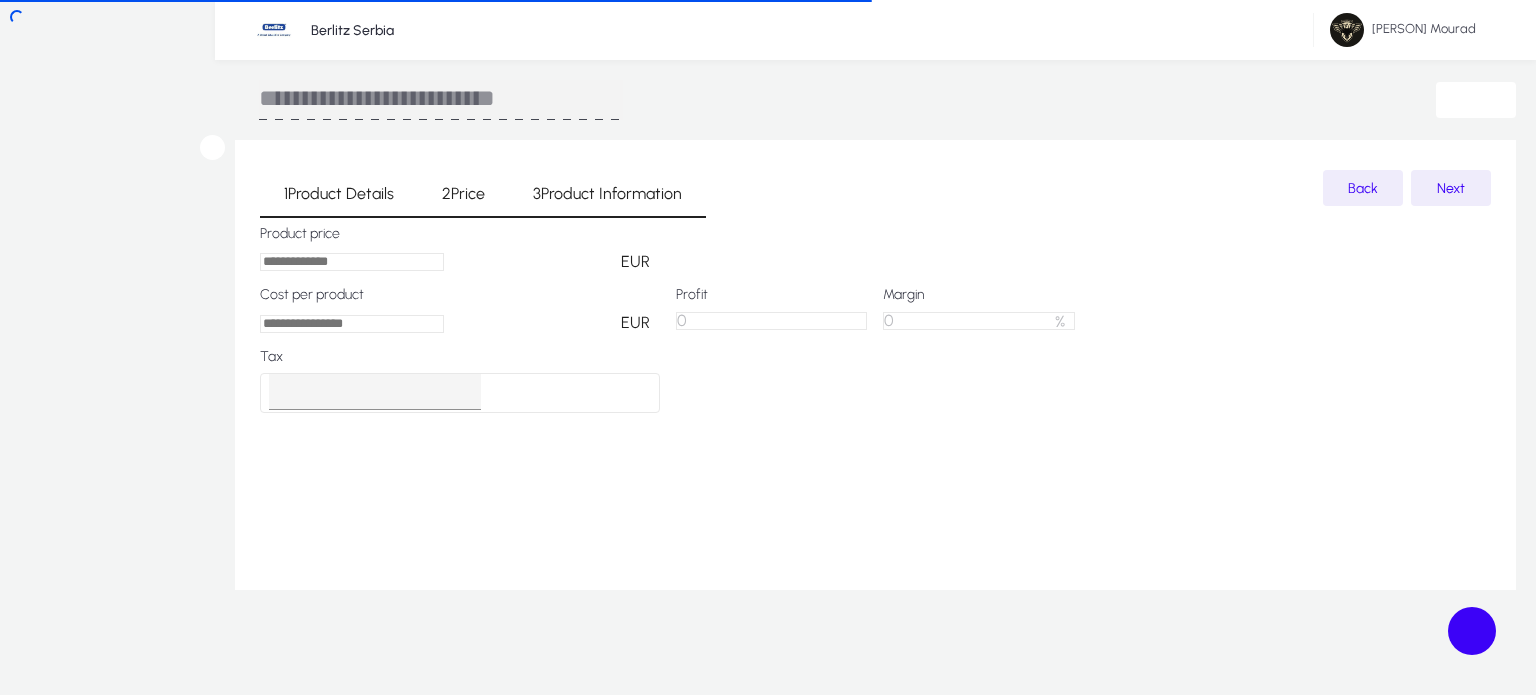 click at bounding box center (1181, 1112) 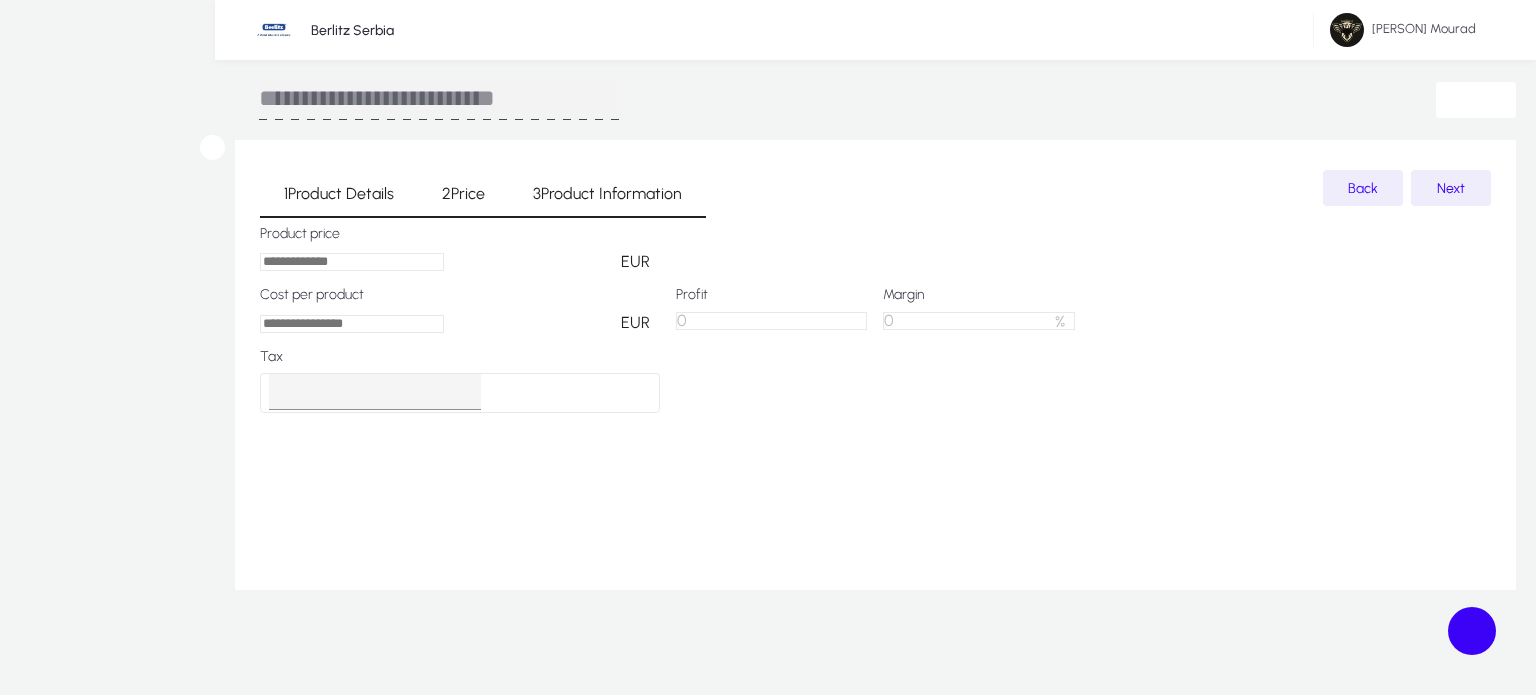 click on "Settings" at bounding box center (0, 0) 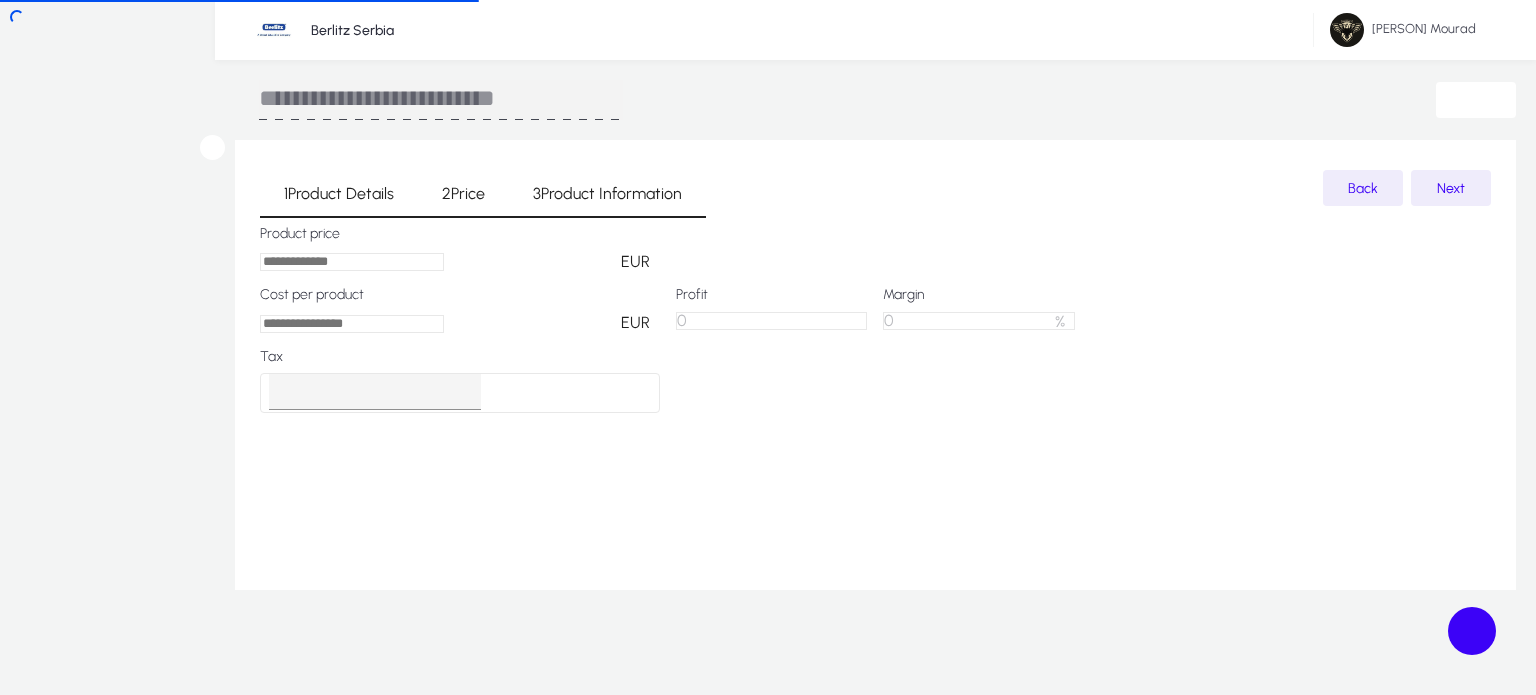 click on "Leave Without saving" at bounding box center (1008, 1396) 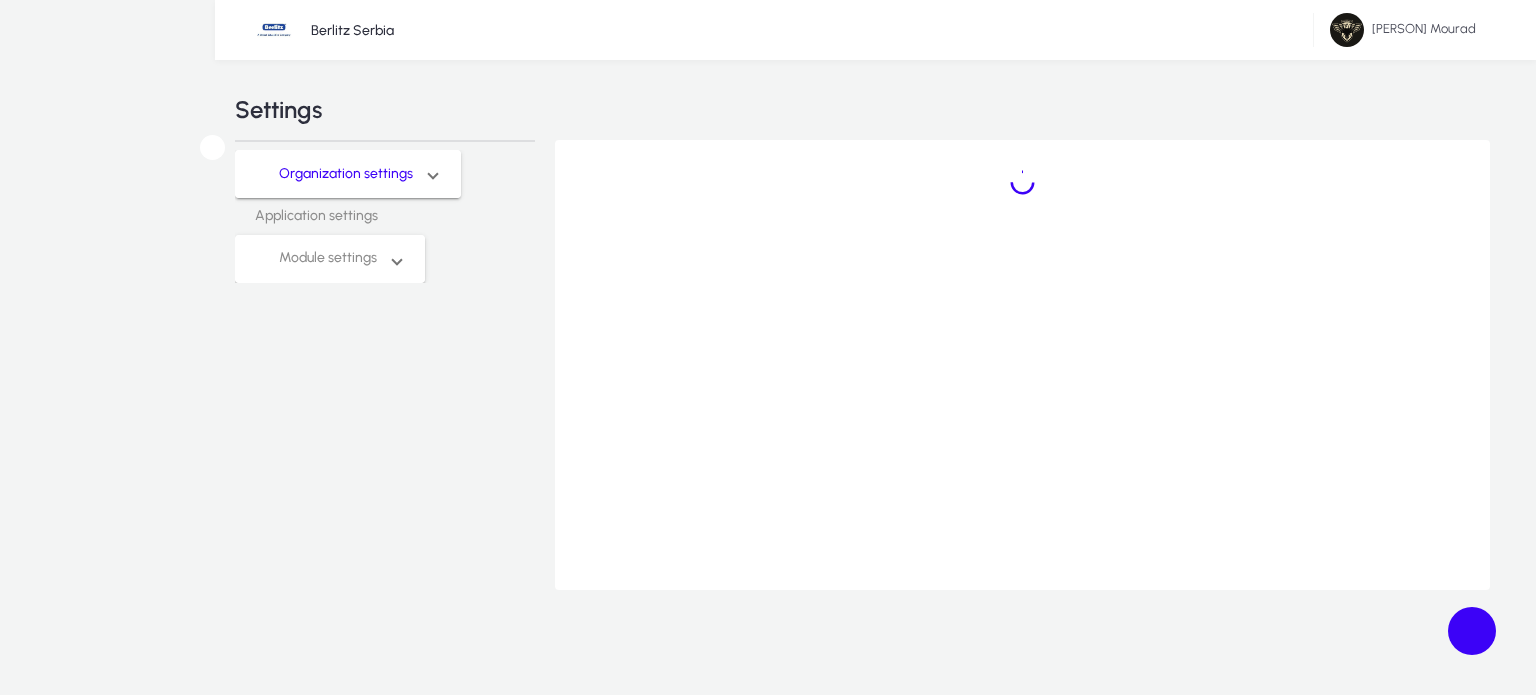 click on "Module settings" at bounding box center (318, 258) 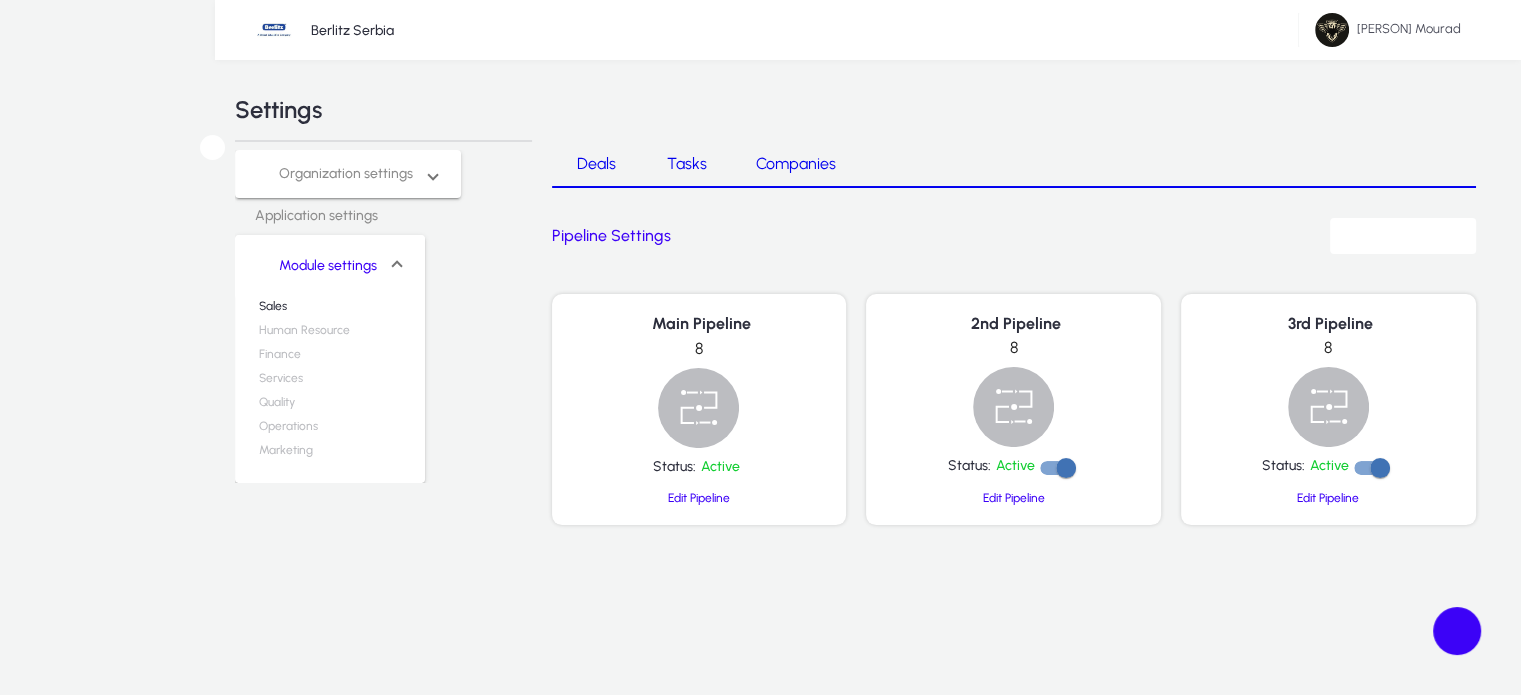 click on "Finance" at bounding box center [280, 359] 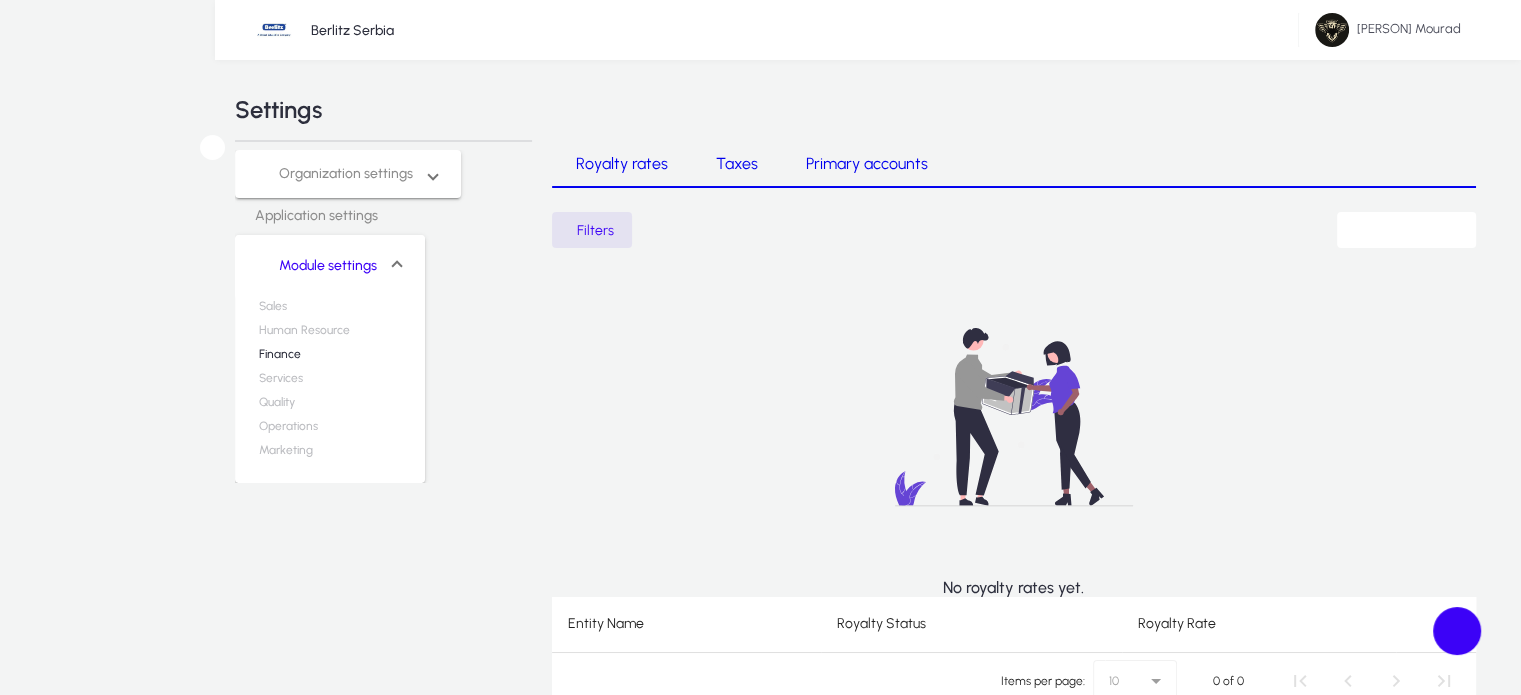 click on "Taxes" at bounding box center [737, 164] 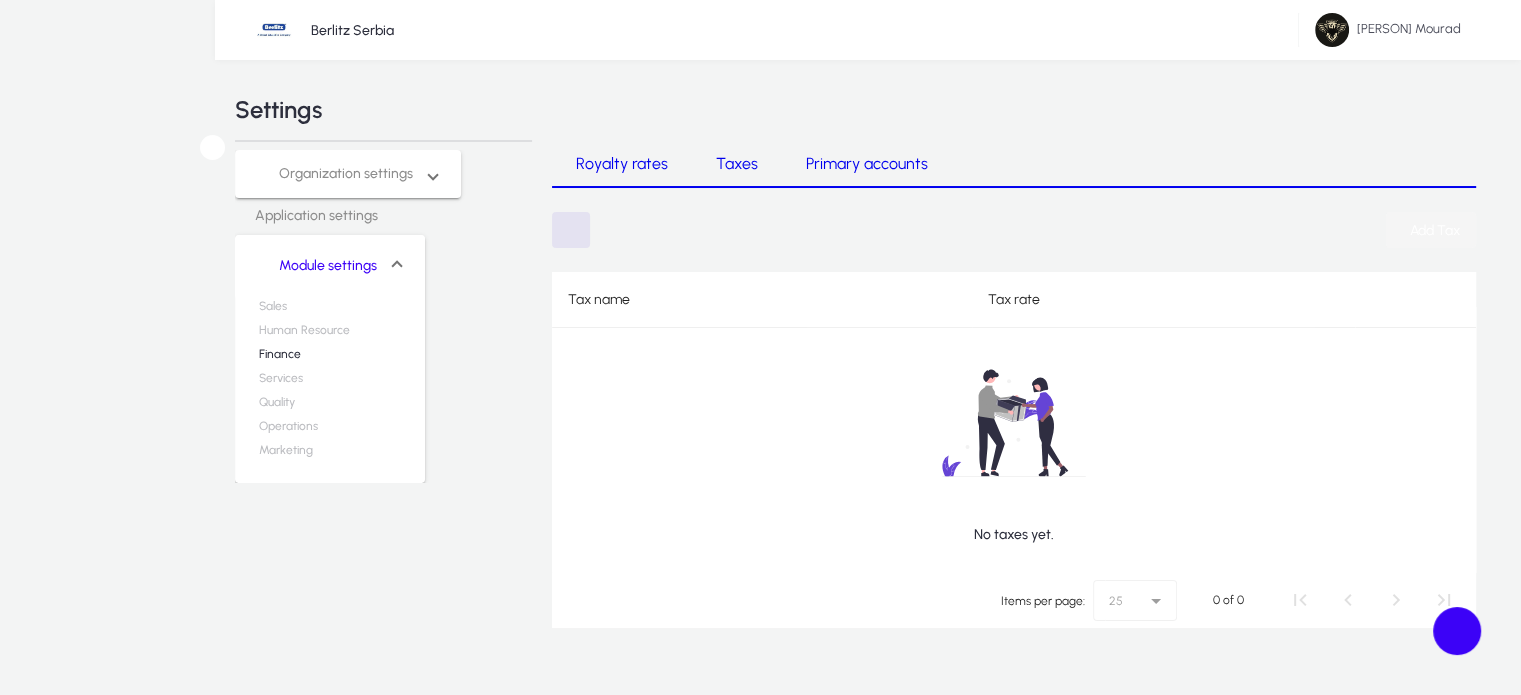 click on "Add Tax" at bounding box center [1435, 230] 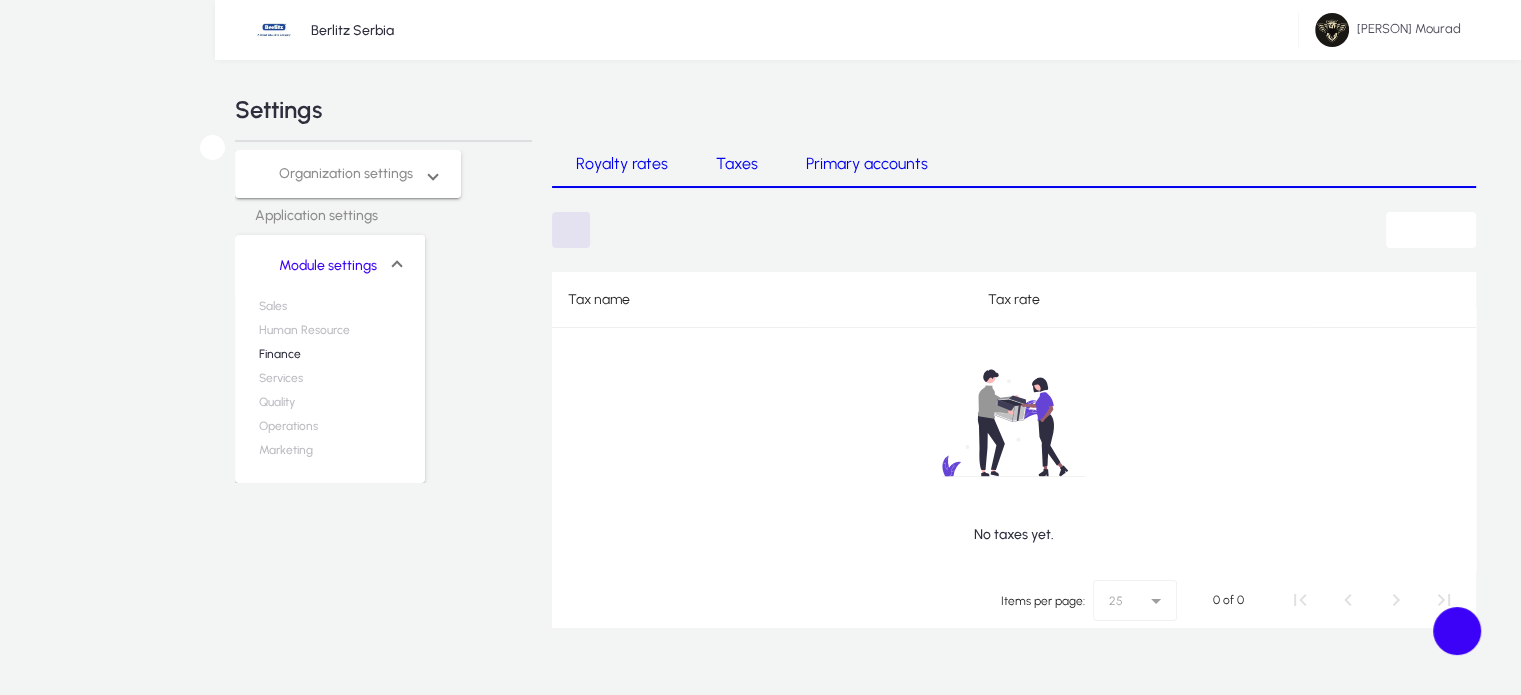 click at bounding box center (225, 1160) 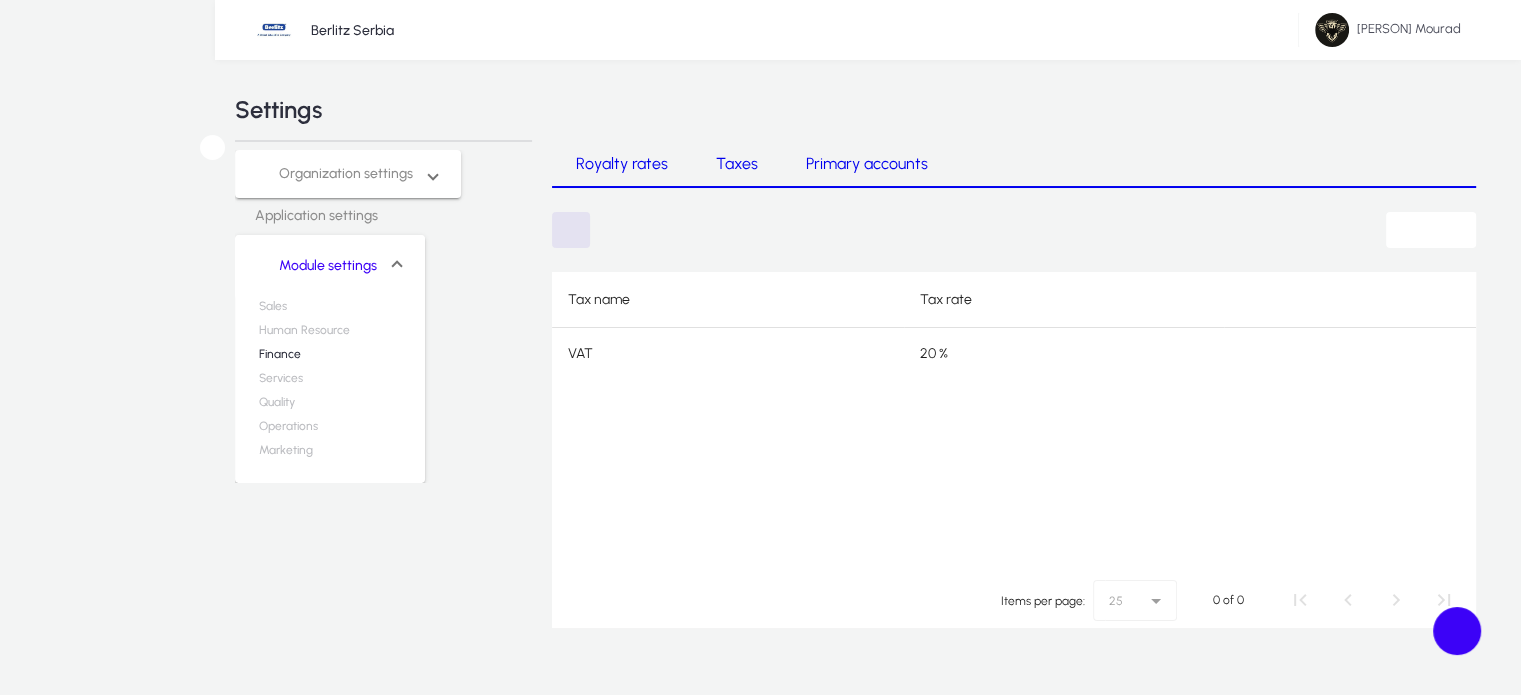 click on "Products" at bounding box center [0, 0] 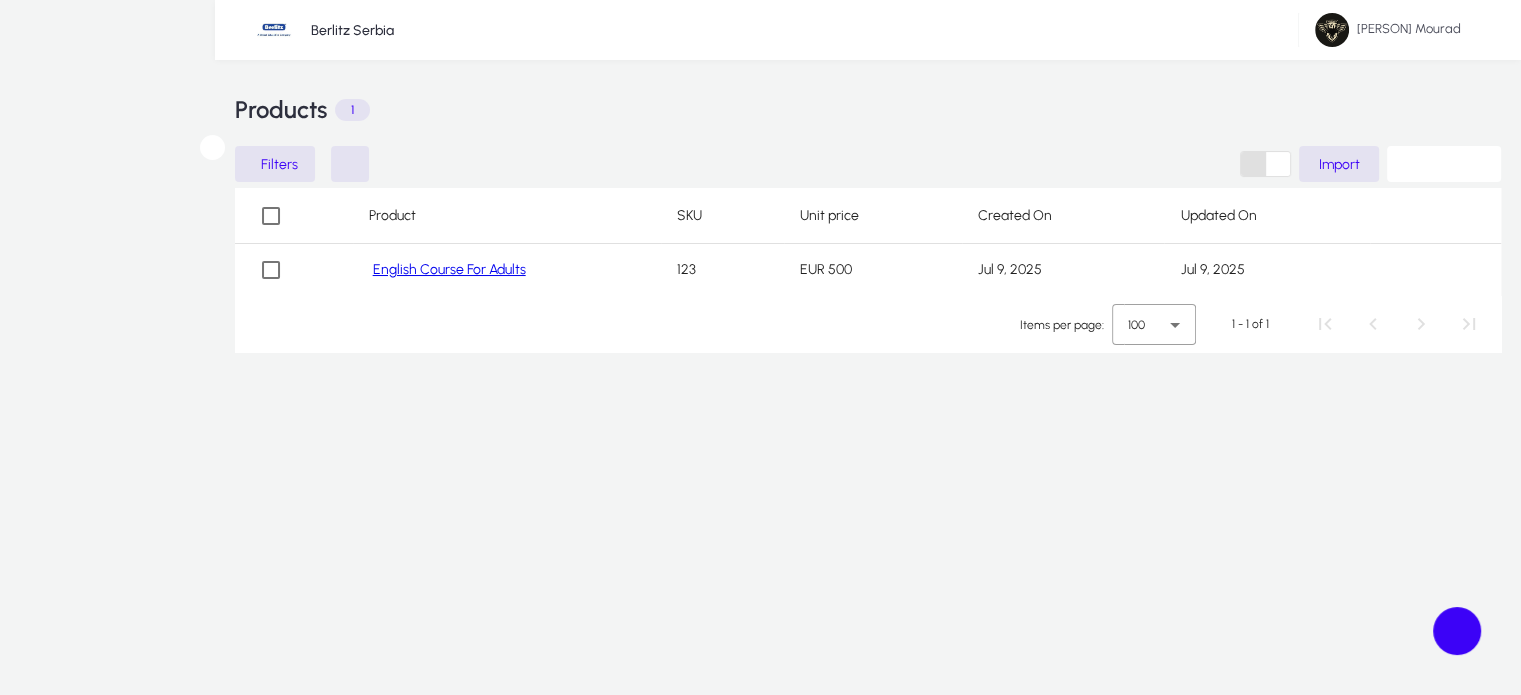 click on "English Course For Adults" at bounding box center (449, 270) 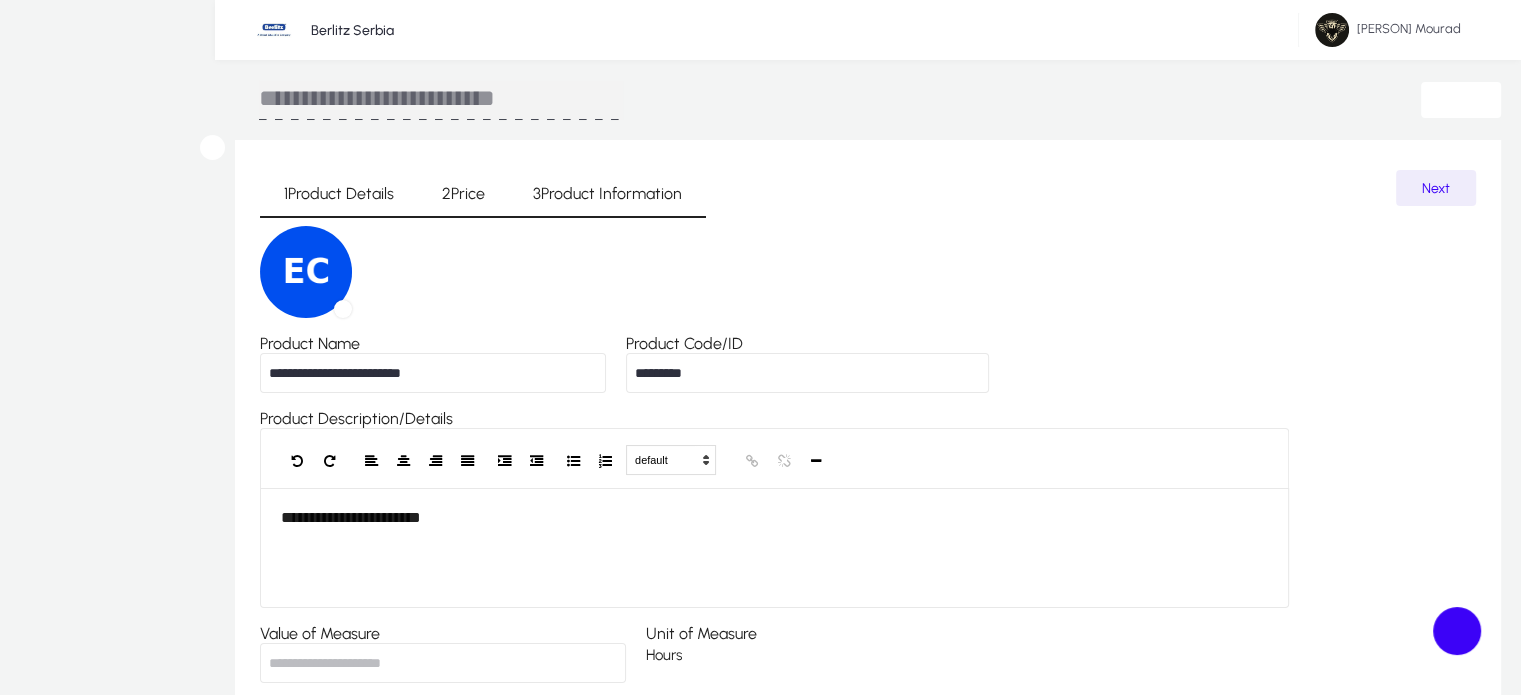 click on "2" at bounding box center [446, 194] 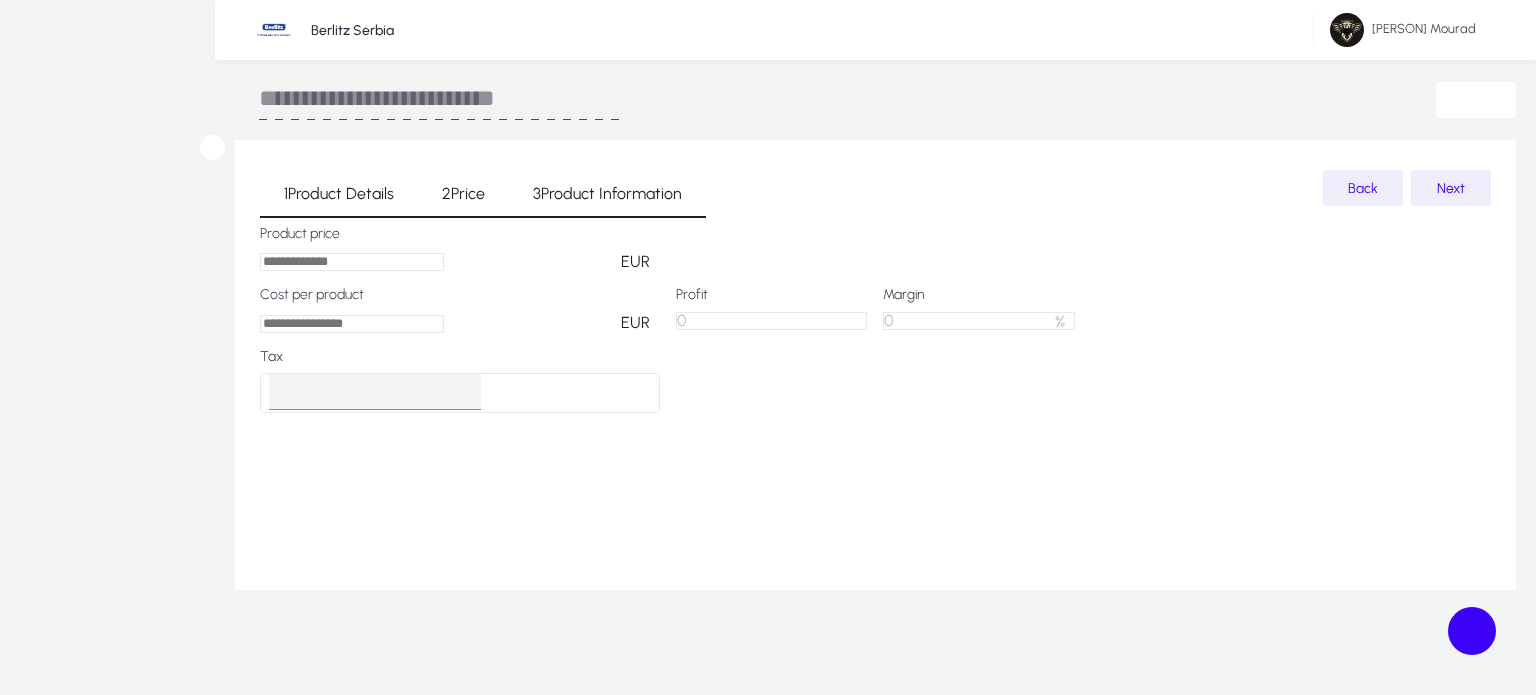 click on "Select tax" at bounding box center (460, 393) 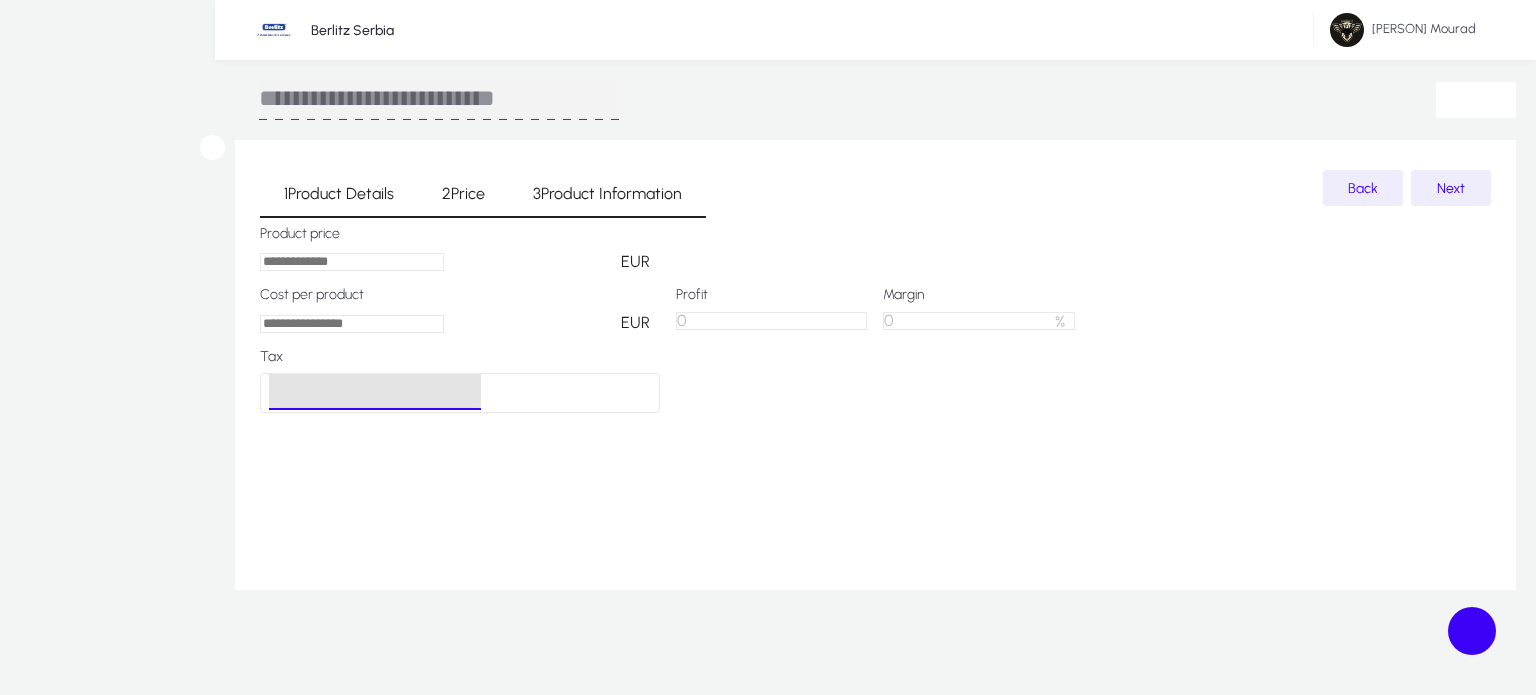 click on "VAT" at bounding box center (199, 1077) 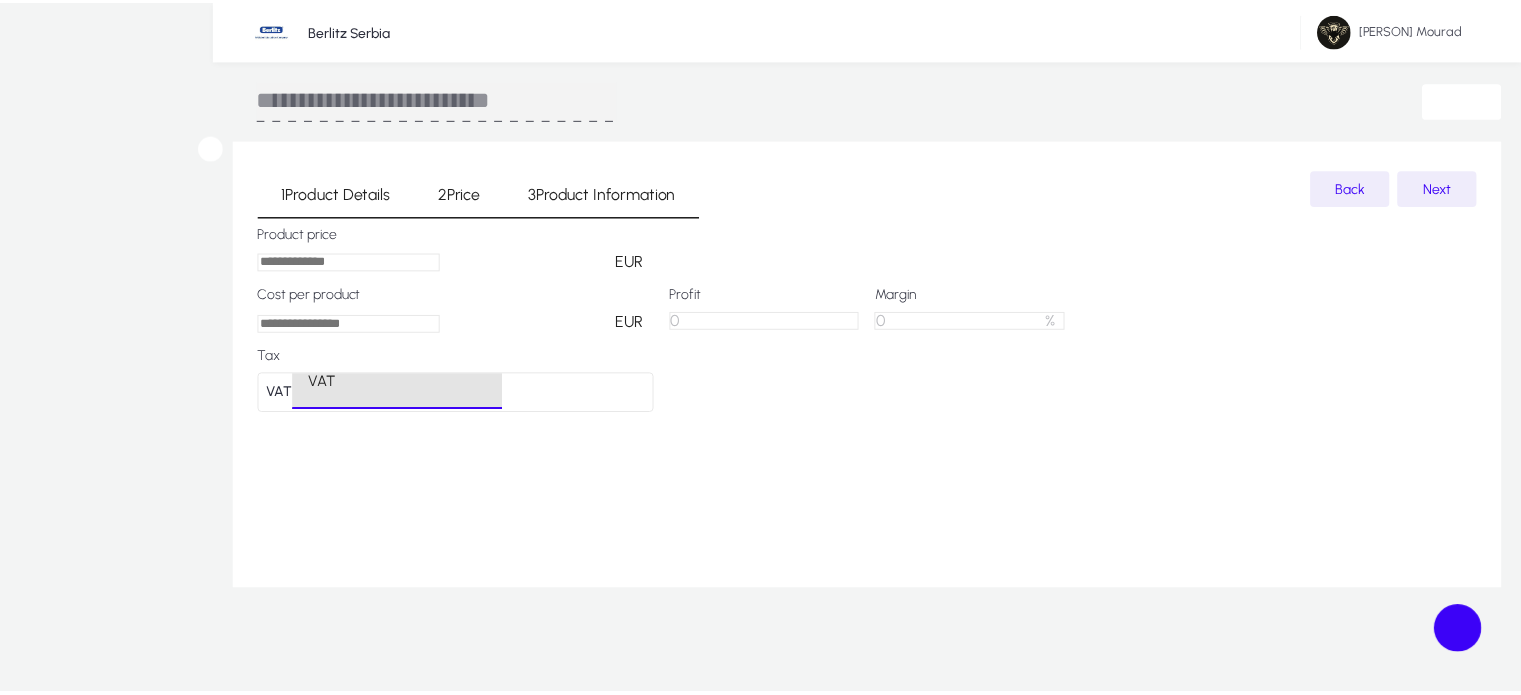 scroll, scrollTop: 0, scrollLeft: 0, axis: both 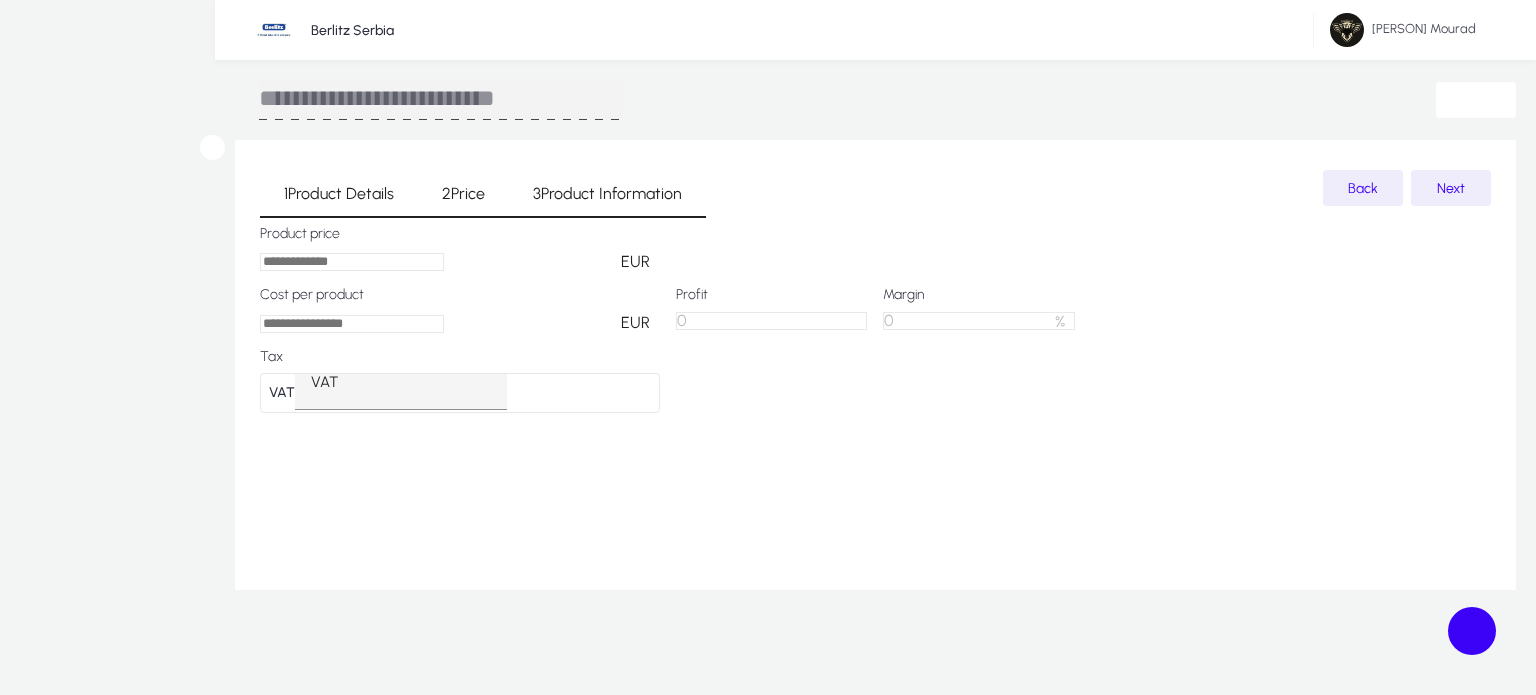 click on "**********" at bounding box center [441, 100] 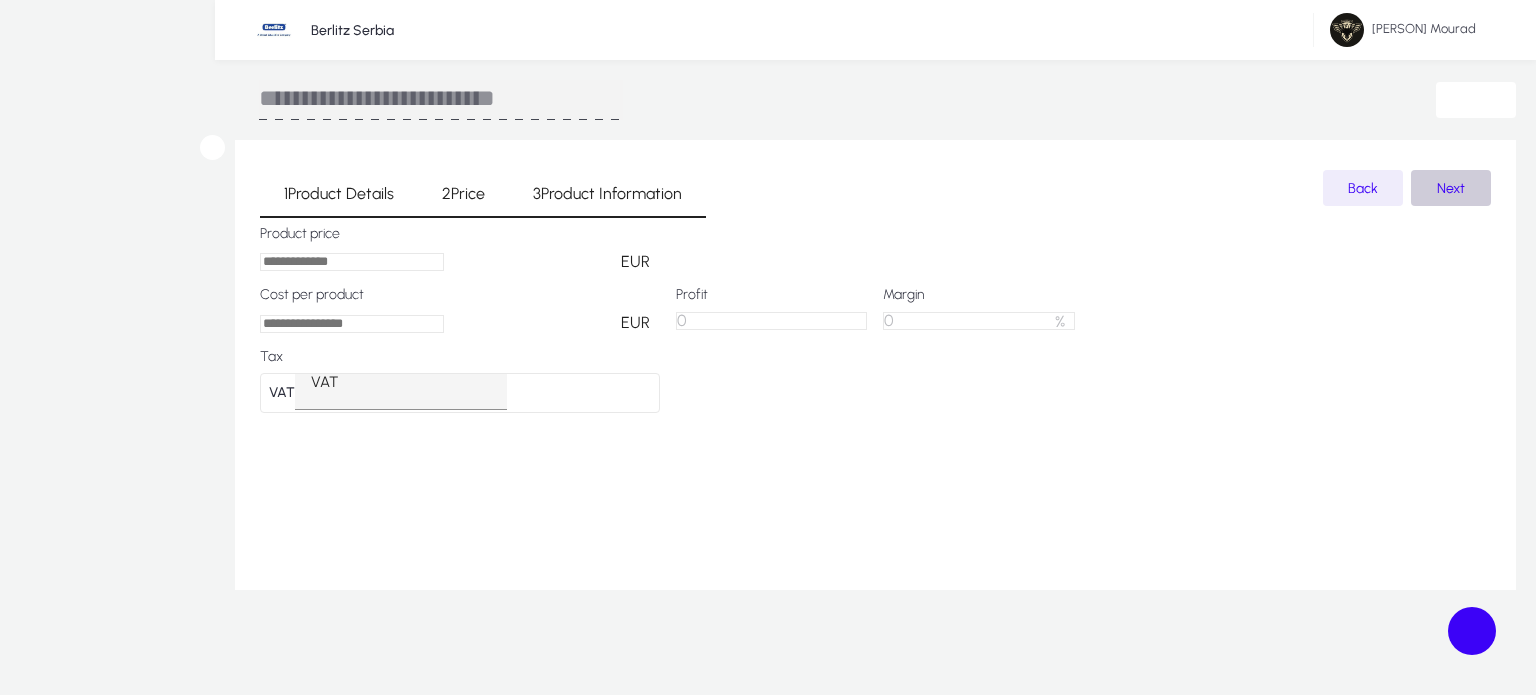 click at bounding box center [1451, 188] 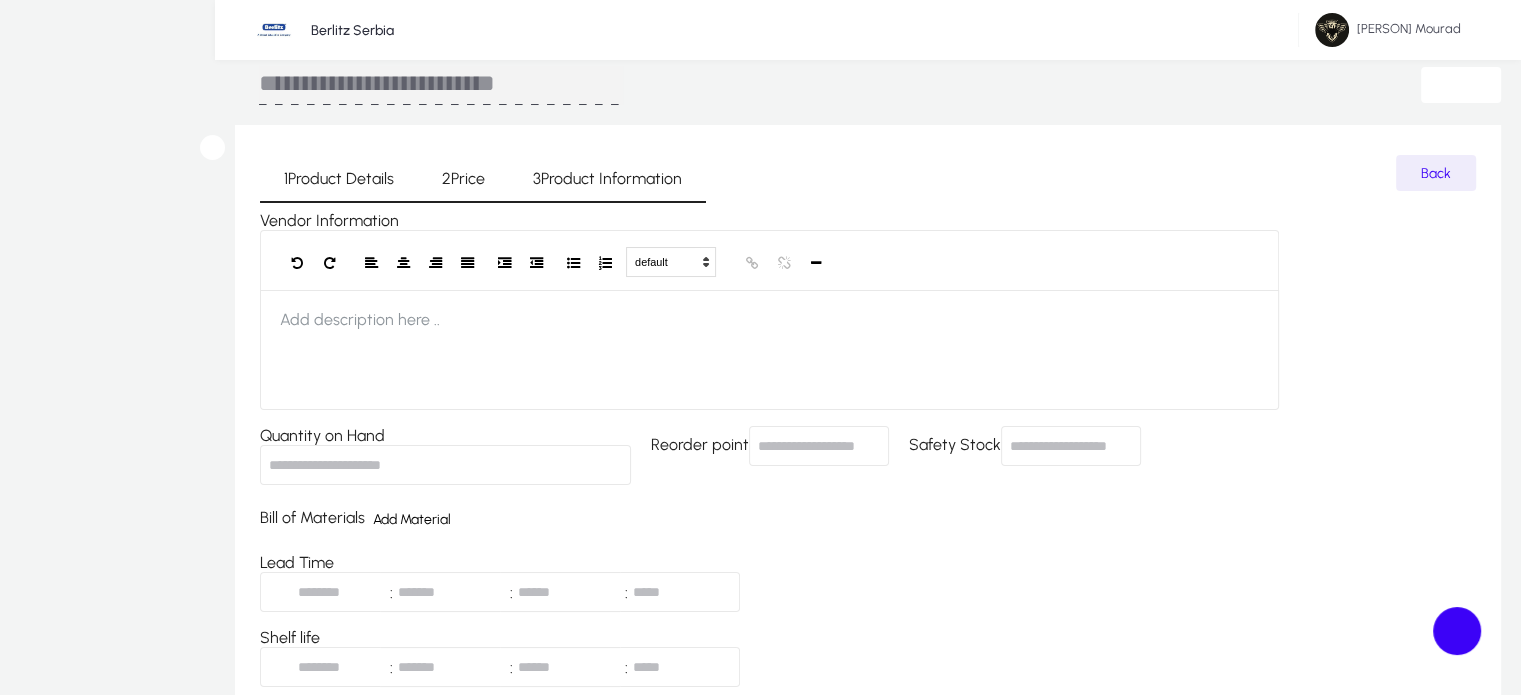 scroll, scrollTop: 14, scrollLeft: 0, axis: vertical 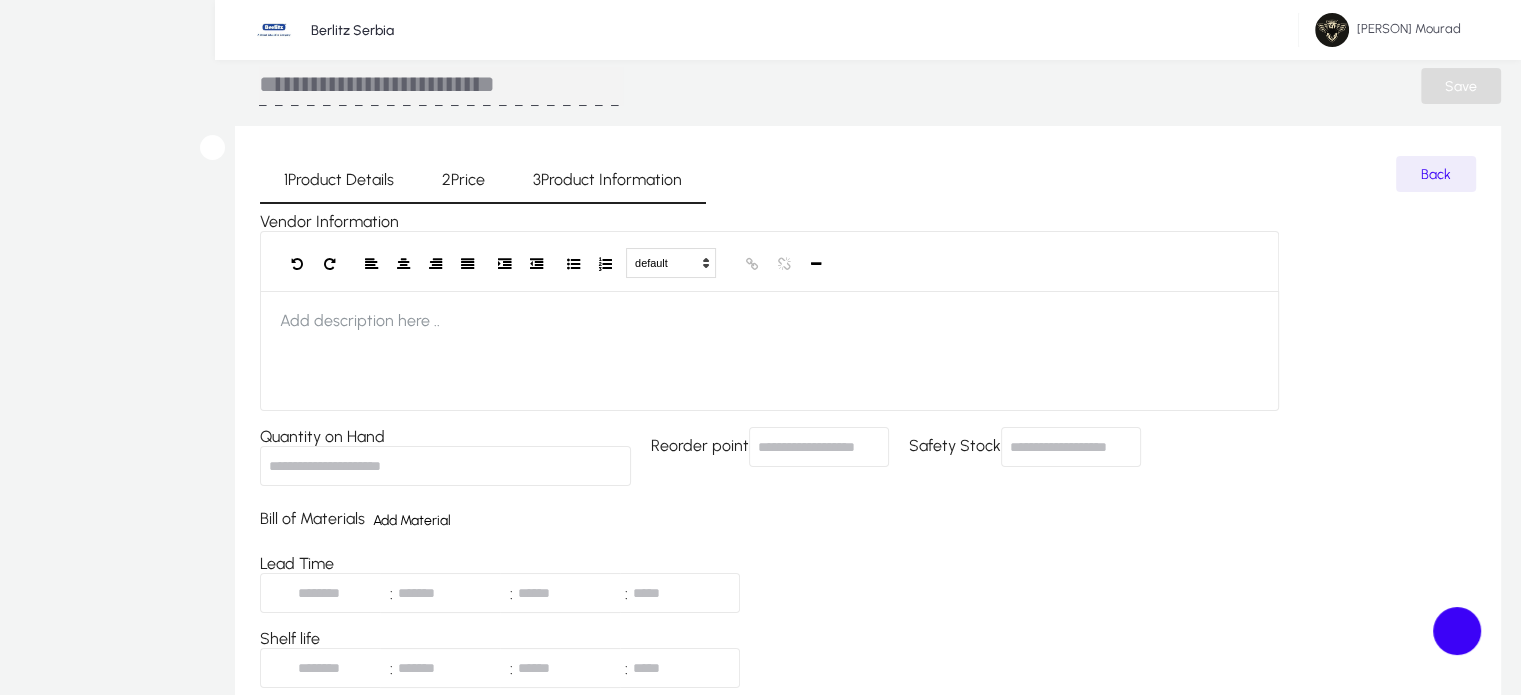 click on "Save" at bounding box center [1461, 86] 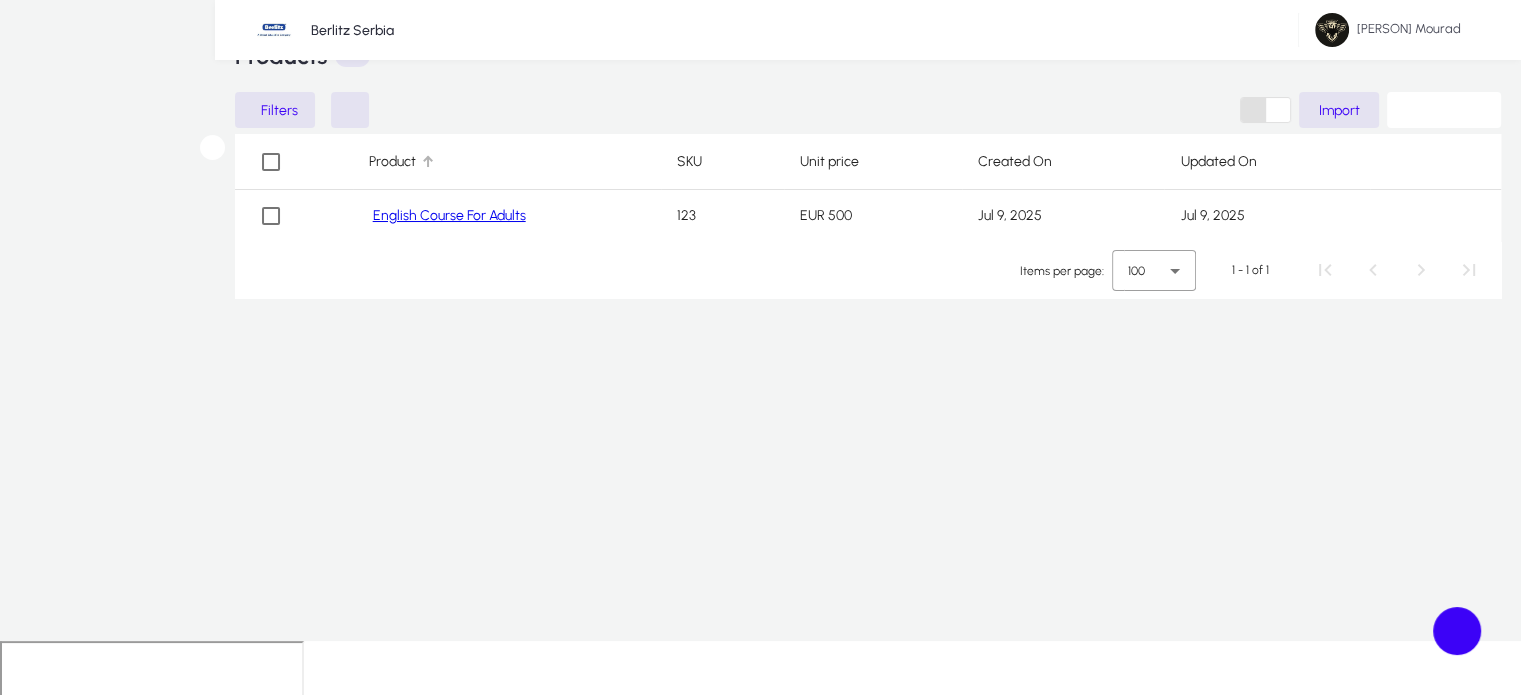 scroll, scrollTop: 0, scrollLeft: 0, axis: both 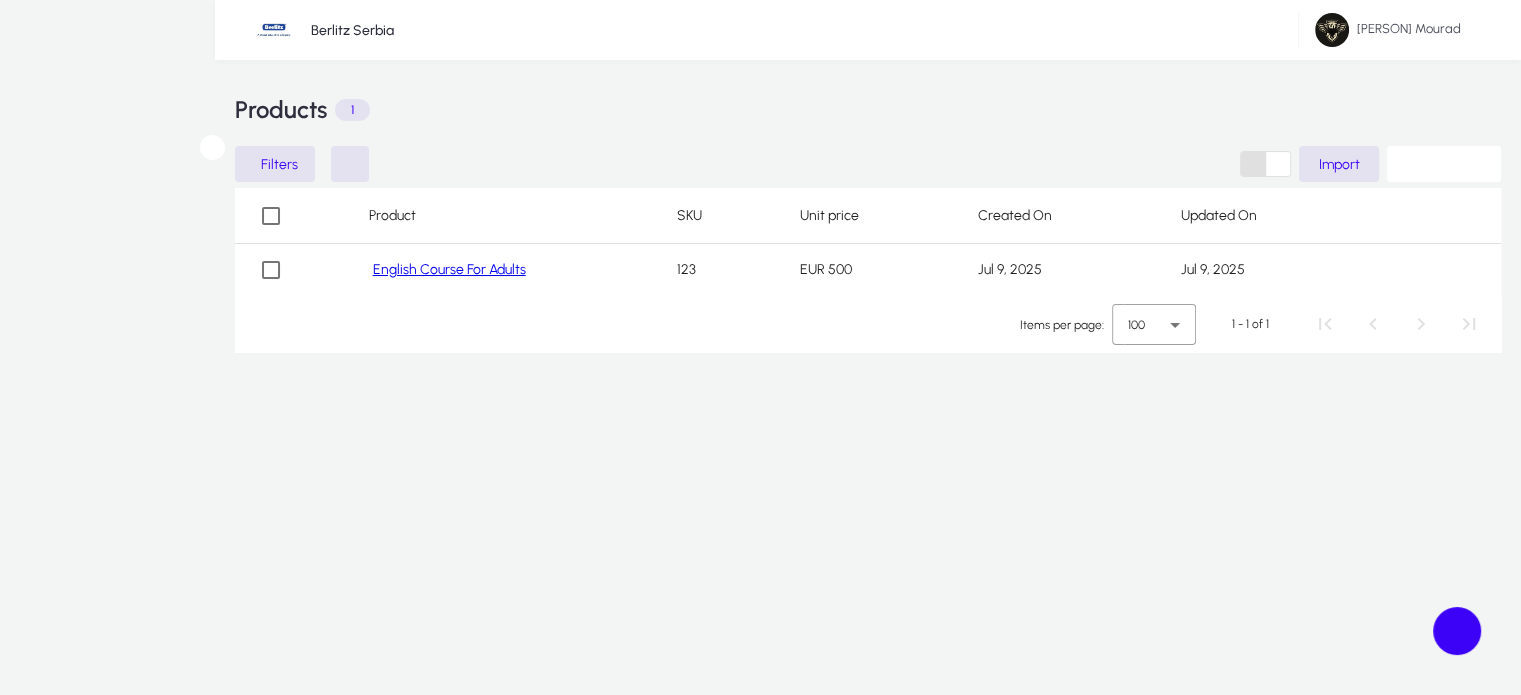 click on "Sales" at bounding box center (0, 0) 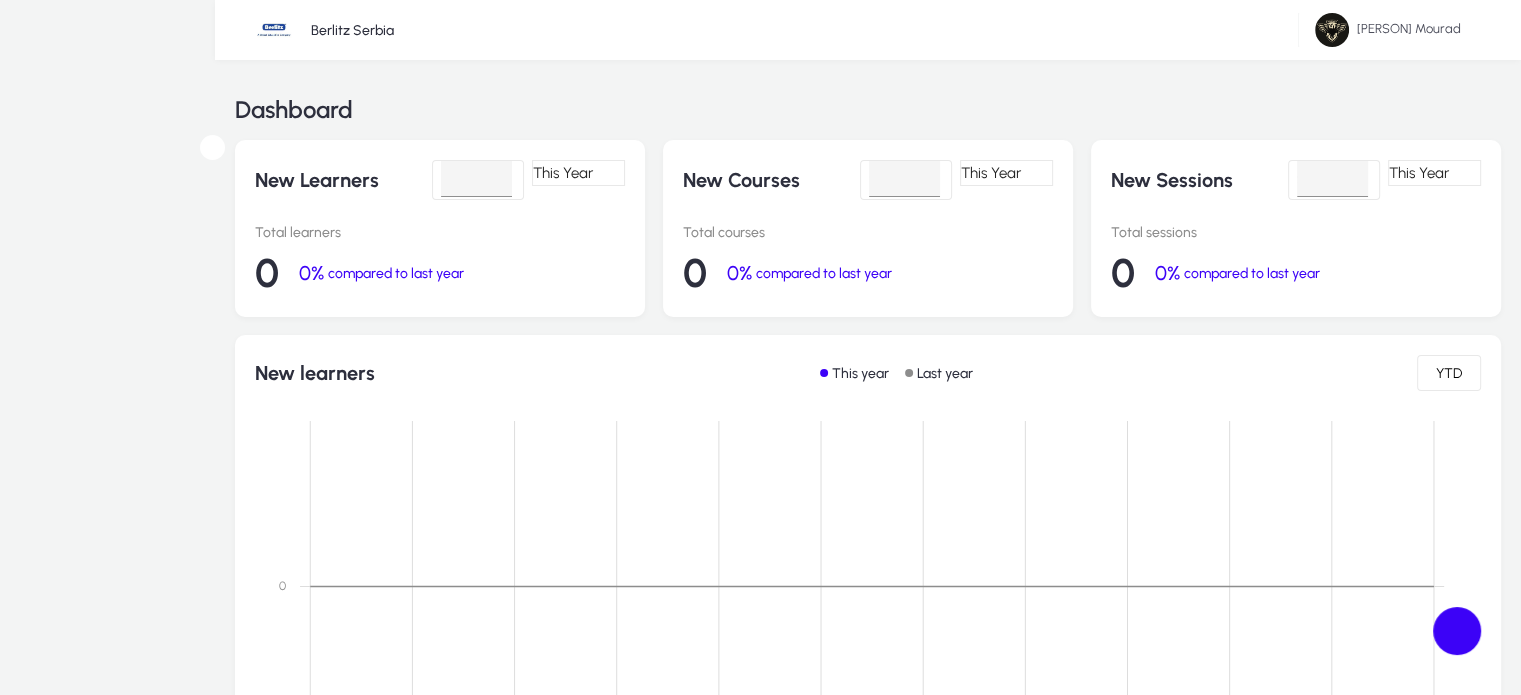click at bounding box center [0, 0] 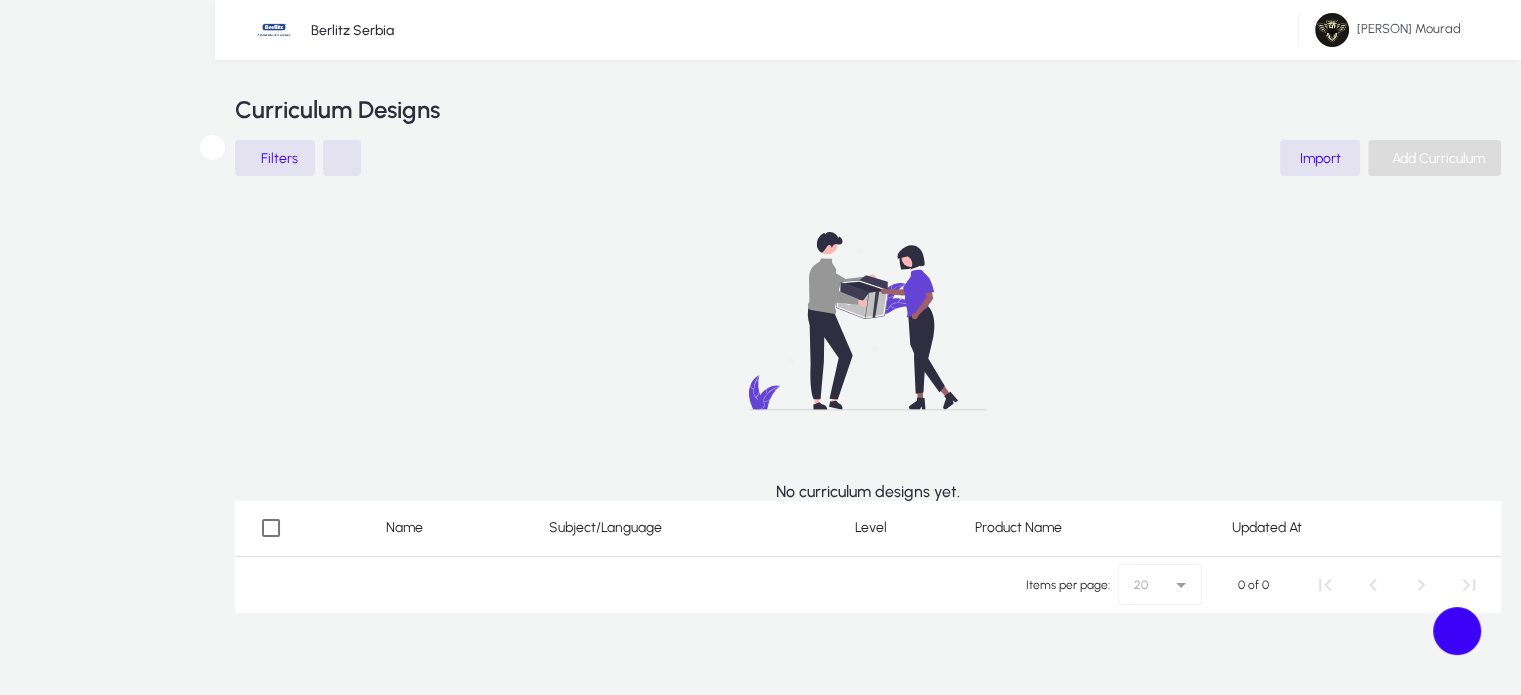 click on "Add Curriculum" at bounding box center (1438, 158) 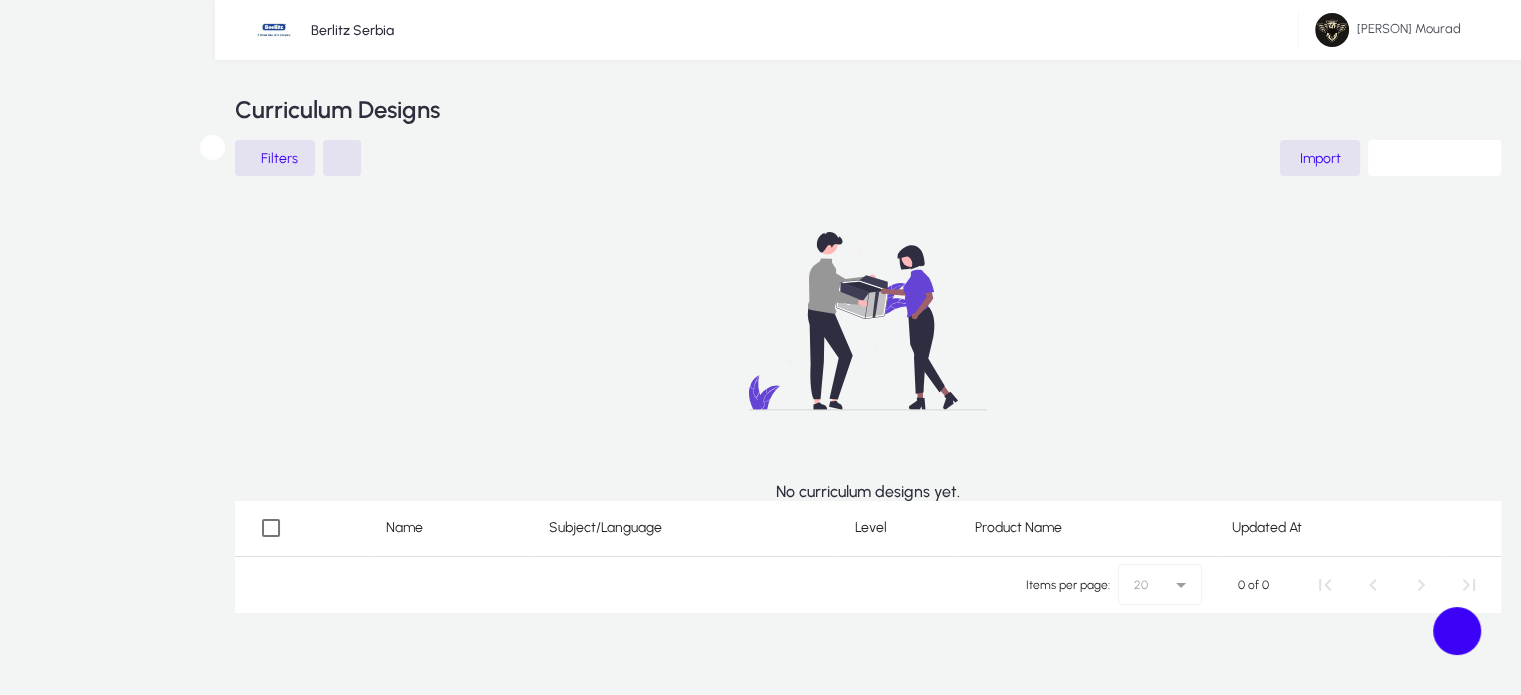 click at bounding box center [194, 1165] 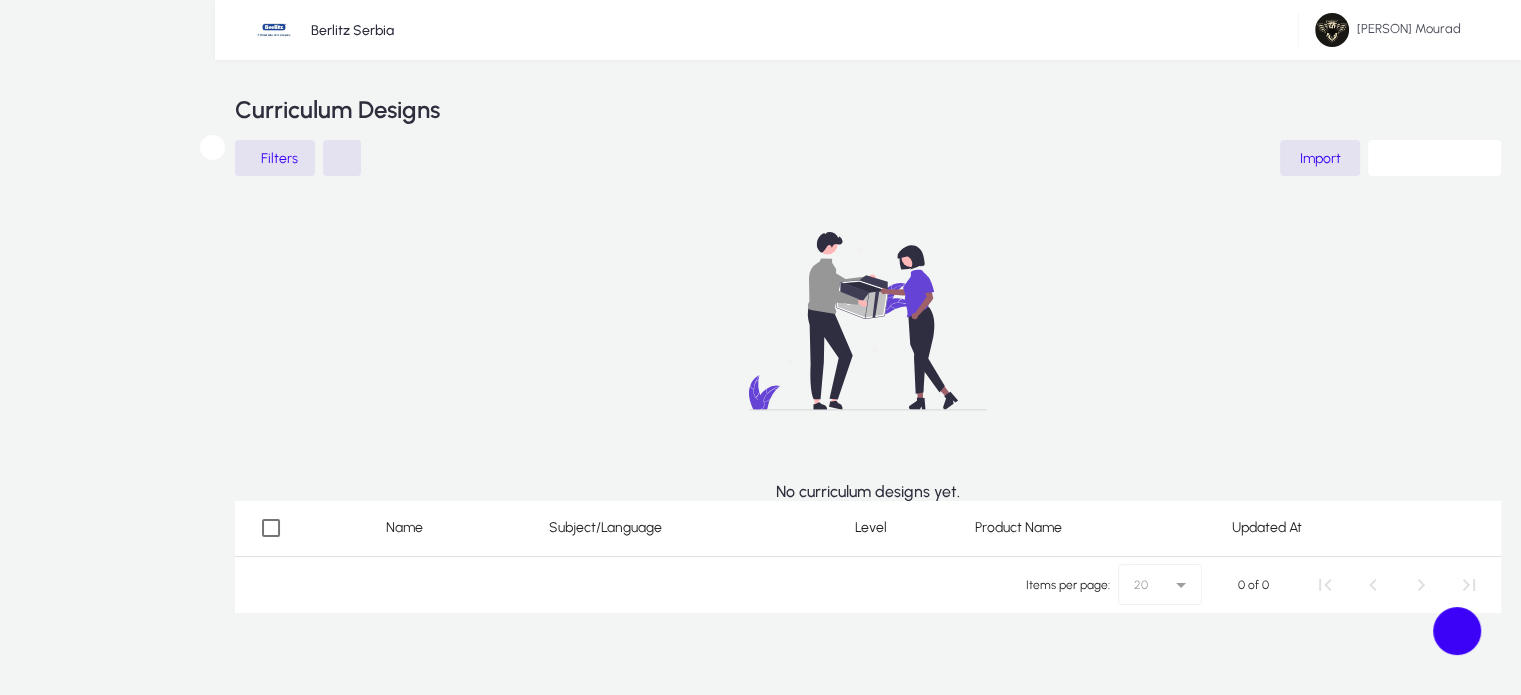click at bounding box center (760, 1606) 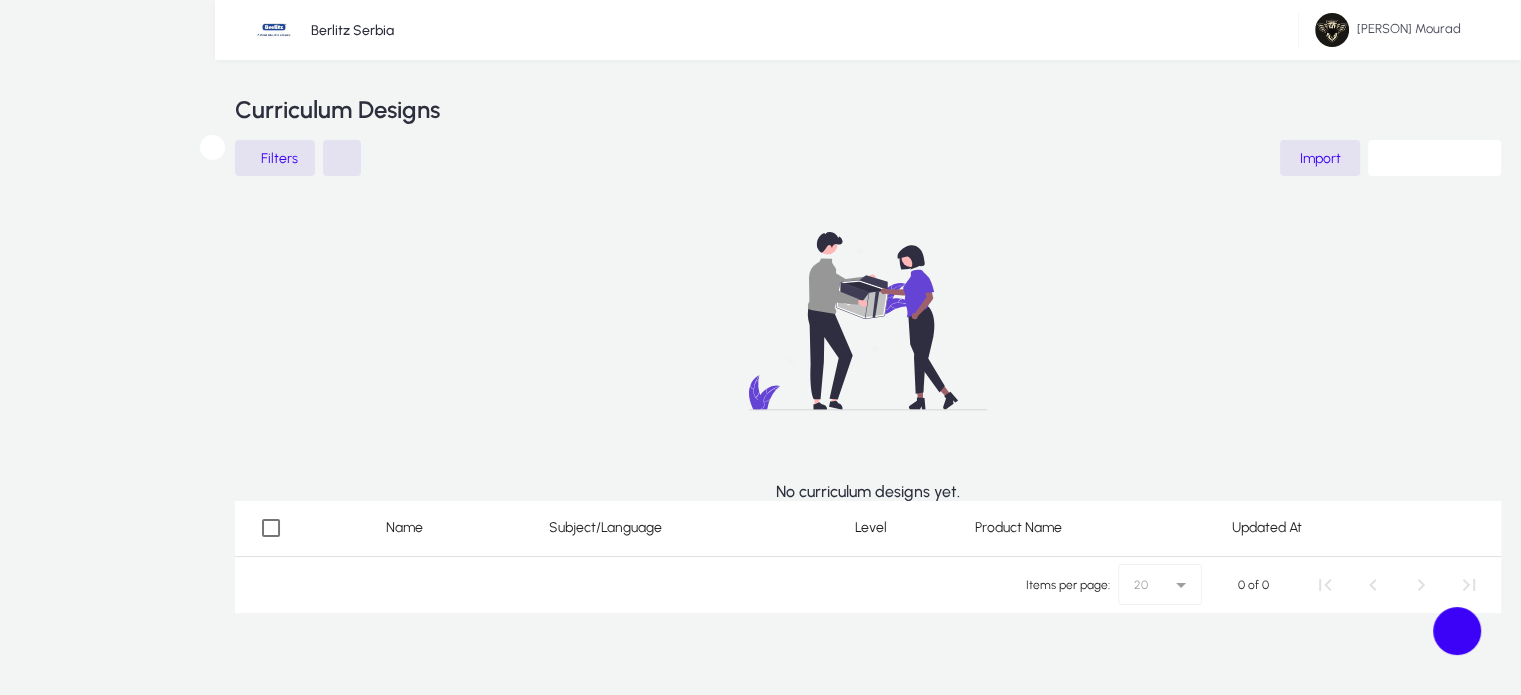 click at bounding box center (698, 1067) 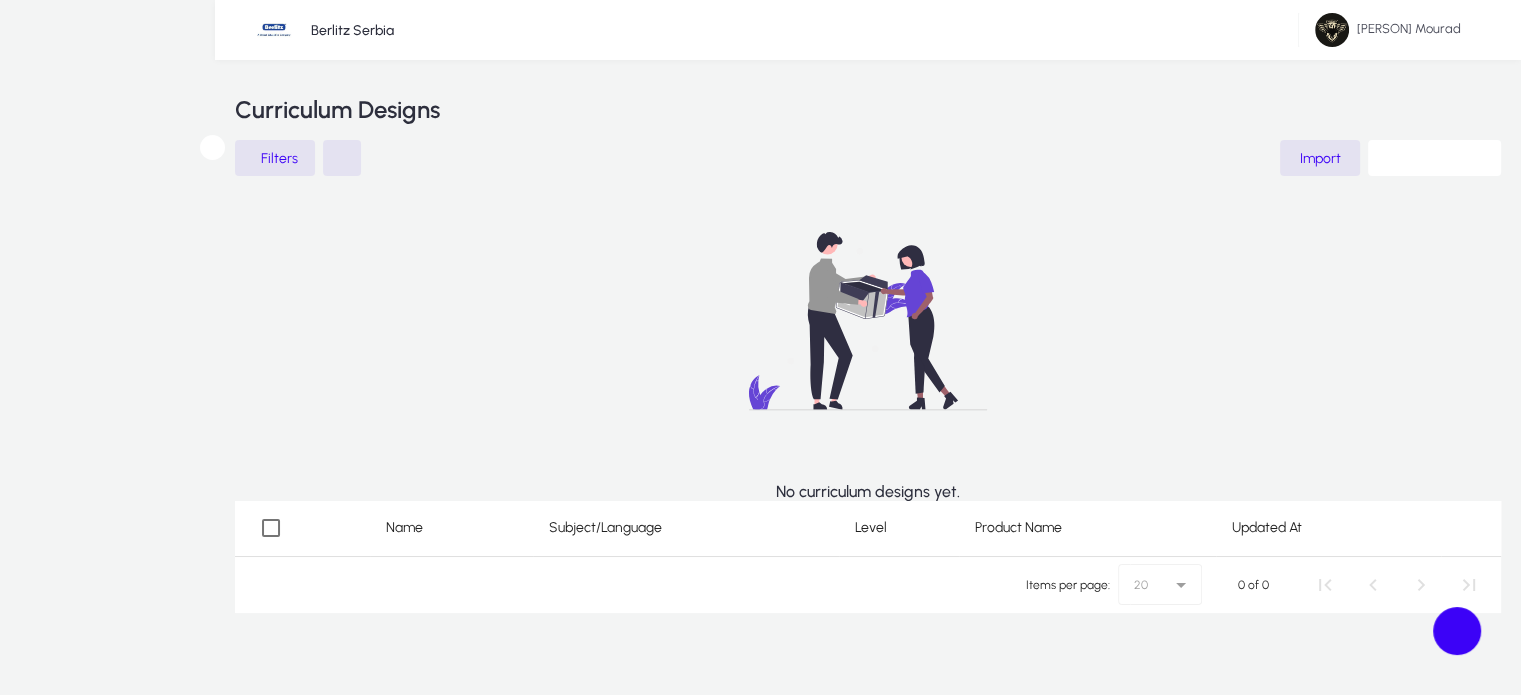 click on "Operations" at bounding box center [0, 0] 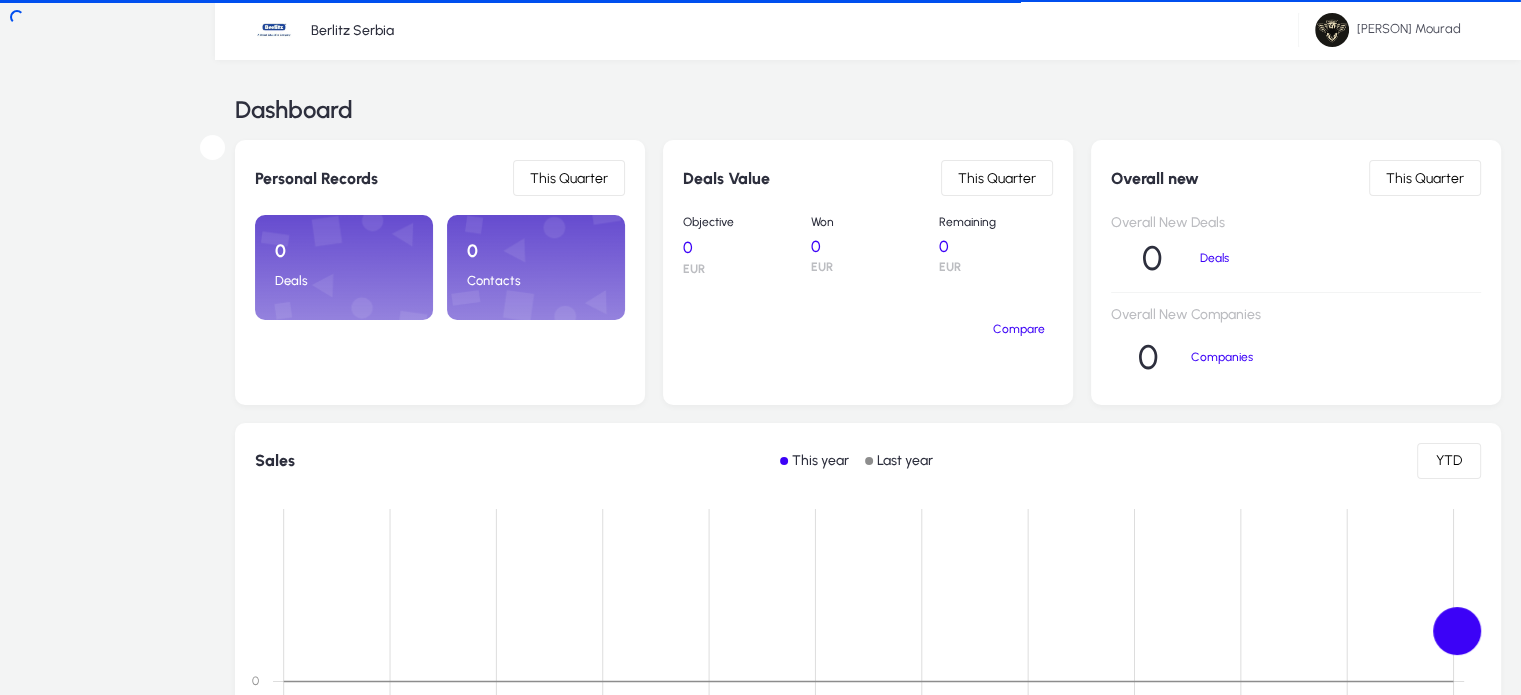 click at bounding box center (0, 0) 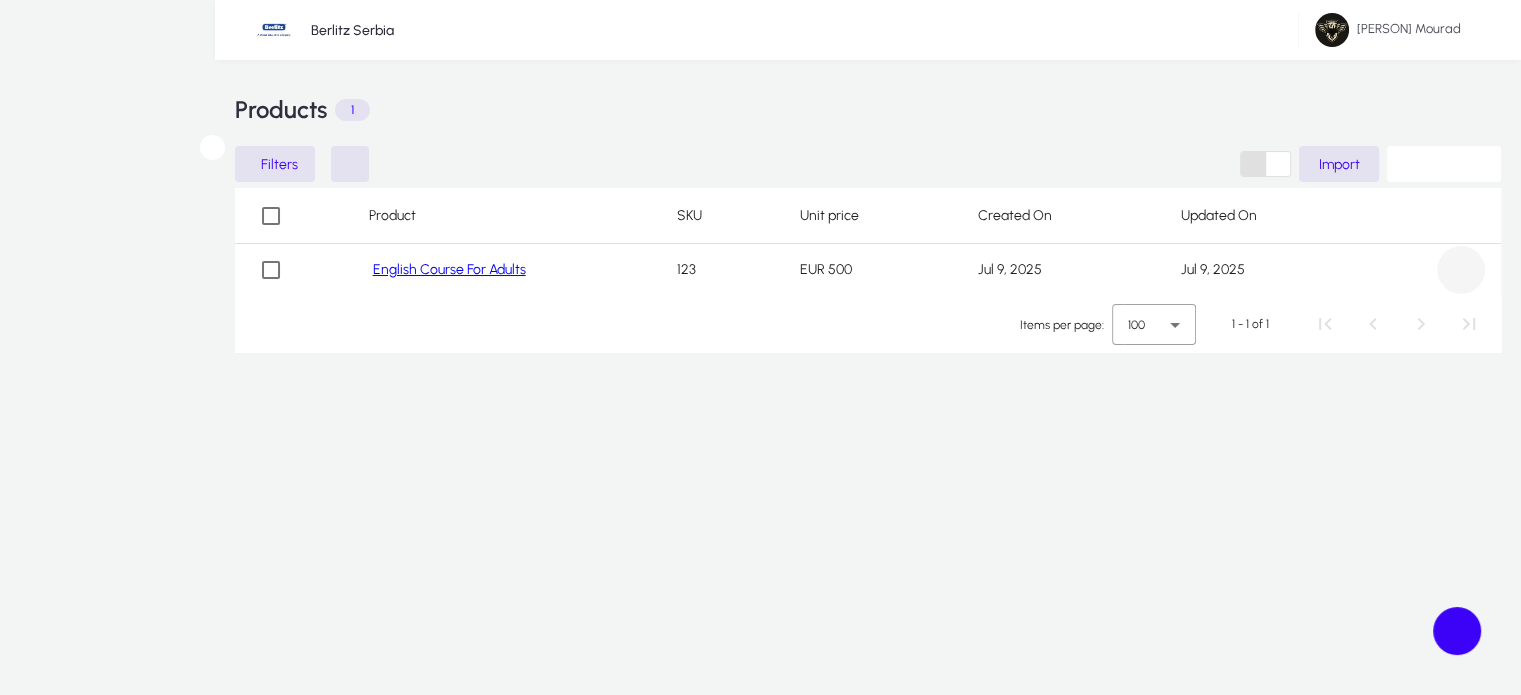 click at bounding box center [1461, 270] 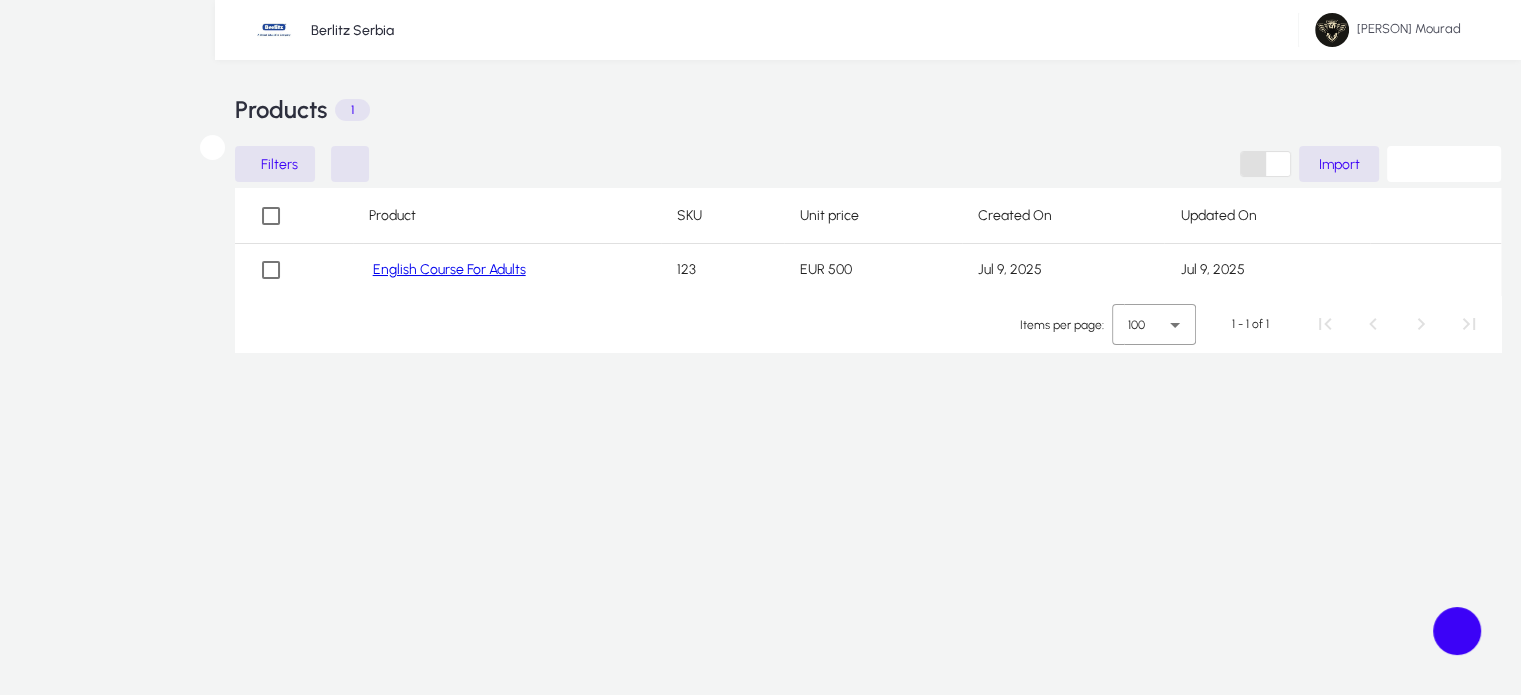 click on "Edit" at bounding box center (140, 1142) 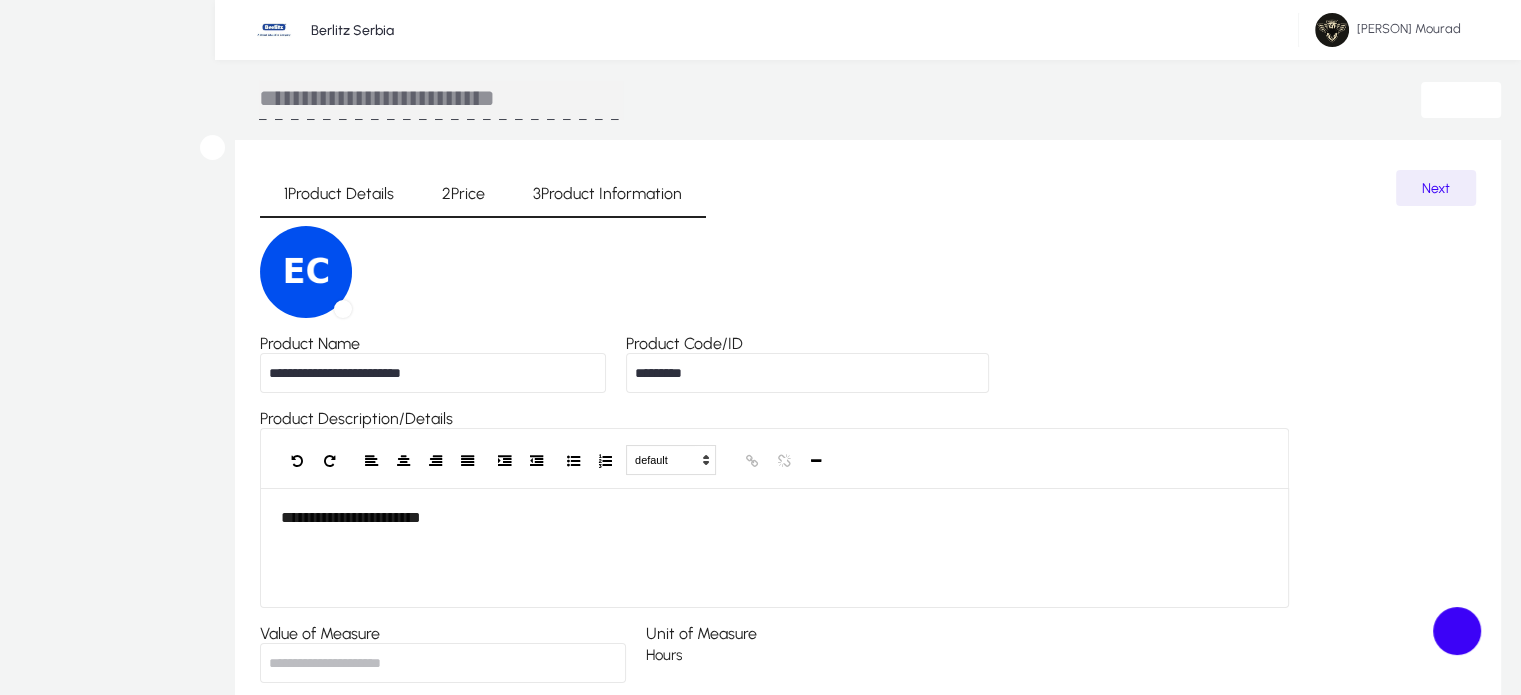 click on "**********" at bounding box center [441, 100] 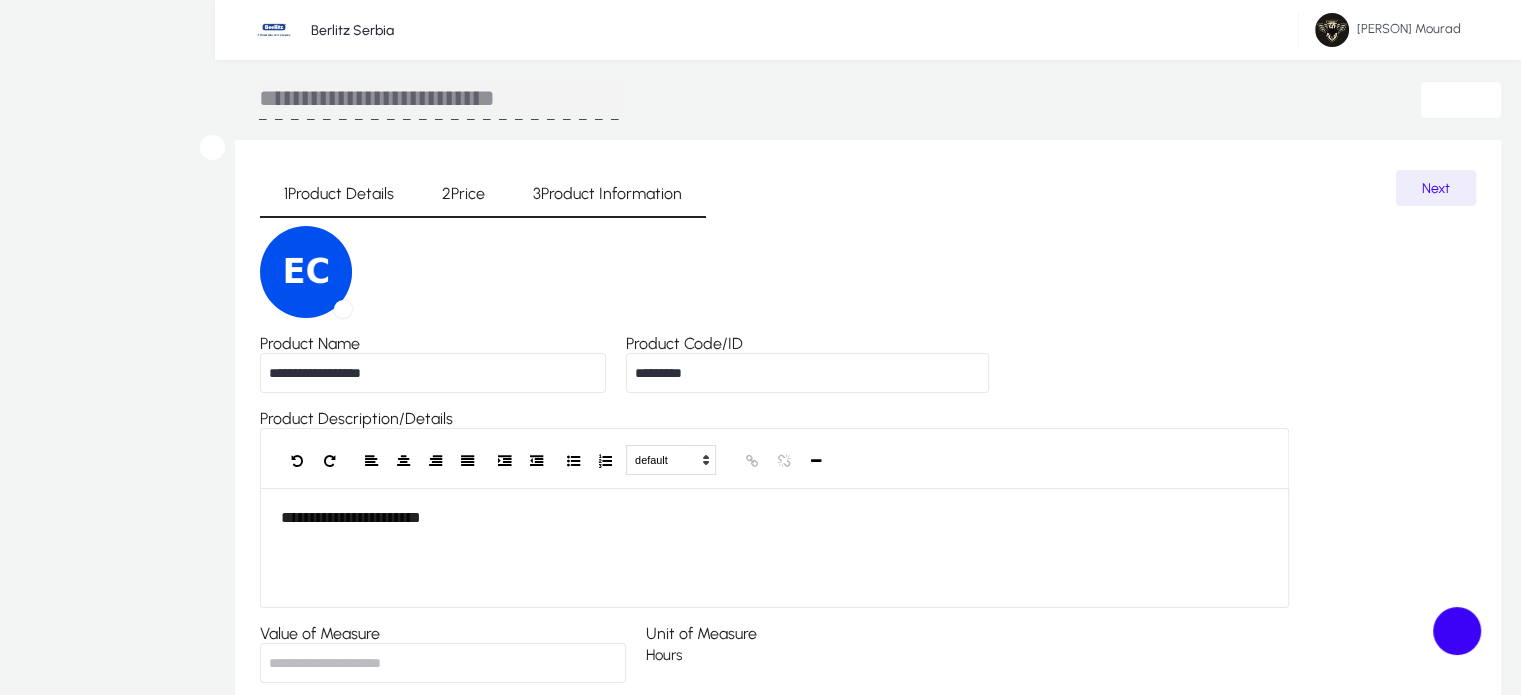 type on "**********" 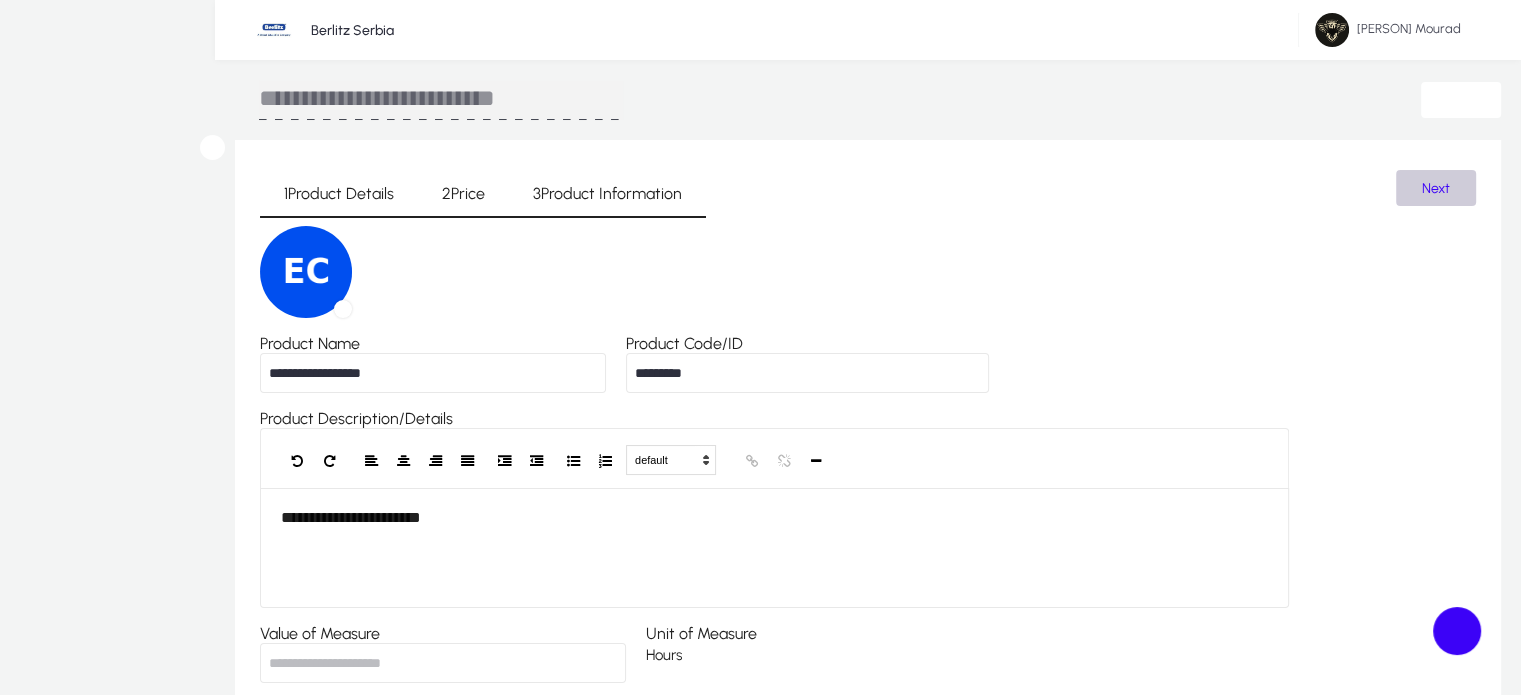 click at bounding box center [1436, 188] 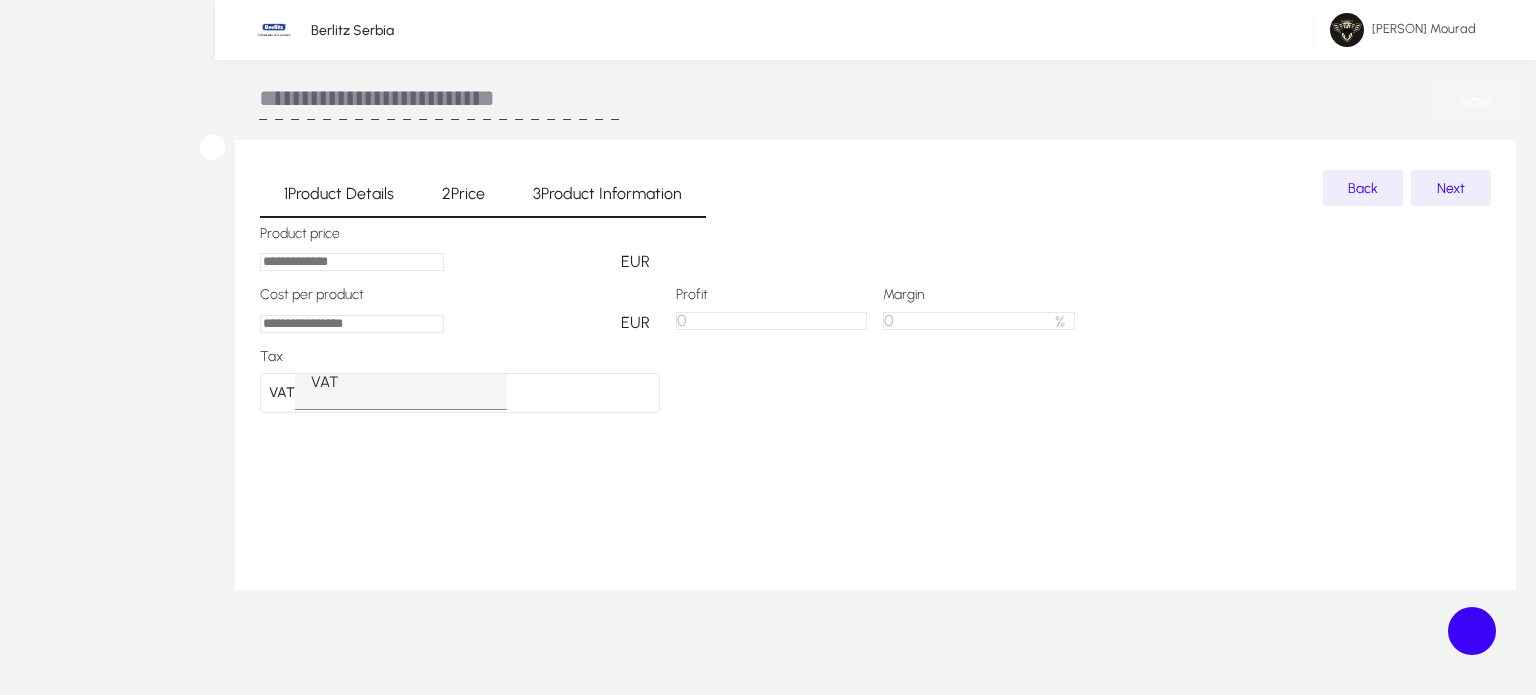 click on "Save" at bounding box center [1476, 100] 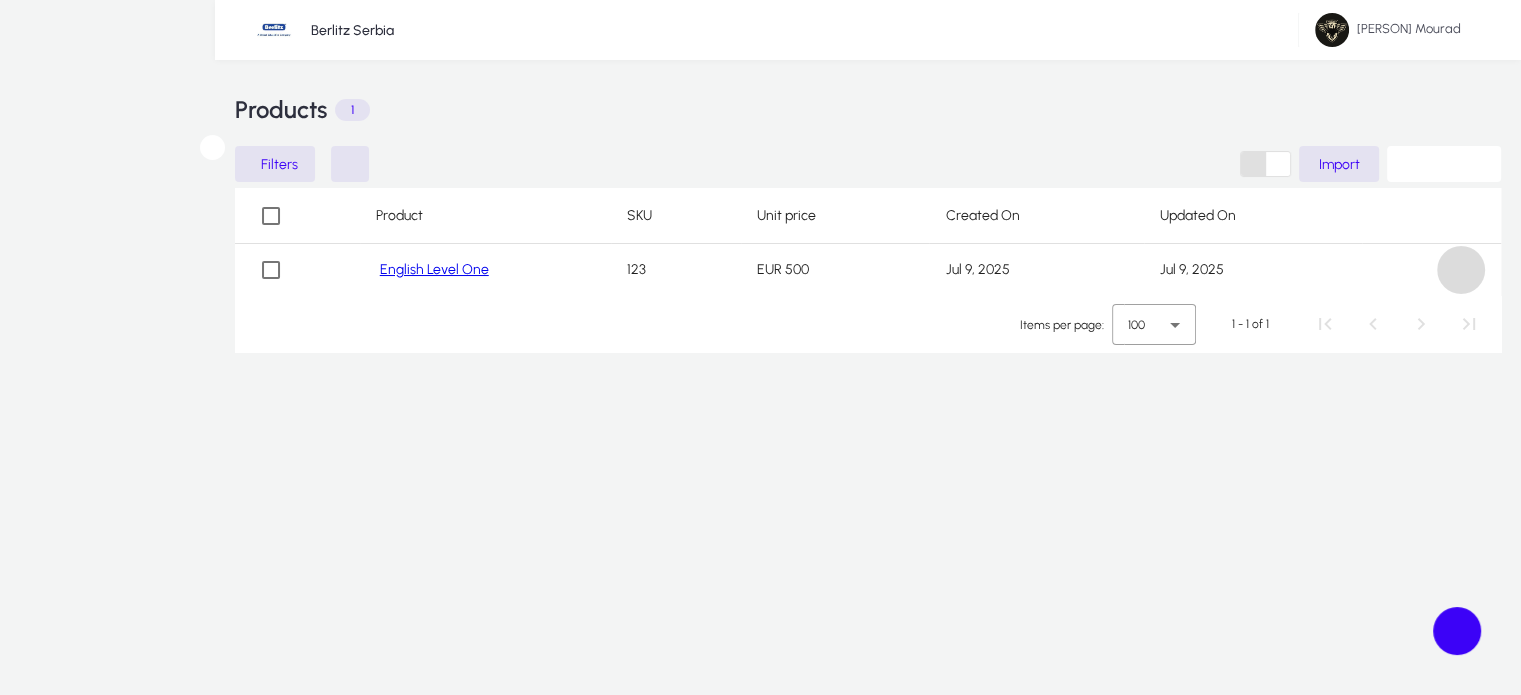 click at bounding box center (1461, 270) 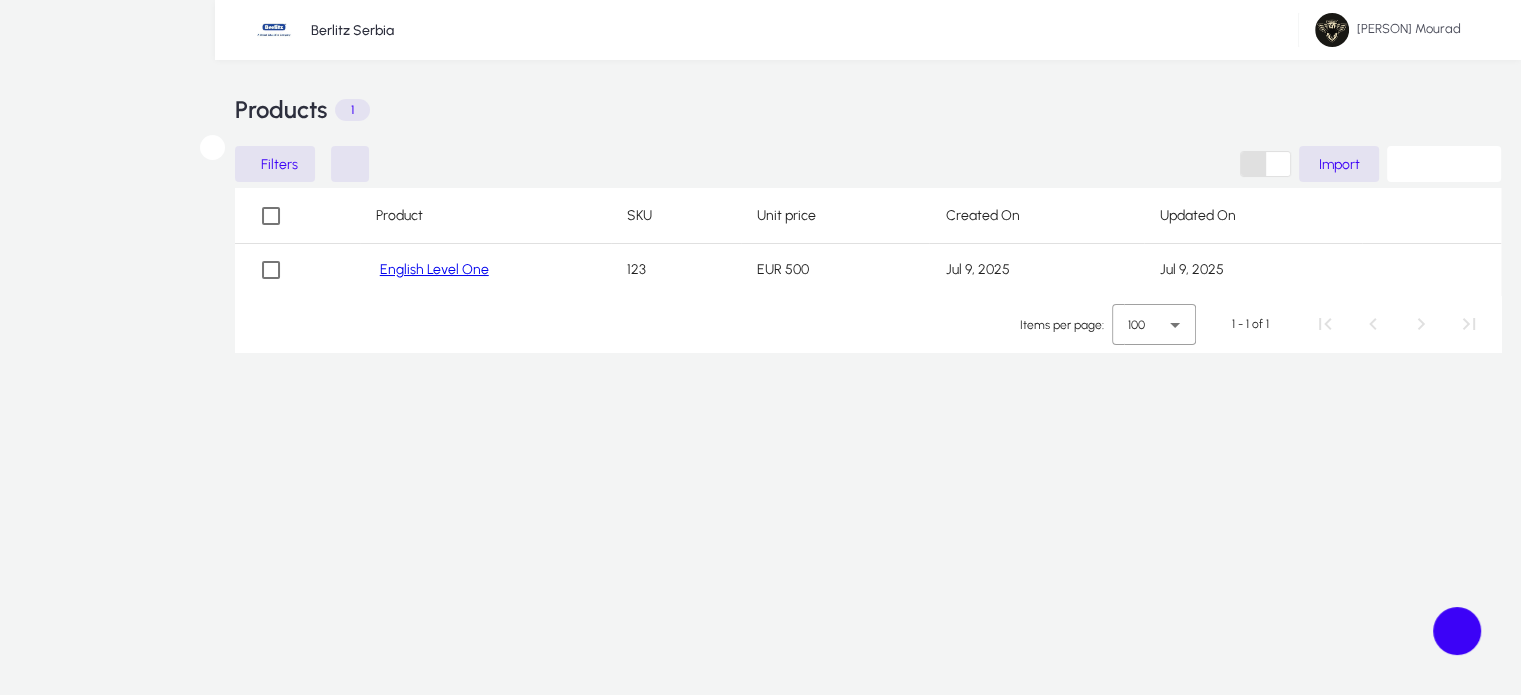 click on "Edit" at bounding box center (140, 1142) 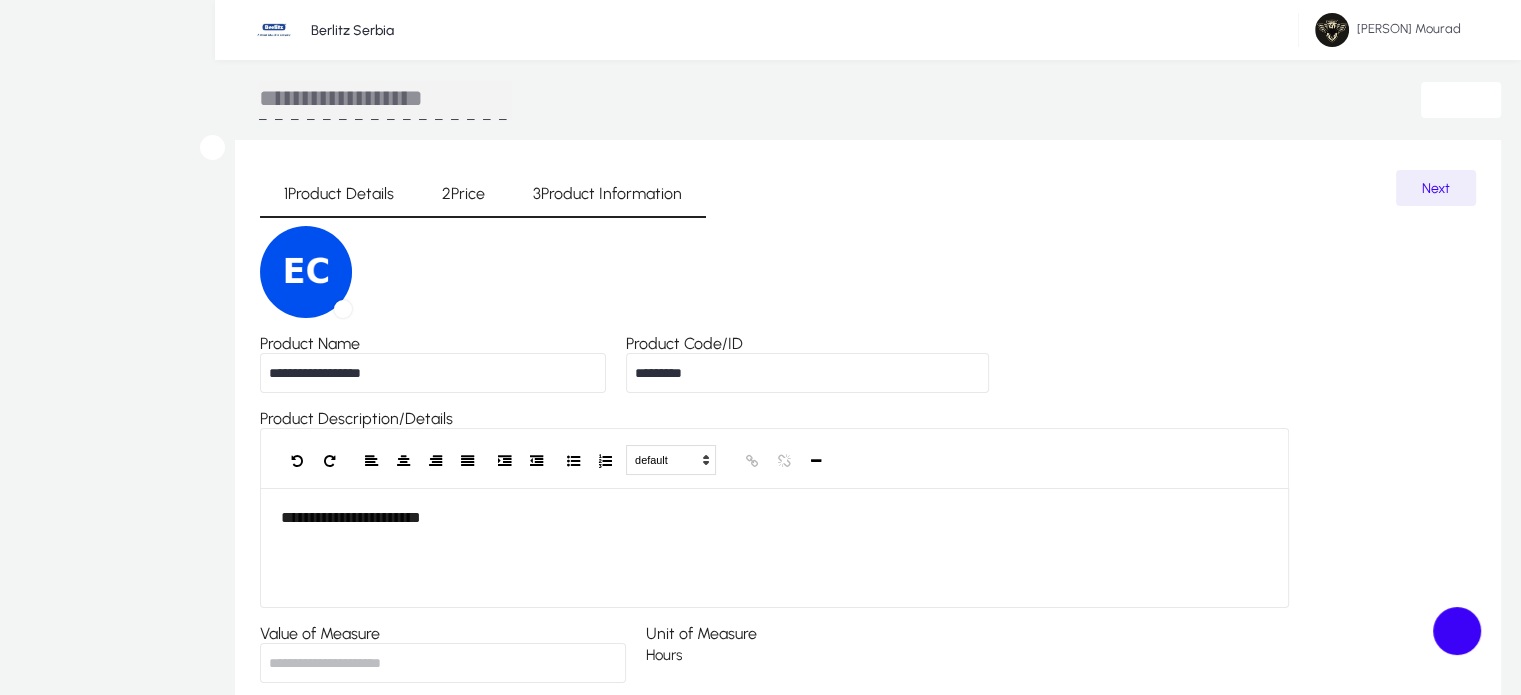 click on "**********" at bounding box center [433, 373] 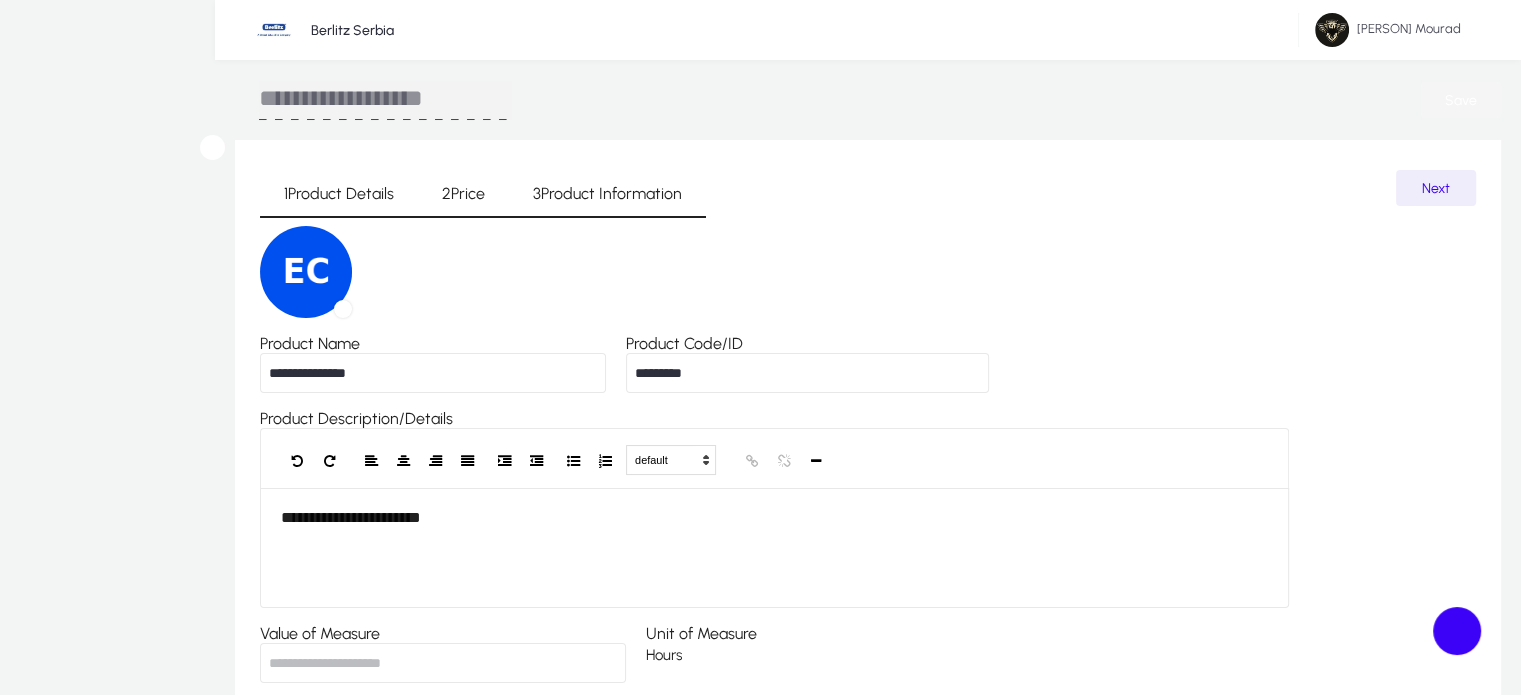 type on "**********" 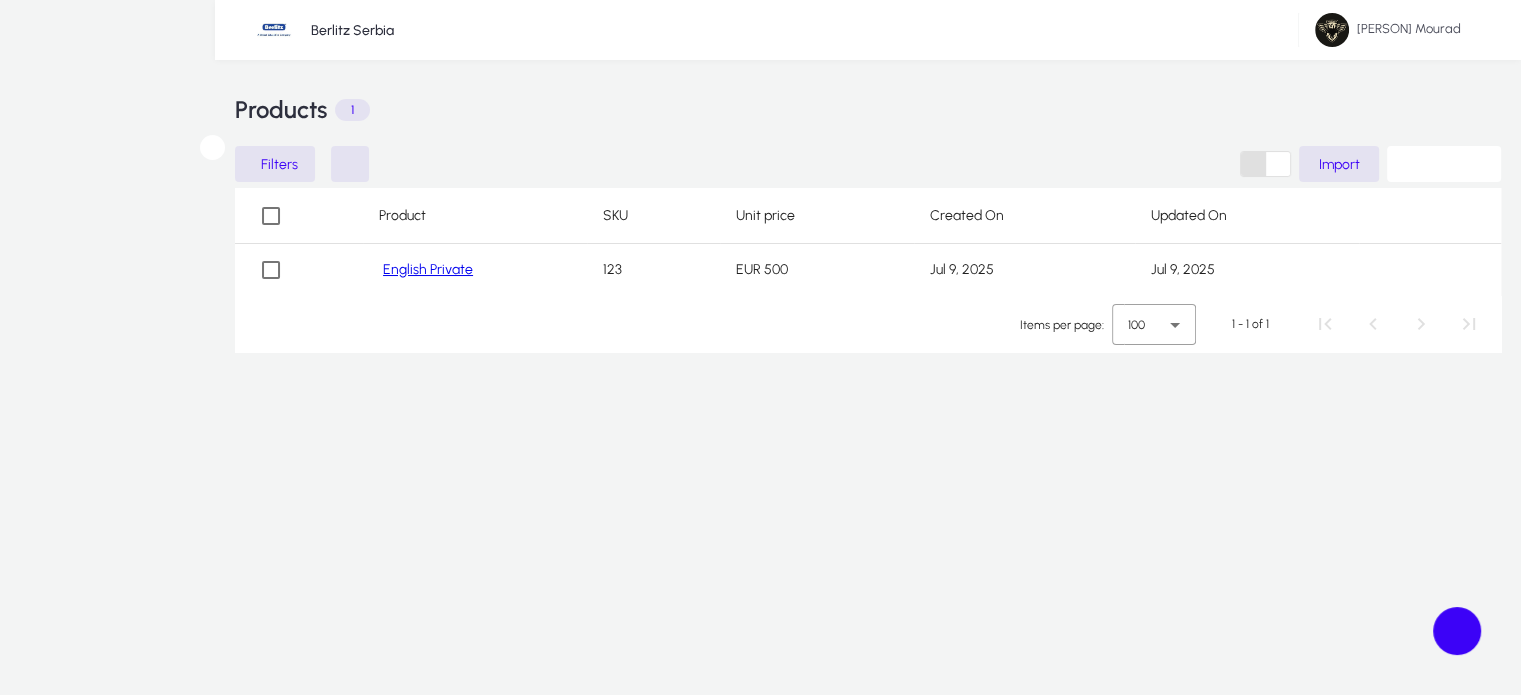 click on "Sales" at bounding box center (0, 0) 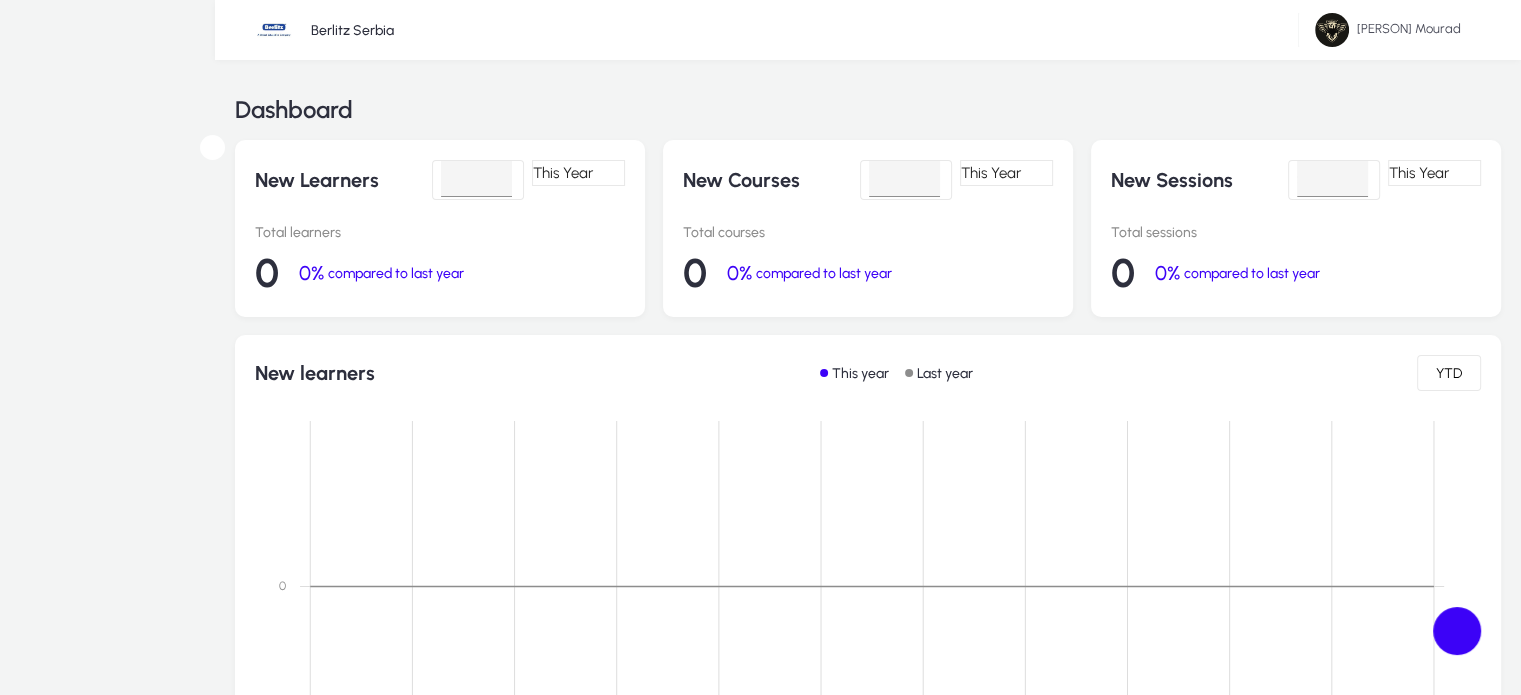 click on "Curriculum Designs" at bounding box center [0, 0] 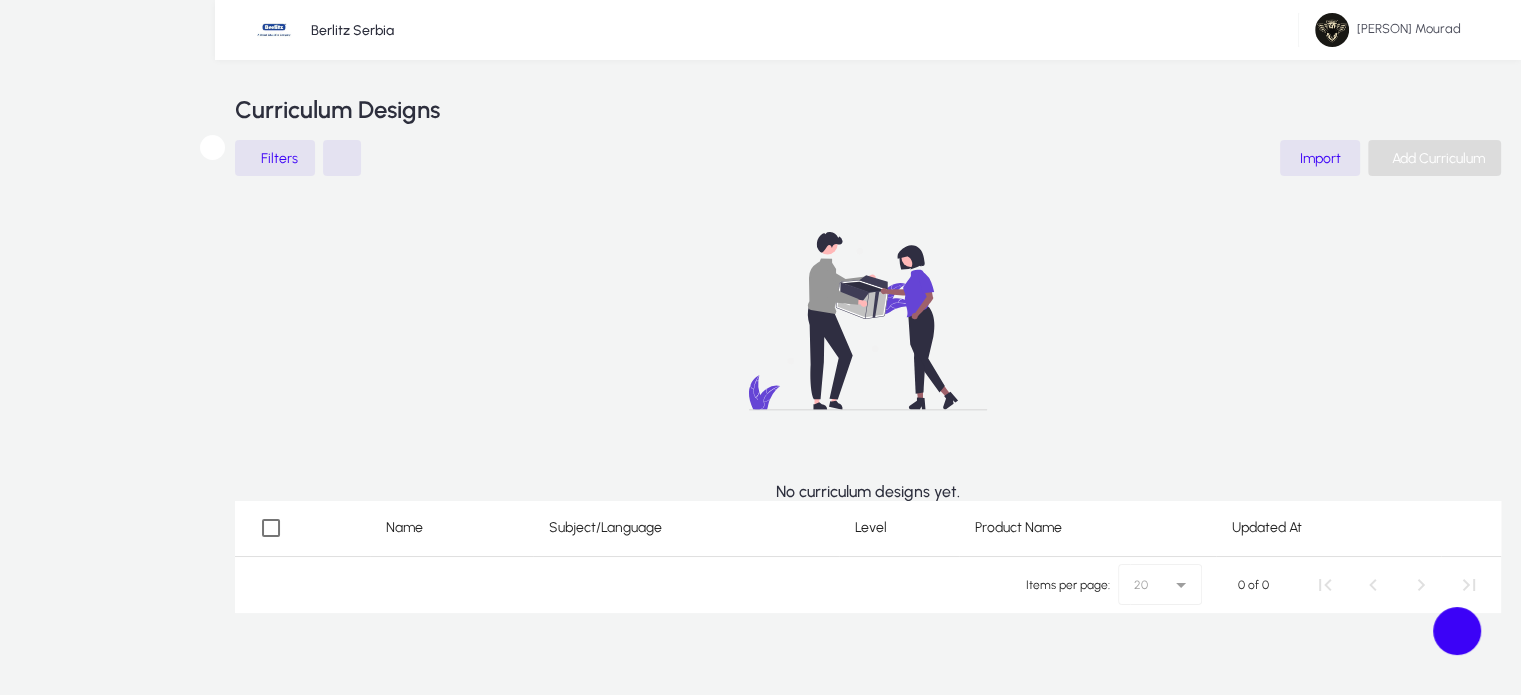 click at bounding box center (1434, 158) 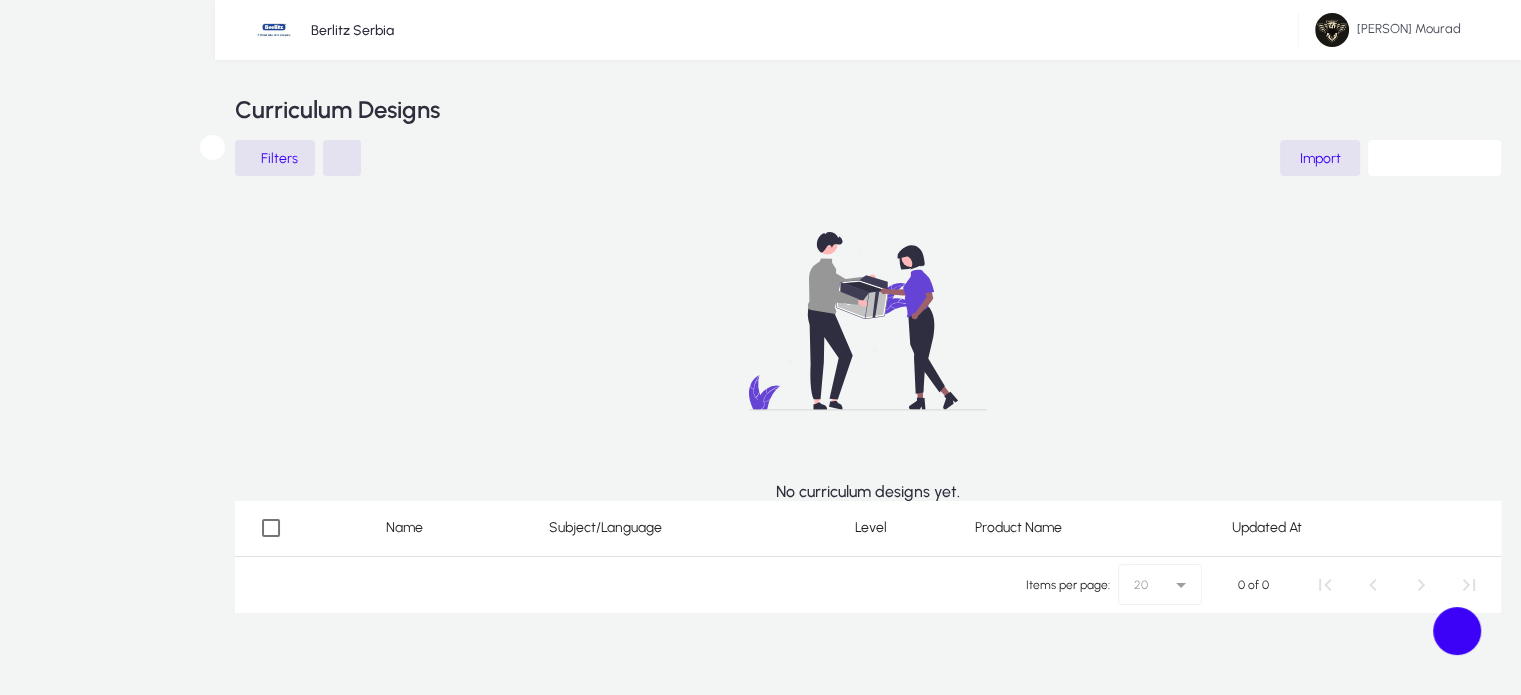 click at bounding box center [194, 1165] 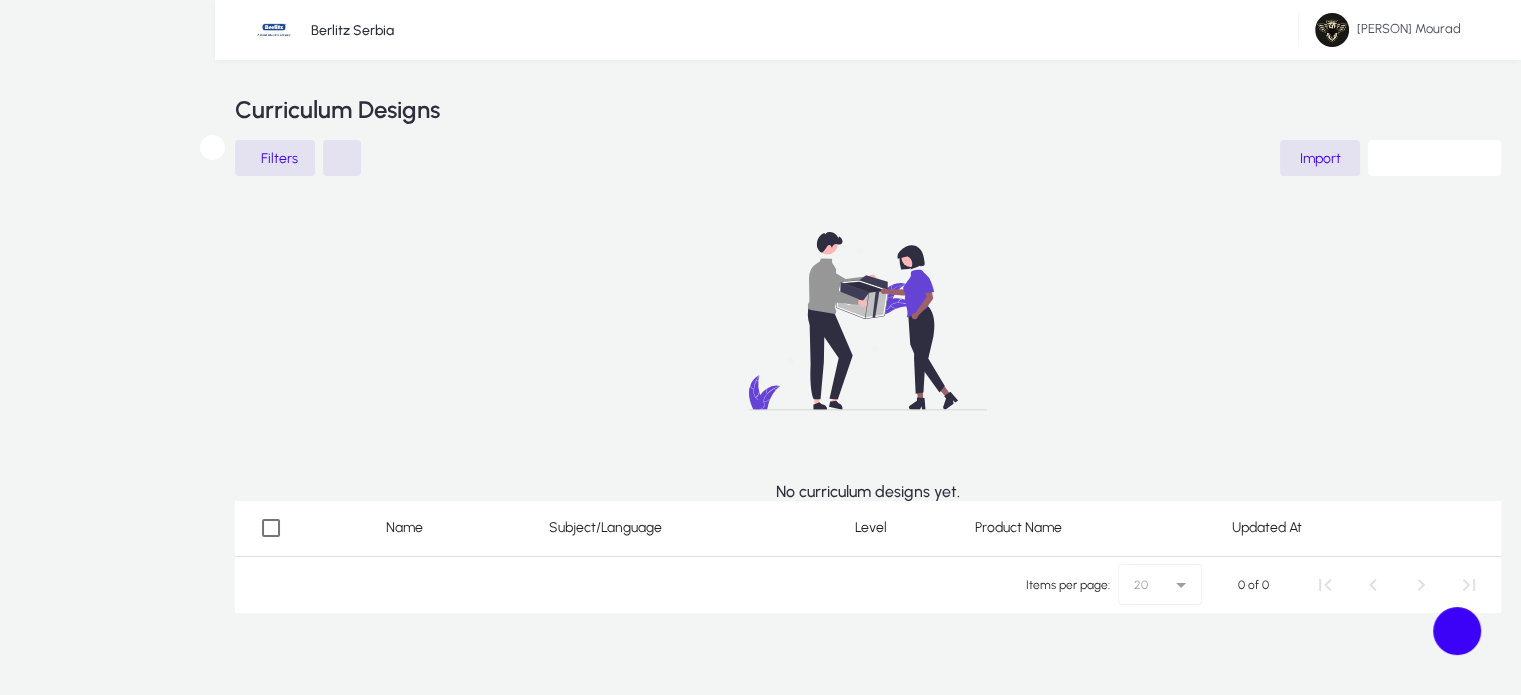 click on "1" at bounding box center (165, 1638) 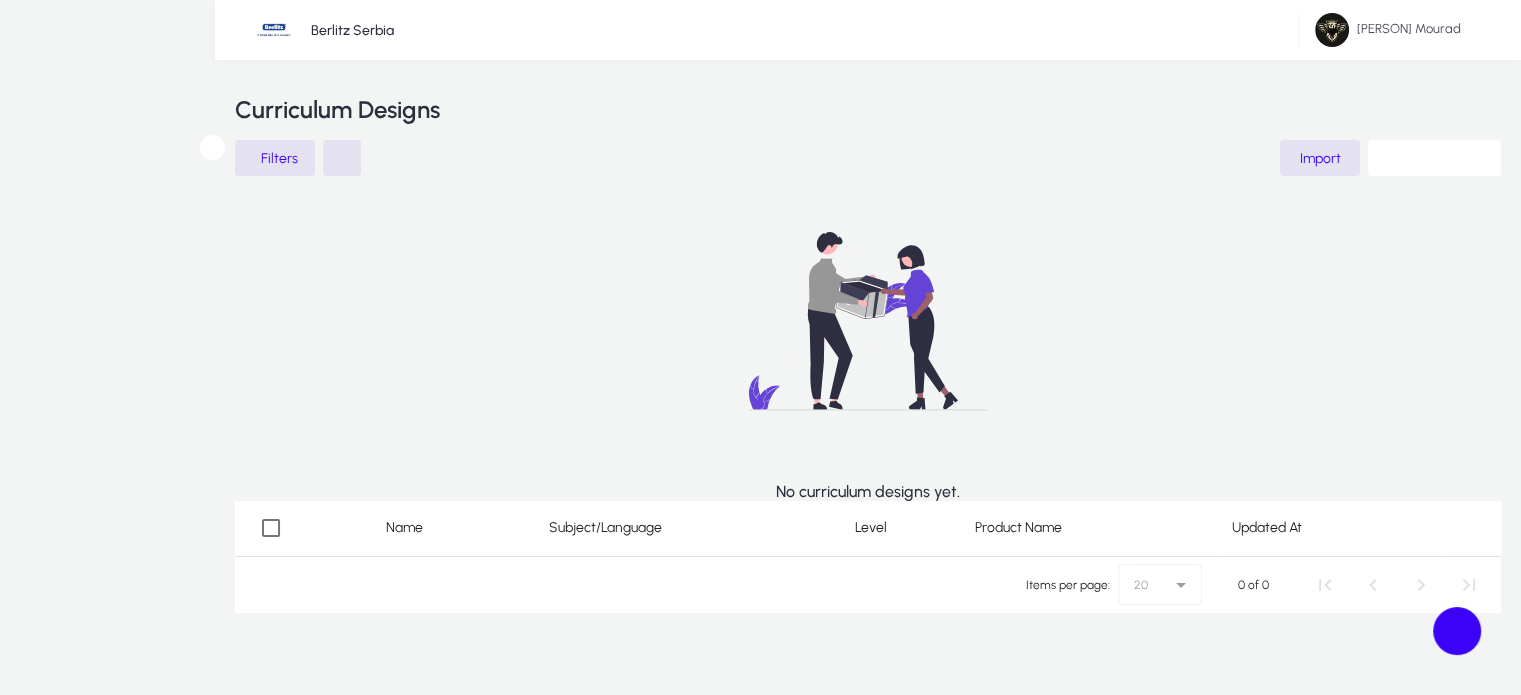 click on "Add description here .." at bounding box center (116, 1433) 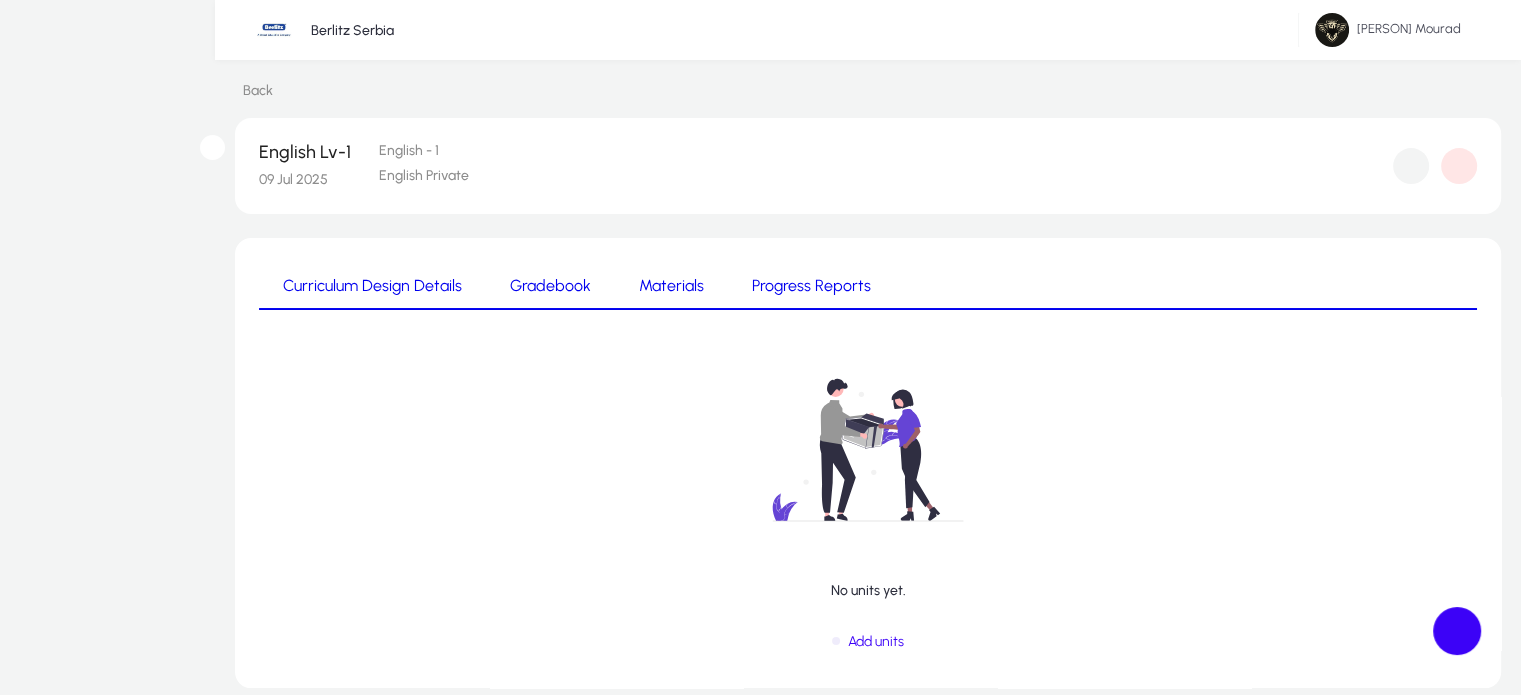 scroll, scrollTop: 60, scrollLeft: 0, axis: vertical 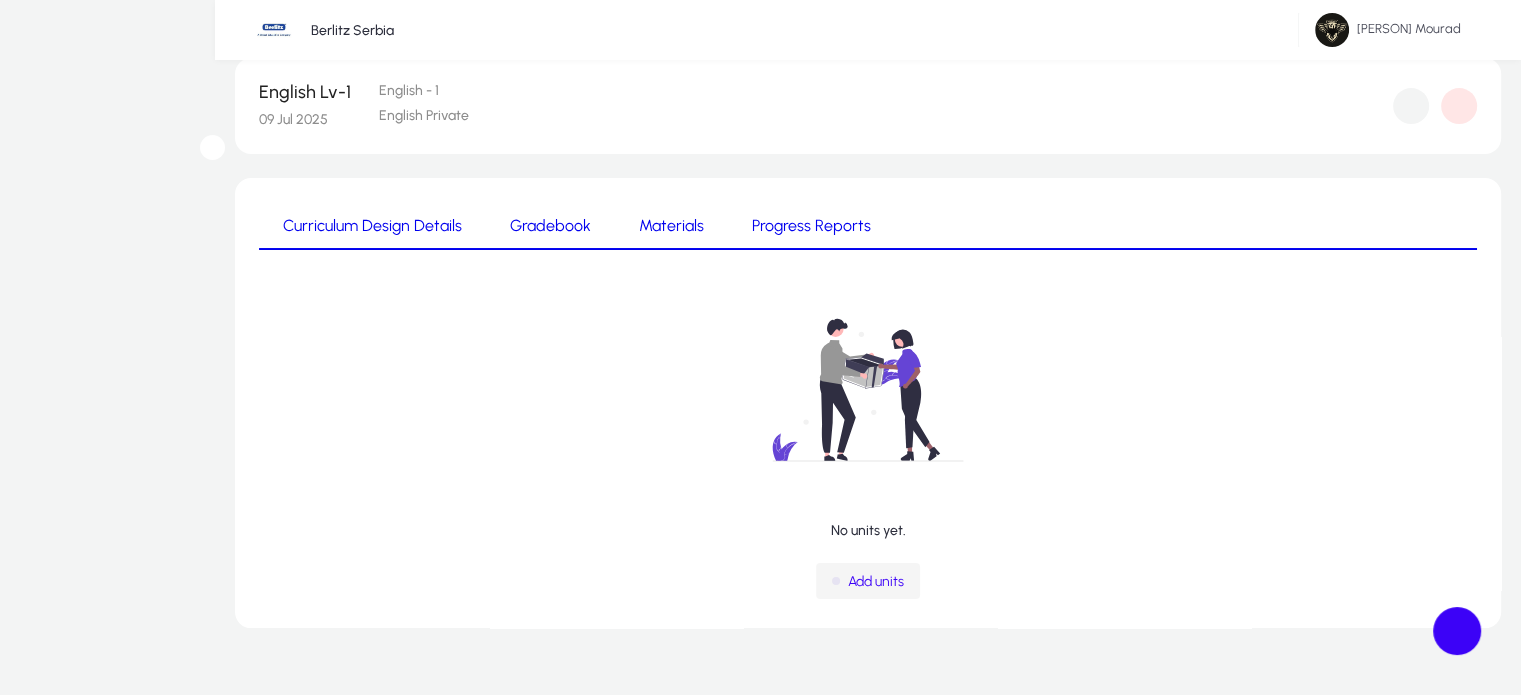 click at bounding box center [868, 581] 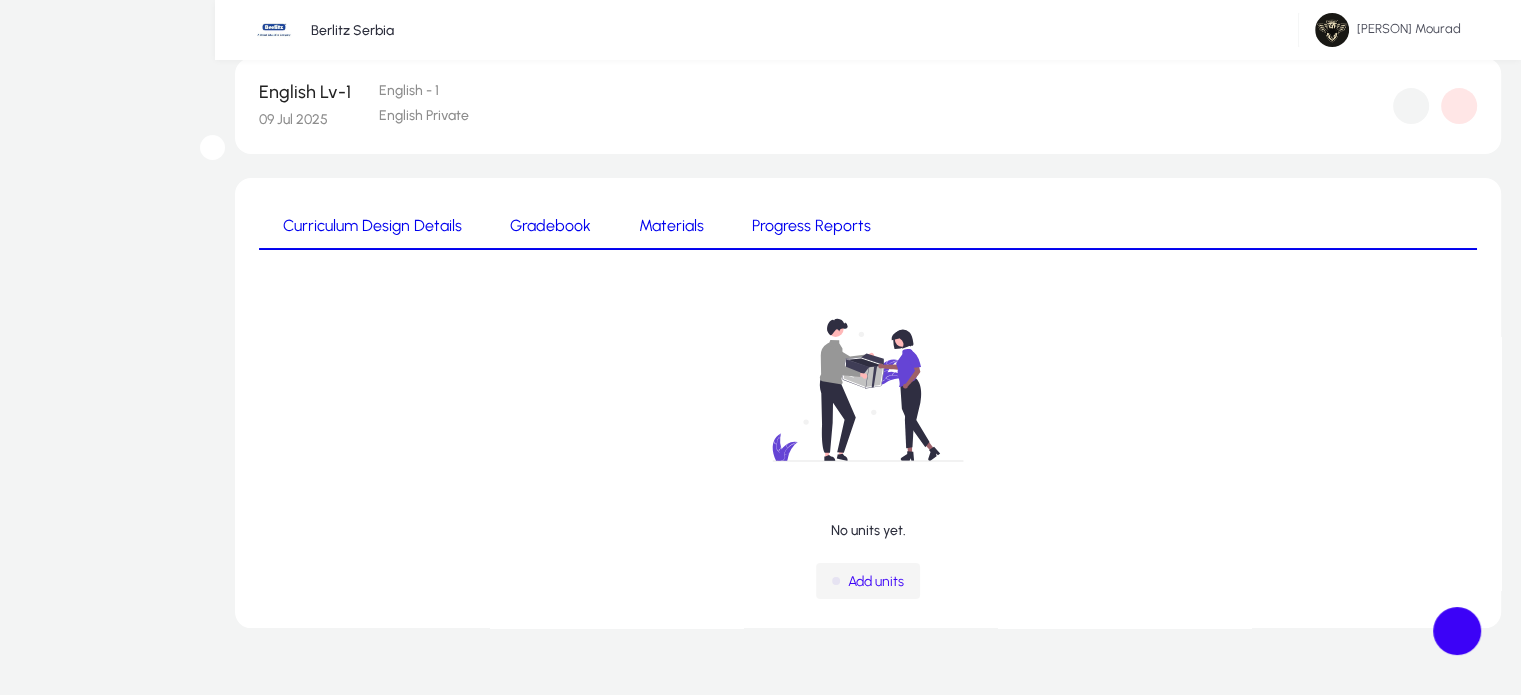 scroll, scrollTop: 0, scrollLeft: 0, axis: both 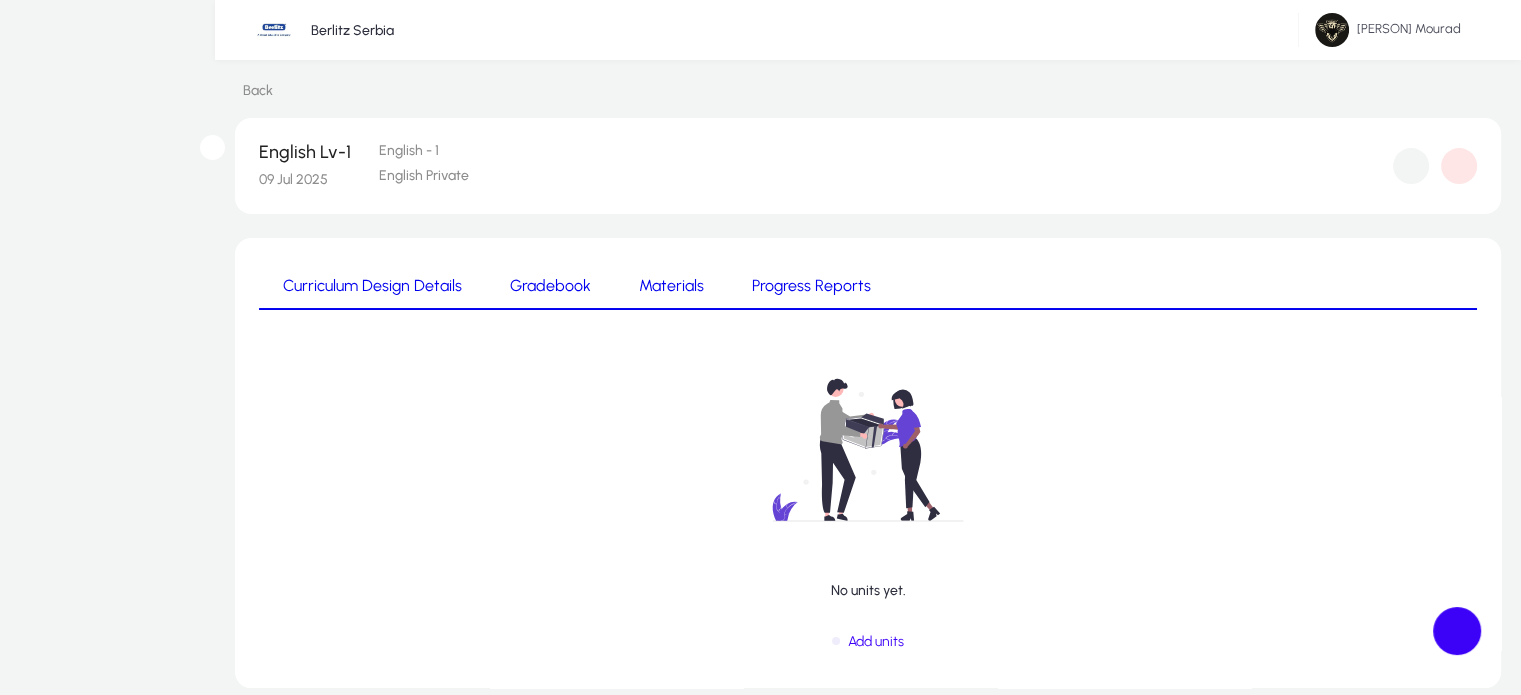 click at bounding box center (72, 1212) 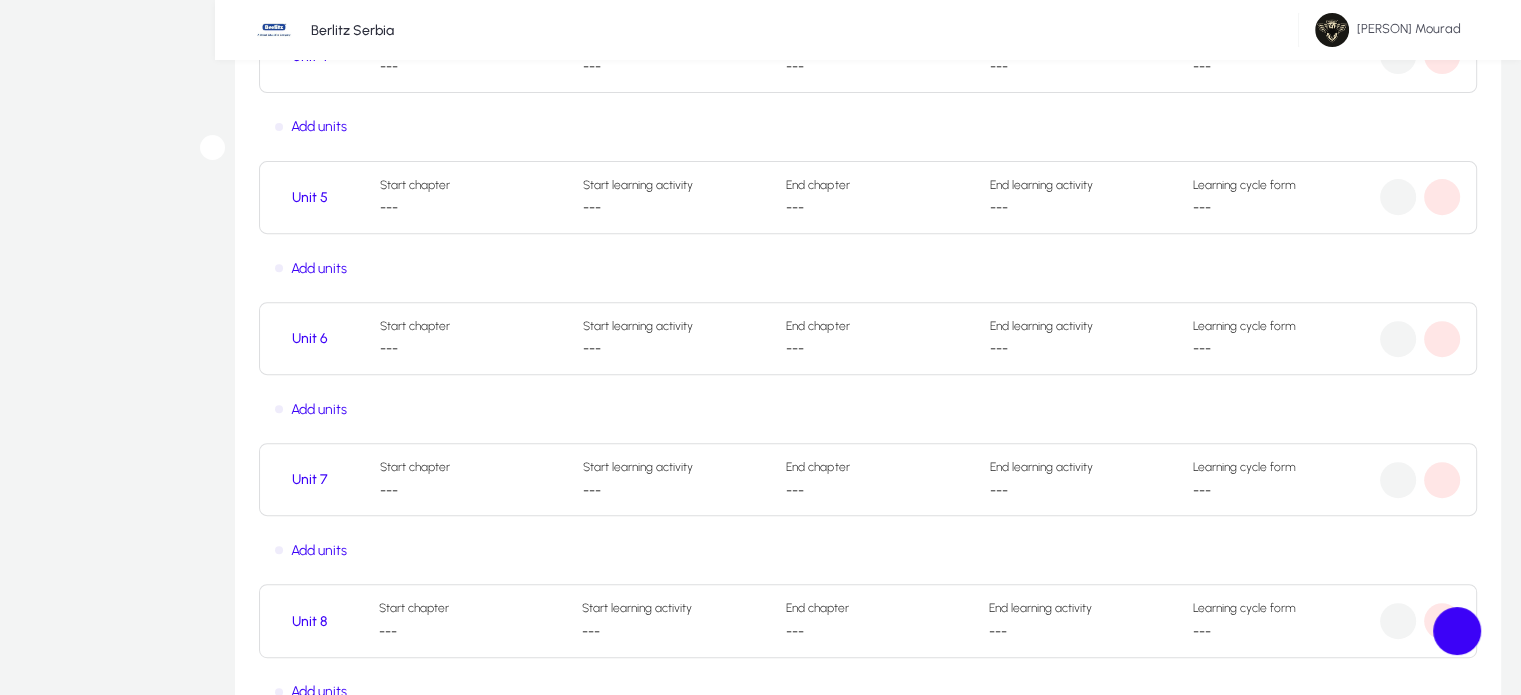 scroll, scrollTop: 0, scrollLeft: 0, axis: both 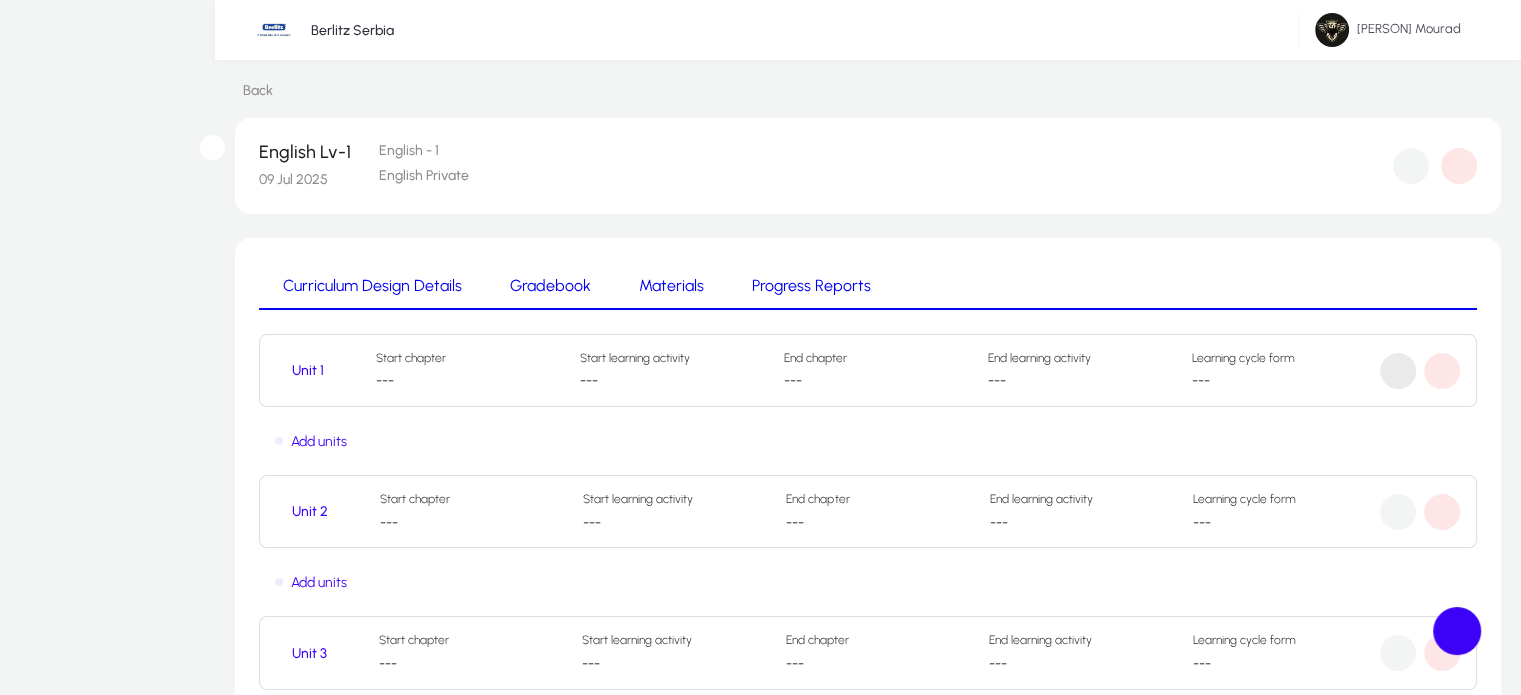 click at bounding box center [1398, 371] 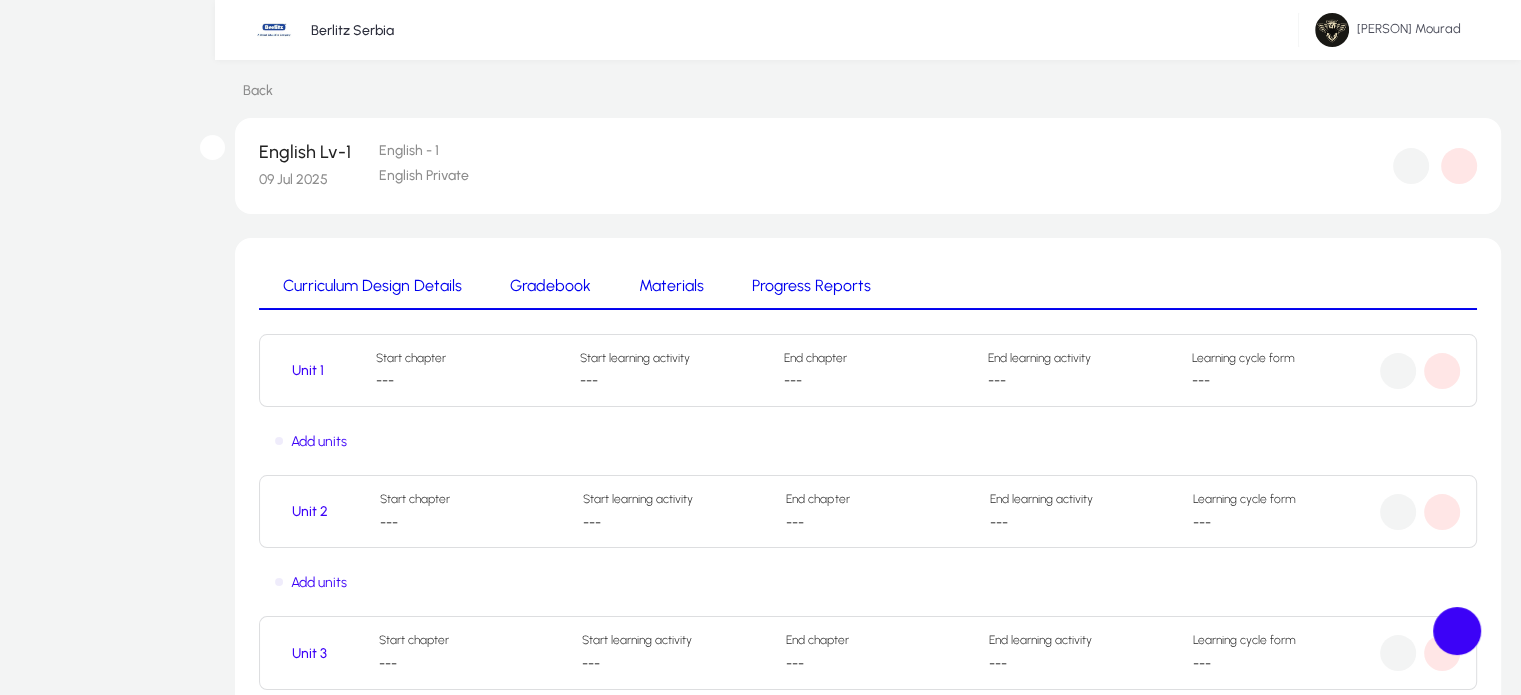 click at bounding box center [72, 1265] 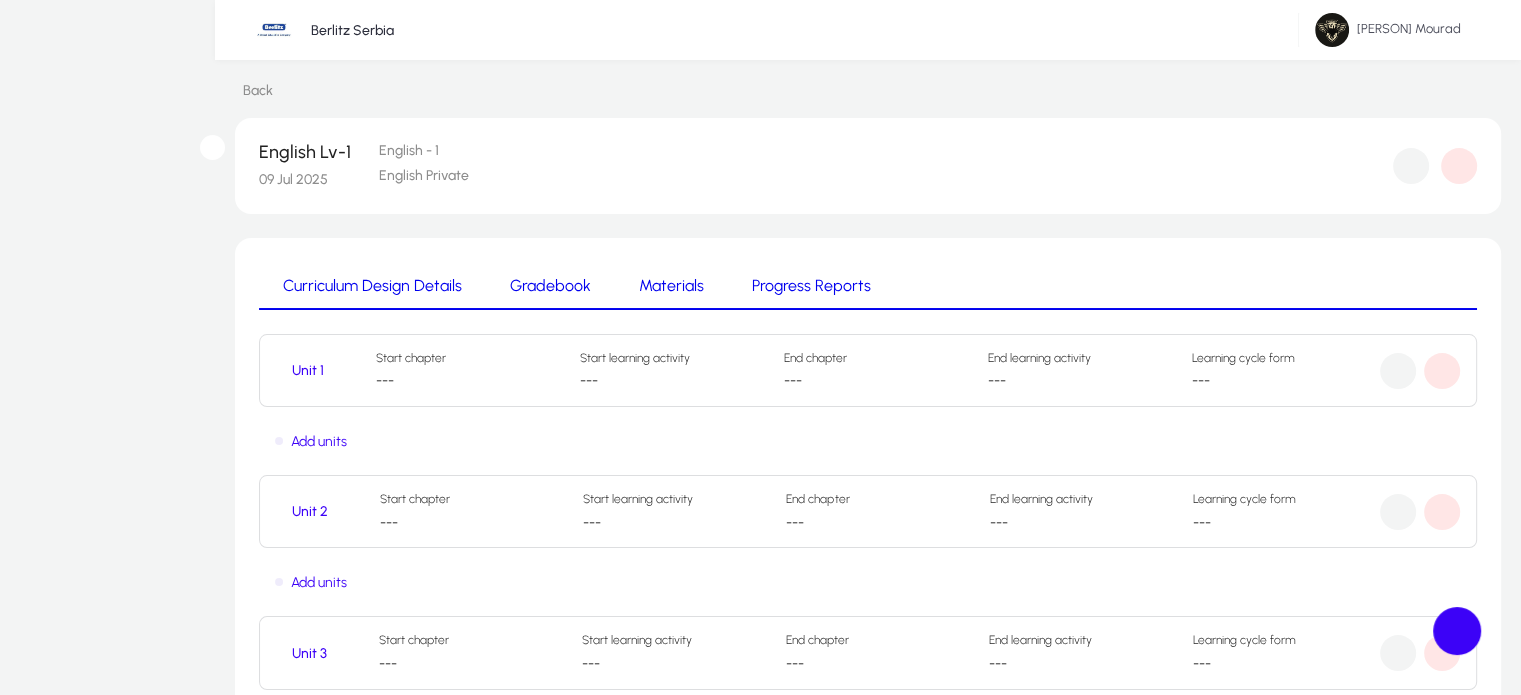 click on "Update" at bounding box center [698, 1629] 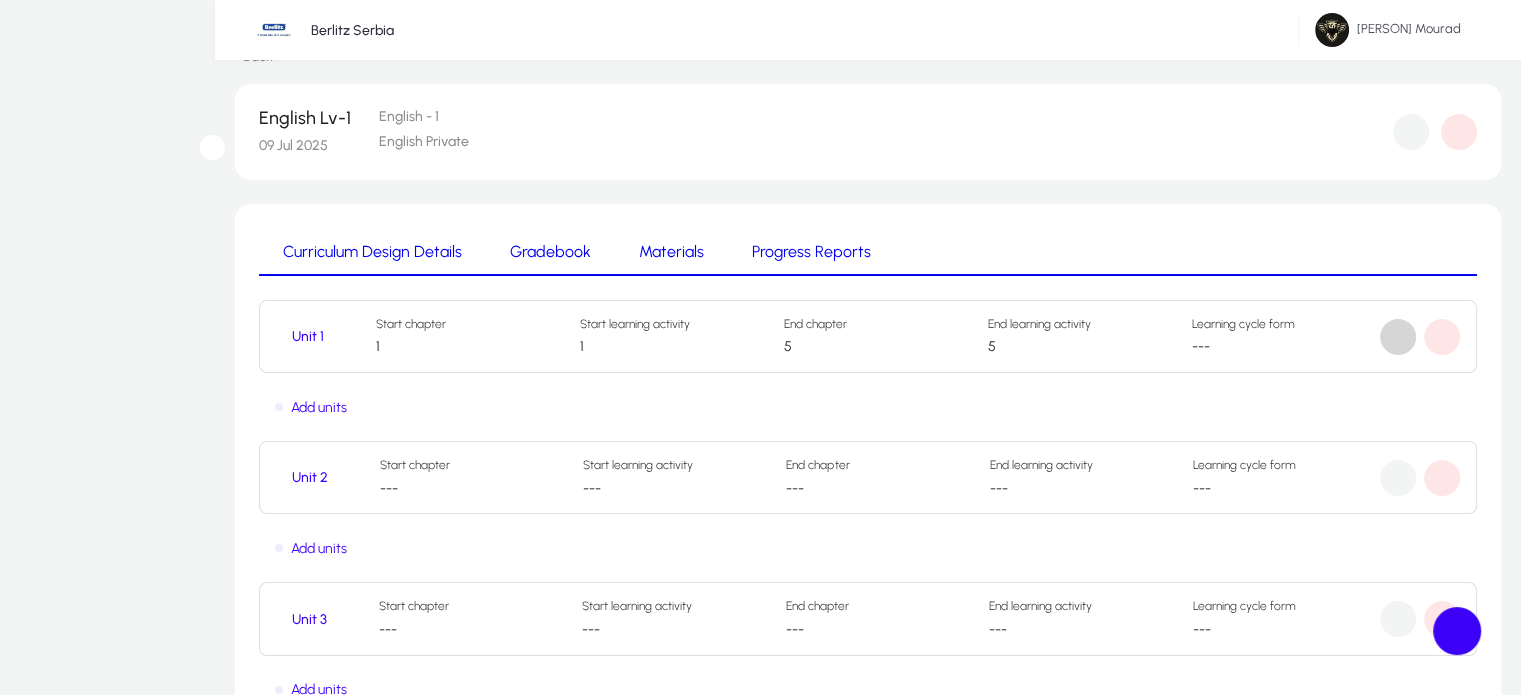 scroll, scrollTop: 36, scrollLeft: 0, axis: vertical 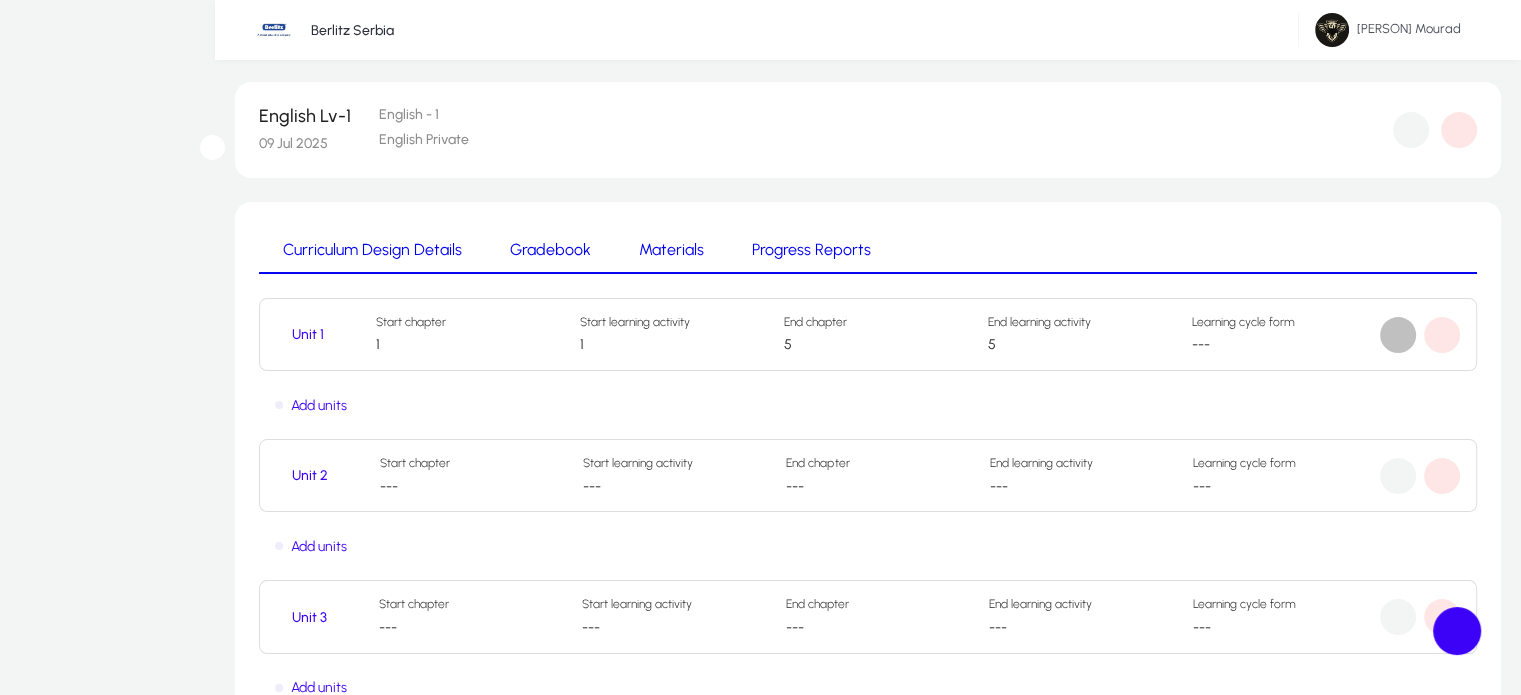 click at bounding box center (1398, 335) 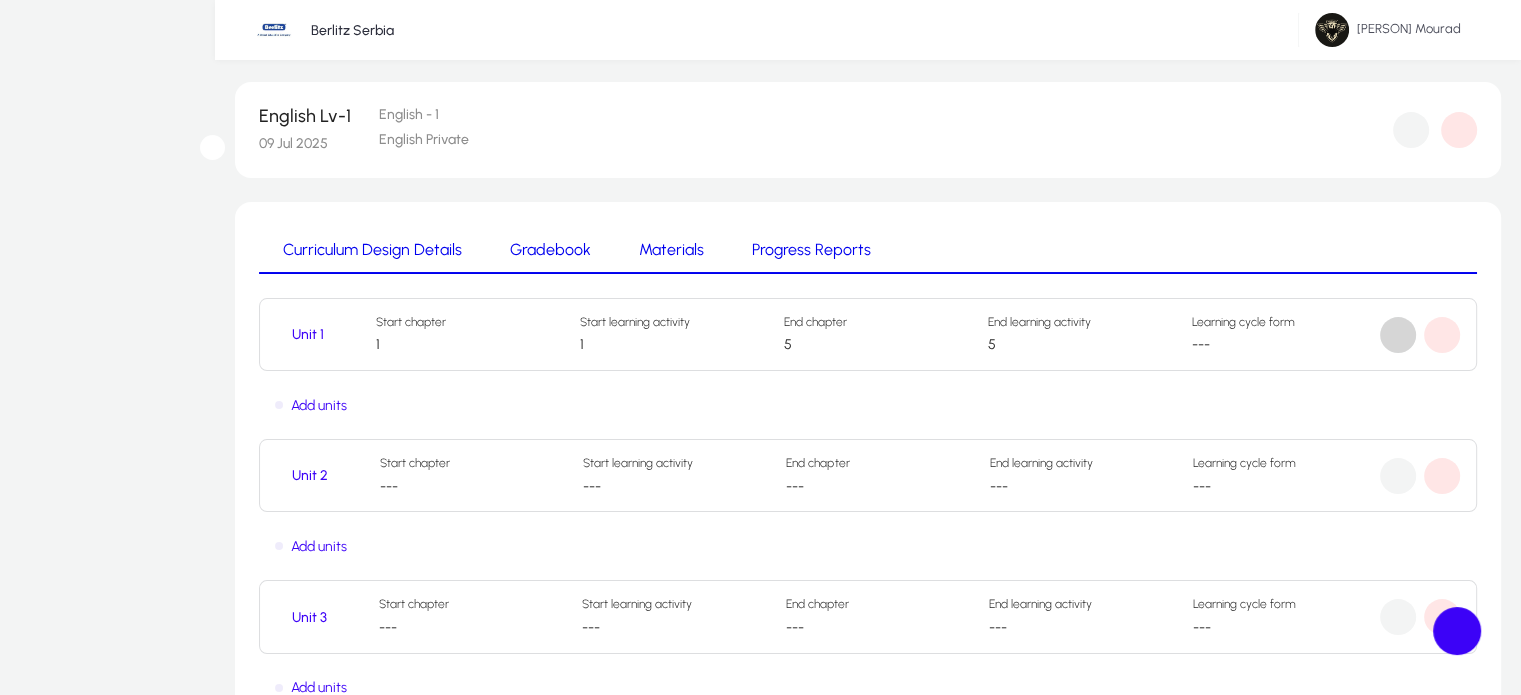 scroll, scrollTop: 0, scrollLeft: 0, axis: both 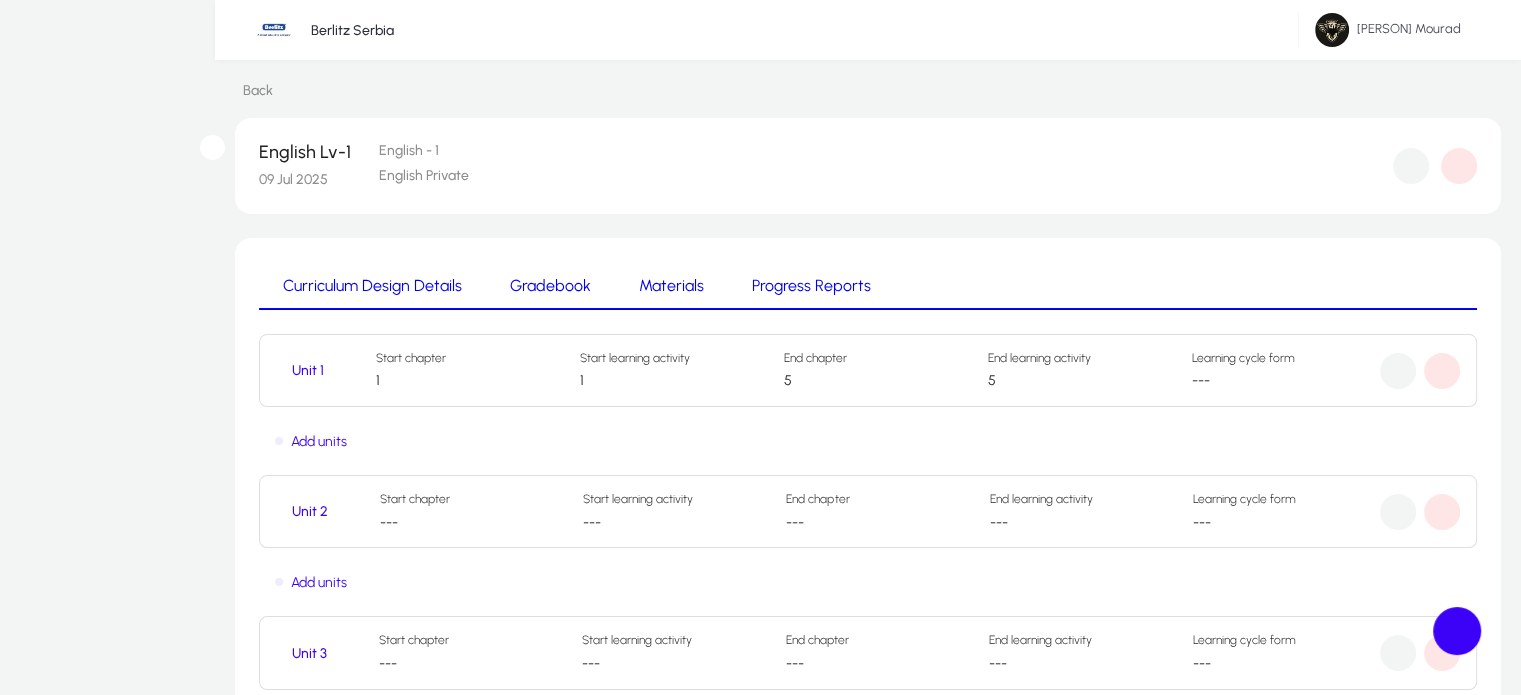 click on "Select" at bounding box center [183, 1435] 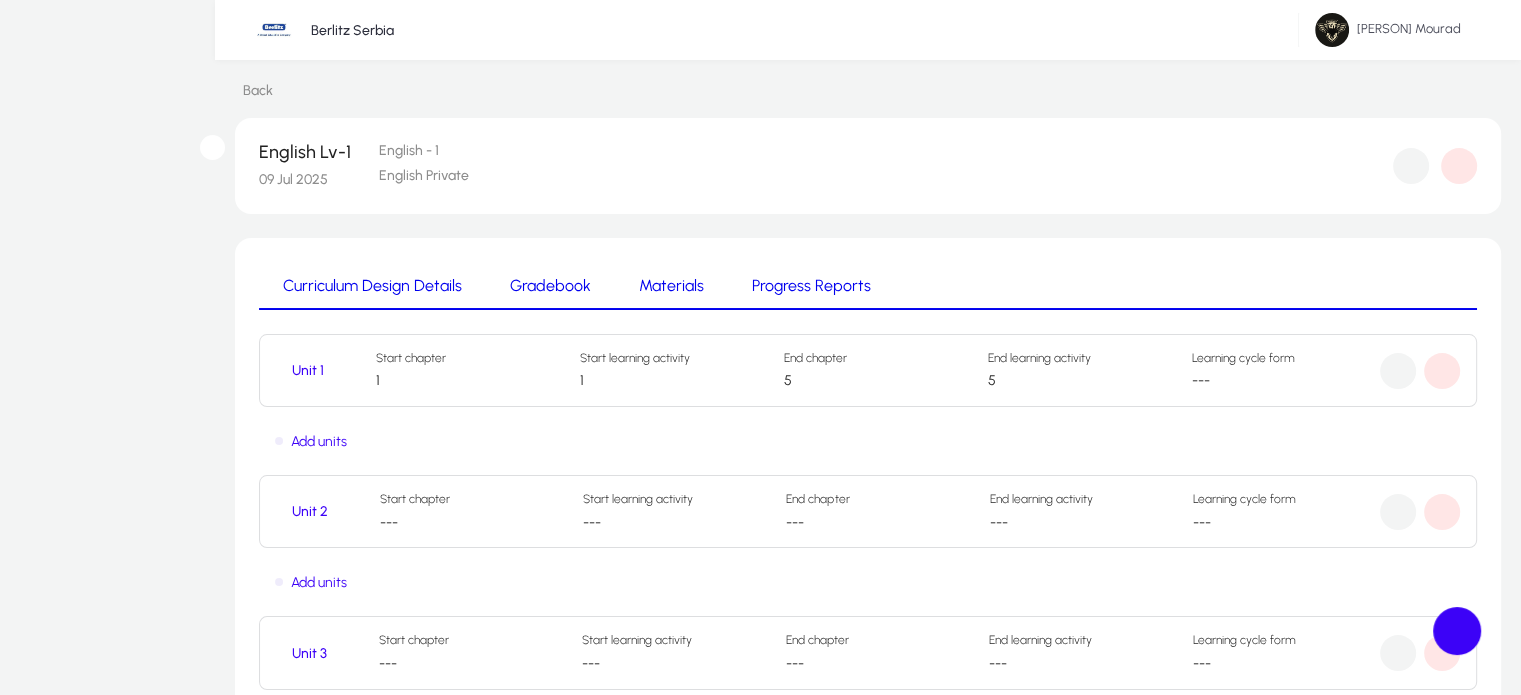 click on "Update" at bounding box center (698, 1629) 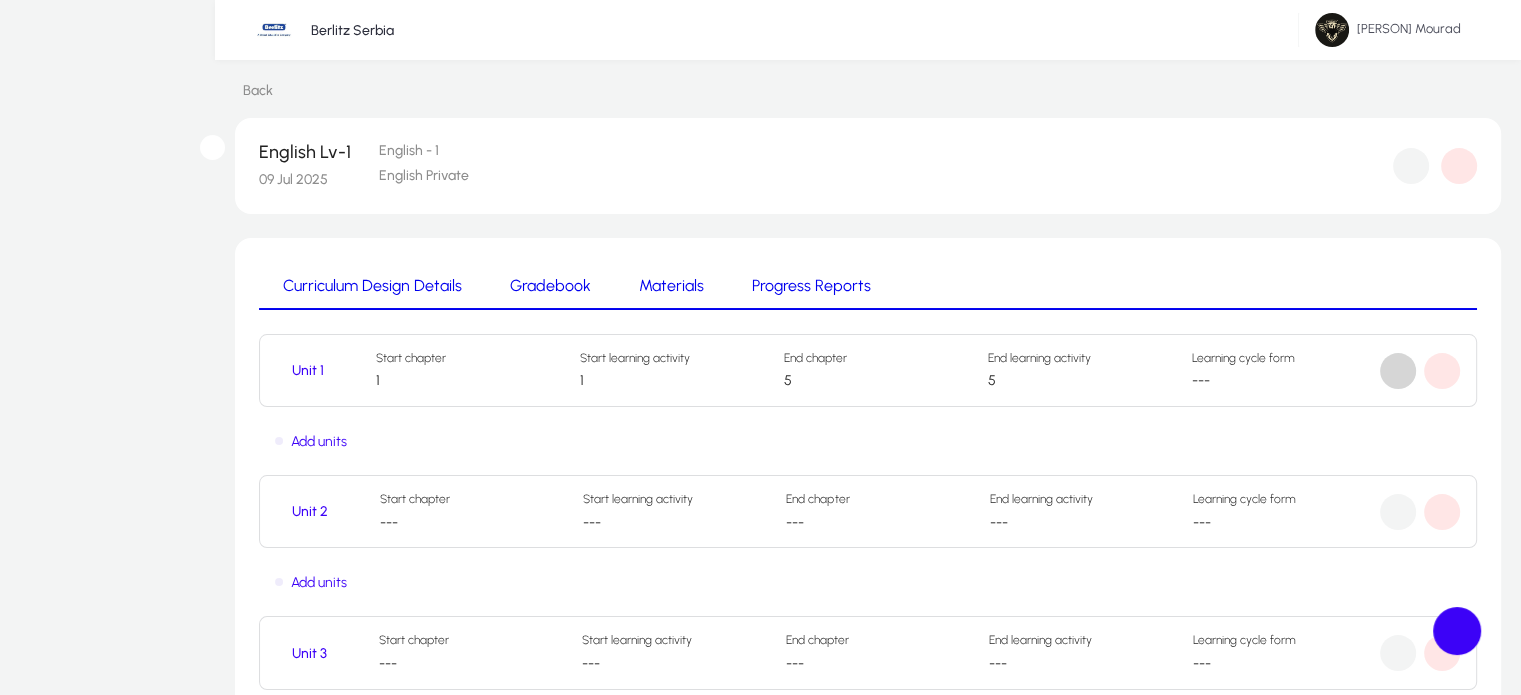 scroll, scrollTop: 36, scrollLeft: 0, axis: vertical 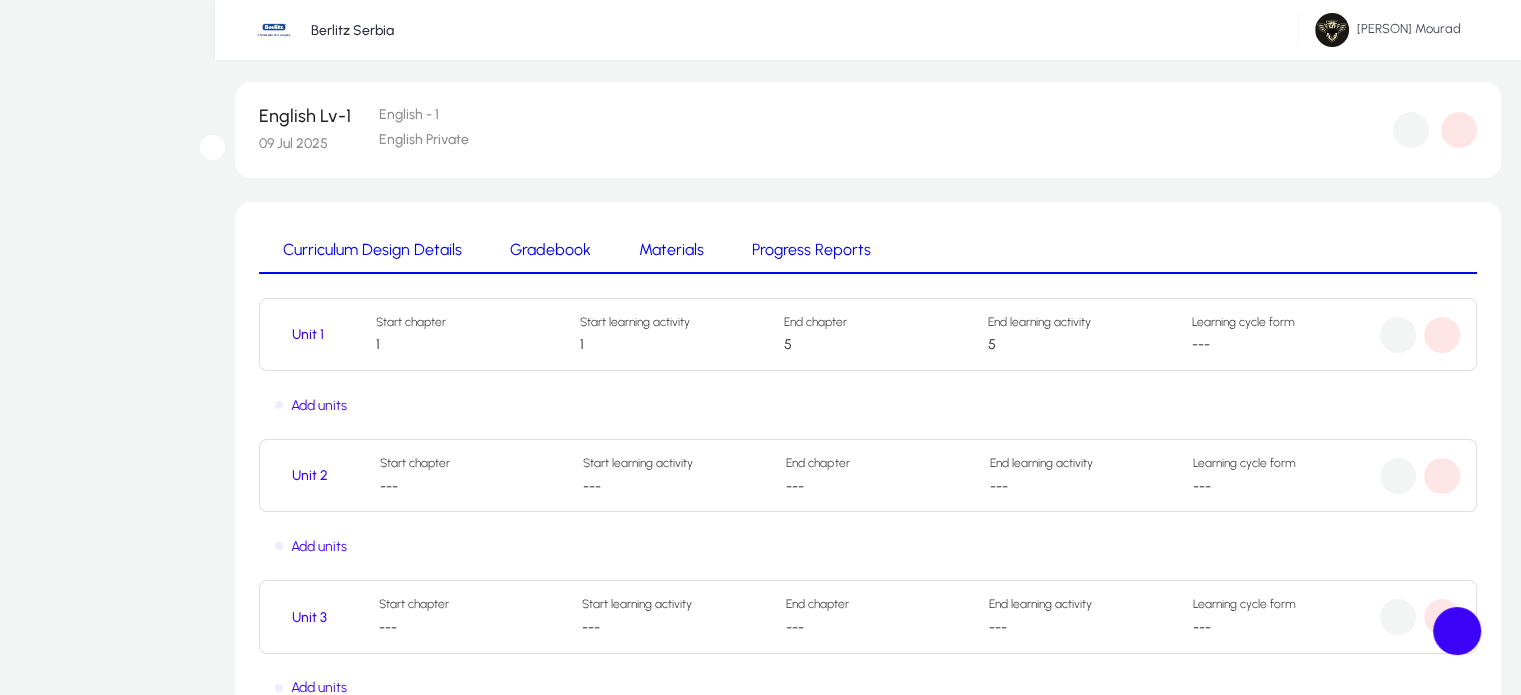 click on "Gradebook" at bounding box center [550, 250] 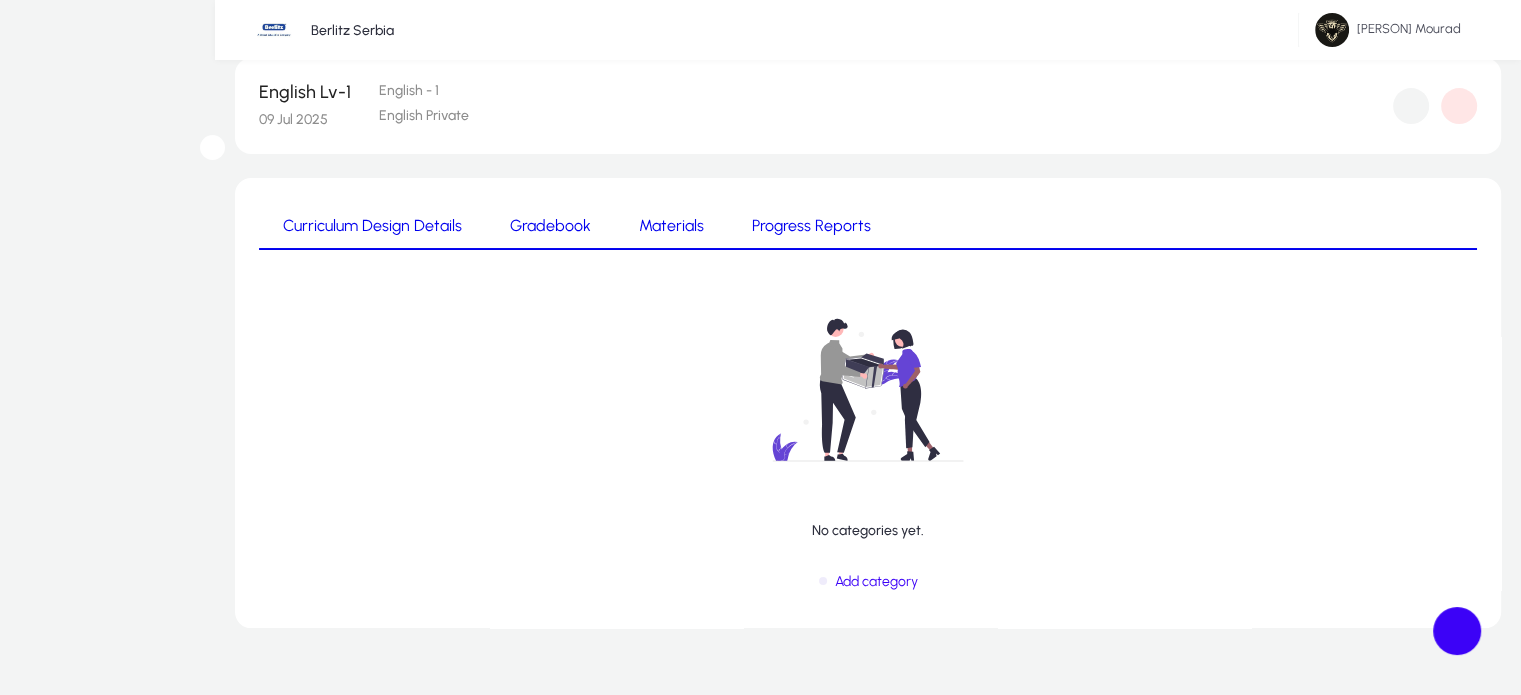 scroll, scrollTop: 60, scrollLeft: 0, axis: vertical 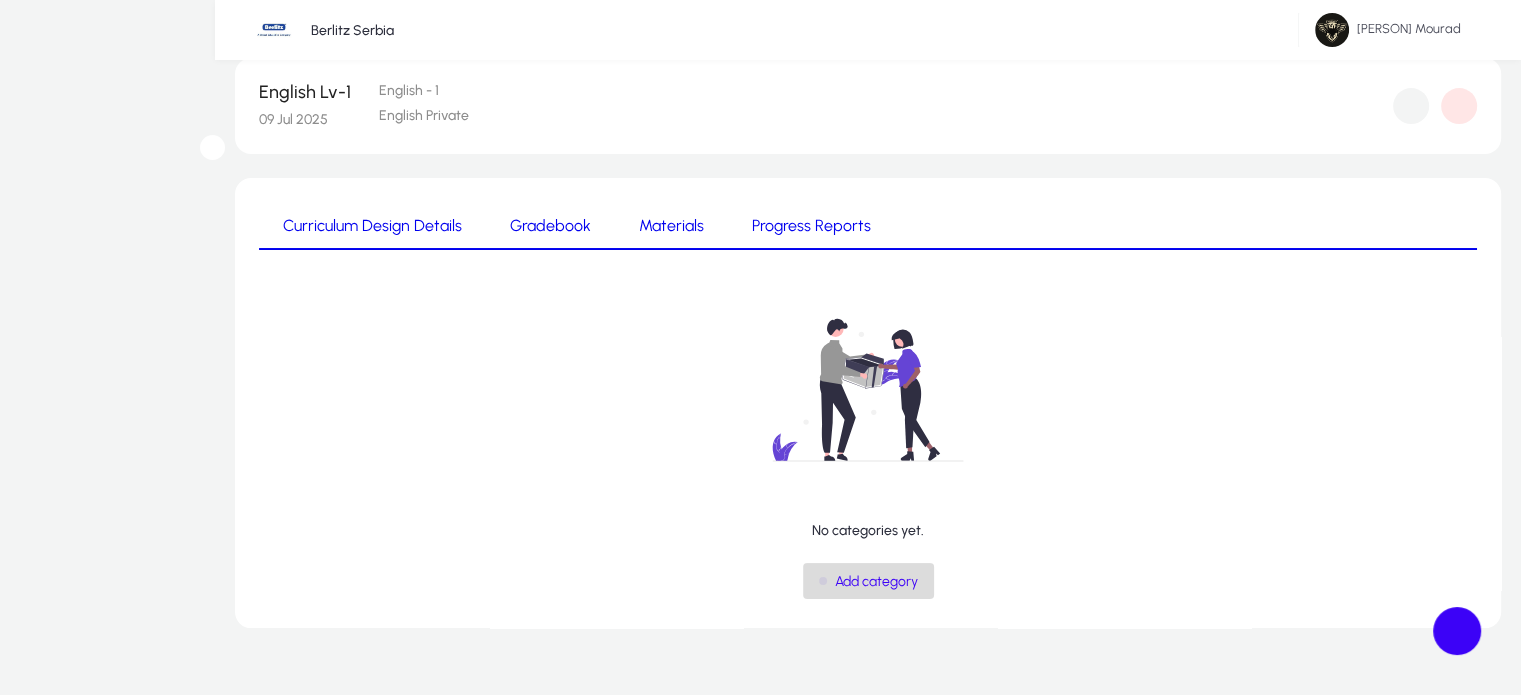 click on "Add category" at bounding box center (876, 581) 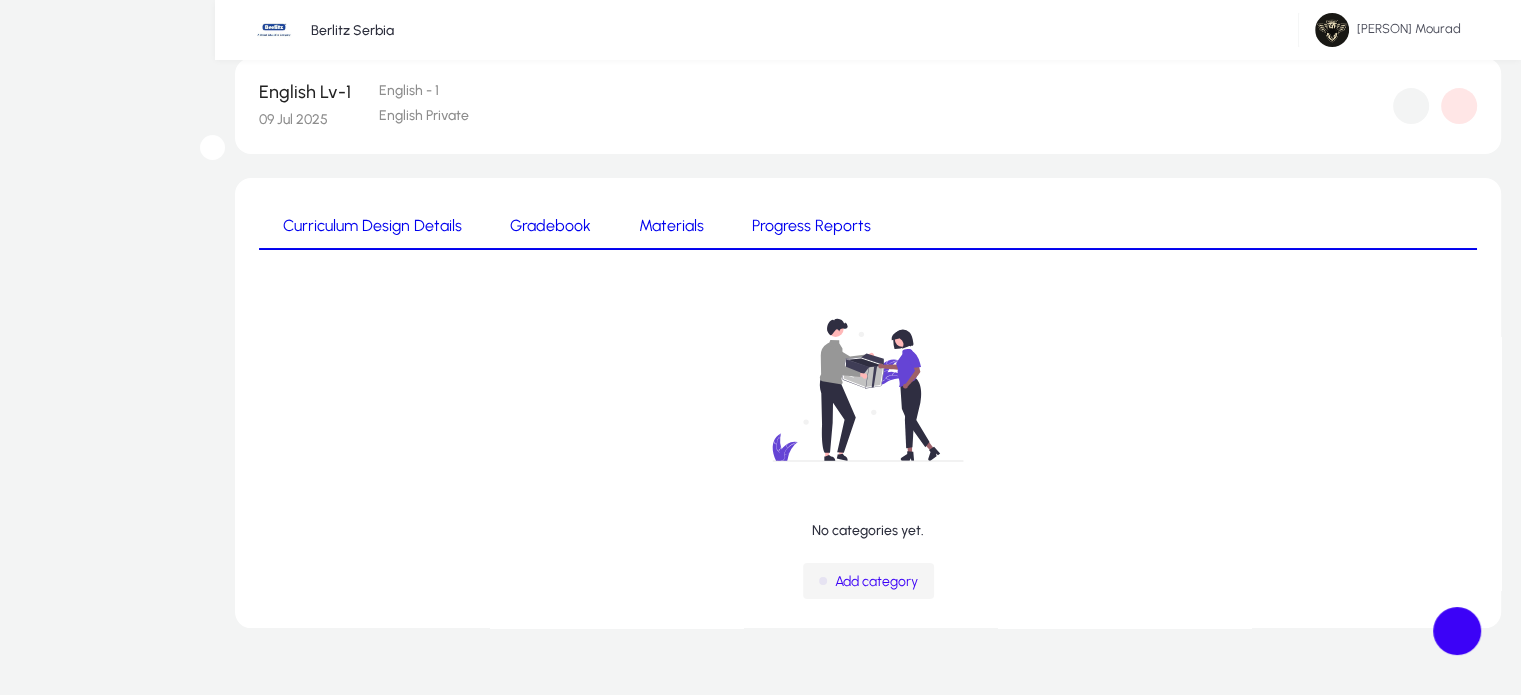 scroll, scrollTop: 0, scrollLeft: 0, axis: both 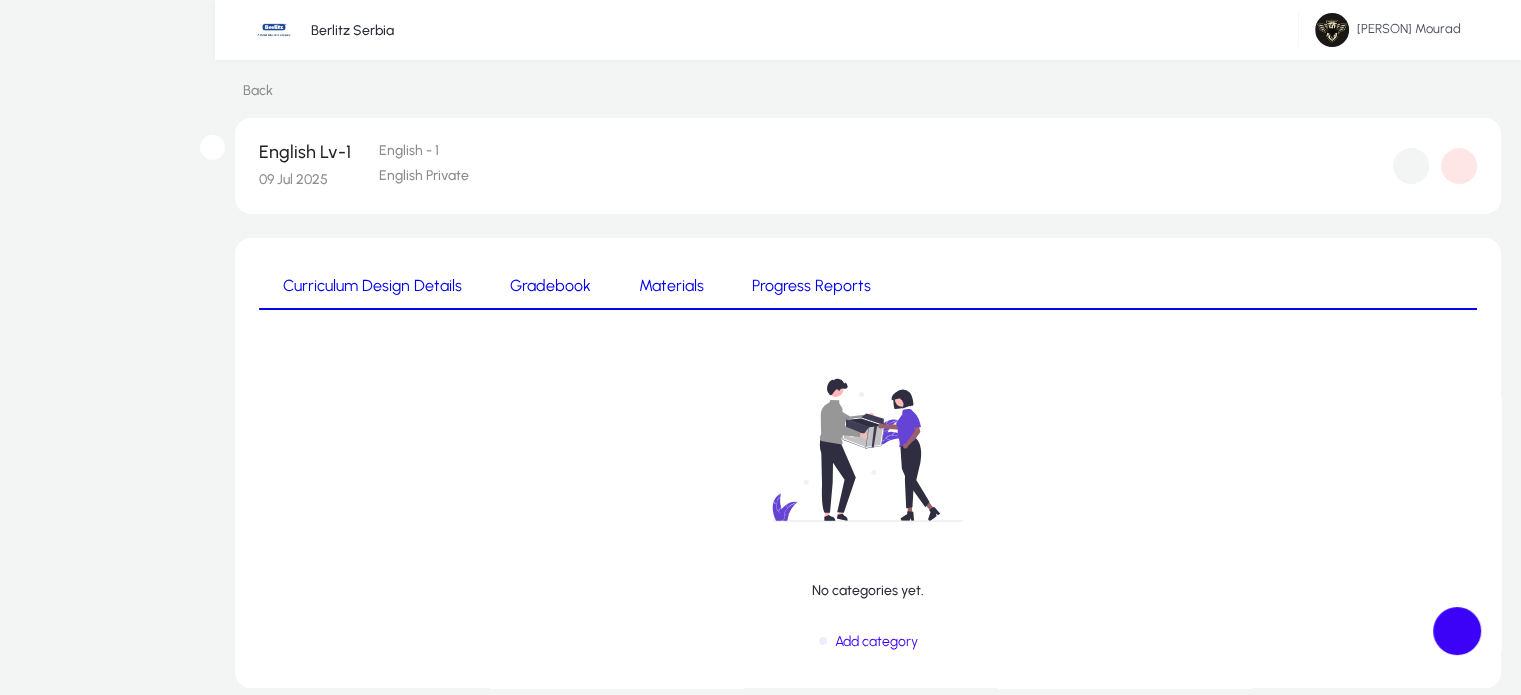 click at bounding box center [94, 1252] 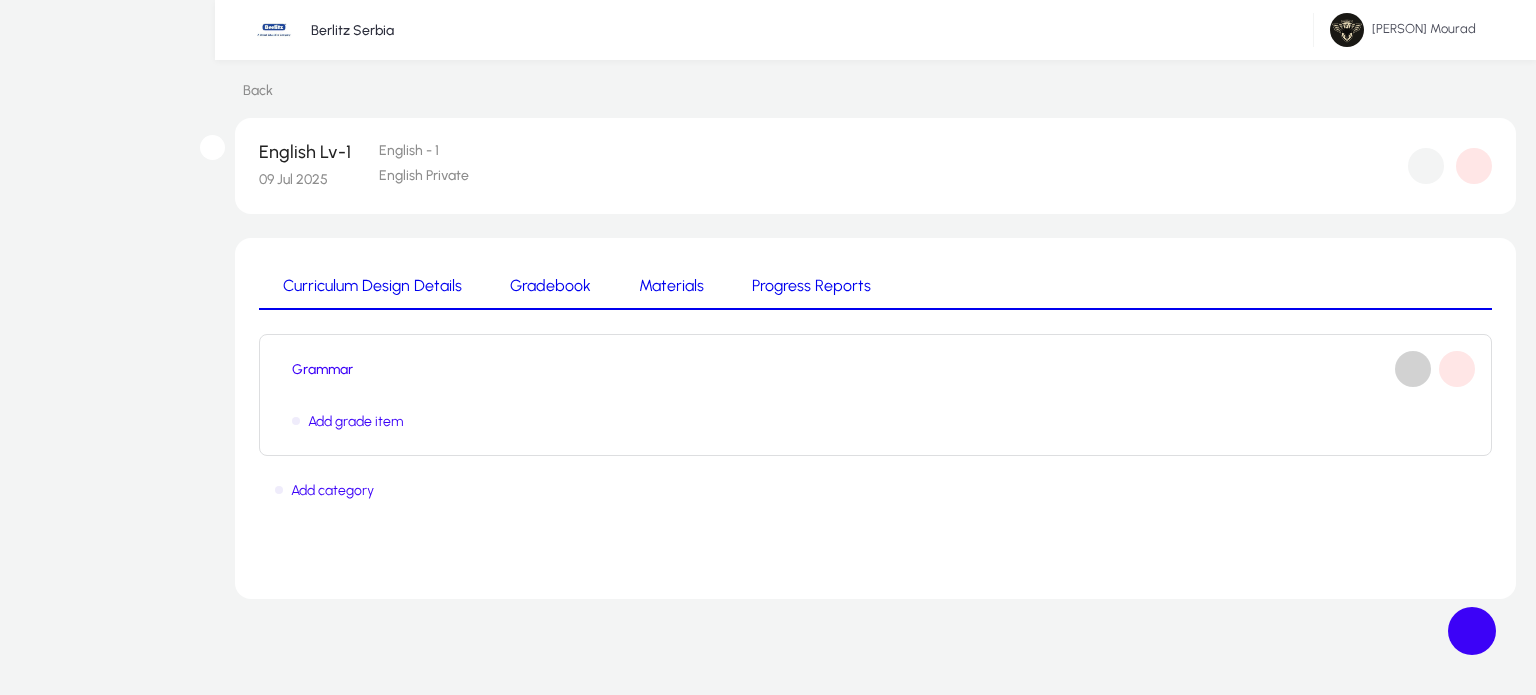 click at bounding box center [1413, 369] 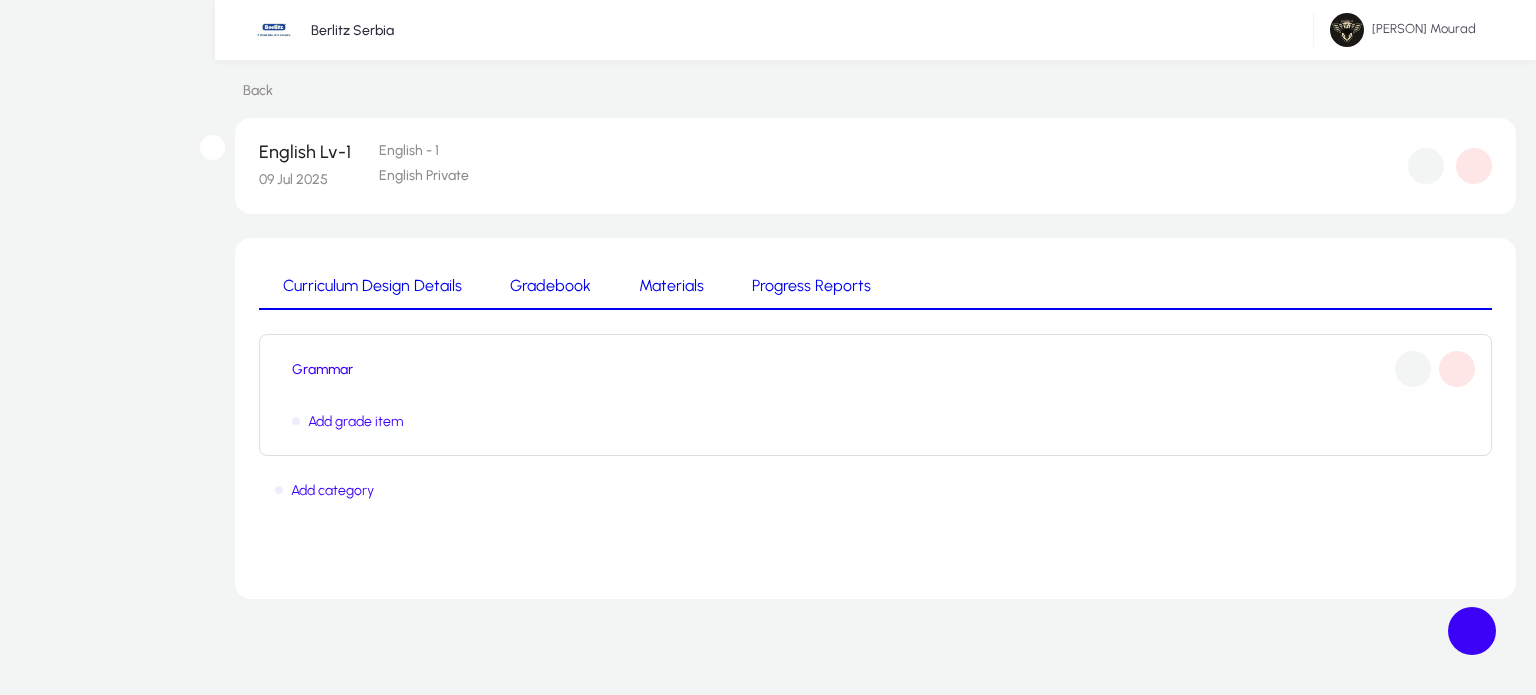 click on "*" at bounding box center (94, 1338) 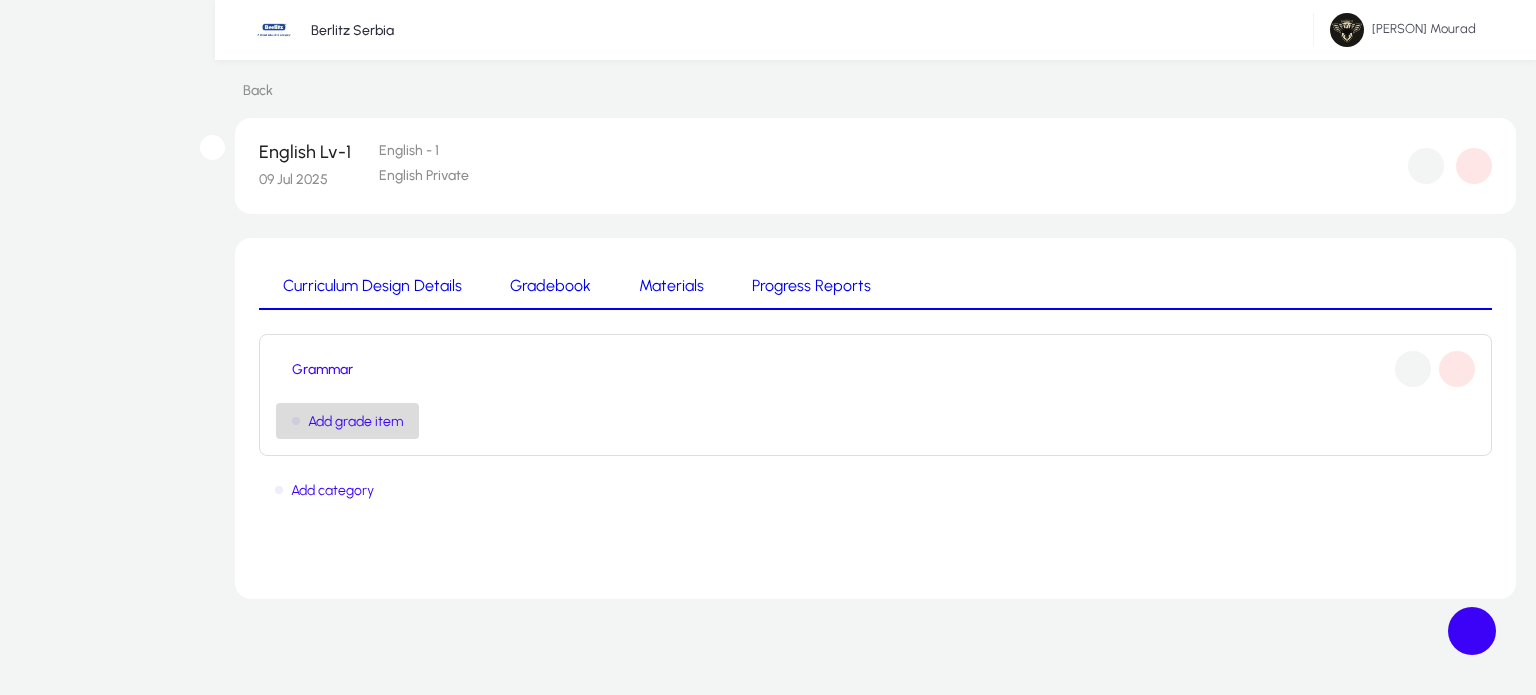 click on "Add grade item" at bounding box center [355, 421] 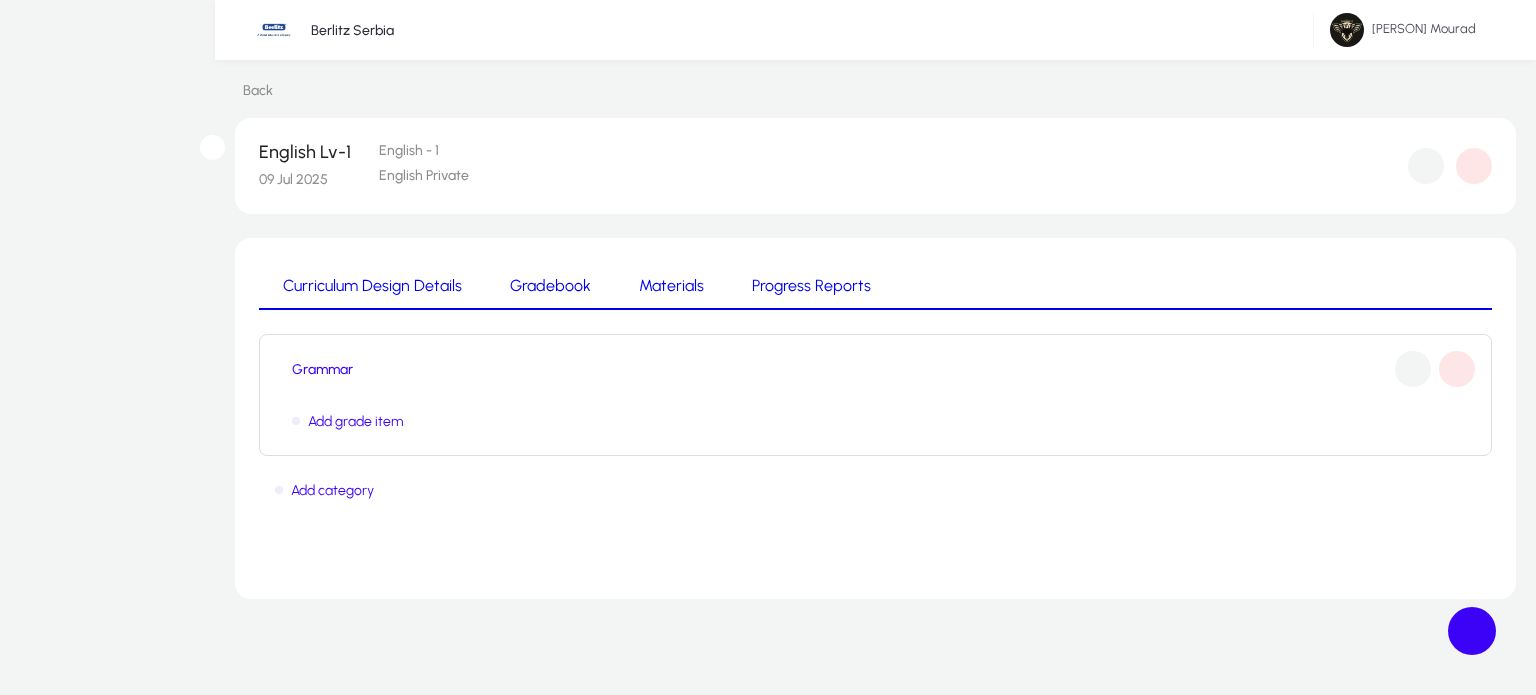 click at bounding box center [94, 1270] 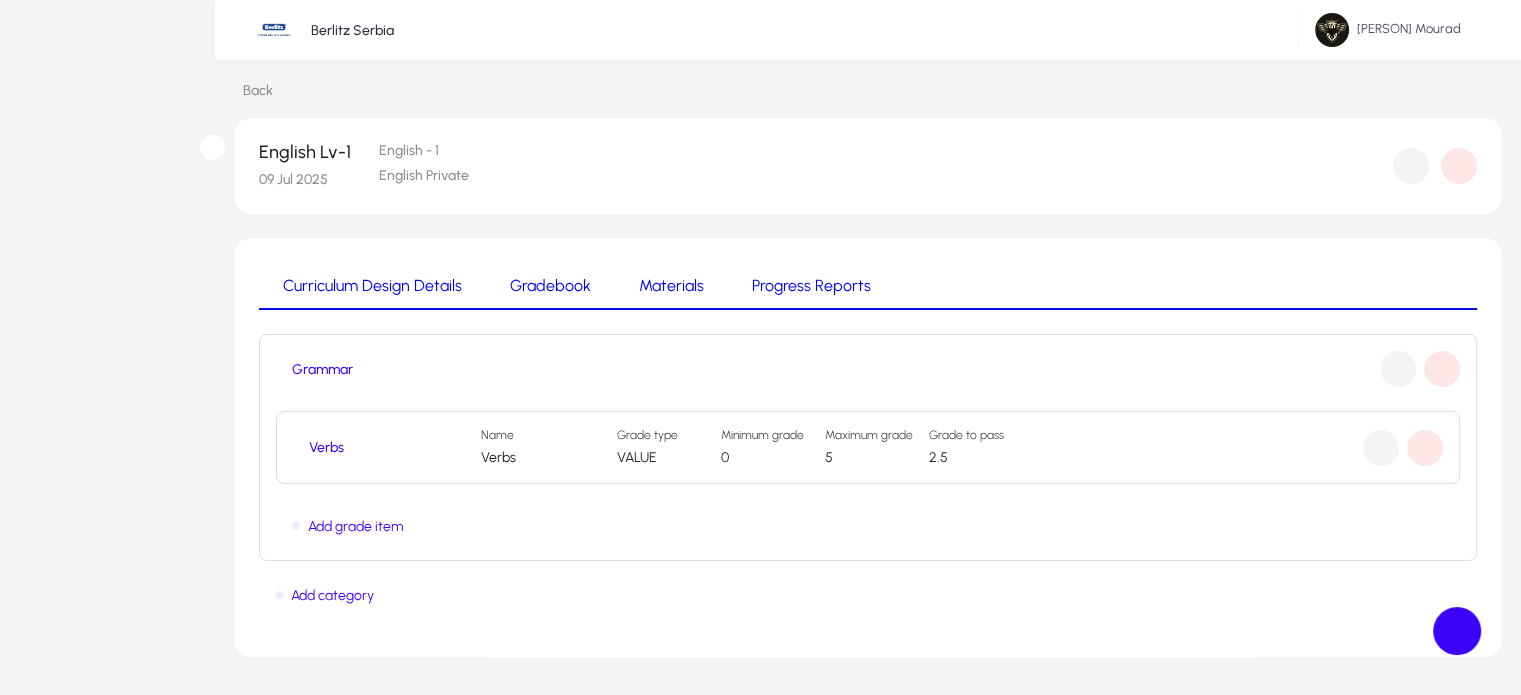 click on "Curriculum Design Details" at bounding box center (372, 286) 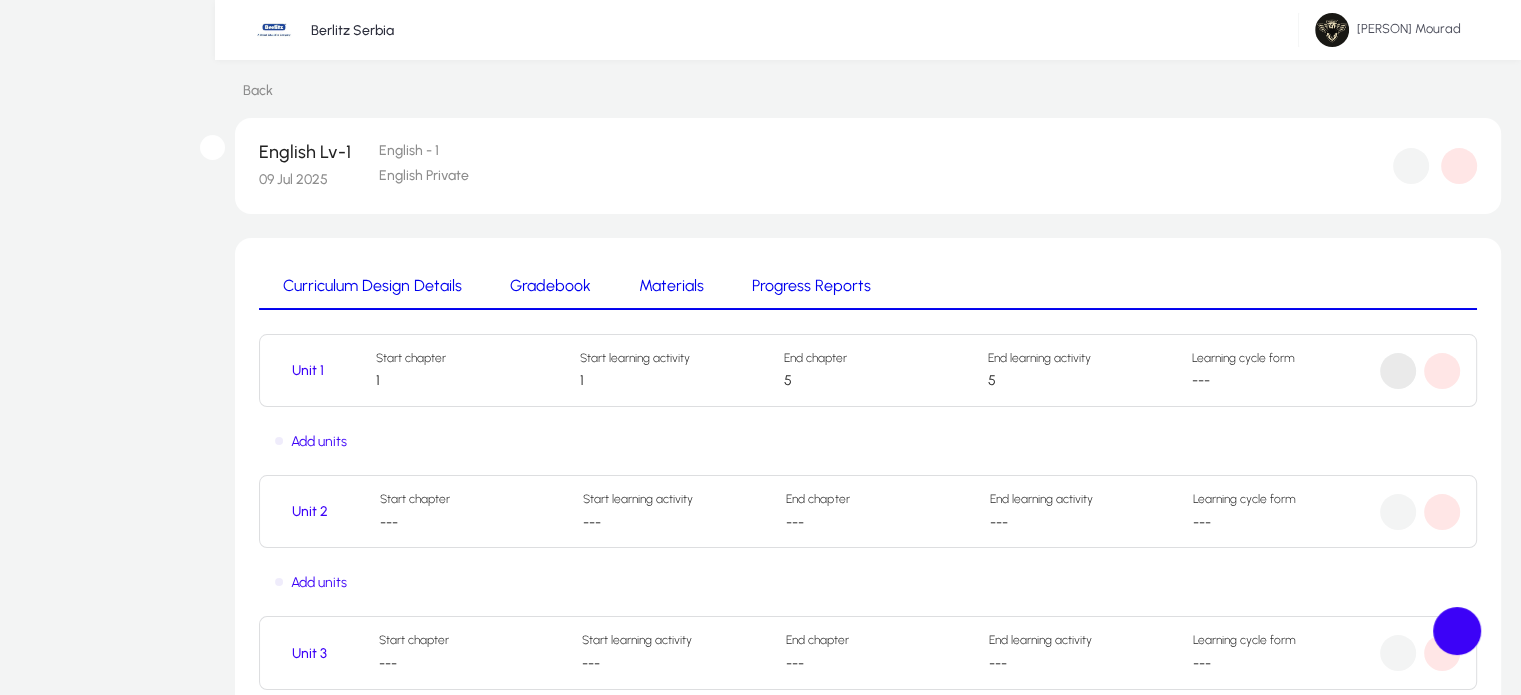 click at bounding box center [1398, 371] 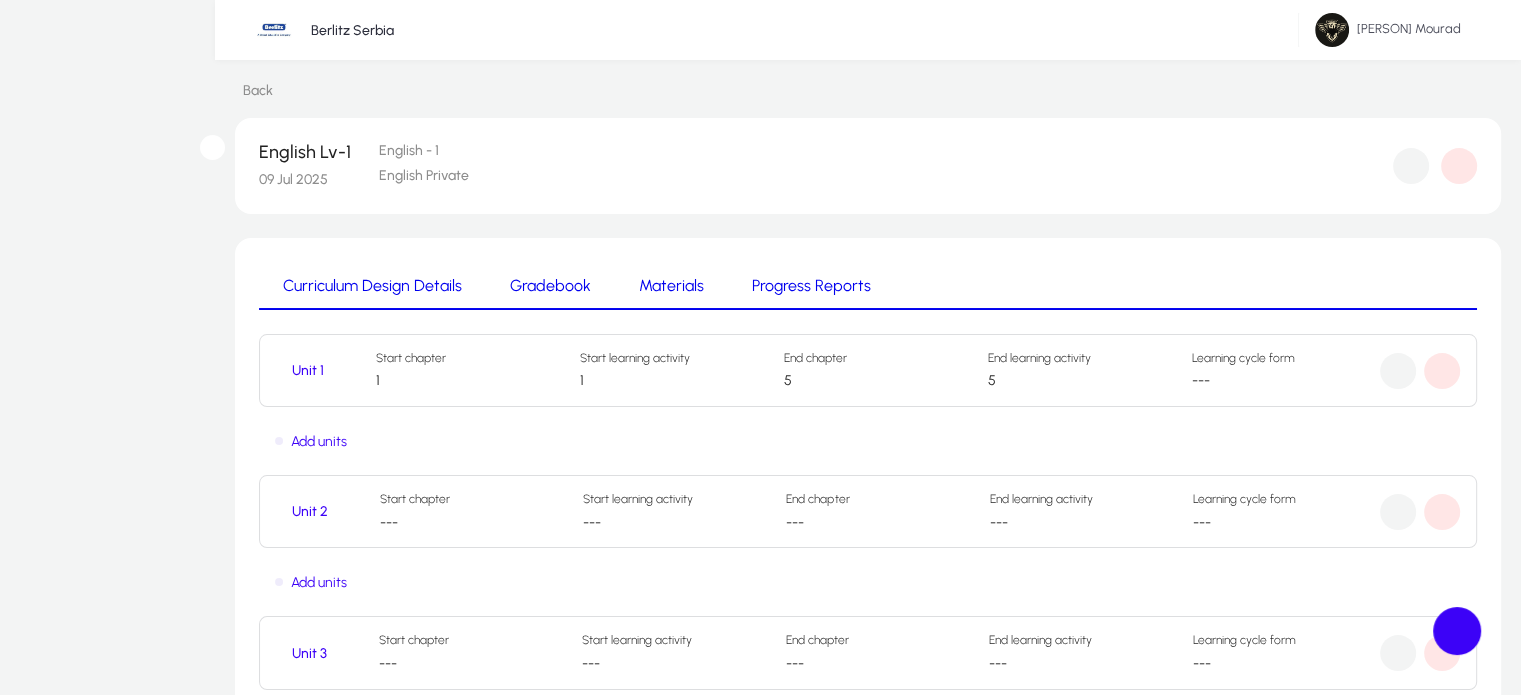 click at bounding box center [183, 1435] 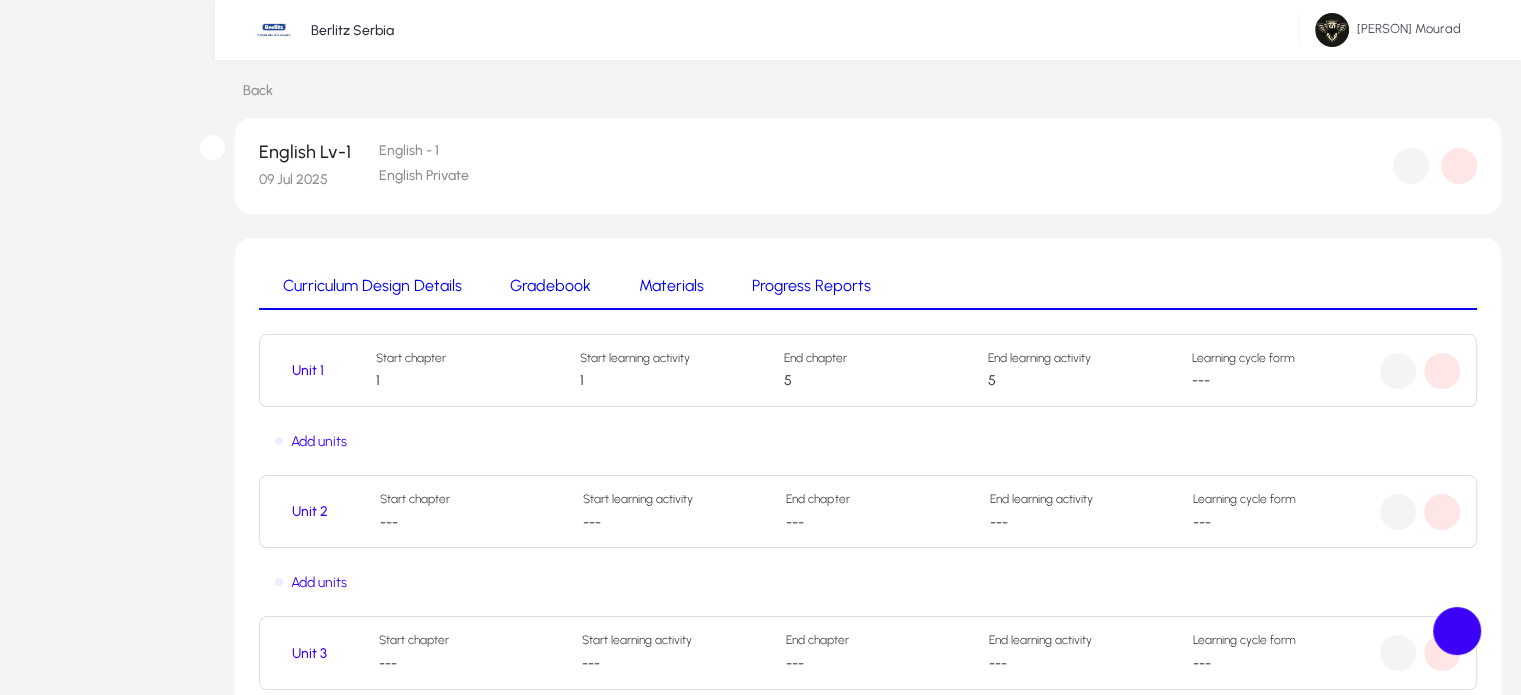 click on "Grammar" at bounding box center [168, 1728] 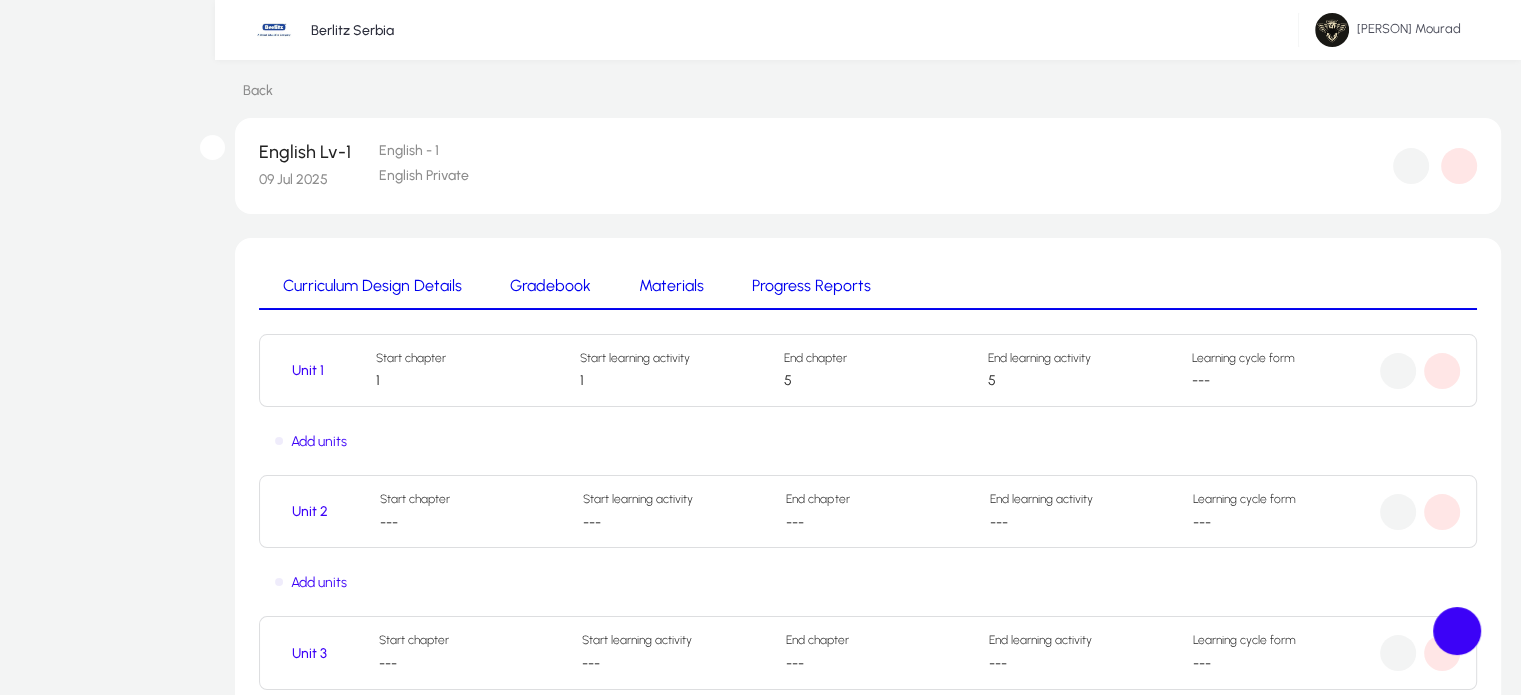 click at bounding box center (760, 1656) 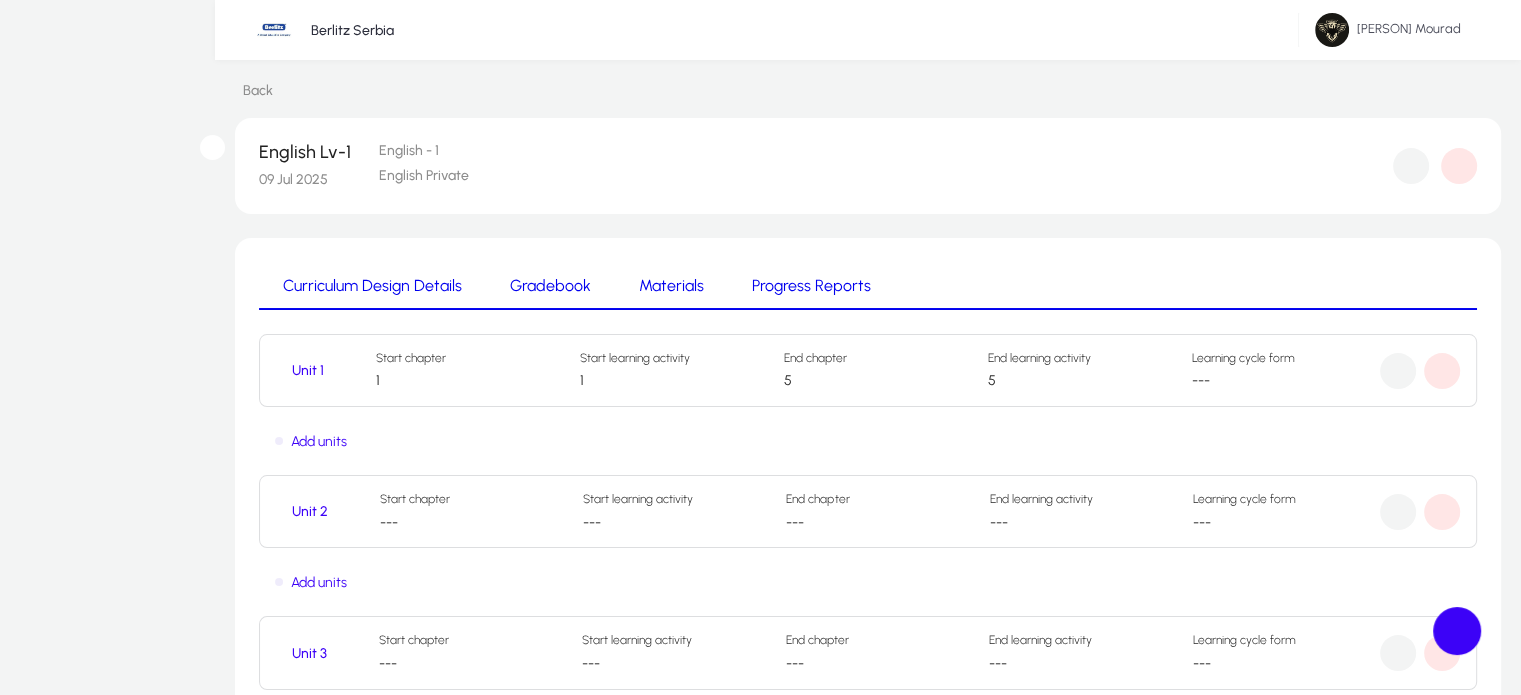 click on "Update" at bounding box center [698, 1629] 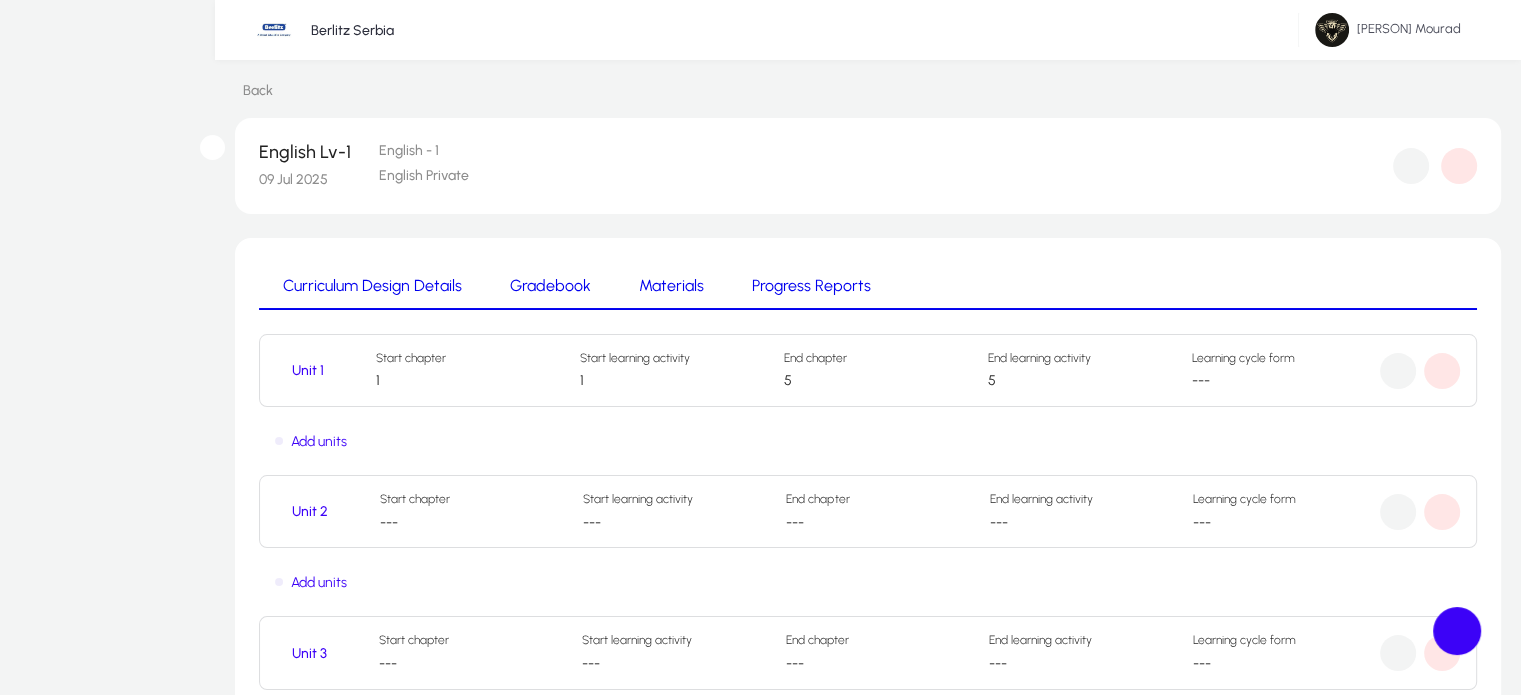 click on "Learning Cycle Forms" at bounding box center [0, 0] 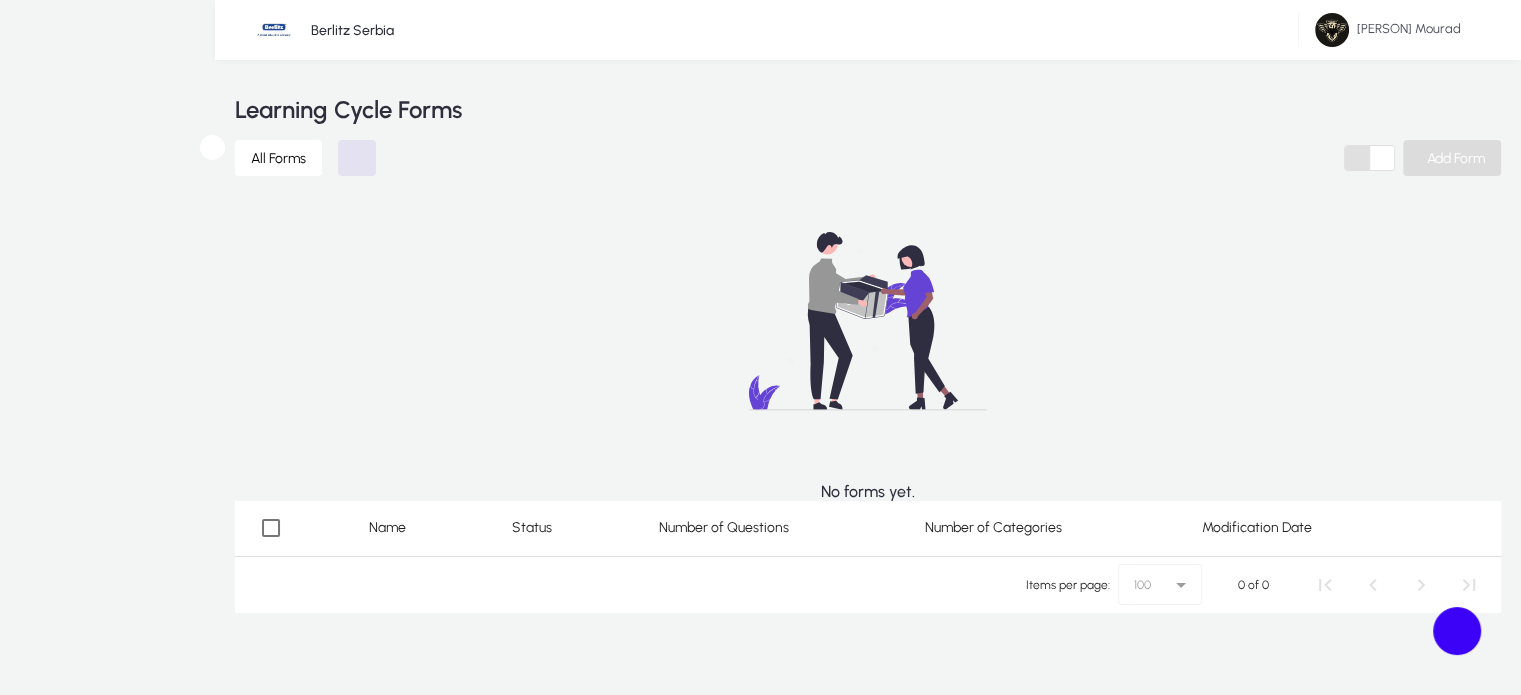 click on "Add Form" at bounding box center (1456, 158) 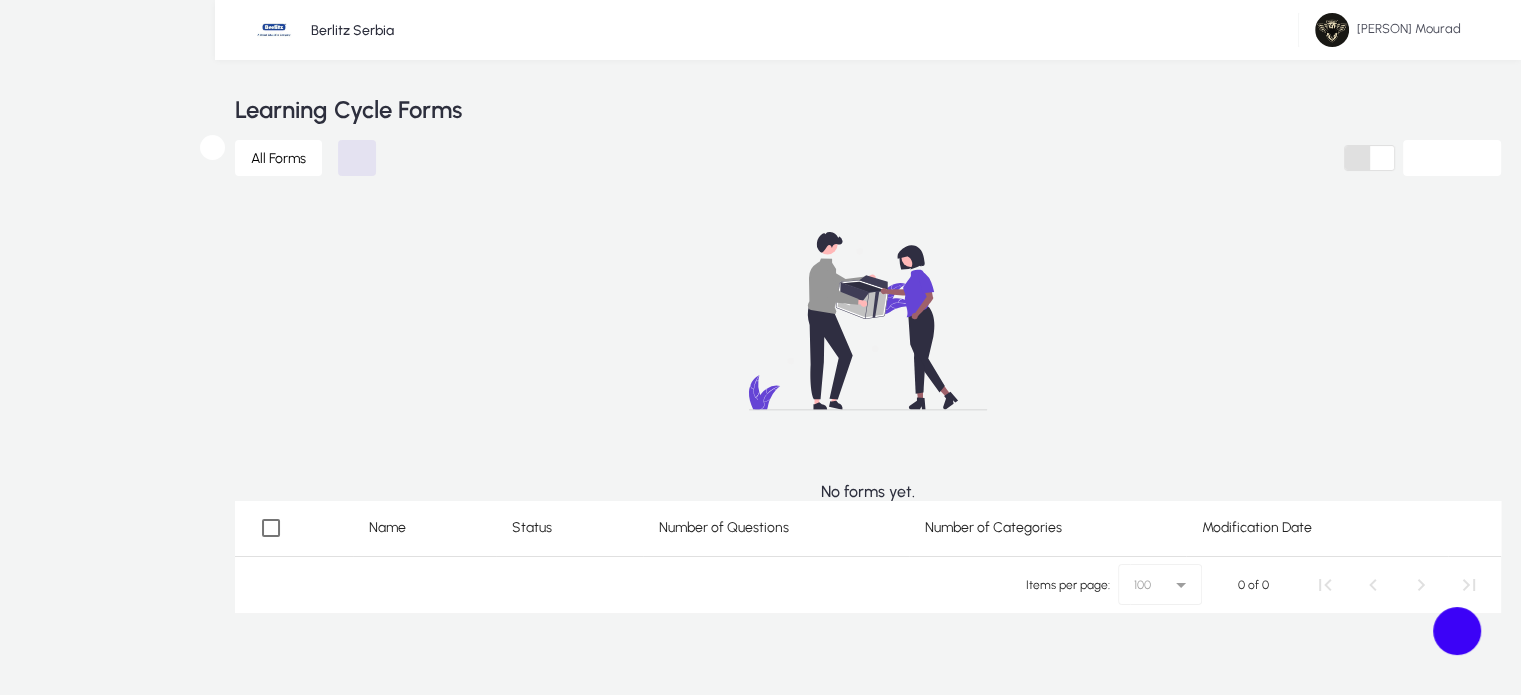 click at bounding box center [373, 1165] 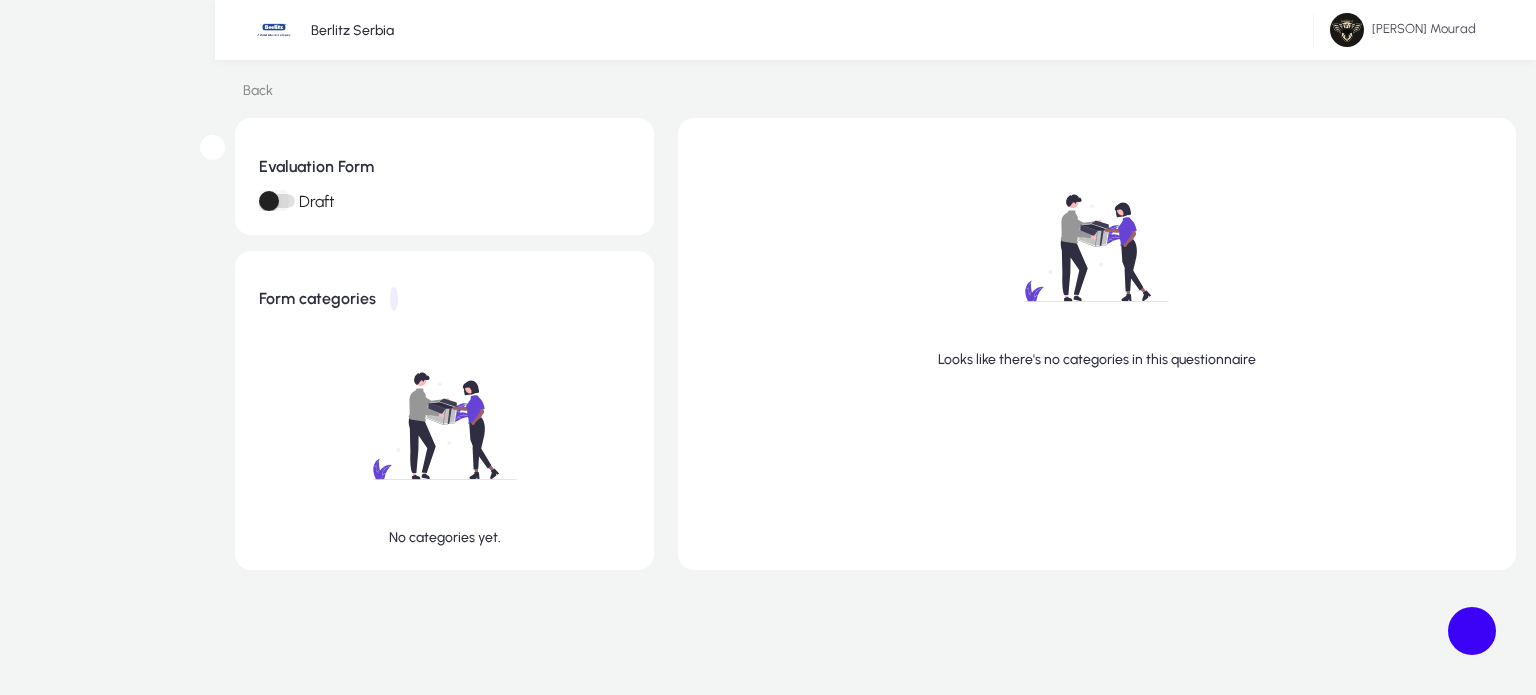 click at bounding box center (269, 201) 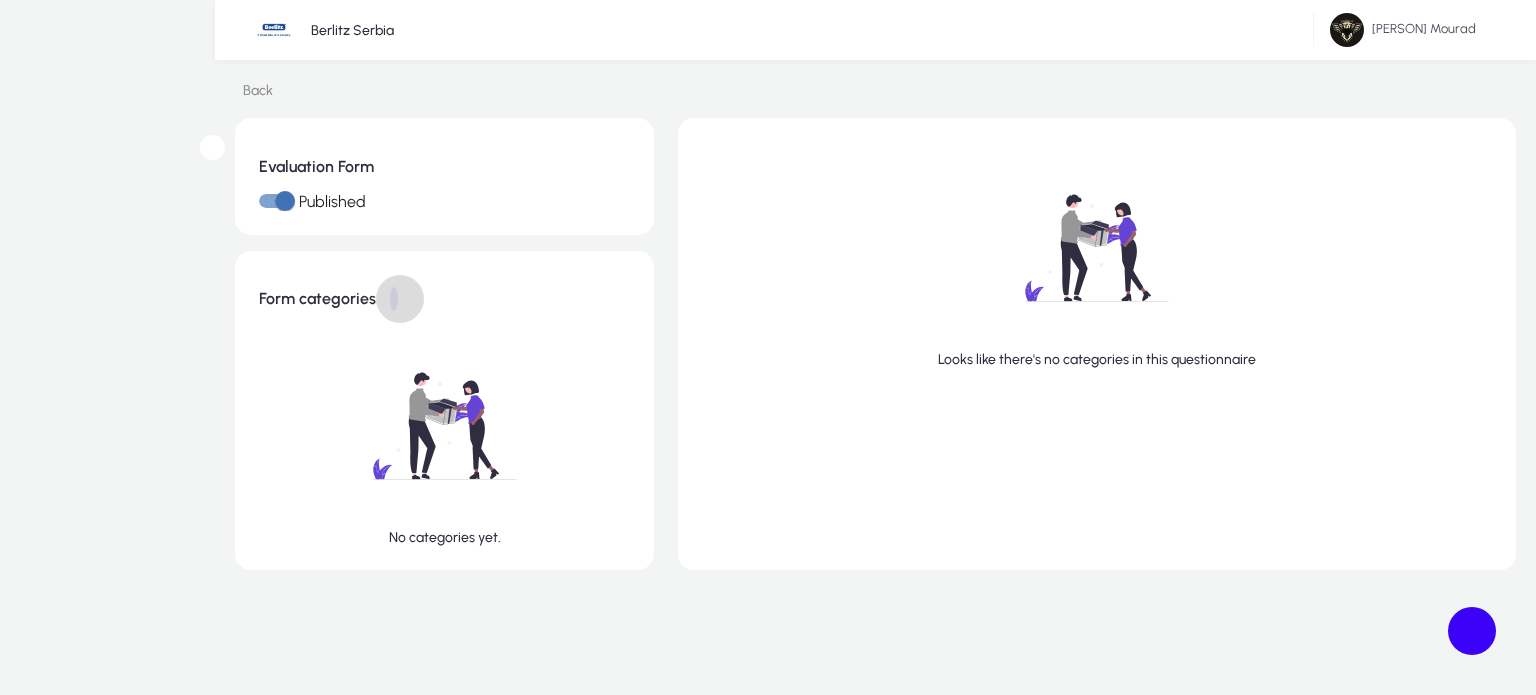 click at bounding box center [400, 299] 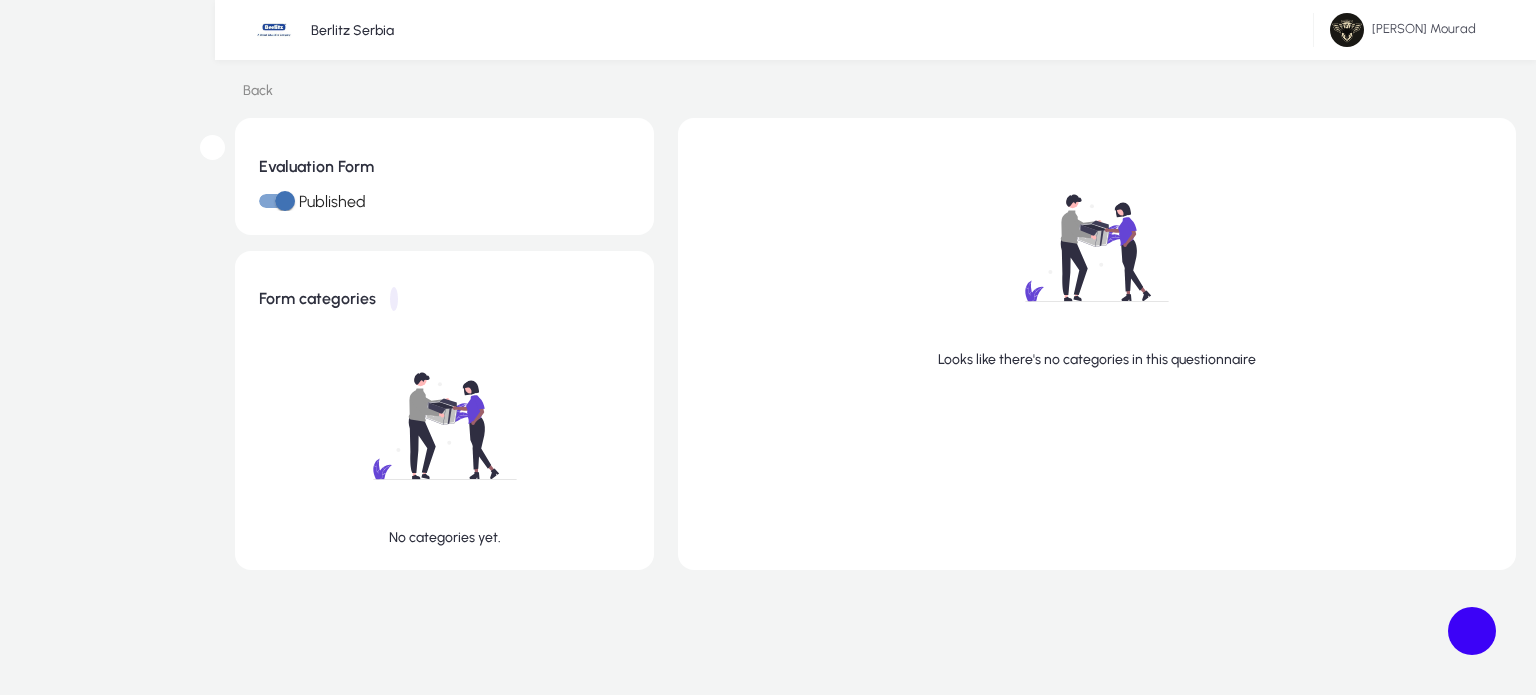 click at bounding box center (225, 1165) 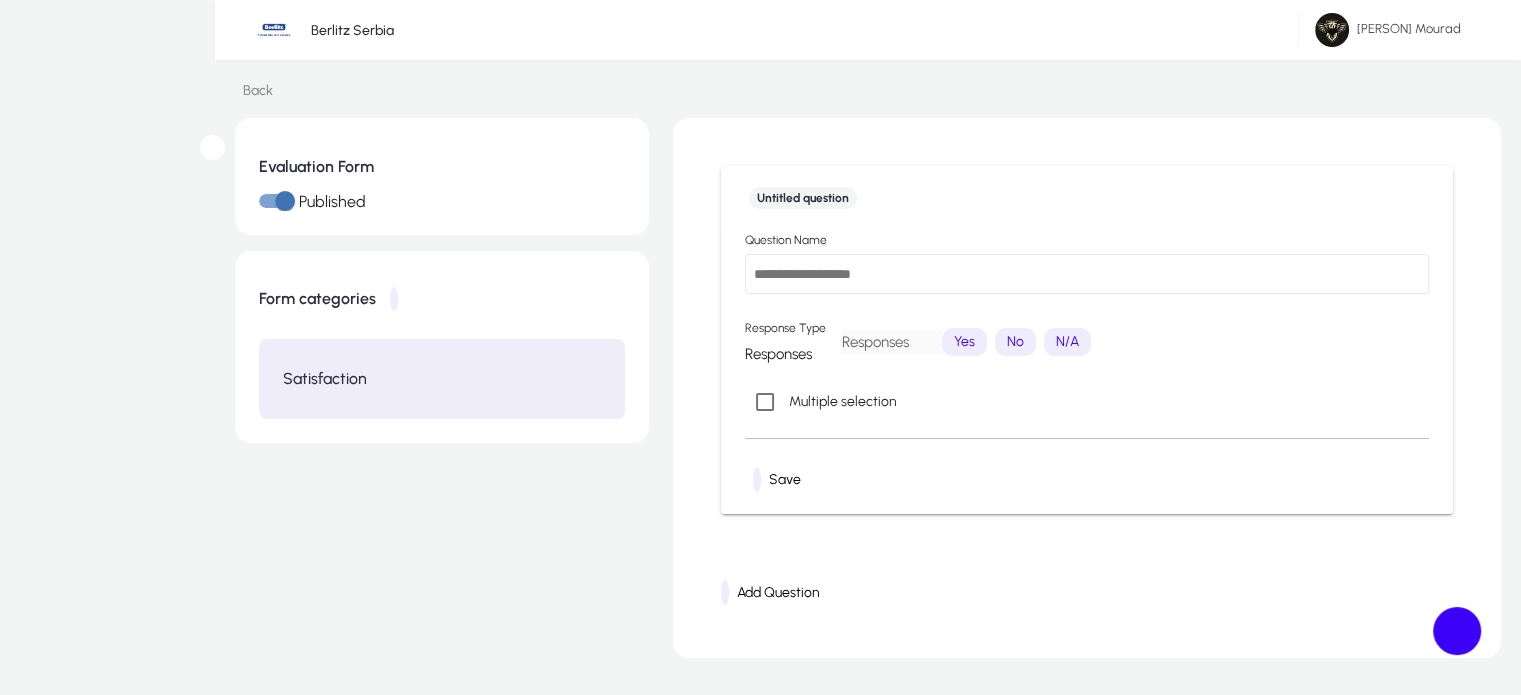 click on "Untitled question" at bounding box center (803, 198) 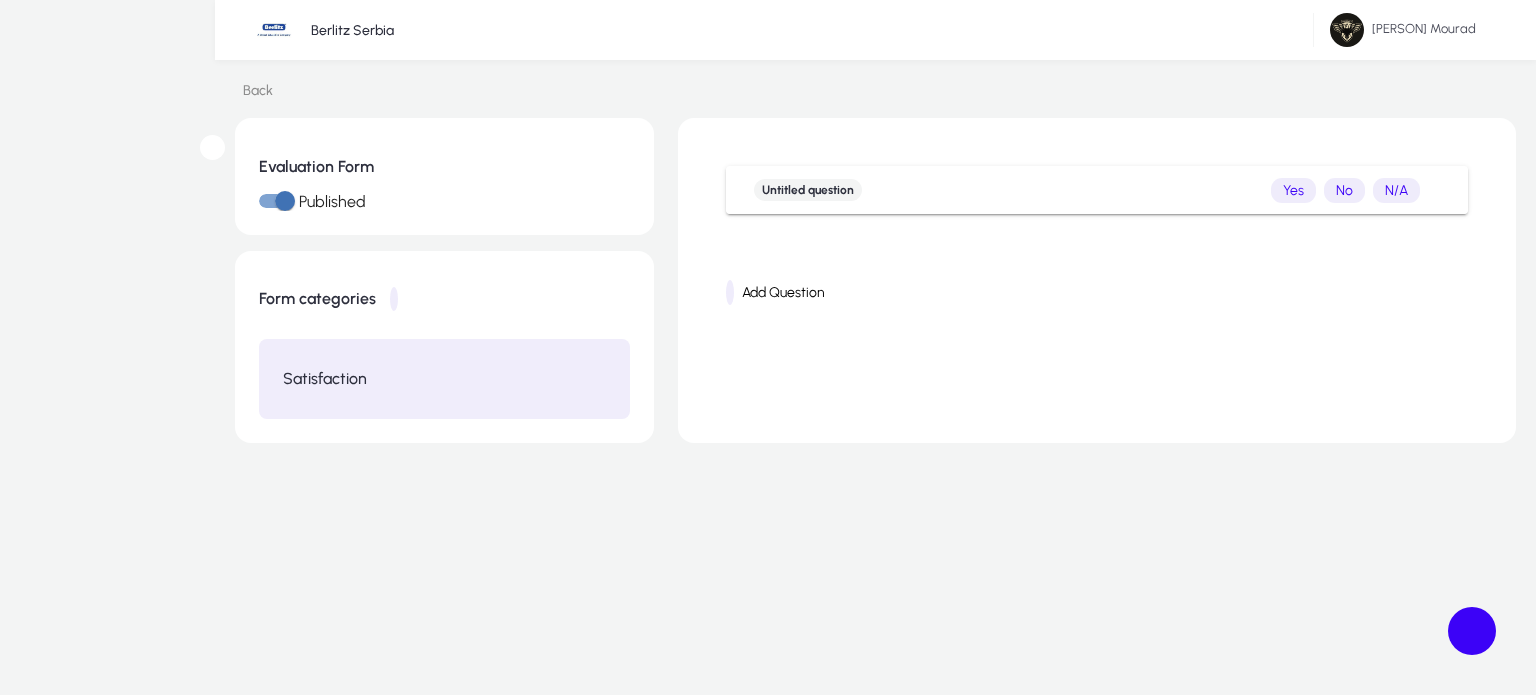 click on "Untitled question    Yes   No   N/A" at bounding box center [1085, 190] 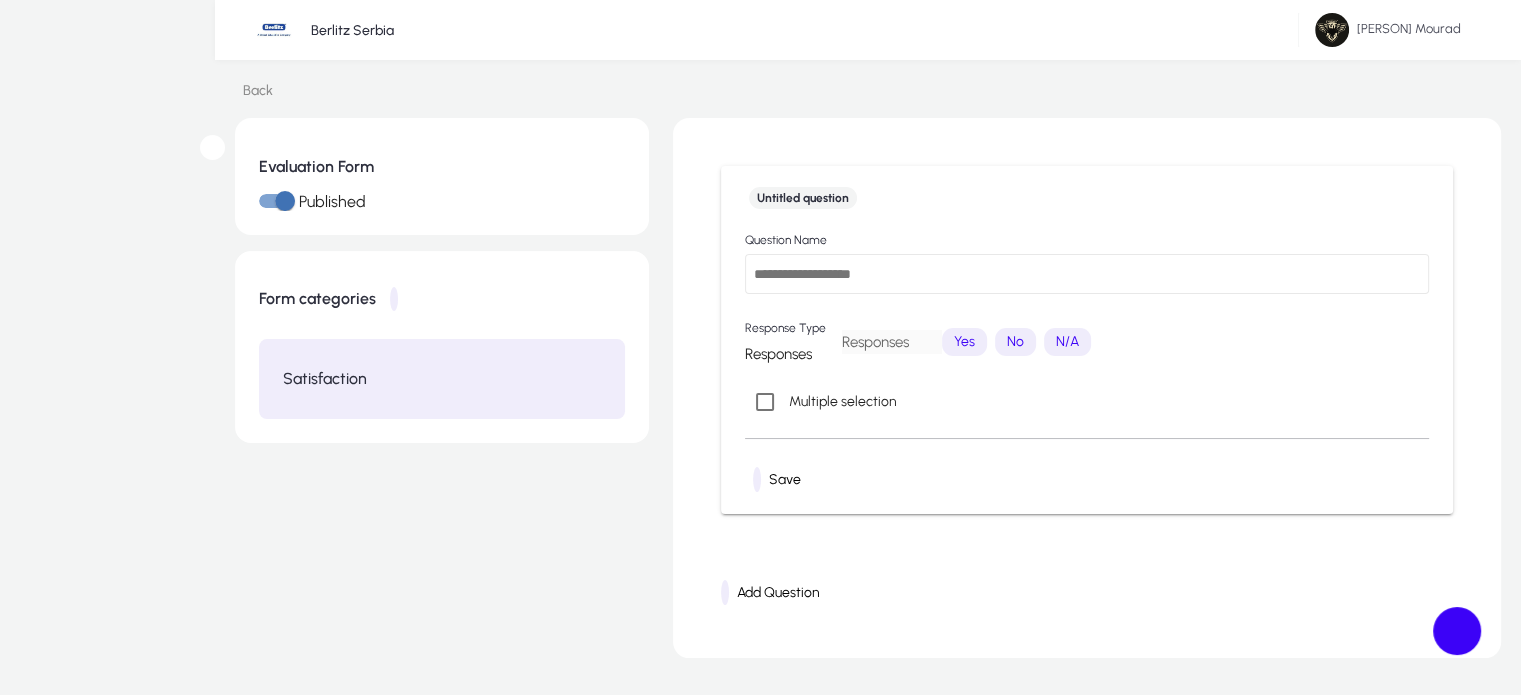 click on "Responses" at bounding box center (875, 342) 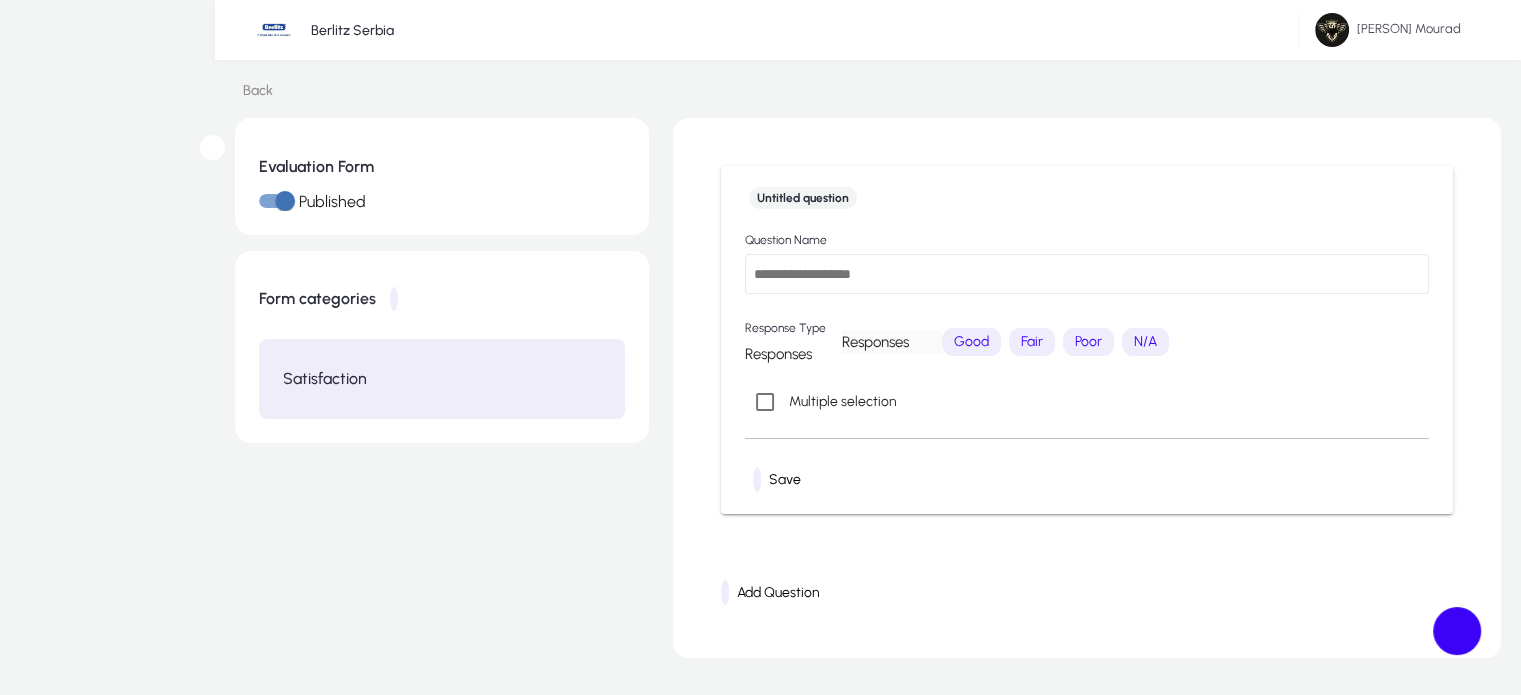 click at bounding box center [1087, 274] 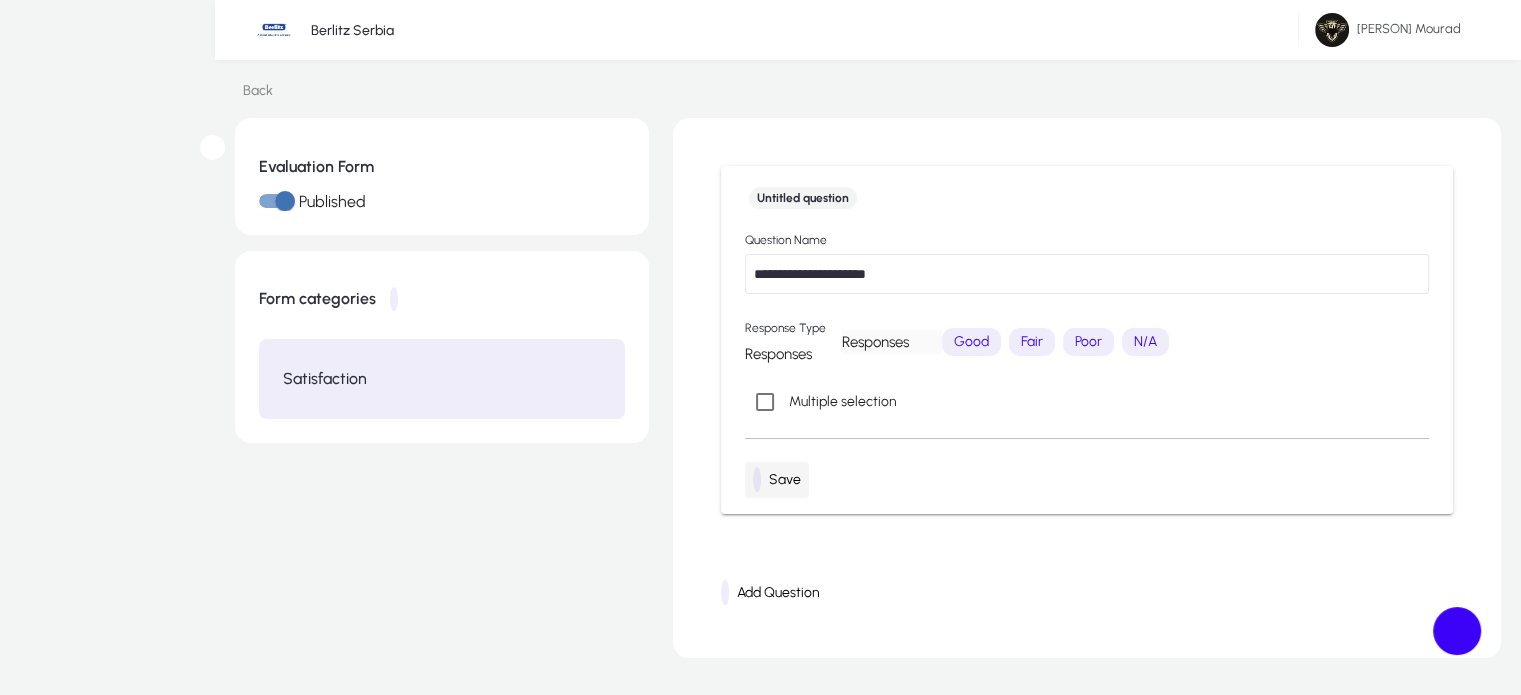 type on "**********" 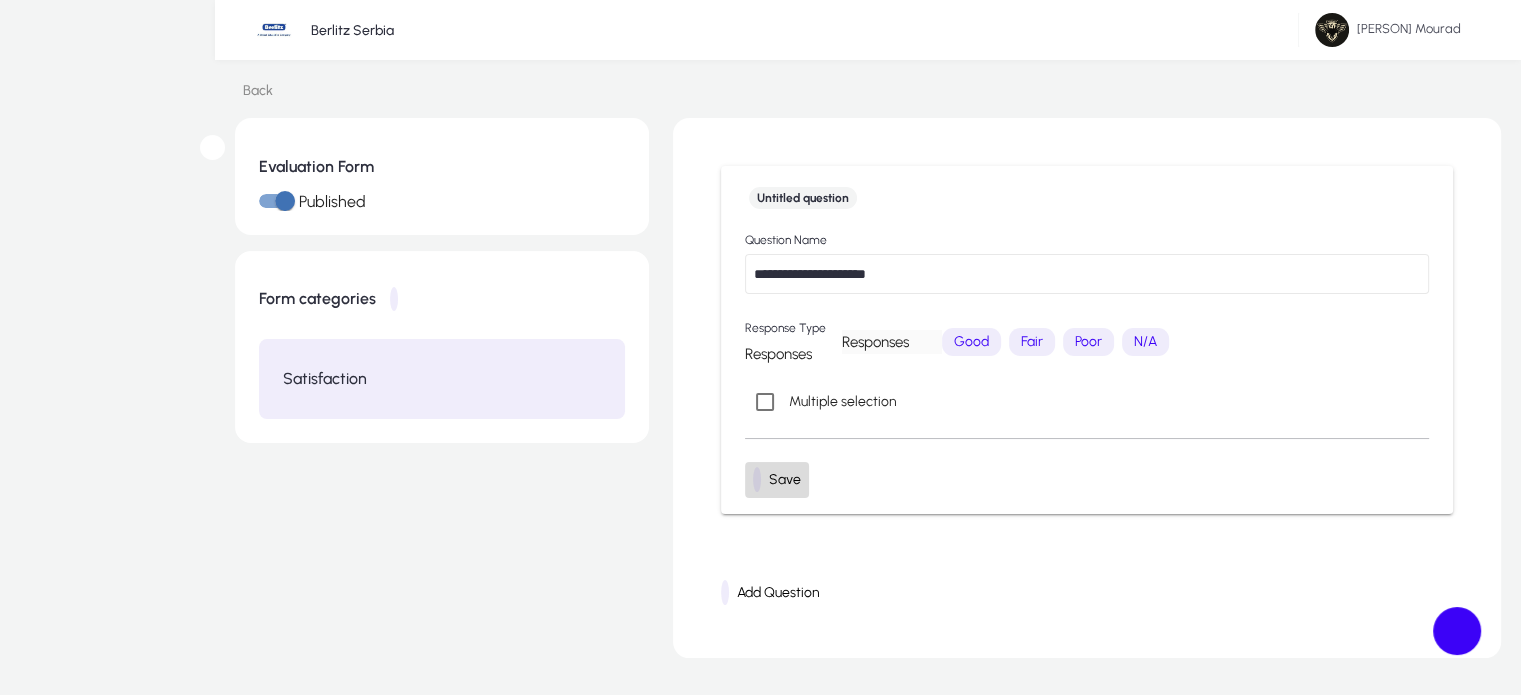 click on "Save" at bounding box center [777, 480] 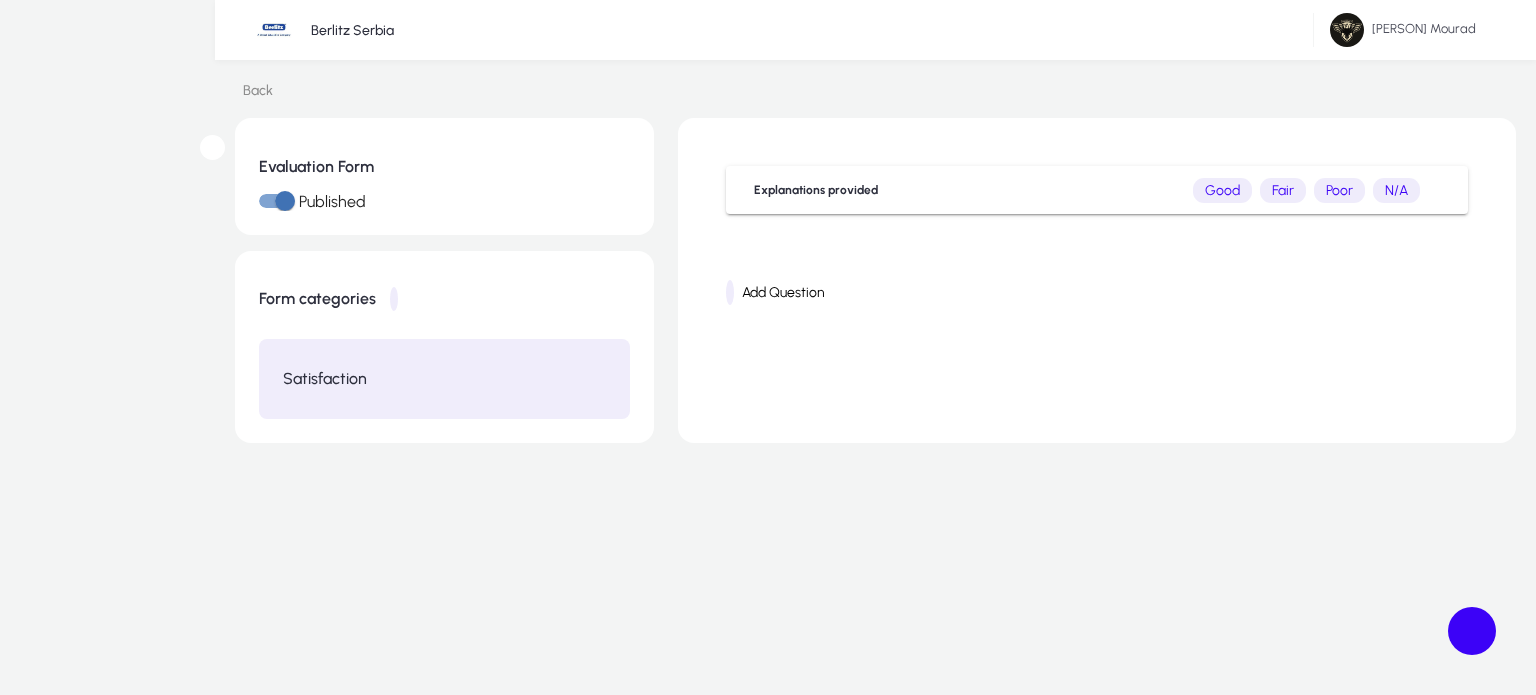 click at bounding box center (0, 0) 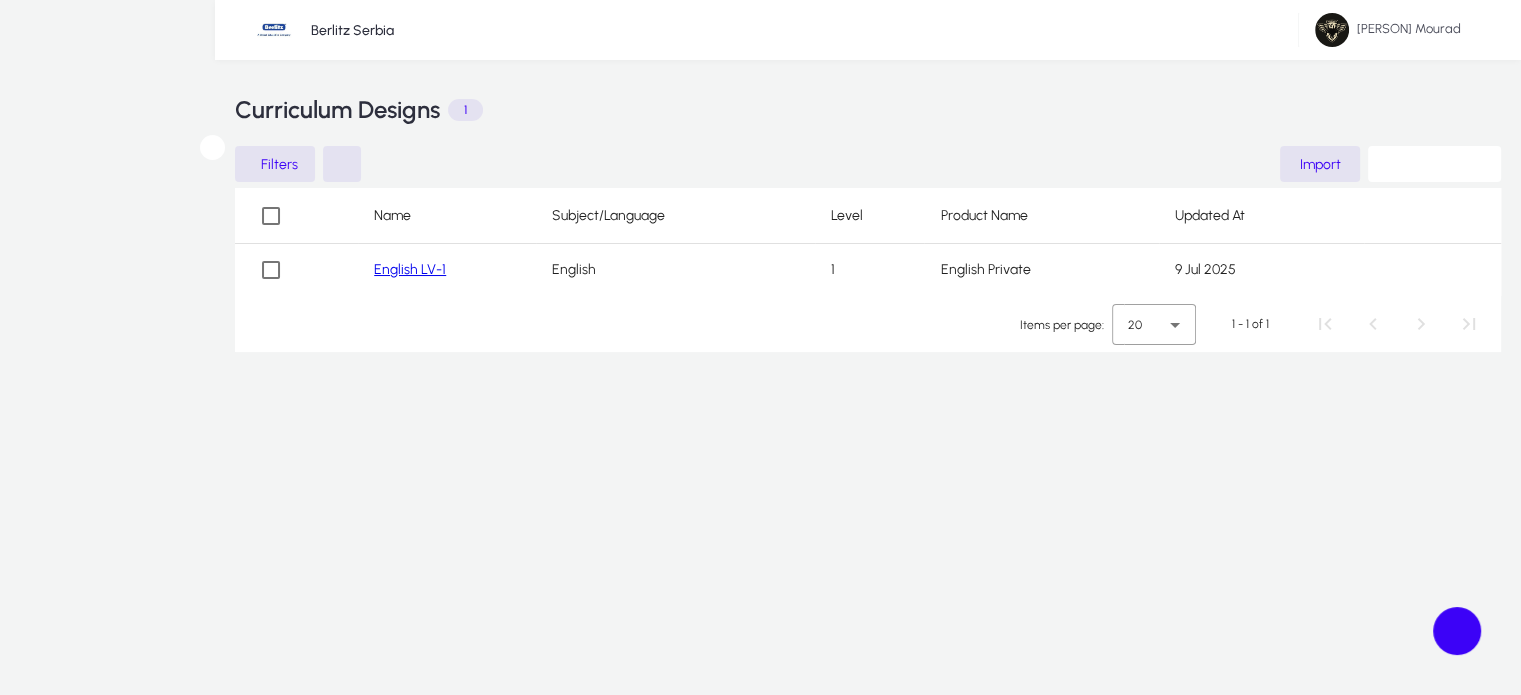 click on "English LV-1" at bounding box center (410, 269) 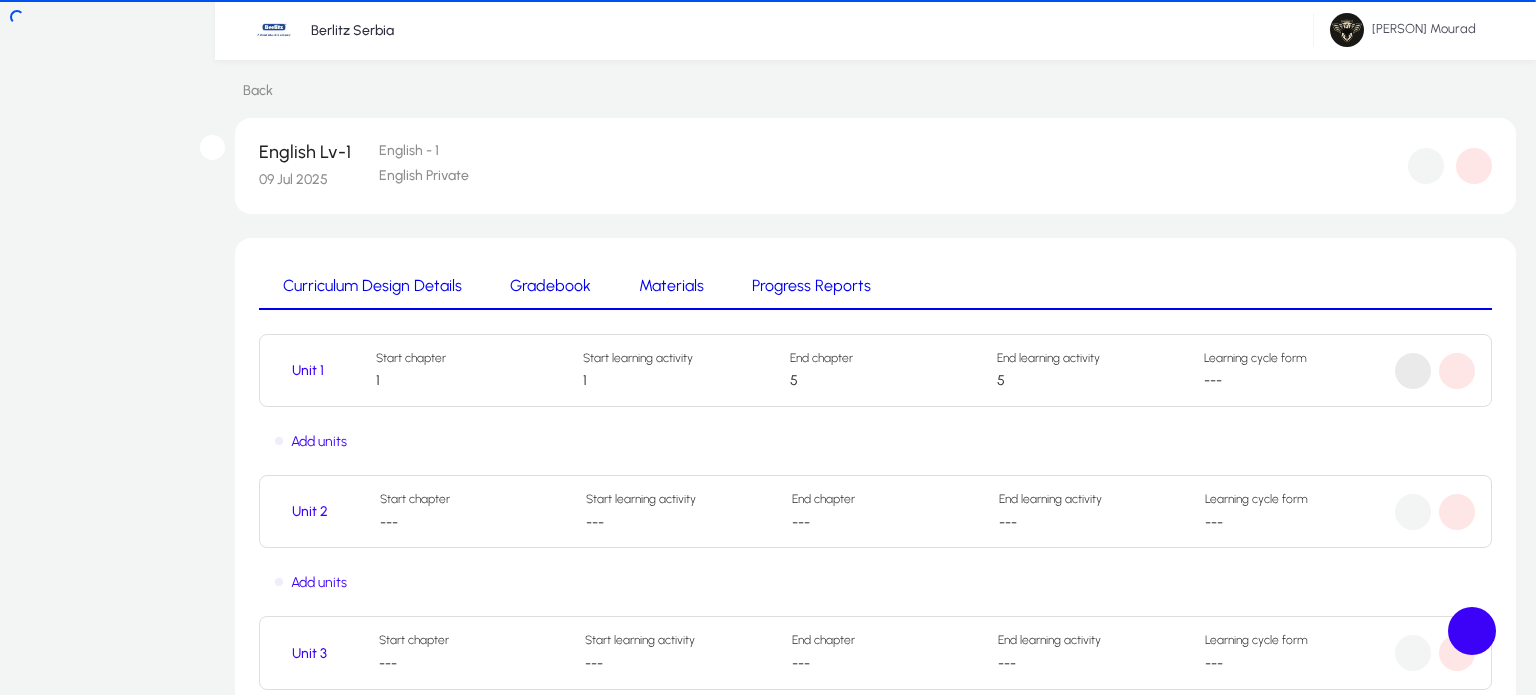 click at bounding box center (1413, 371) 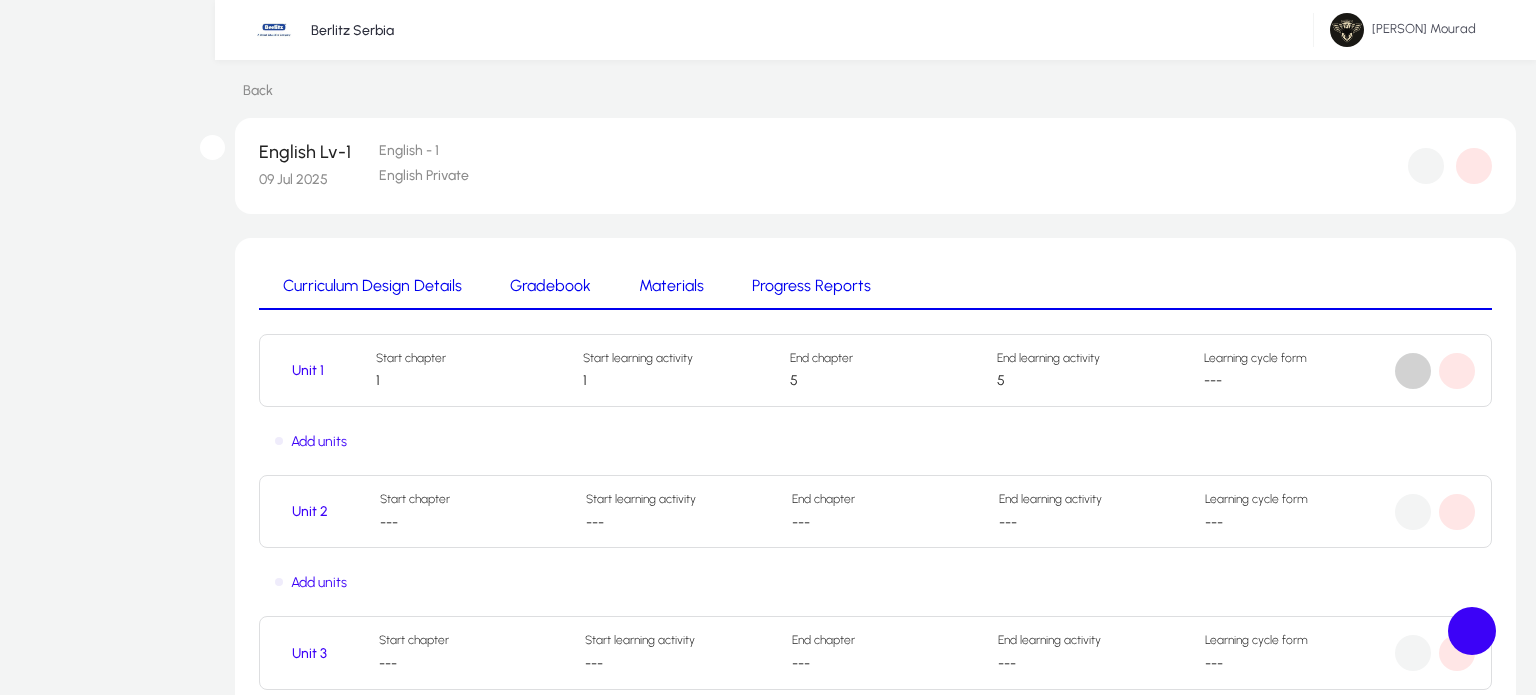 click at bounding box center (1413, 371) 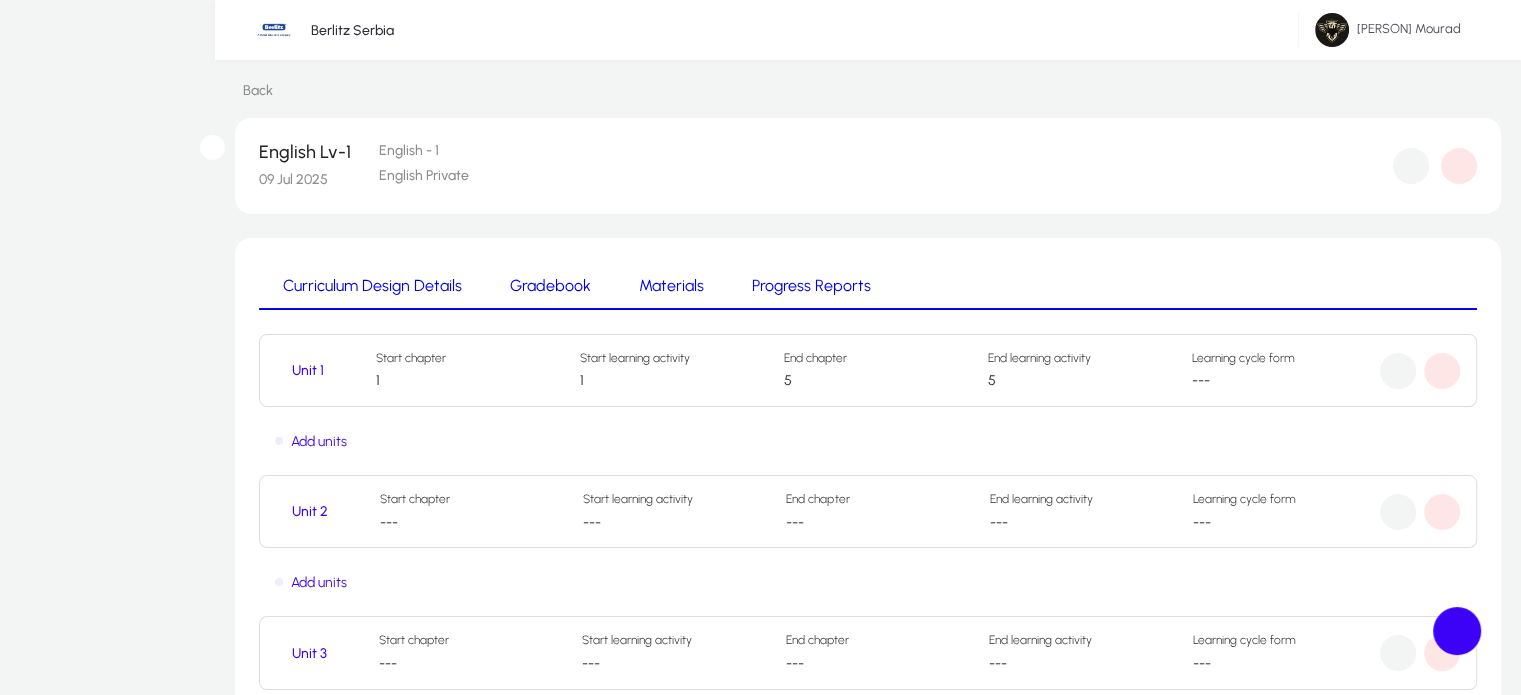 click on "Select" at bounding box center (183, 1435) 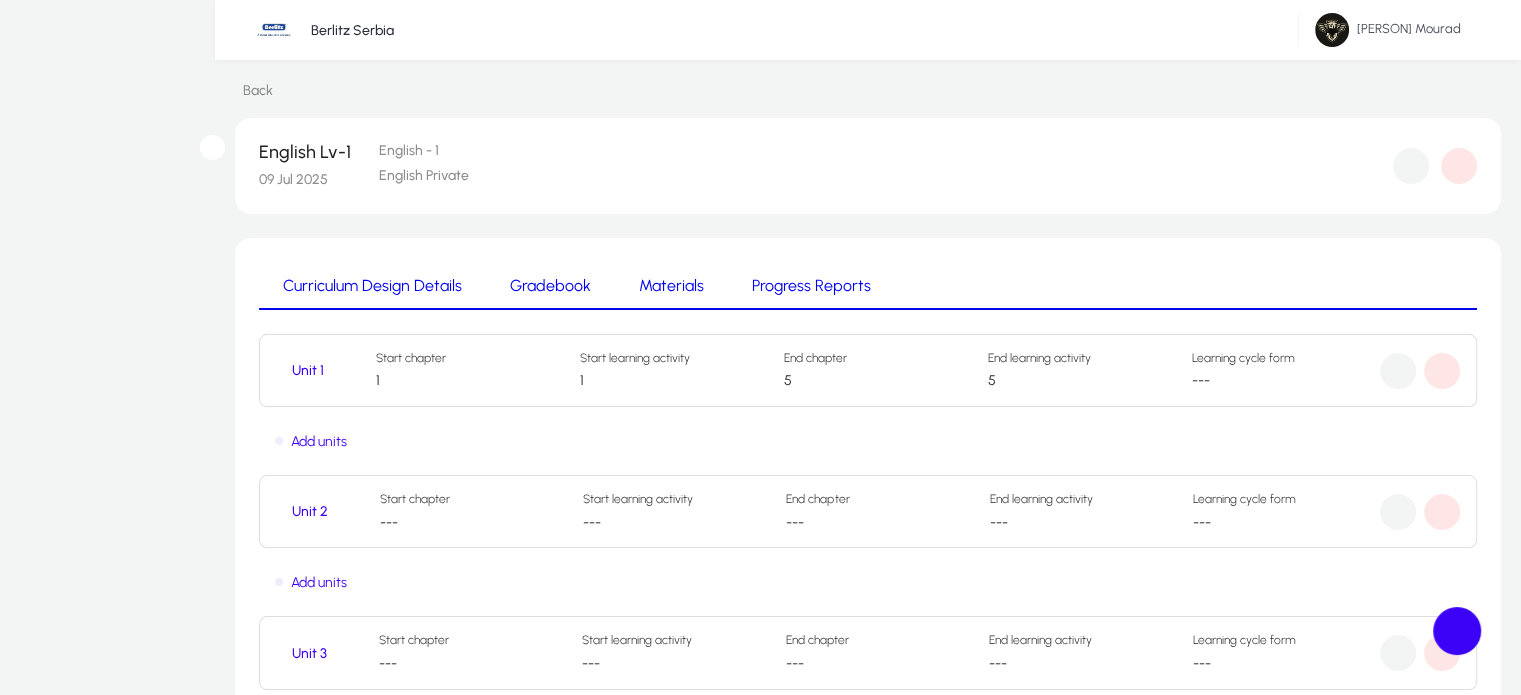 click on "Evaluation Form" at bounding box center (68, 1728) 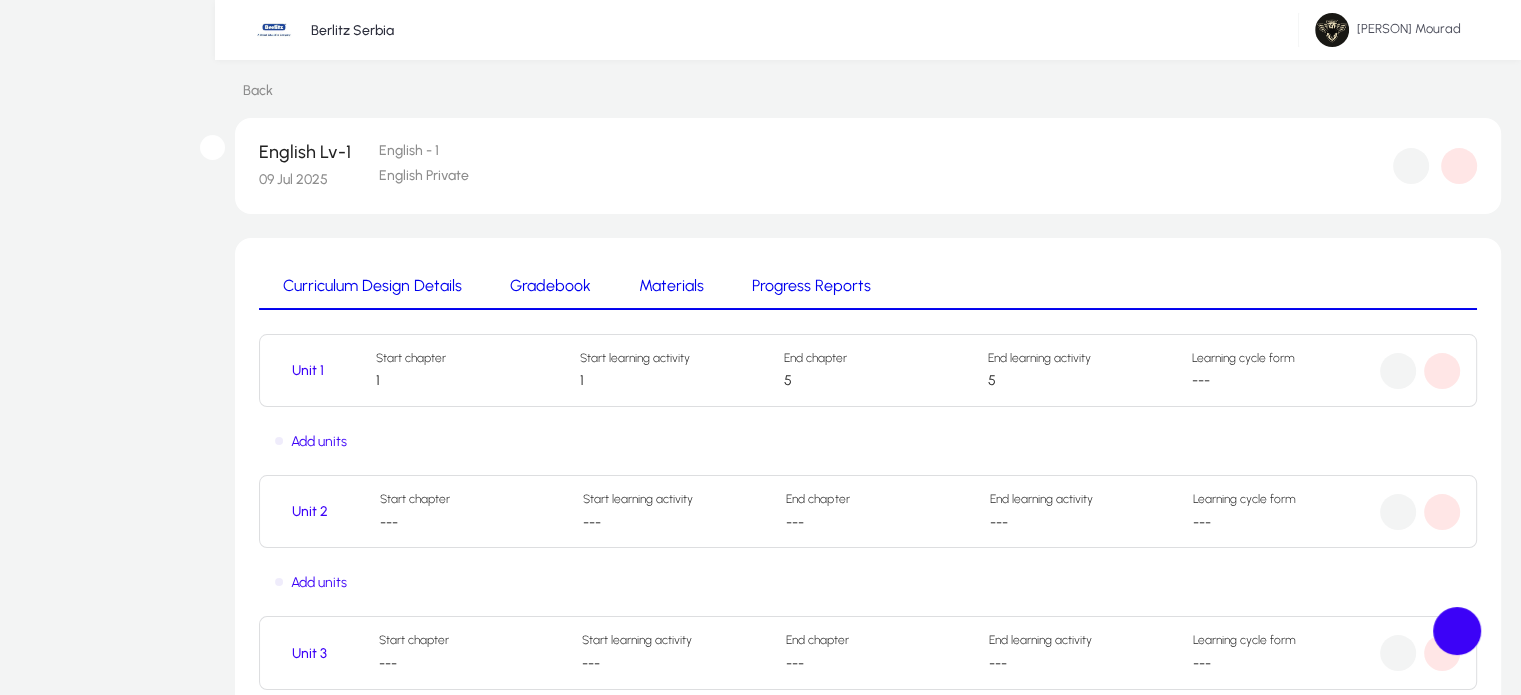 click on "Sending to*" at bounding box center [562, 1423] 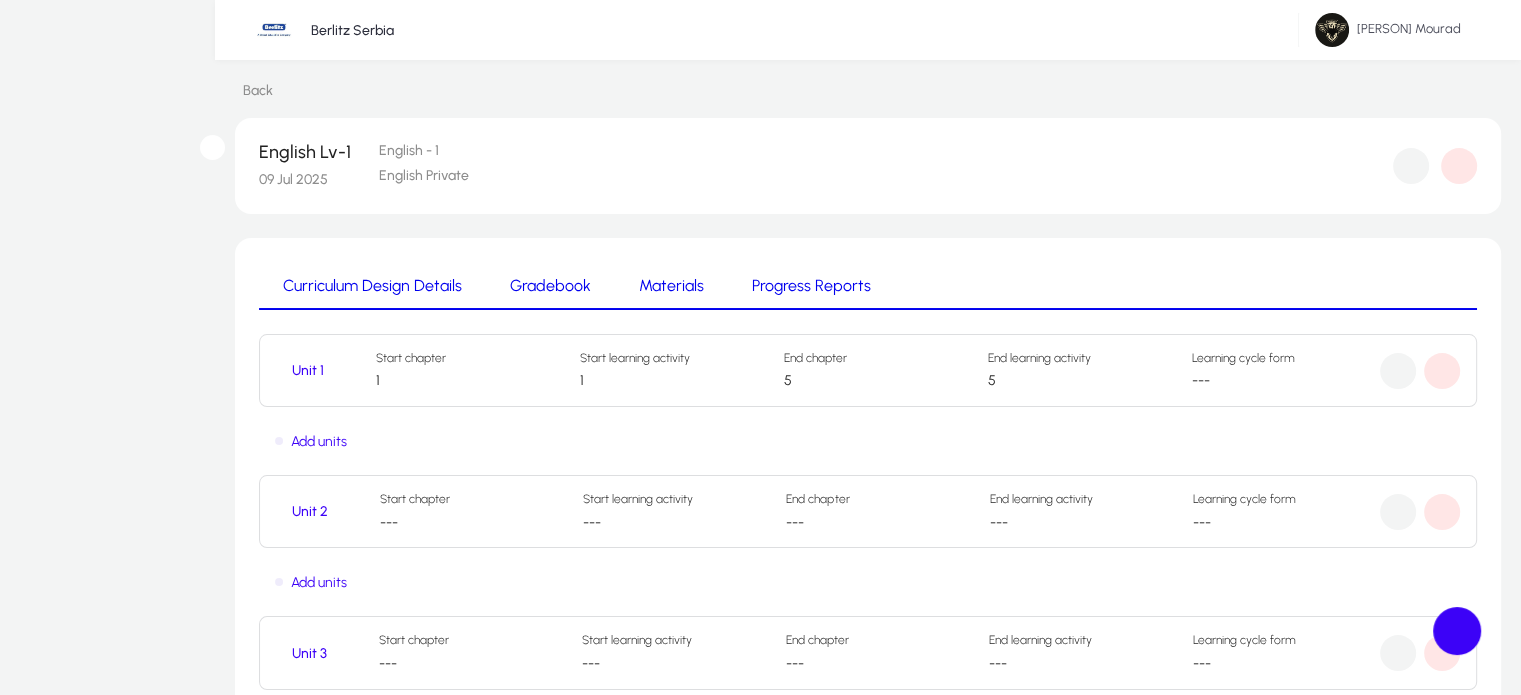 click on "Learners" at bounding box center (169, 1754) 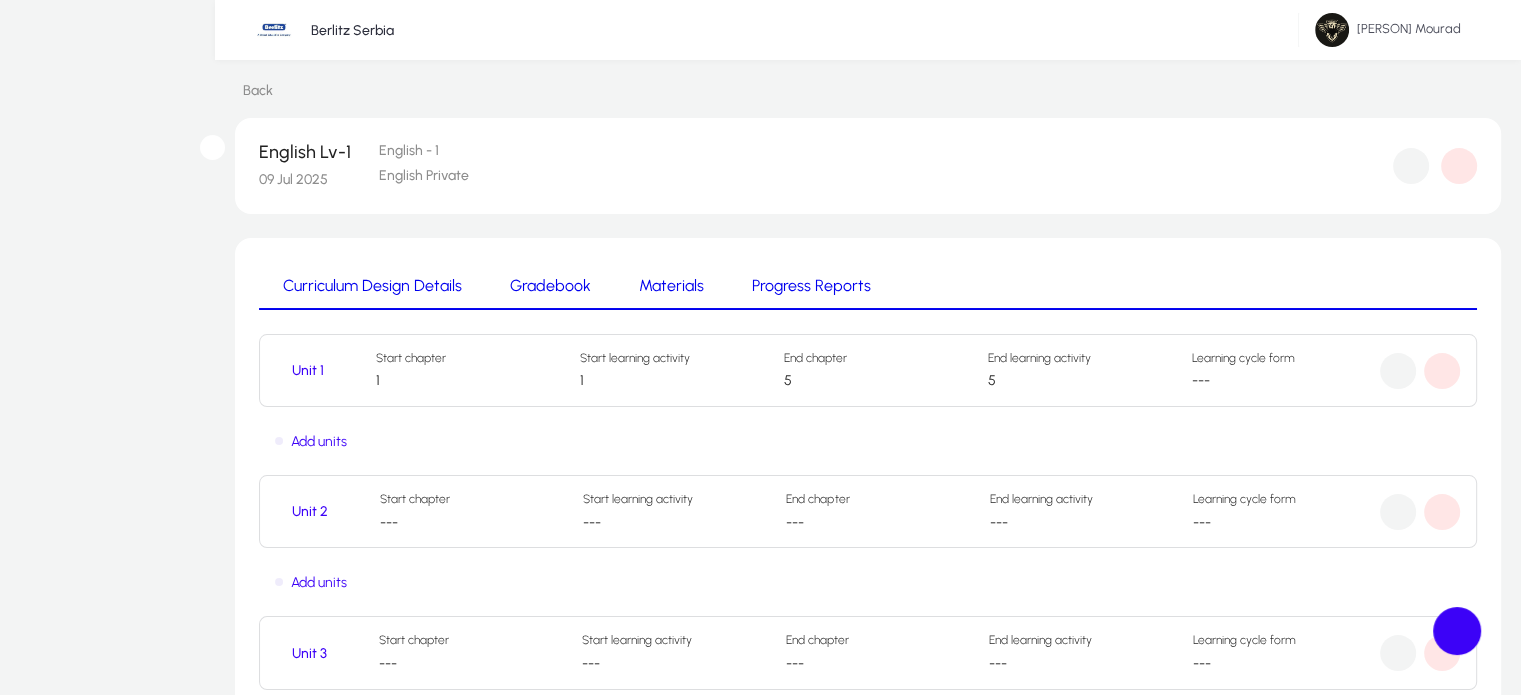 click at bounding box center [183, 1509] 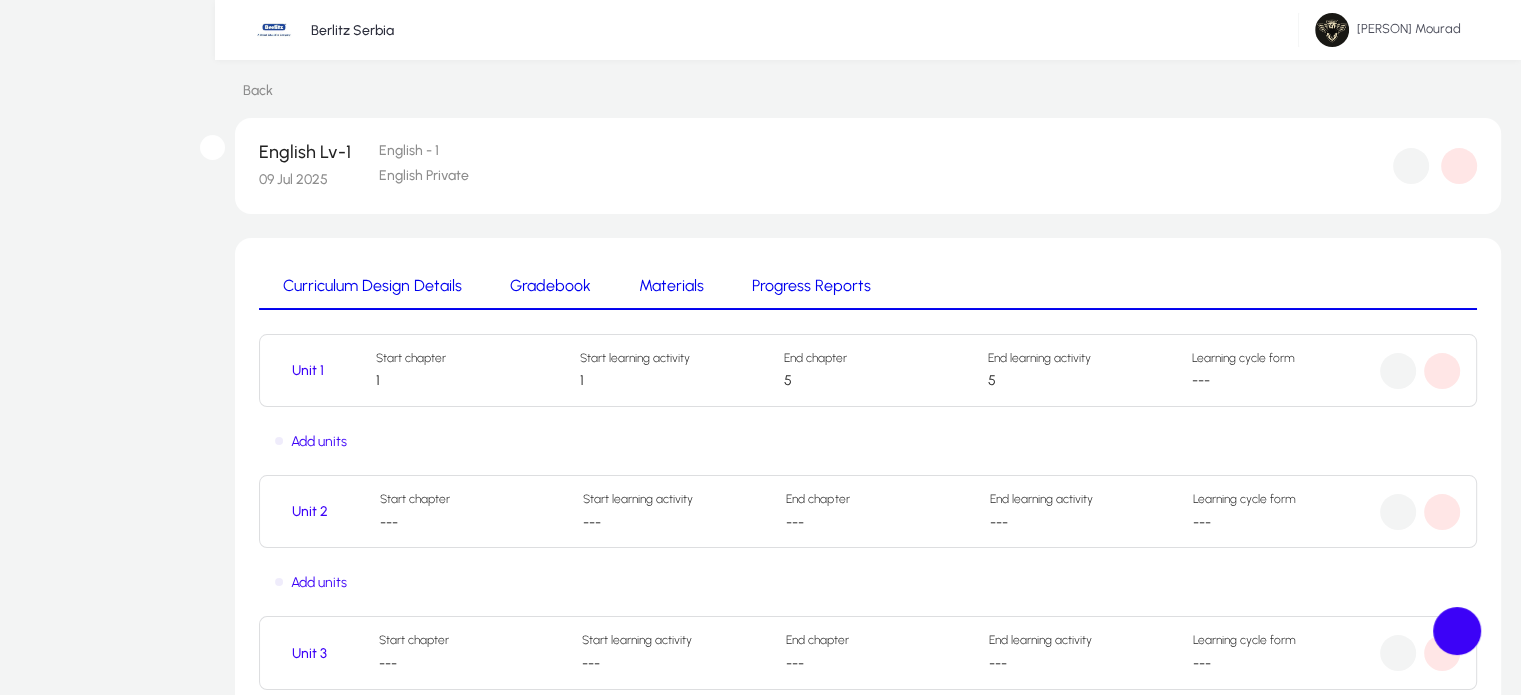 click on "After Session" at bounding box center [169, 1754] 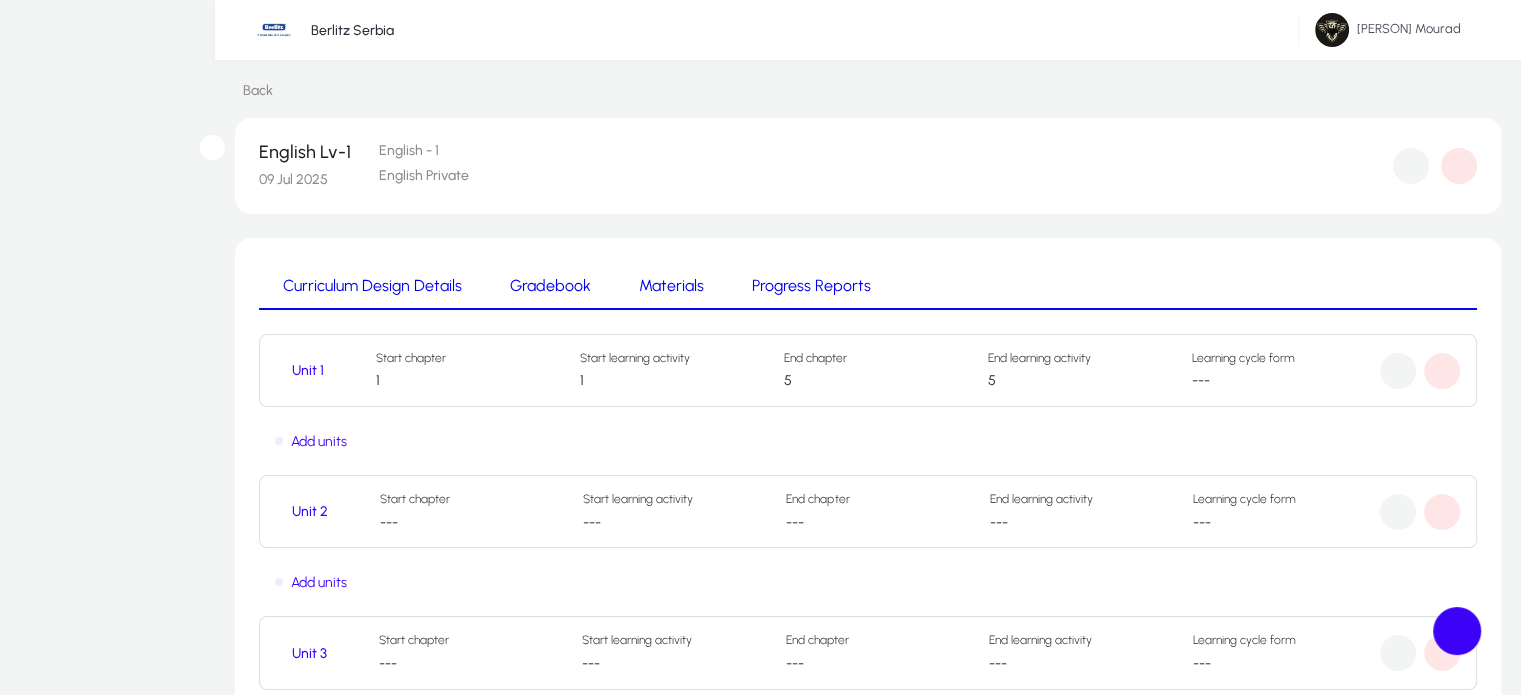 click on "After Session" at bounding box center (183, 1509) 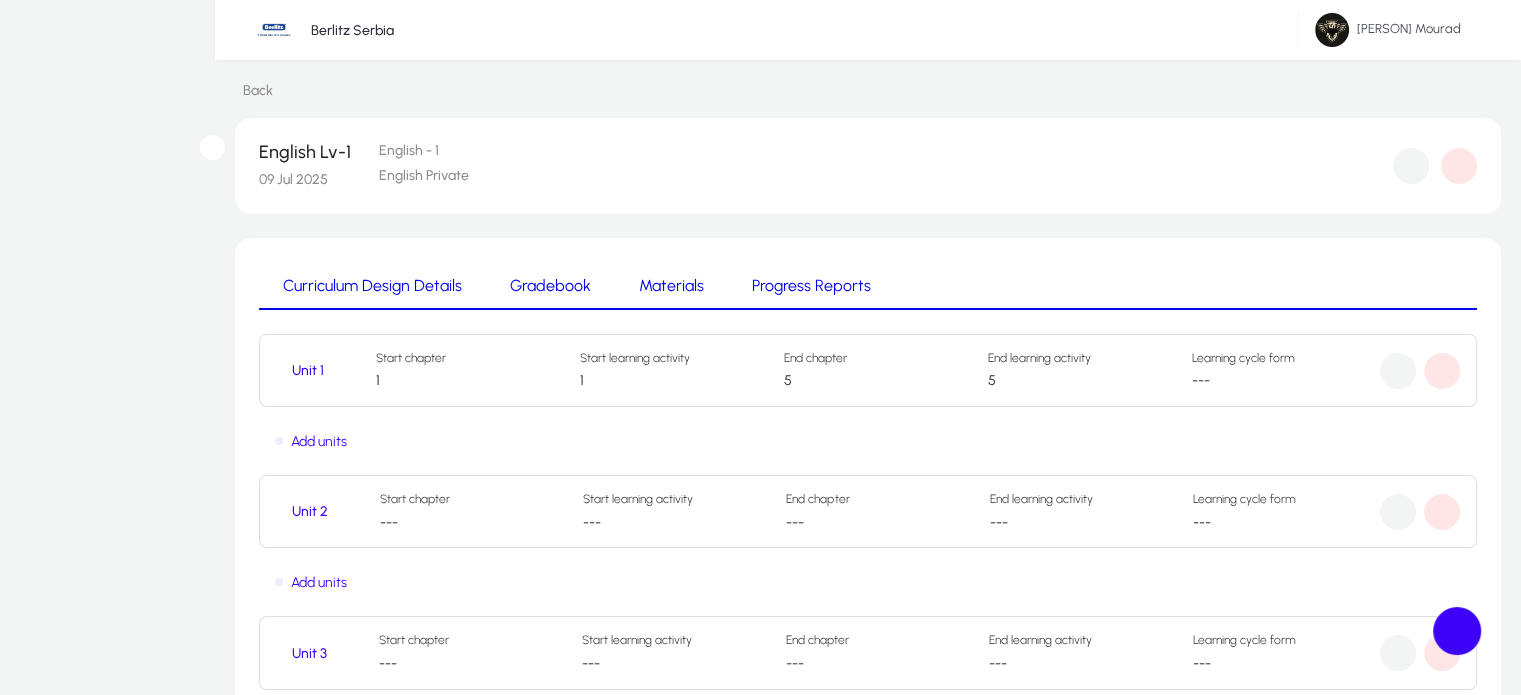 click on "After Session" at bounding box center [169, 1754] 